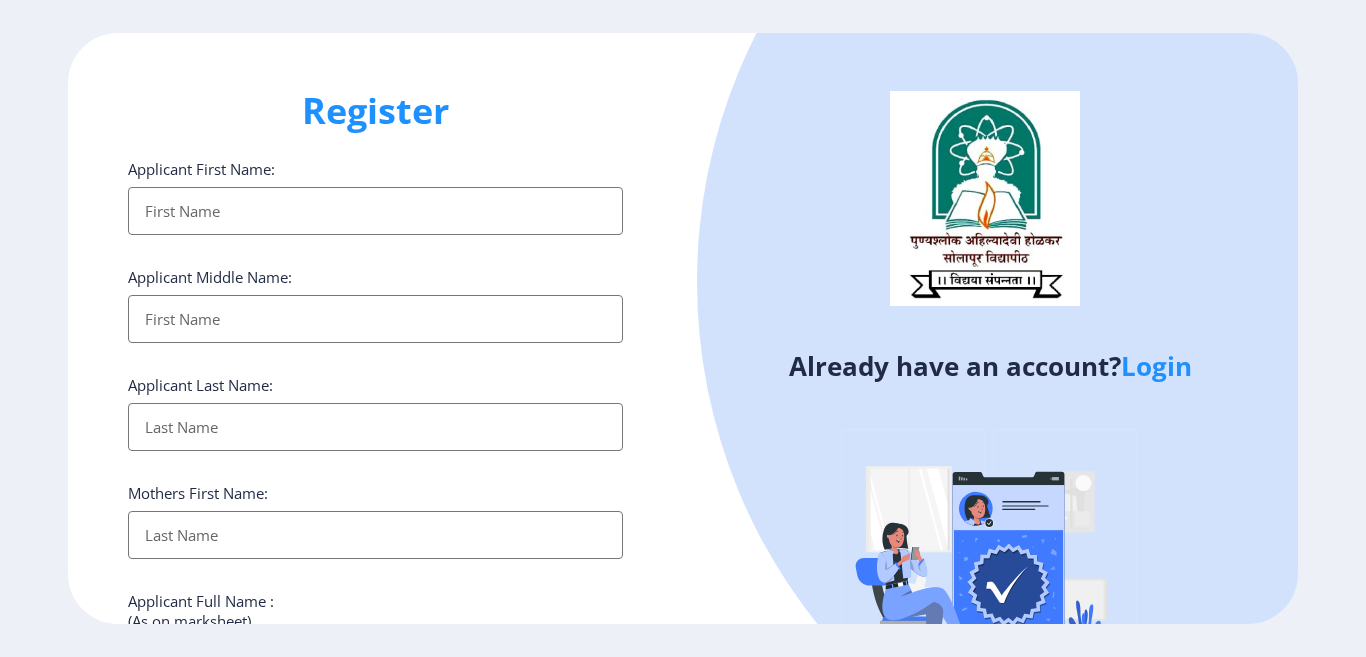 select 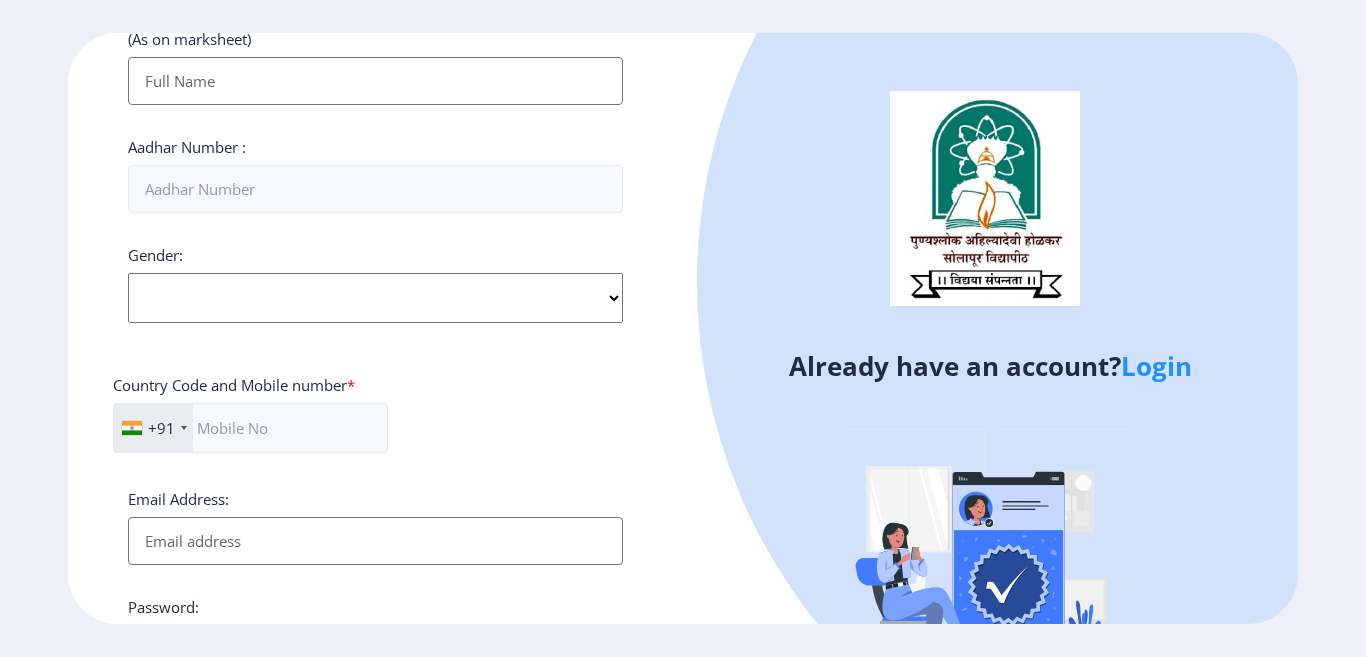 scroll, scrollTop: 801, scrollLeft: 0, axis: vertical 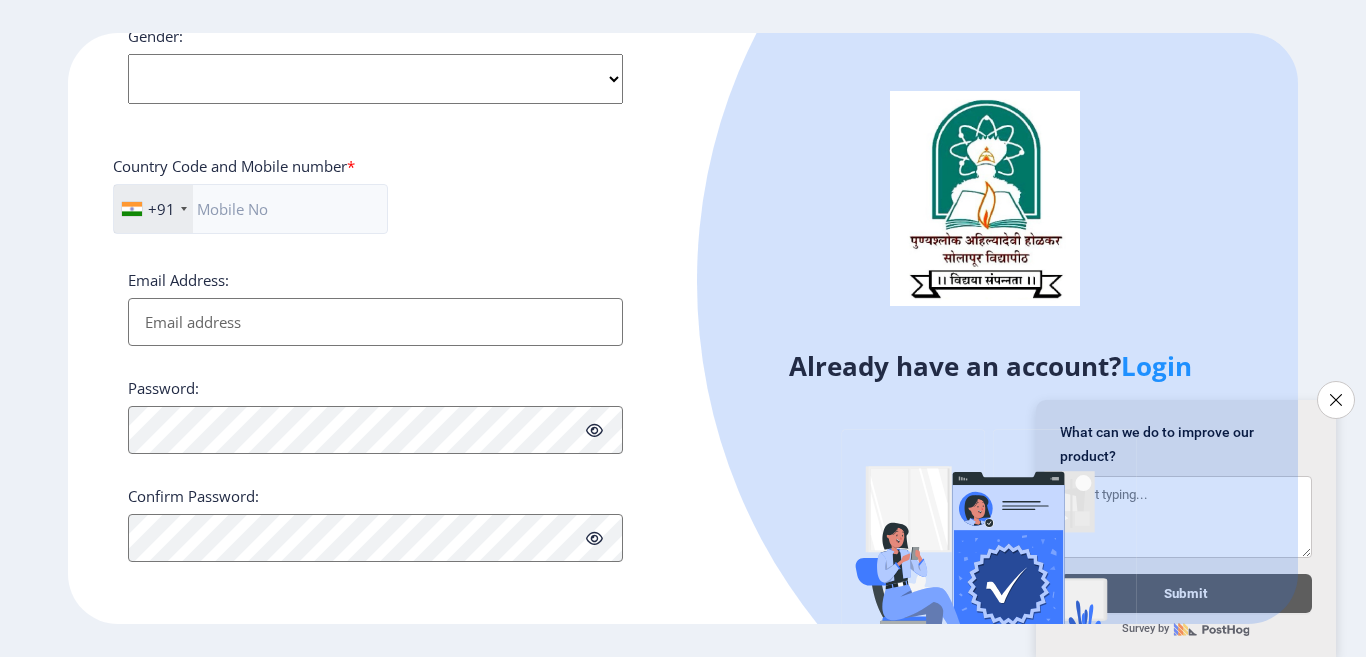 click on "Close survey" 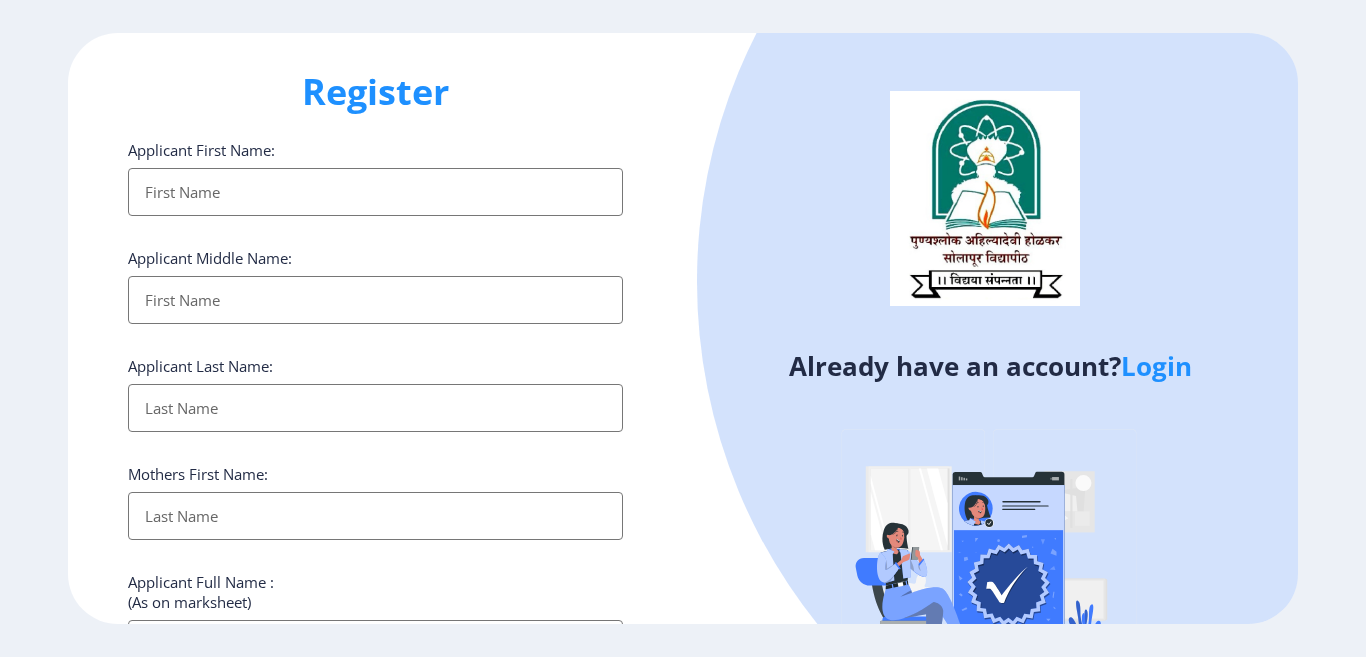 scroll, scrollTop: 0, scrollLeft: 0, axis: both 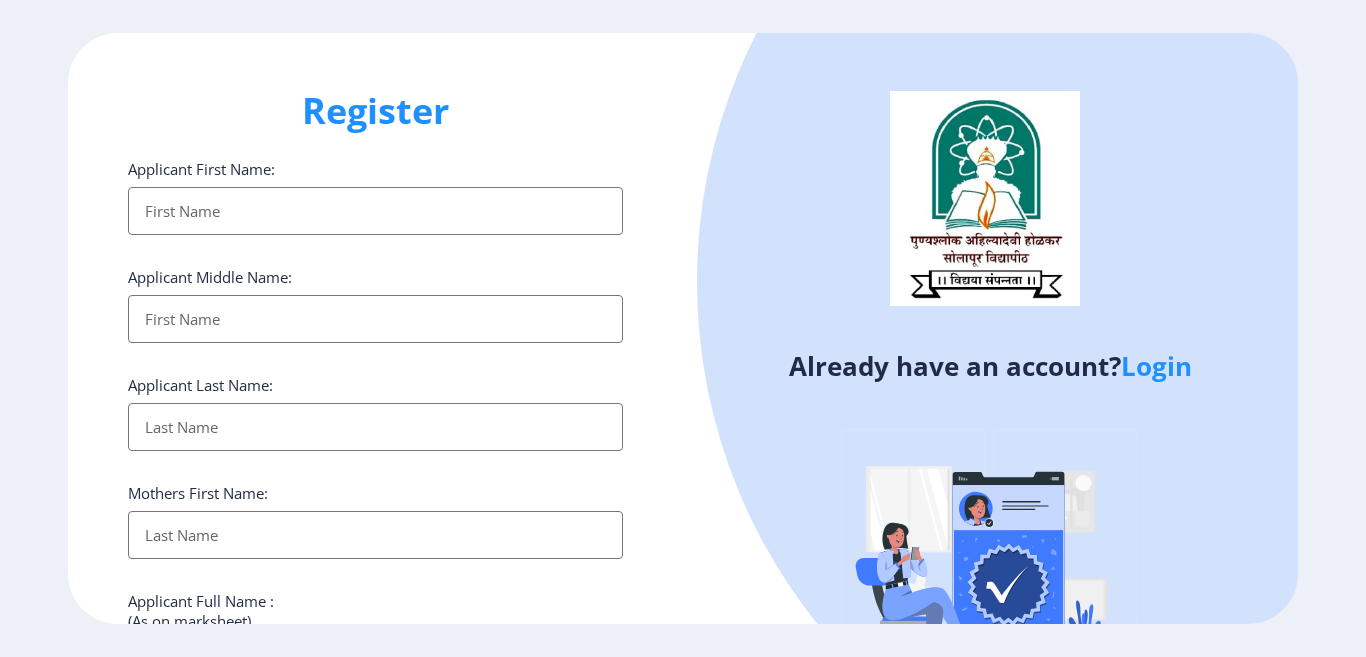 click on "Applicant First Name:" at bounding box center (375, 211) 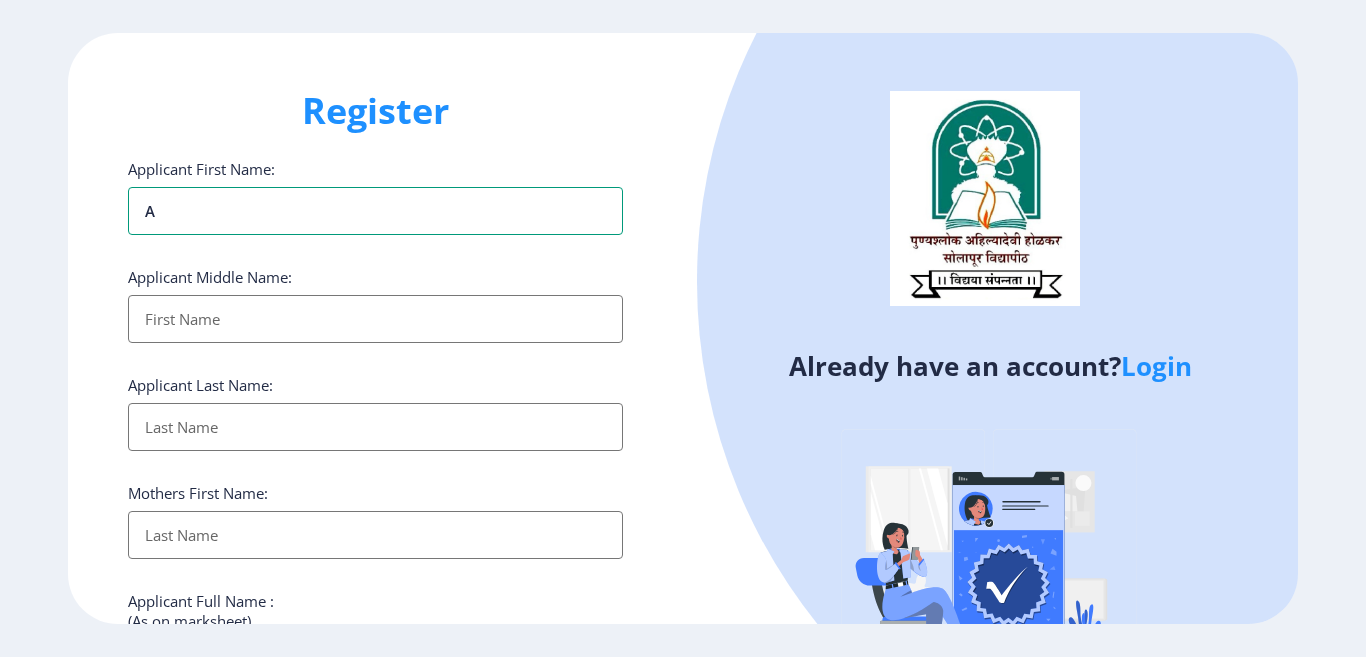 type 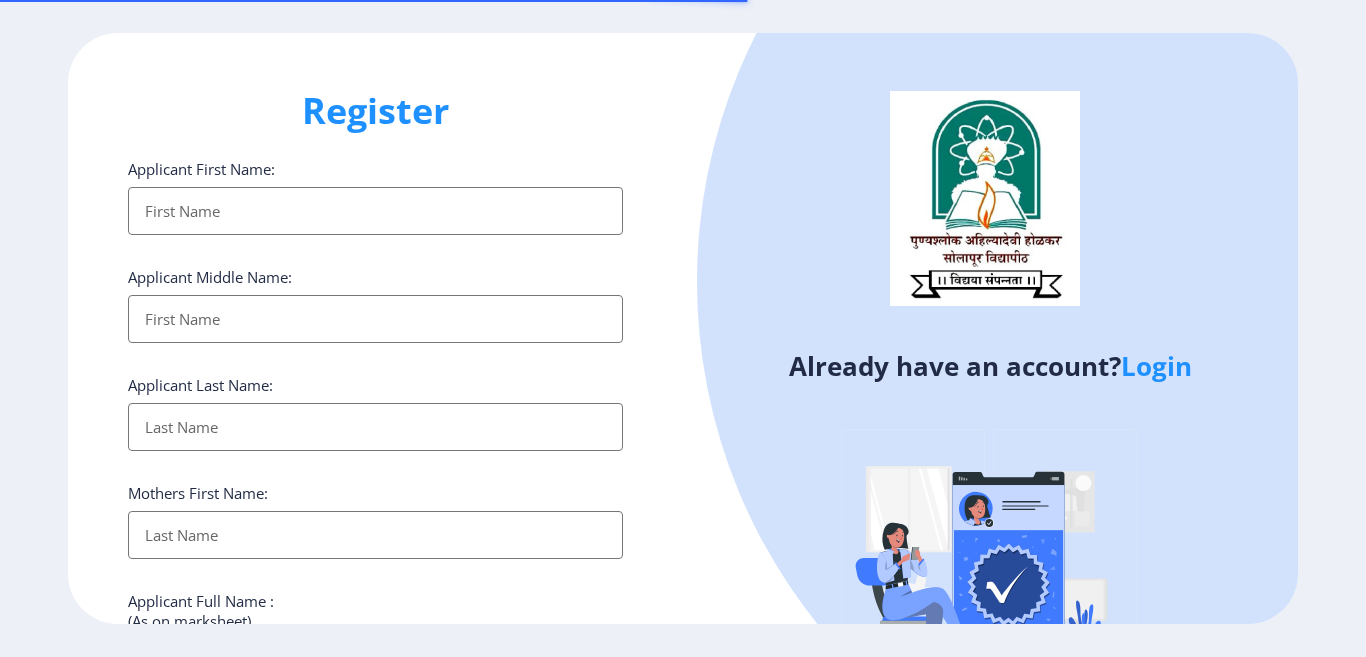 select 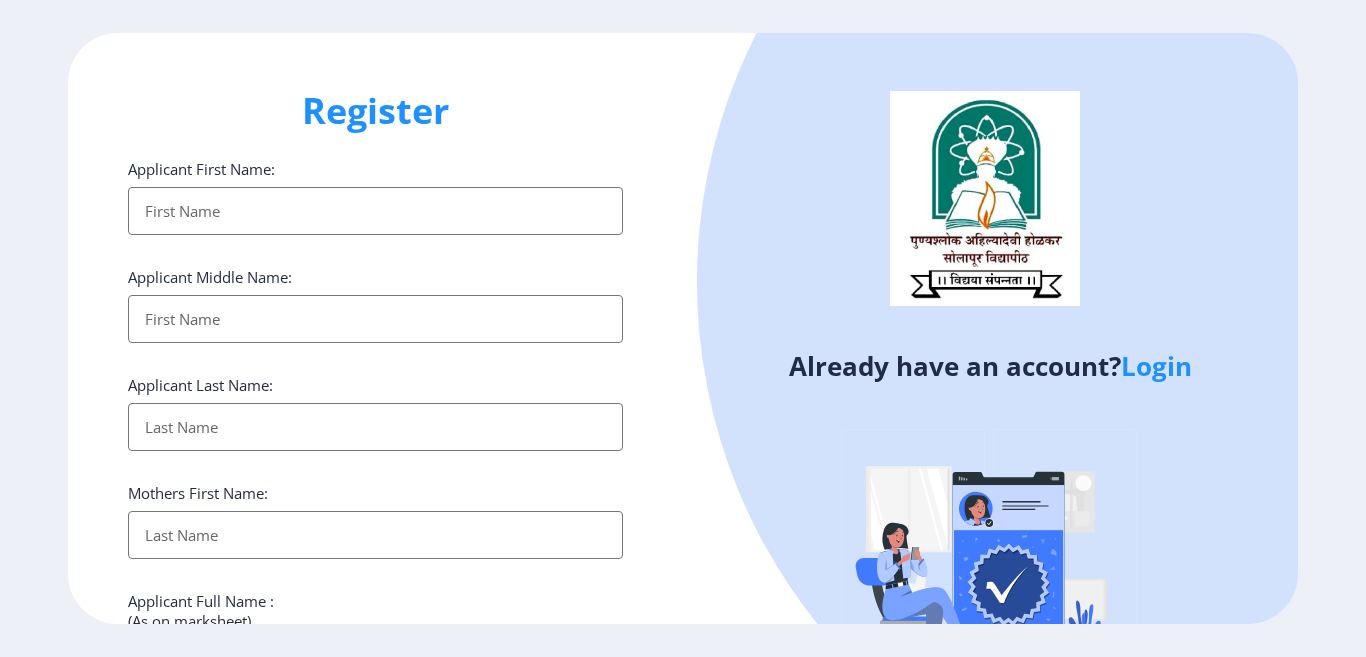 click on "Applicant First Name:" at bounding box center [375, 211] 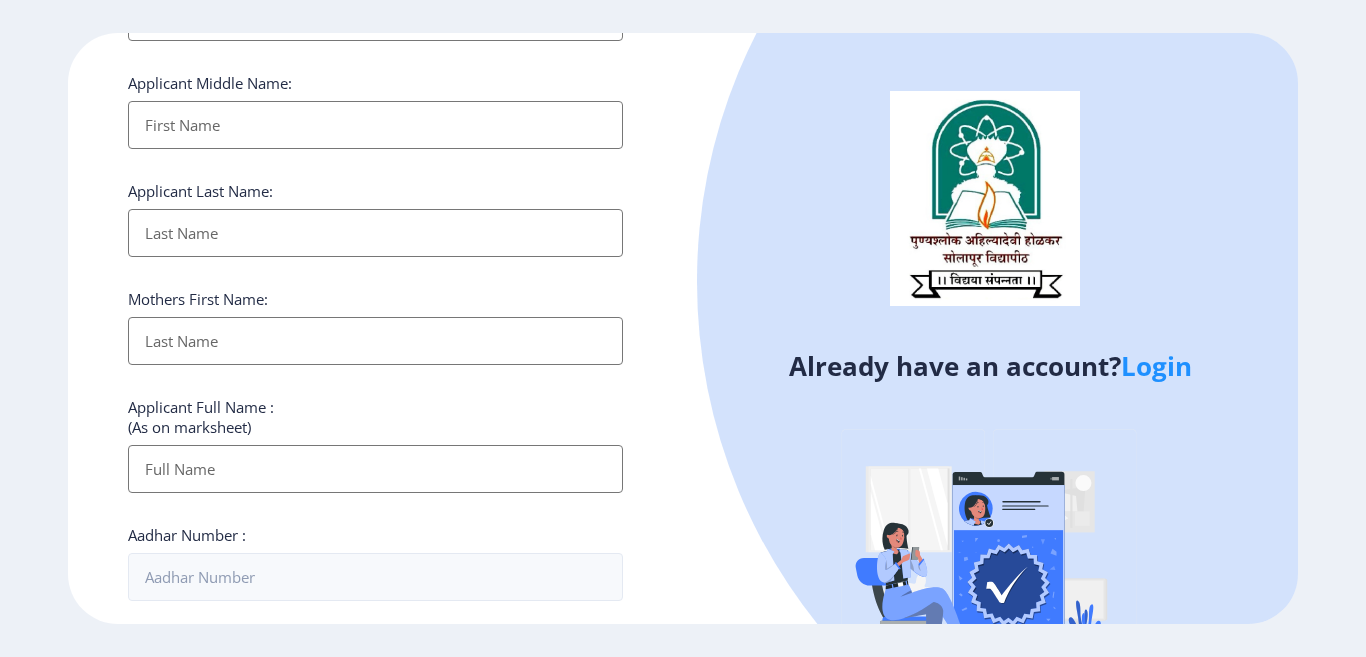 scroll, scrollTop: 0, scrollLeft: 0, axis: both 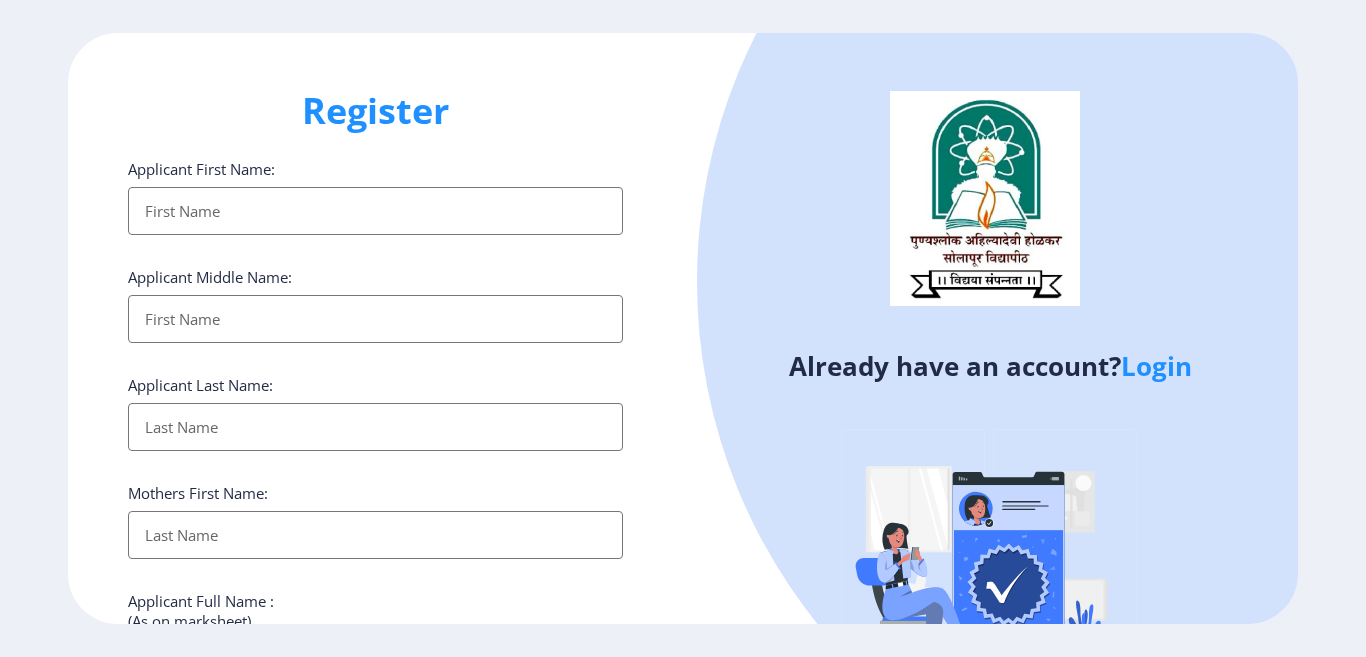 click on "Applicant First Name:" at bounding box center [375, 211] 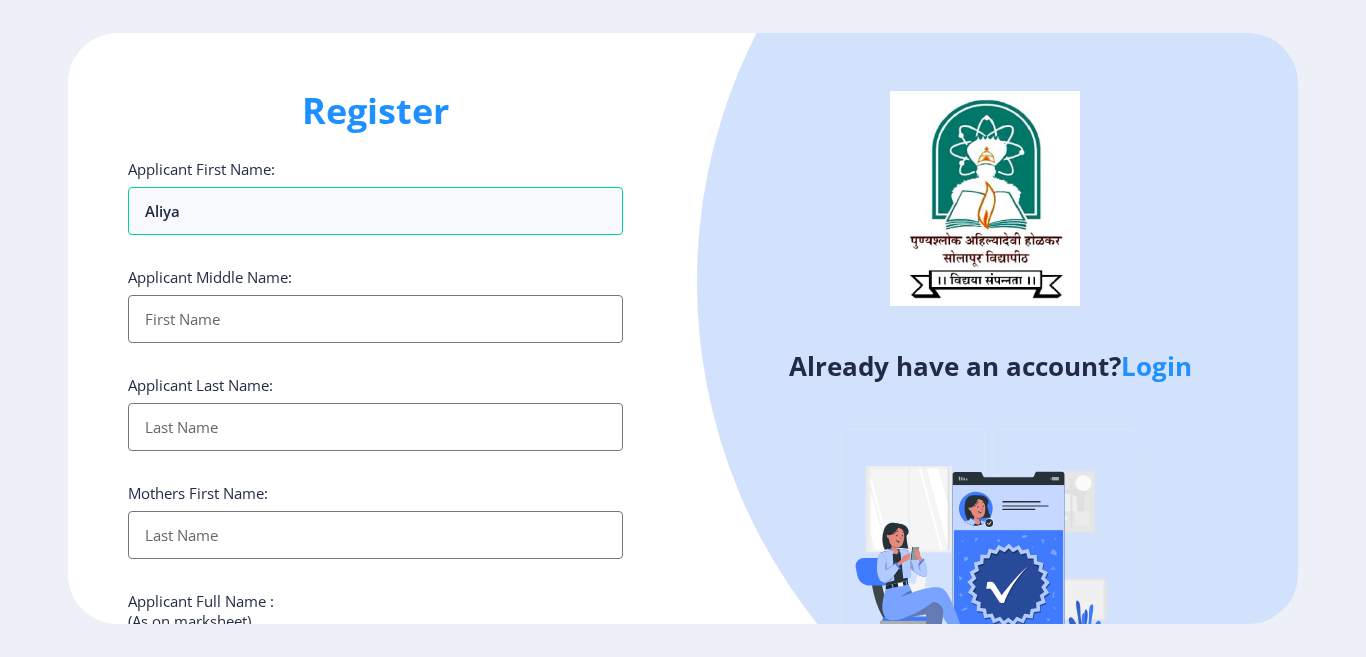 click on "Applicant First Name:" at bounding box center [375, 319] 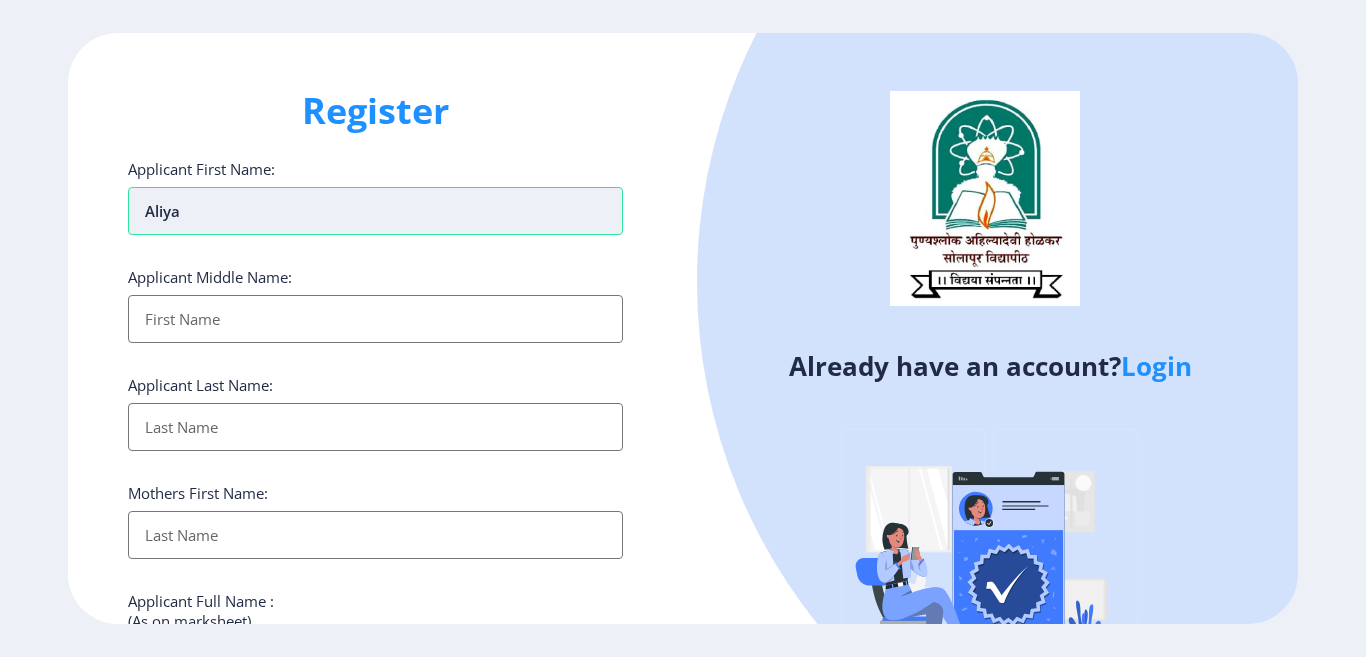 click on "aliya" at bounding box center (375, 211) 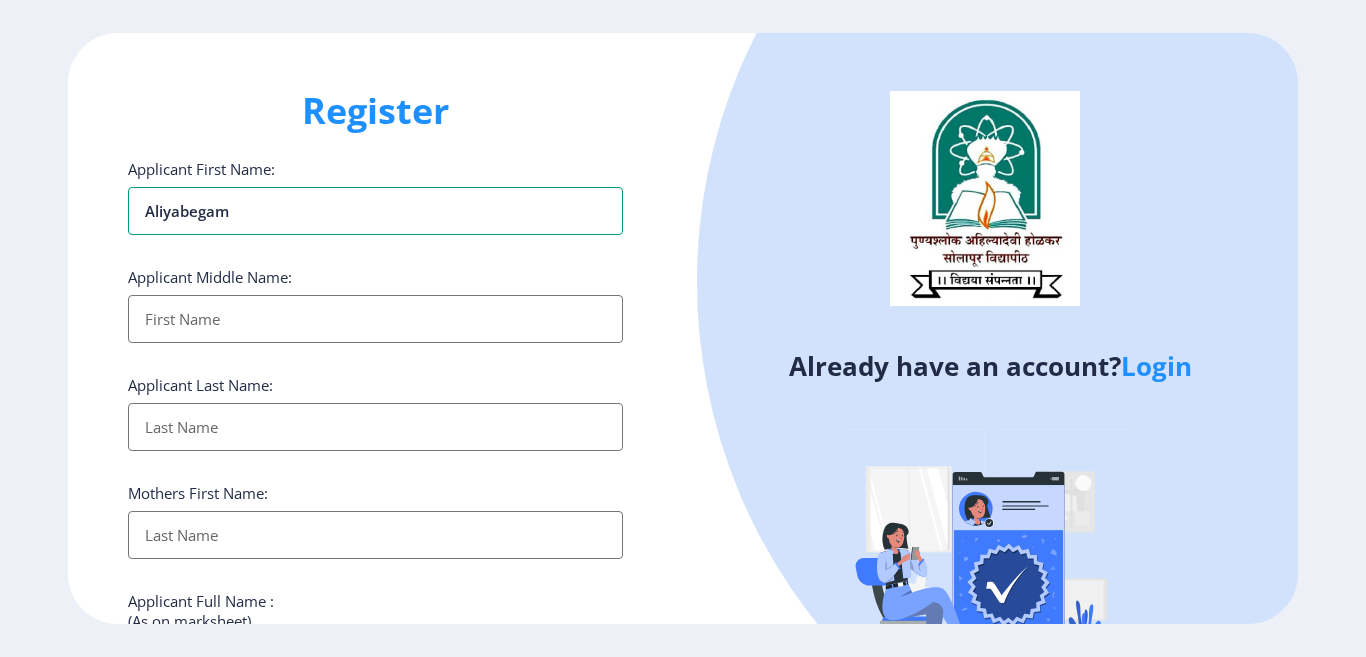 type on "aliyabegam" 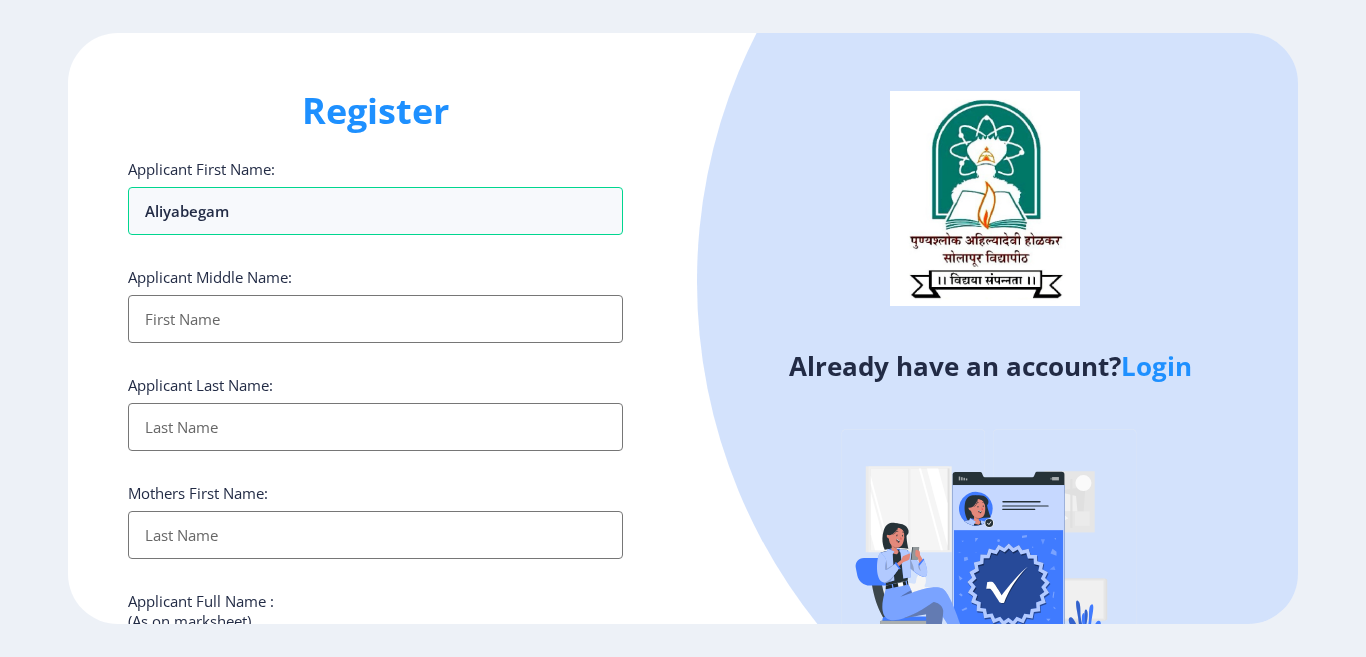 click on "Applicant First Name:" at bounding box center (375, 319) 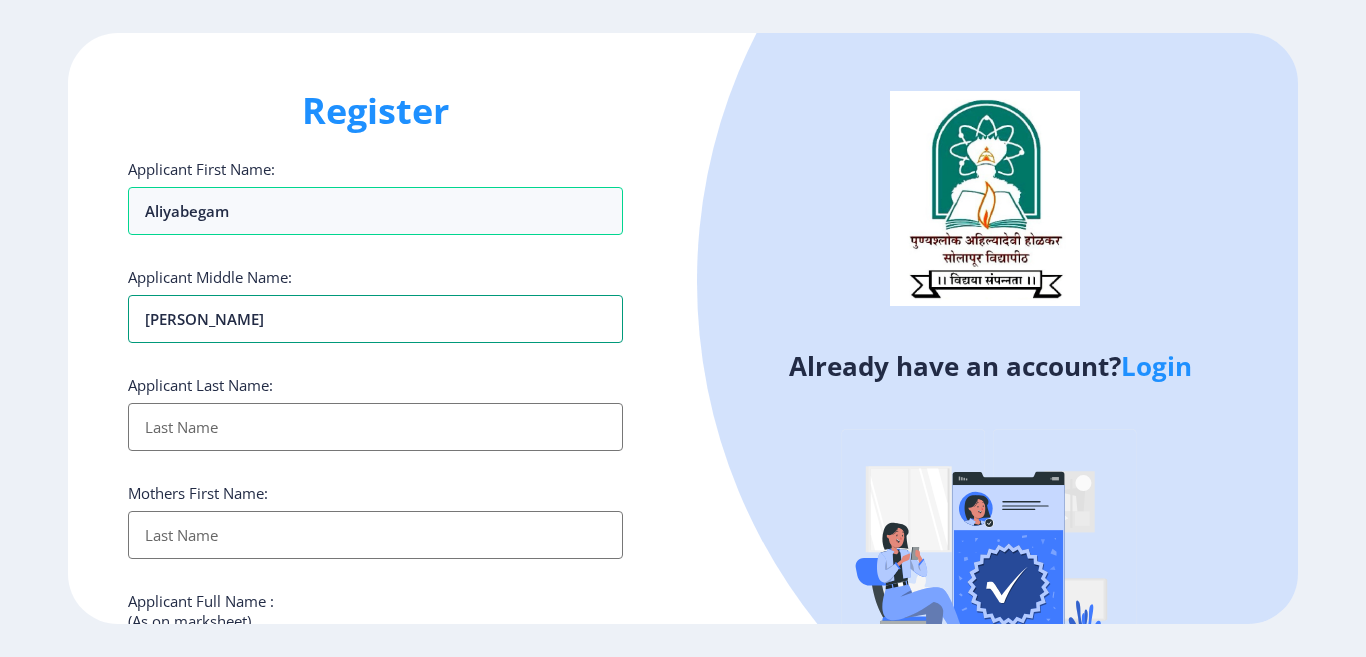 type on "m javir" 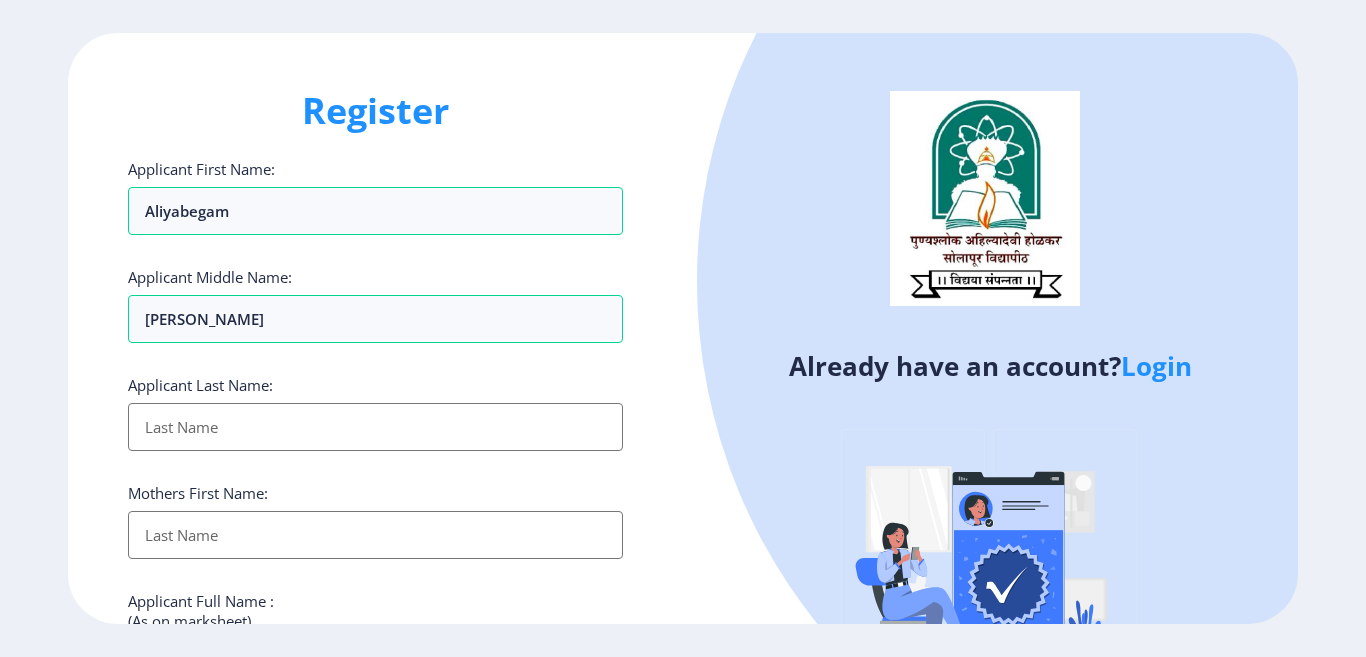click on "Applicant First Name:" at bounding box center (375, 427) 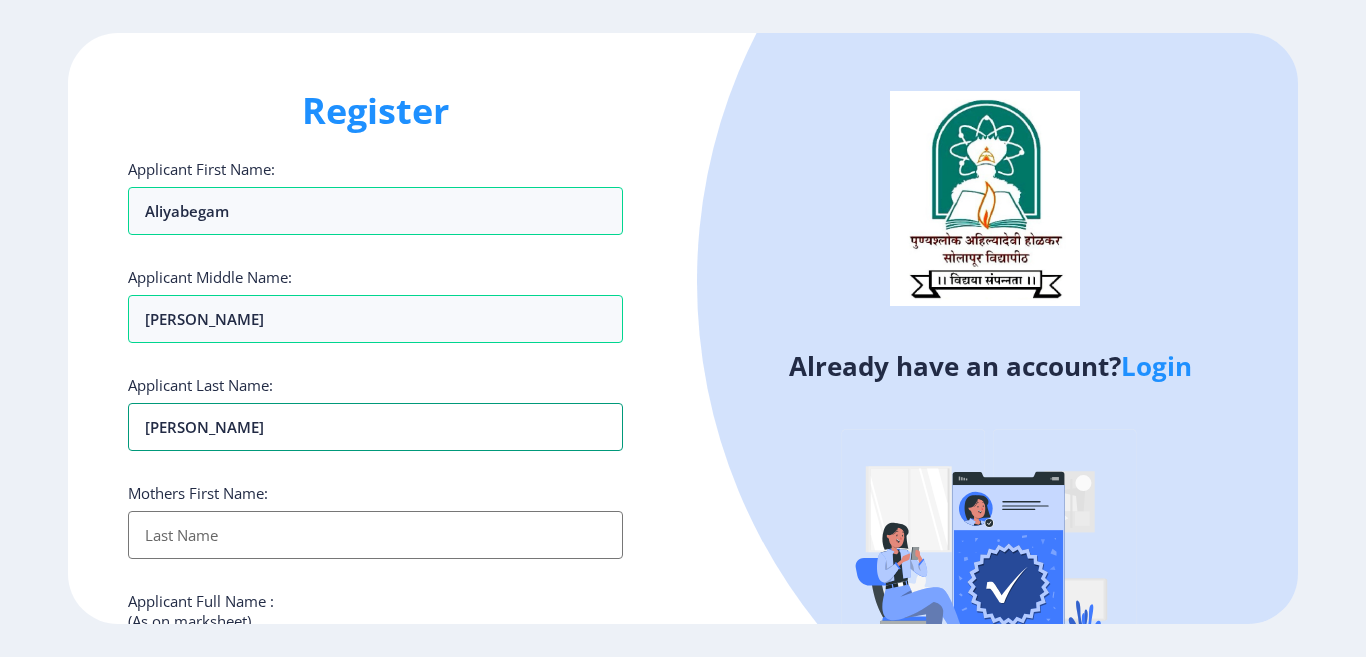 type on "maniyar" 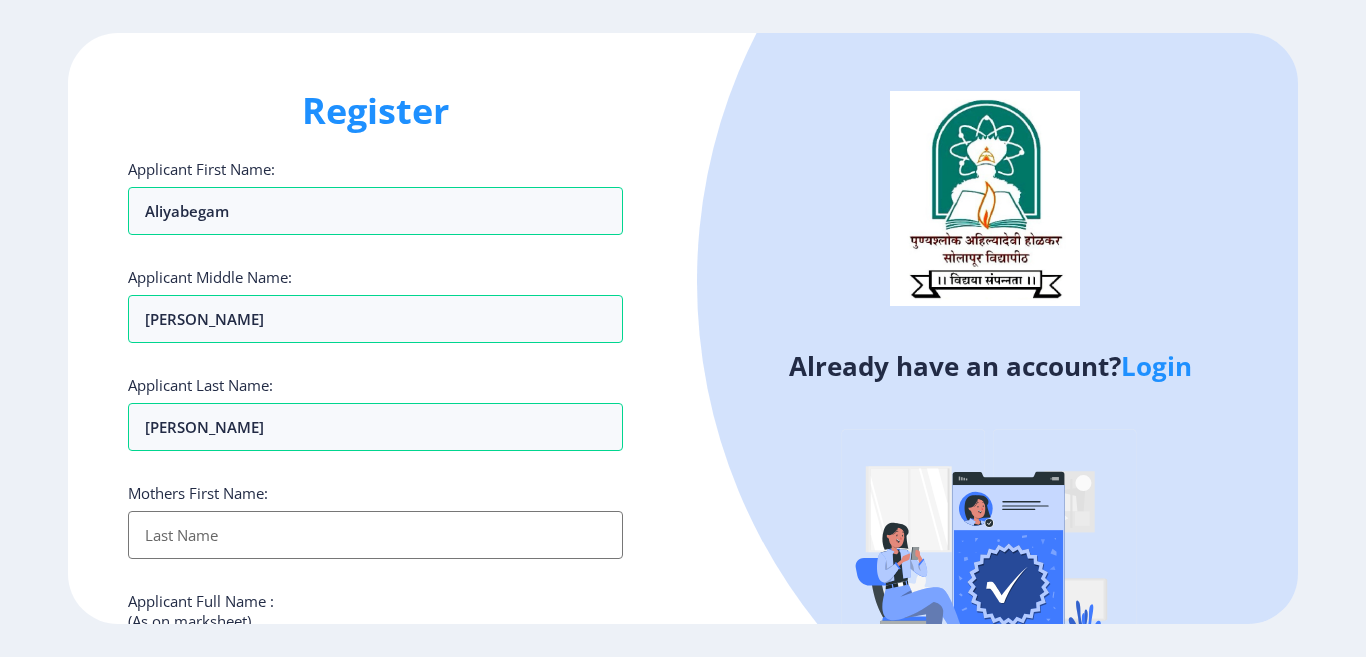 click on "Applicant First Name:" at bounding box center (375, 535) 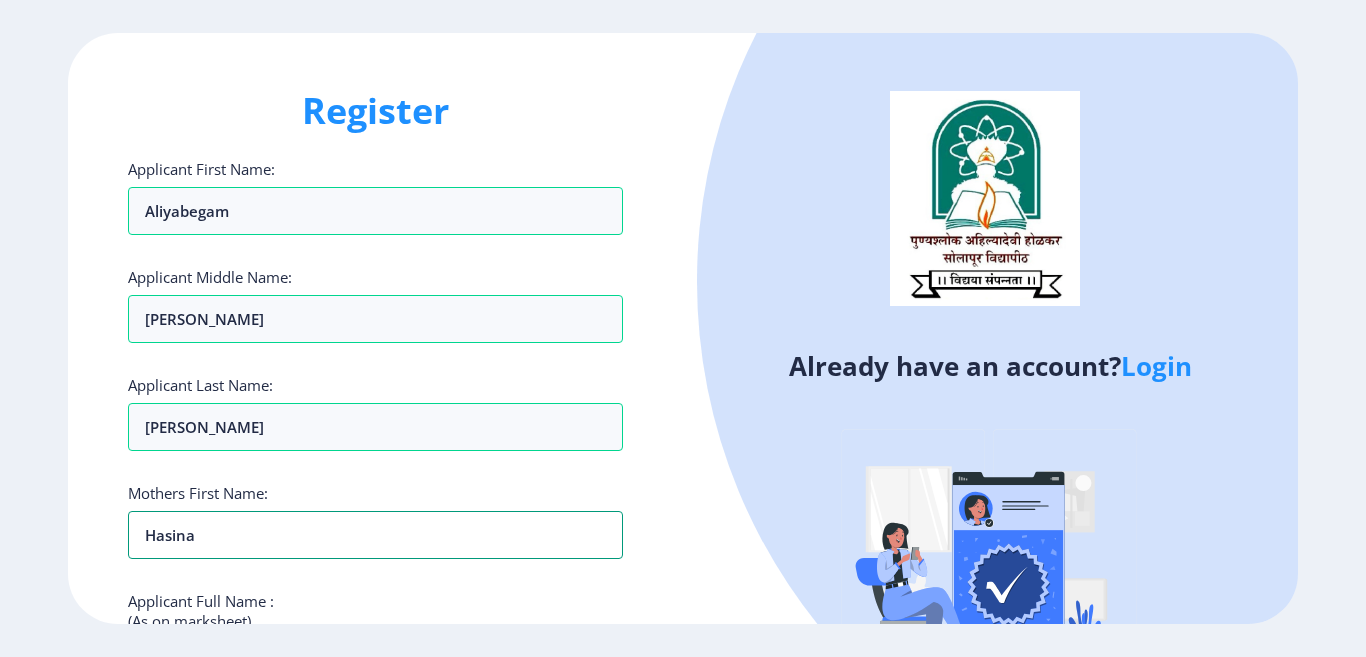 scroll, scrollTop: 300, scrollLeft: 0, axis: vertical 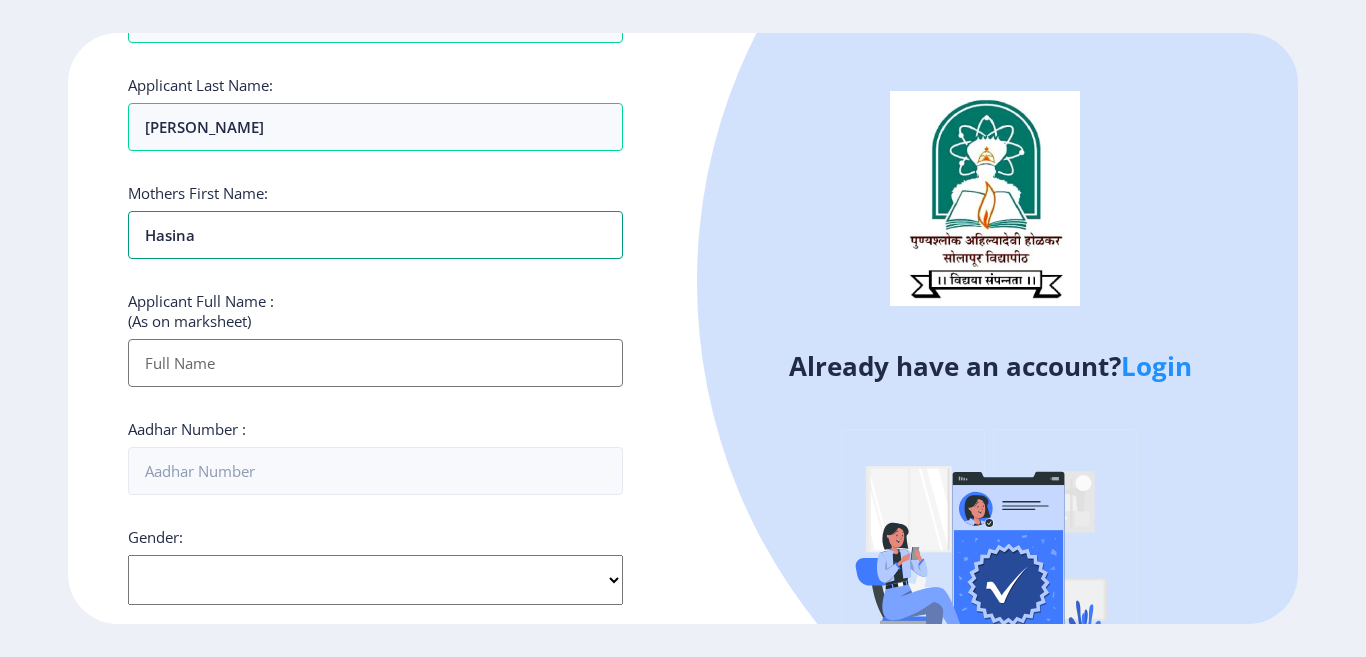 type on "hasina" 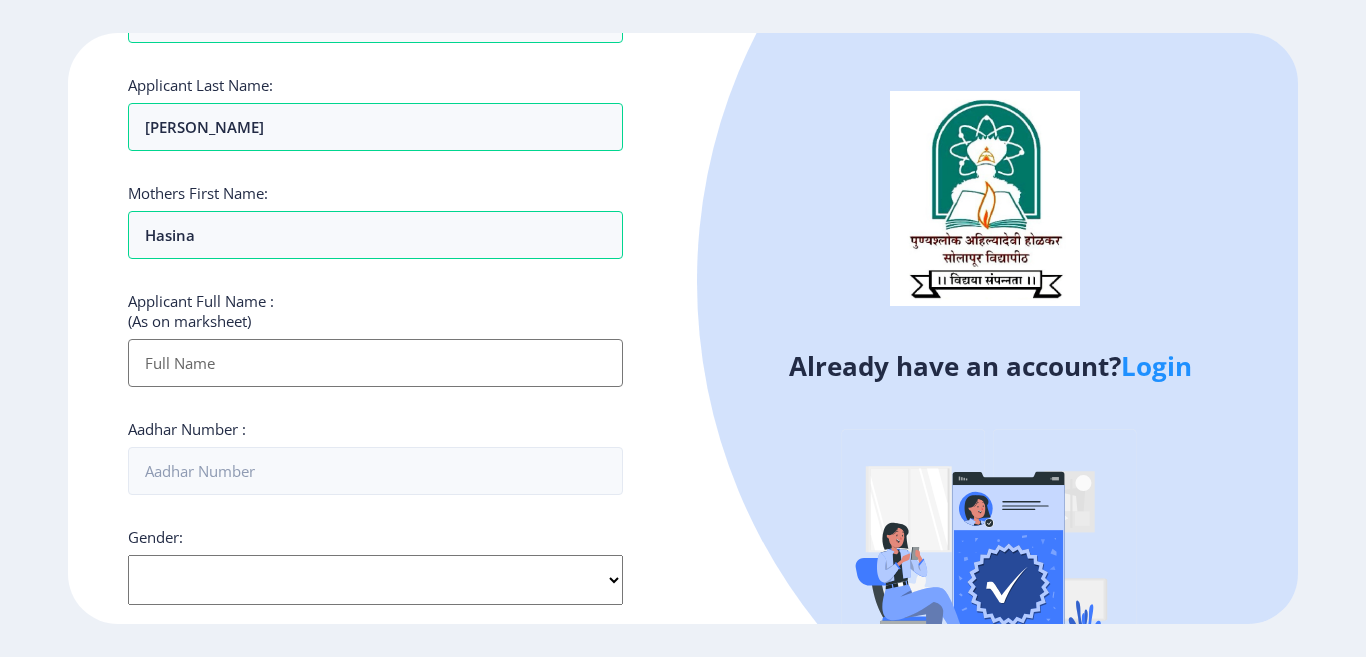 click on "Applicant First Name:" at bounding box center [375, 363] 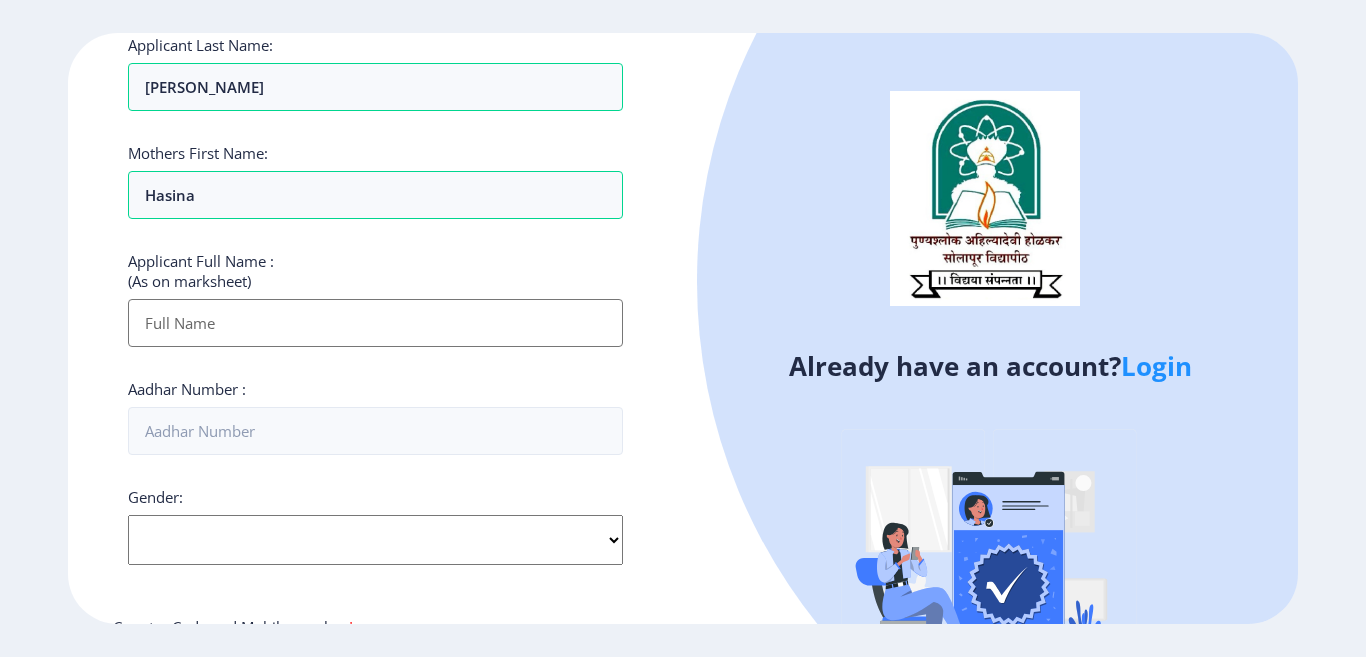 scroll, scrollTop: 400, scrollLeft: 0, axis: vertical 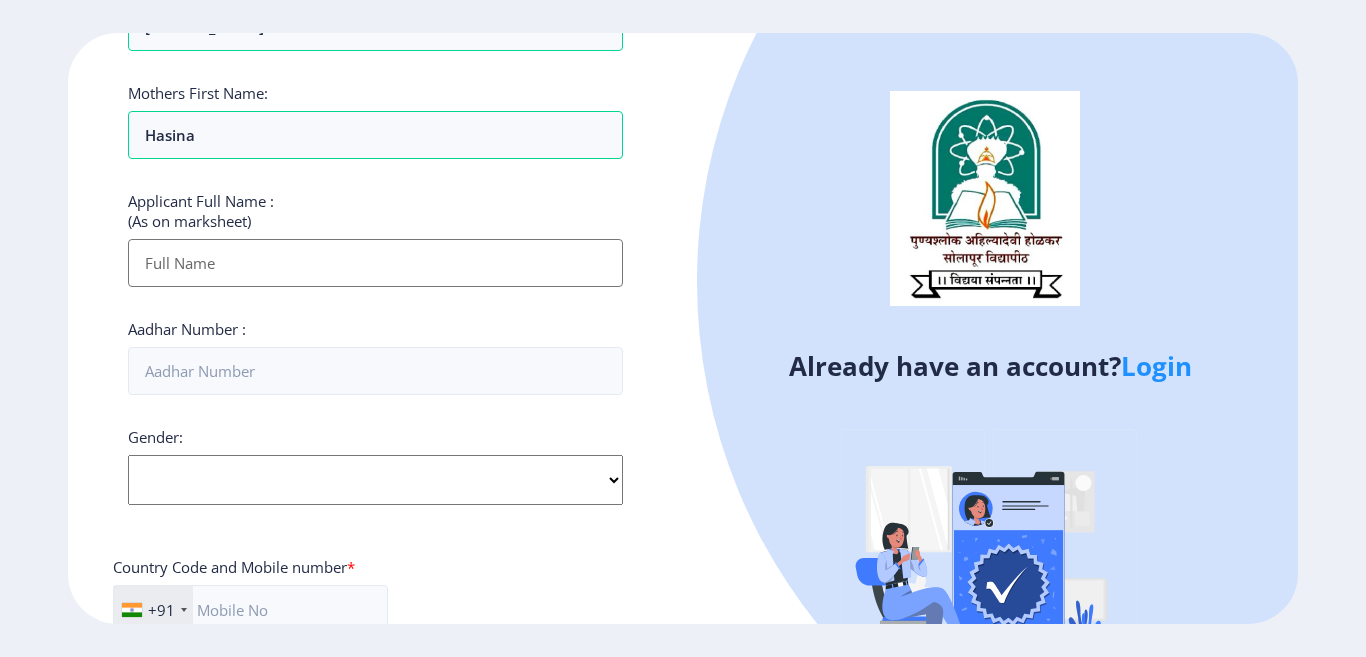click on "Applicant First Name:" at bounding box center (375, 263) 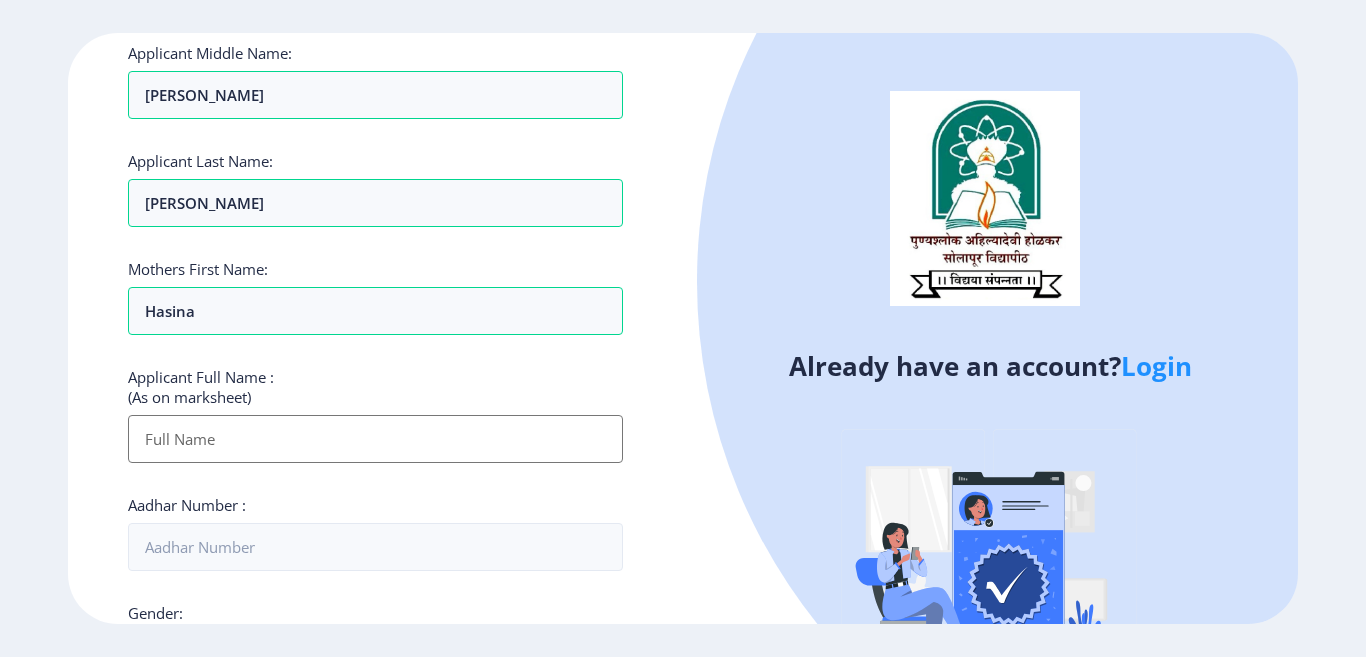 scroll, scrollTop: 0, scrollLeft: 0, axis: both 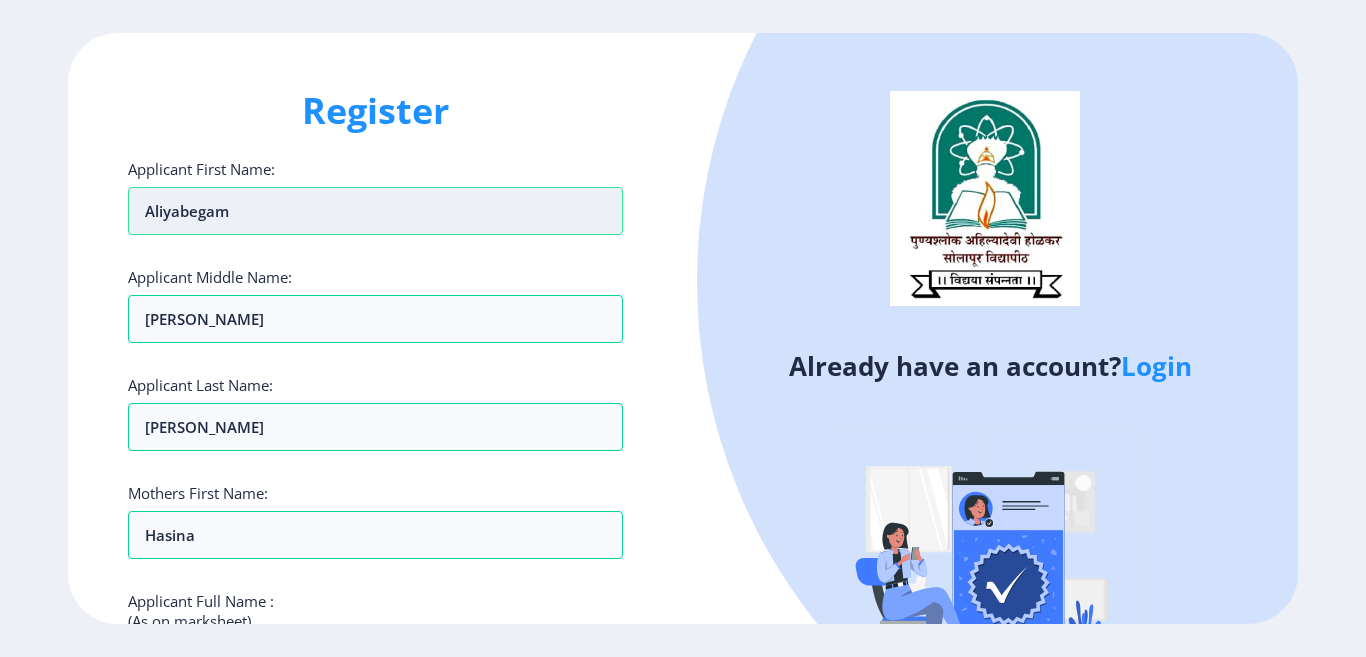 click on "aliyabegam" at bounding box center [375, 211] 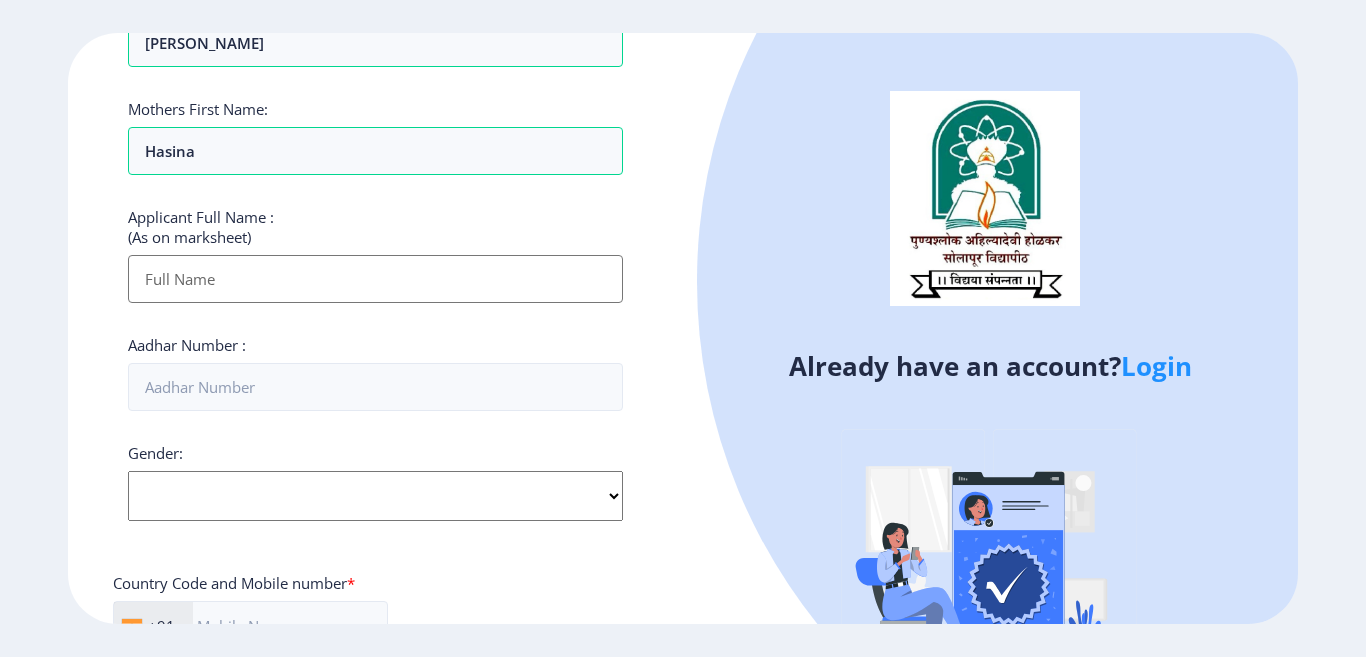 scroll, scrollTop: 500, scrollLeft: 0, axis: vertical 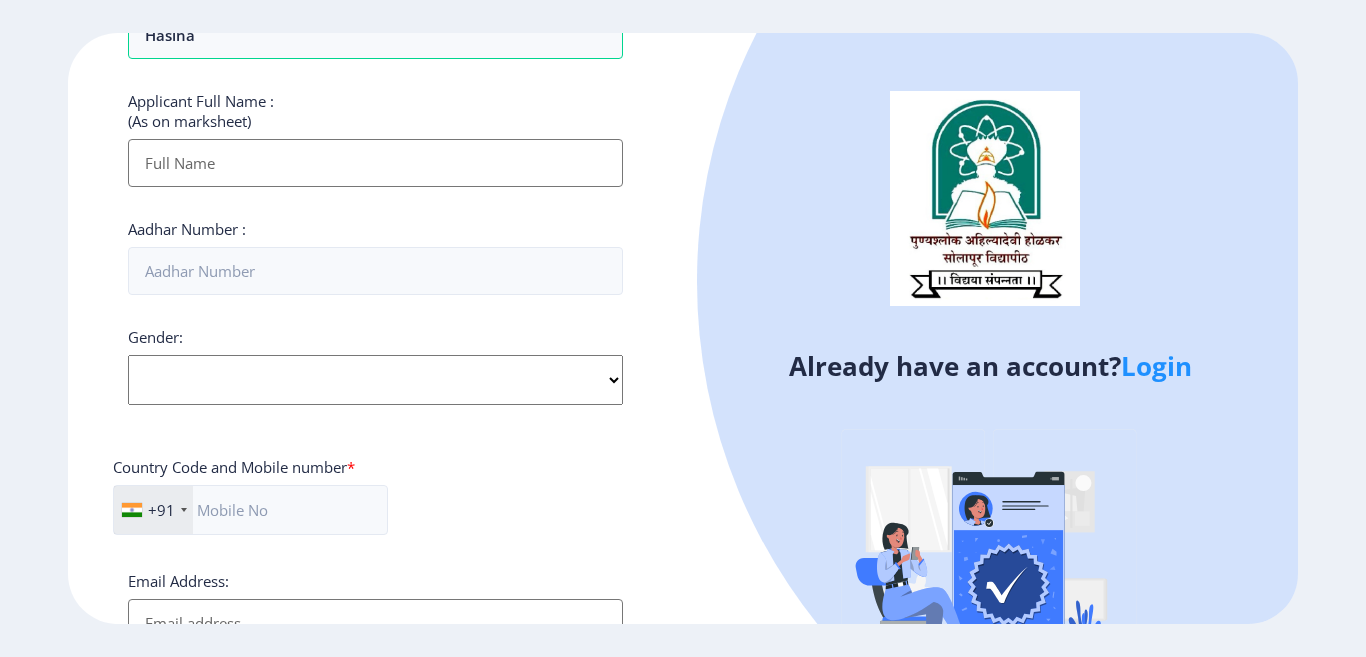 click on "Select Gender Male Female Other" 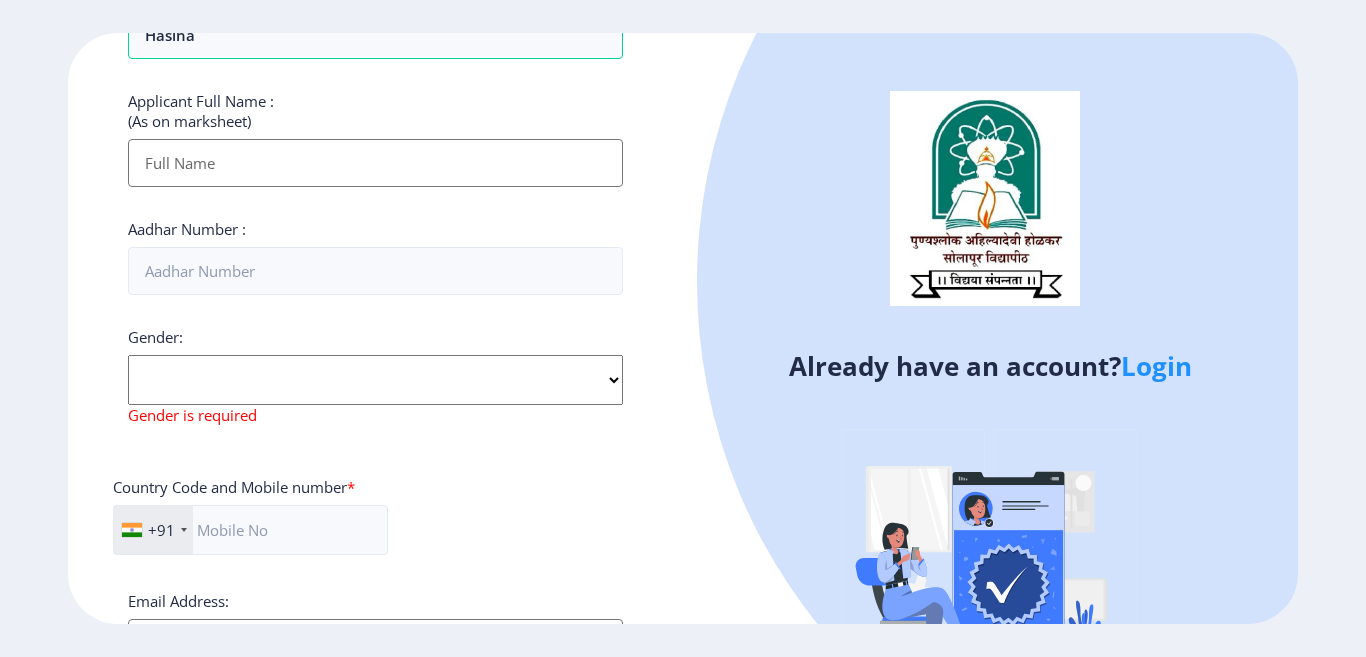 paste on "Aliyabegam" 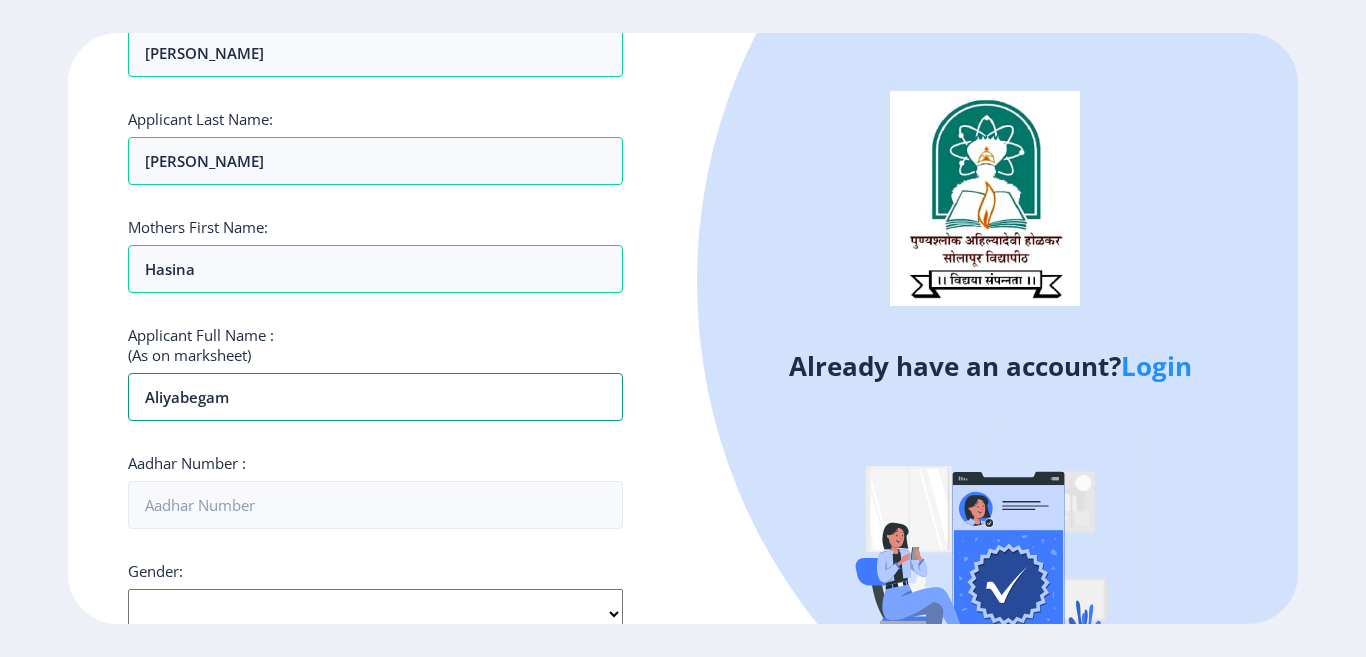 scroll, scrollTop: 200, scrollLeft: 0, axis: vertical 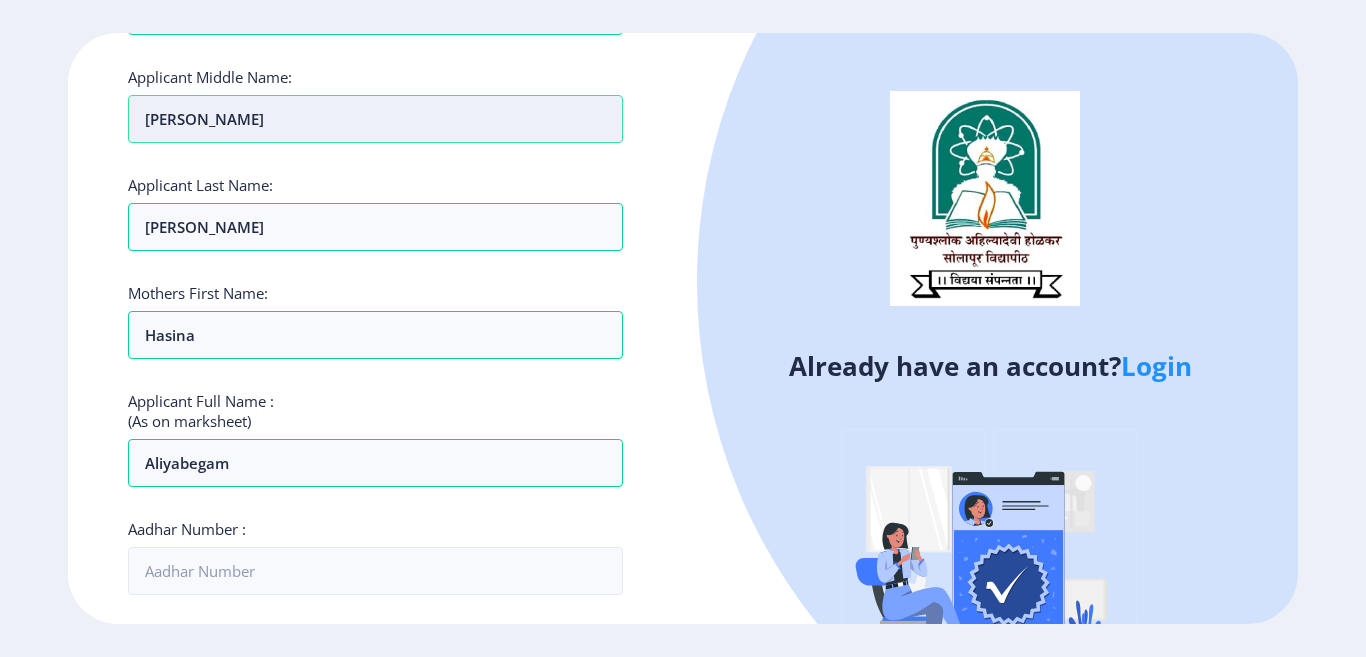 click on "m javir" at bounding box center (375, 11) 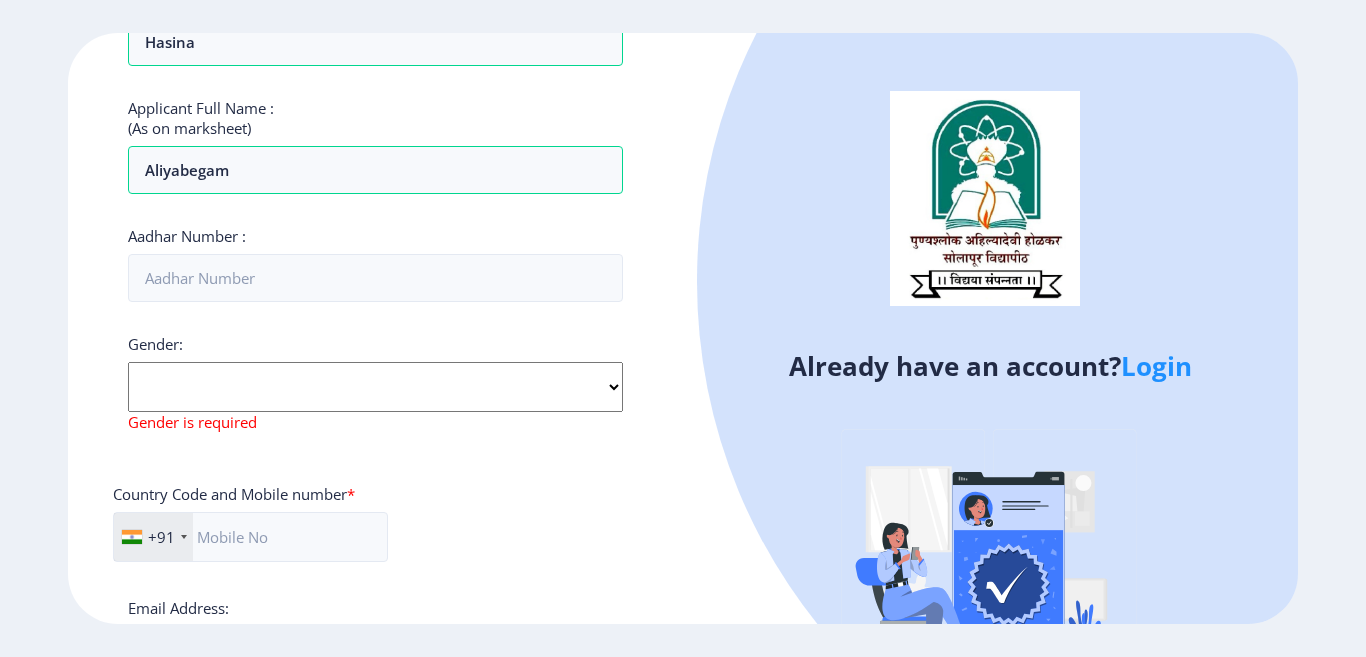 scroll, scrollTop: 600, scrollLeft: 0, axis: vertical 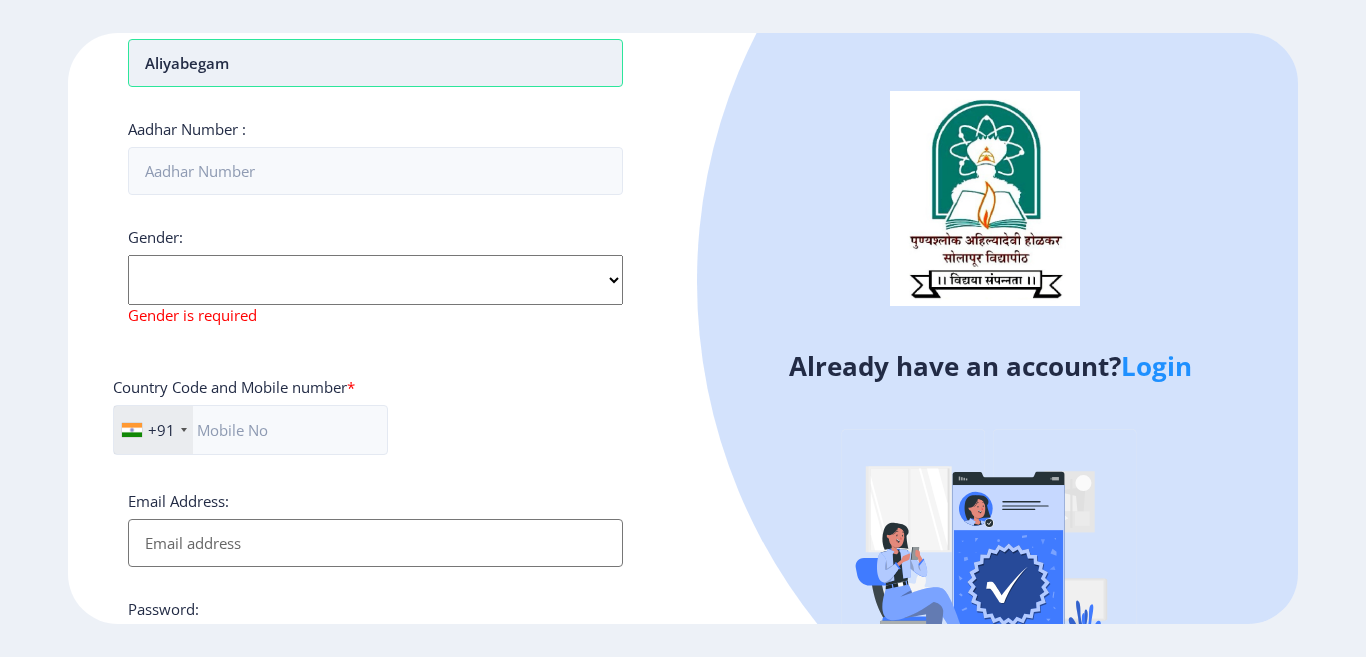 click on "Aliyabegam" at bounding box center (375, 63) 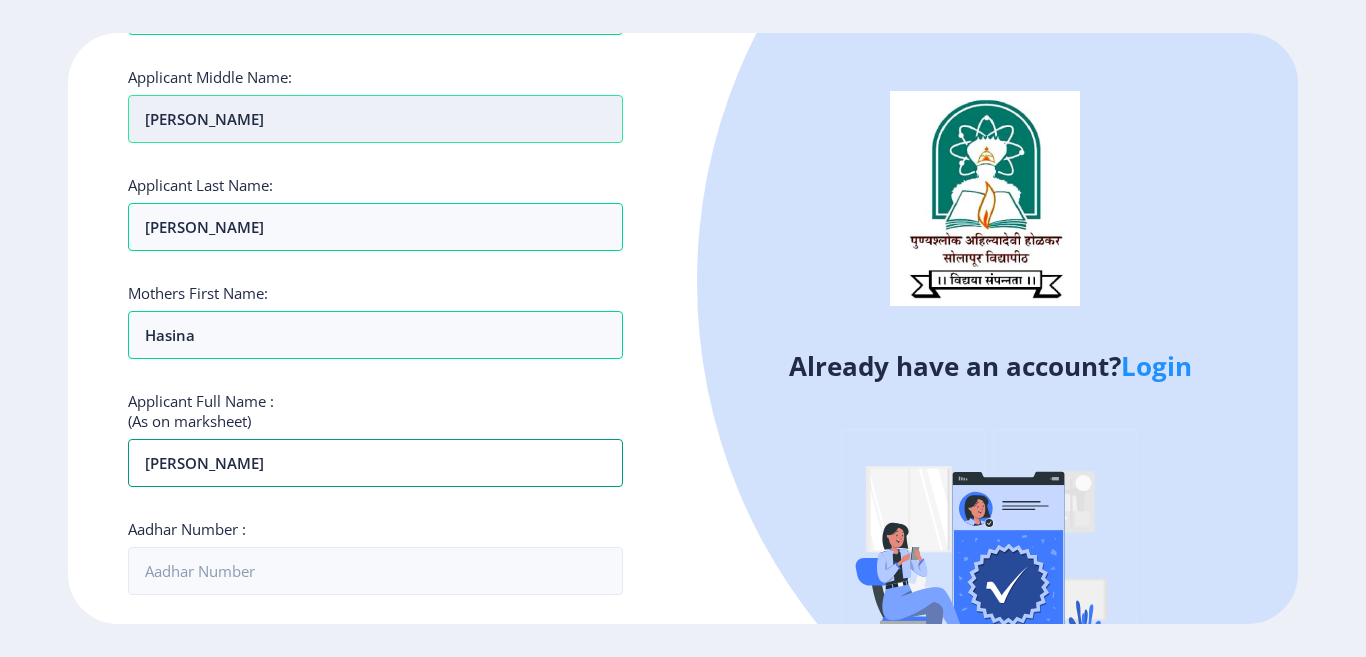 scroll, scrollTop: 100, scrollLeft: 0, axis: vertical 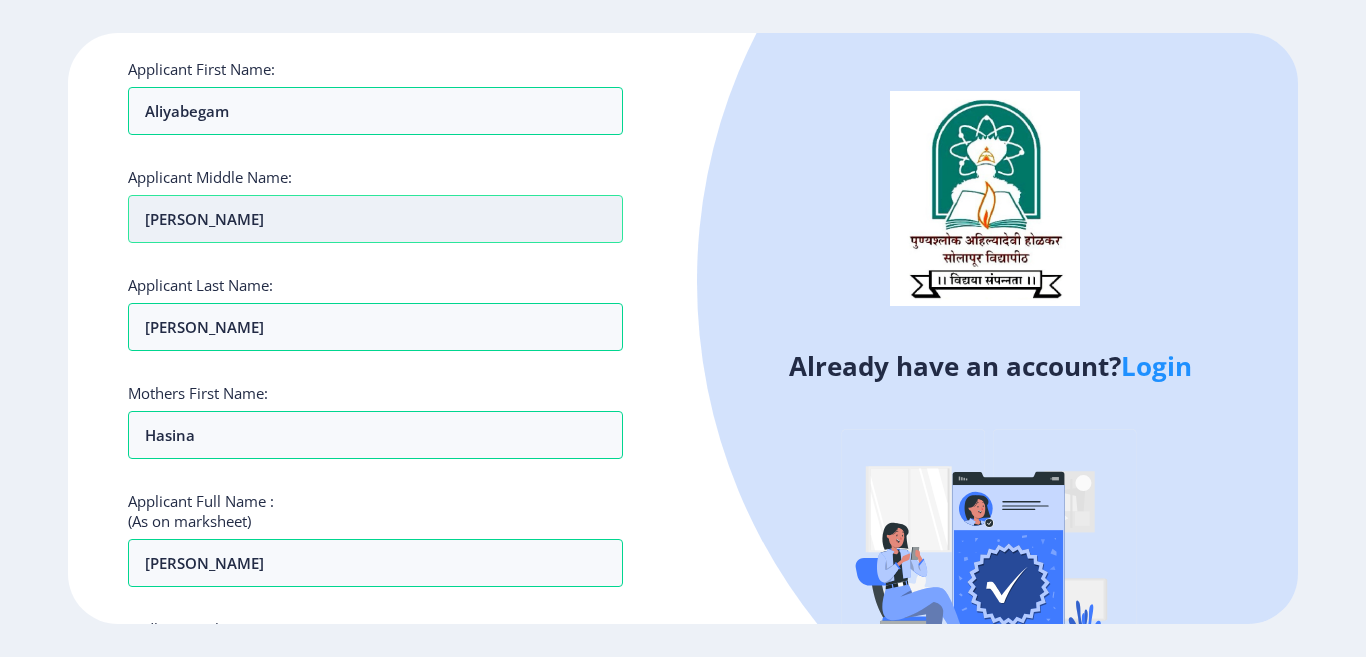 click on "m javir" at bounding box center [375, 219] 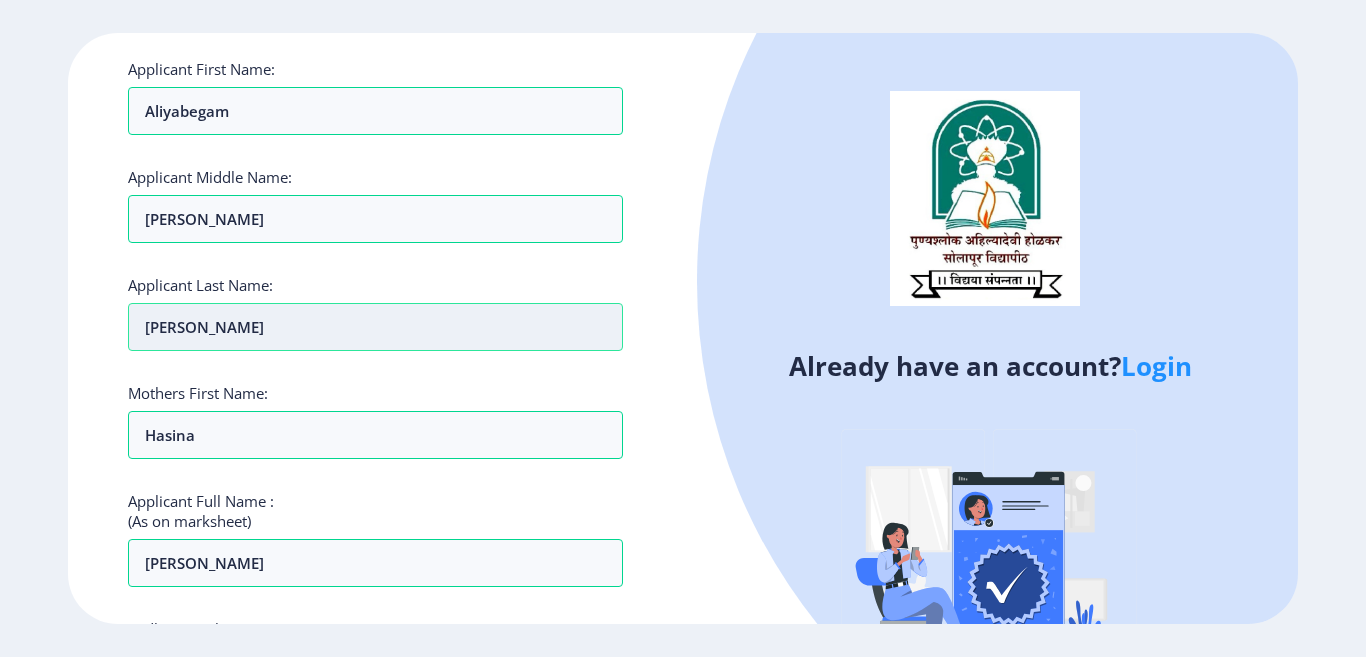 click on "maniyar" at bounding box center [375, 111] 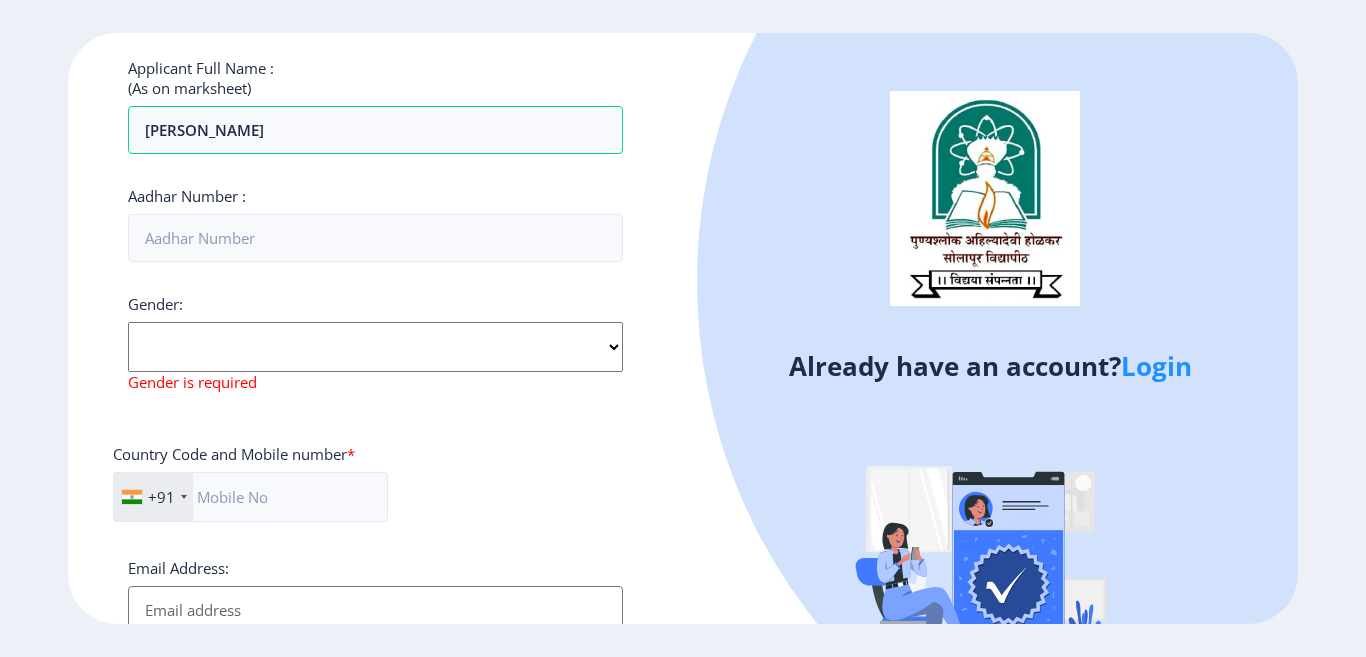 scroll, scrollTop: 500, scrollLeft: 0, axis: vertical 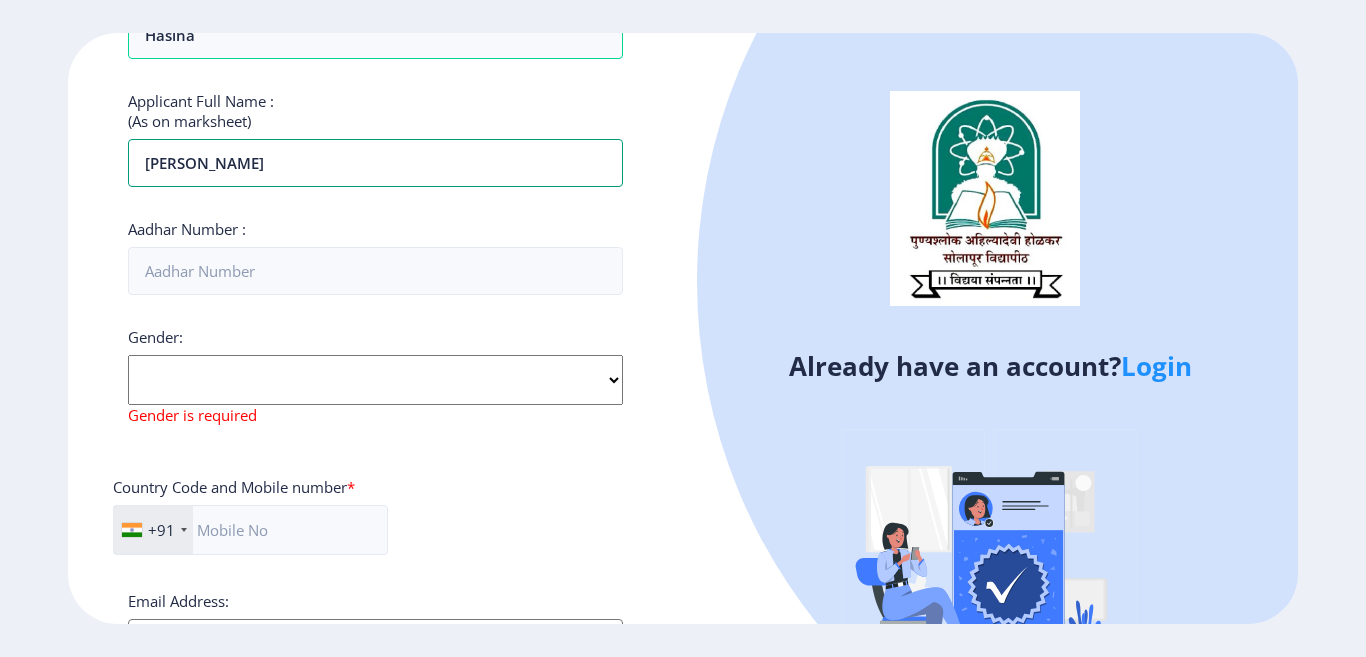 click on "Aliyabegam M Javir" at bounding box center [375, -289] 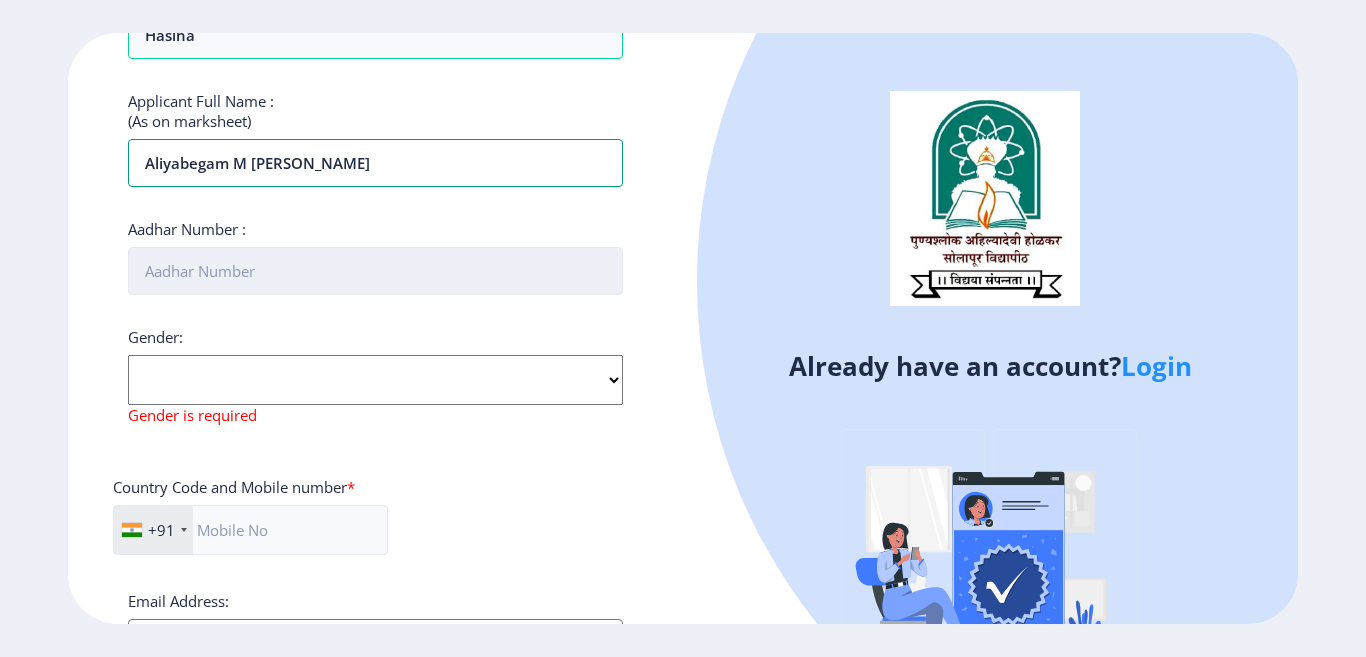 type on "Aliyabegam M Javir Maniyar" 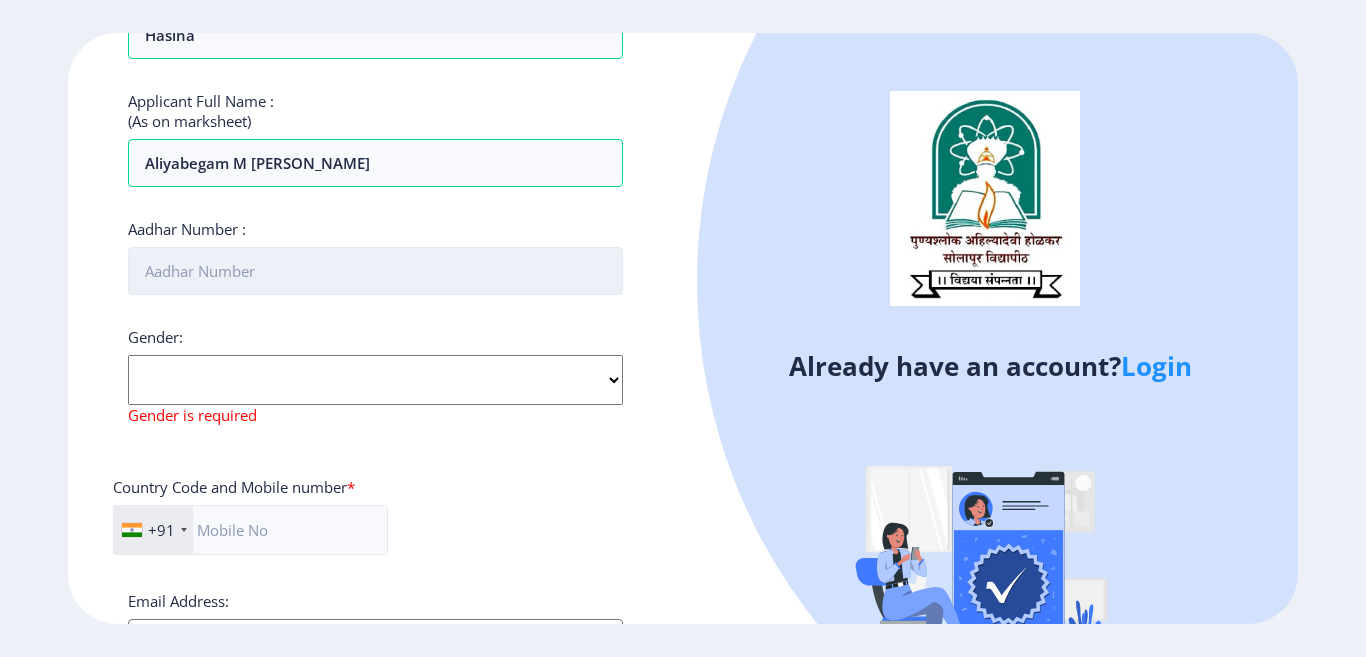 click on "Aadhar Number :" at bounding box center (375, 271) 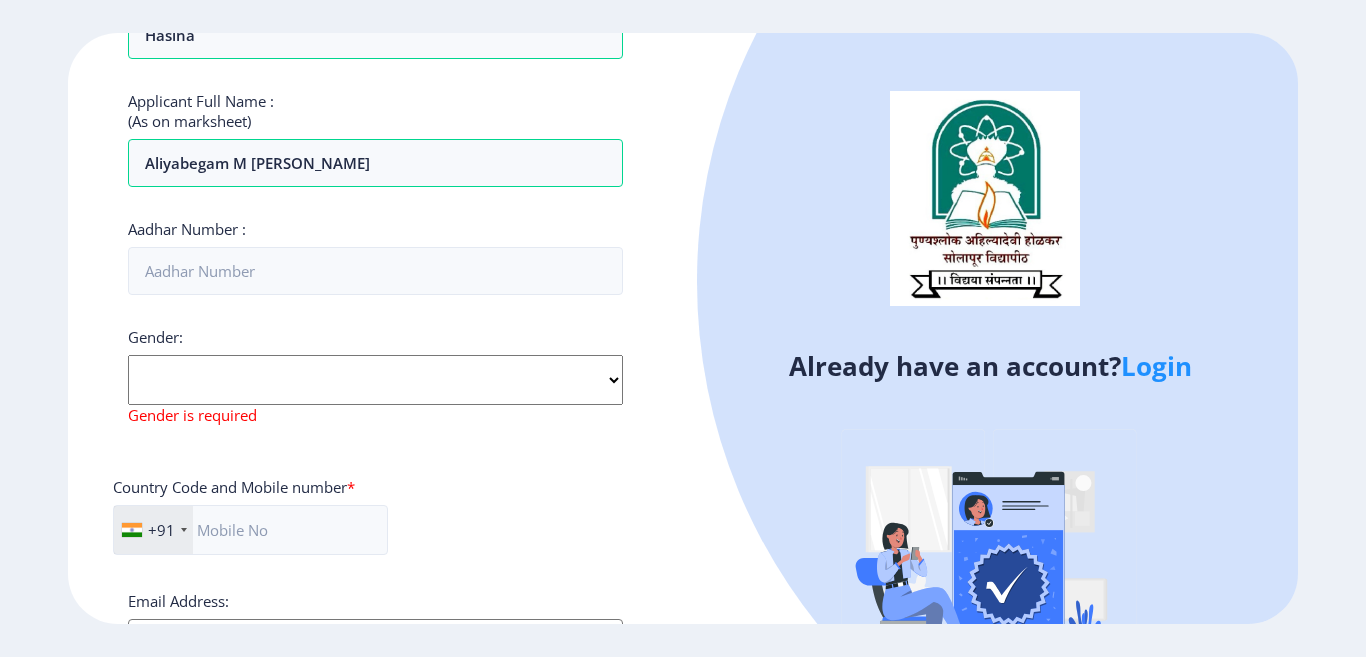 click on "Gender: Select Gender Male Female Other Gender is required" 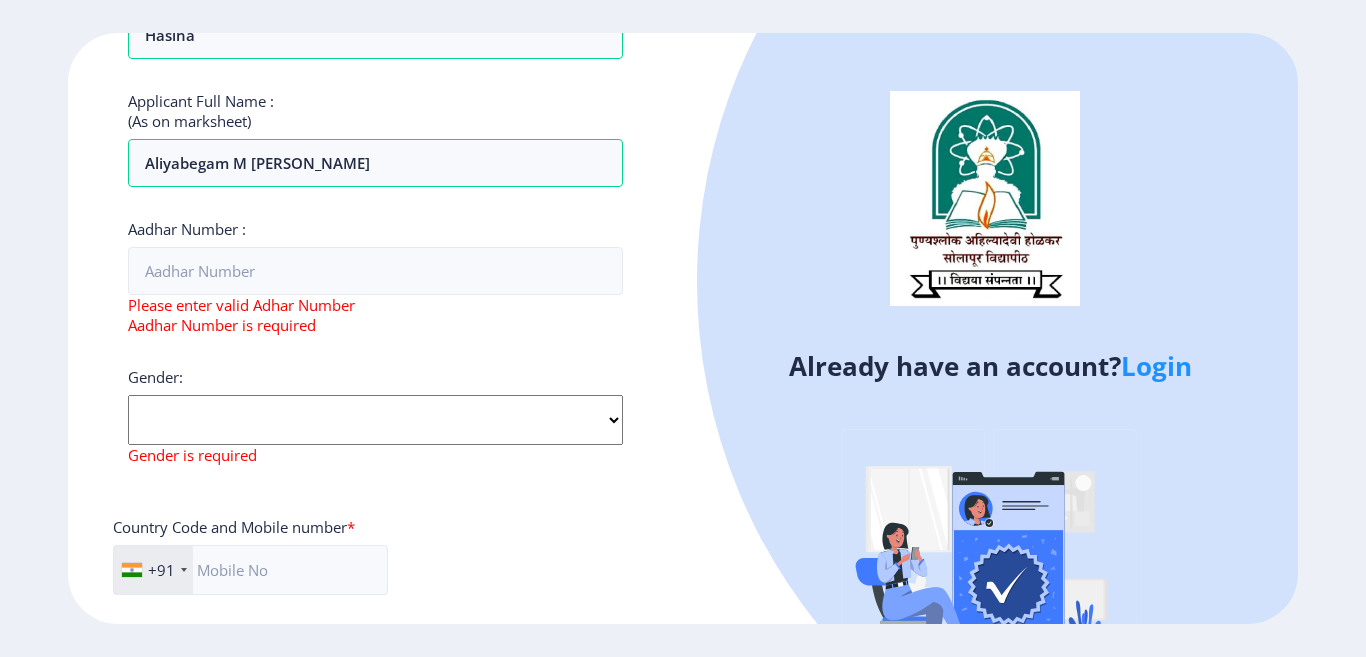 select on "[DEMOGRAPHIC_DATA]" 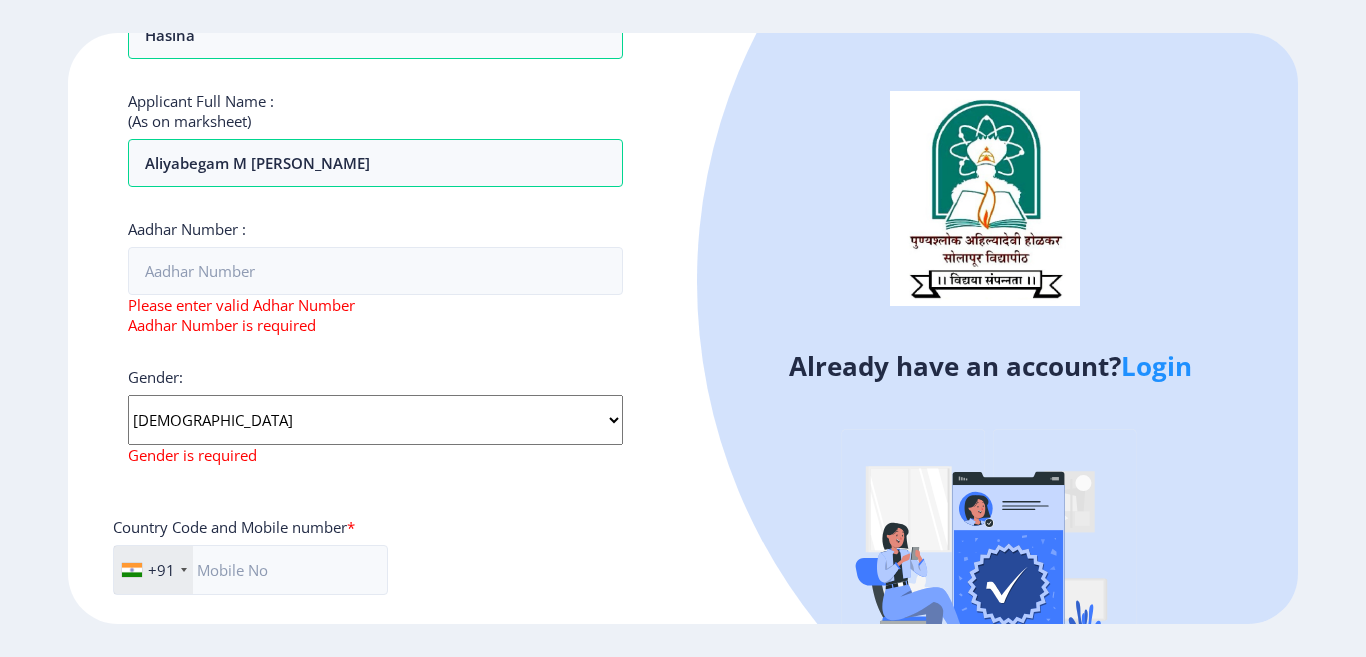 click on "Select Gender Male Female Other" 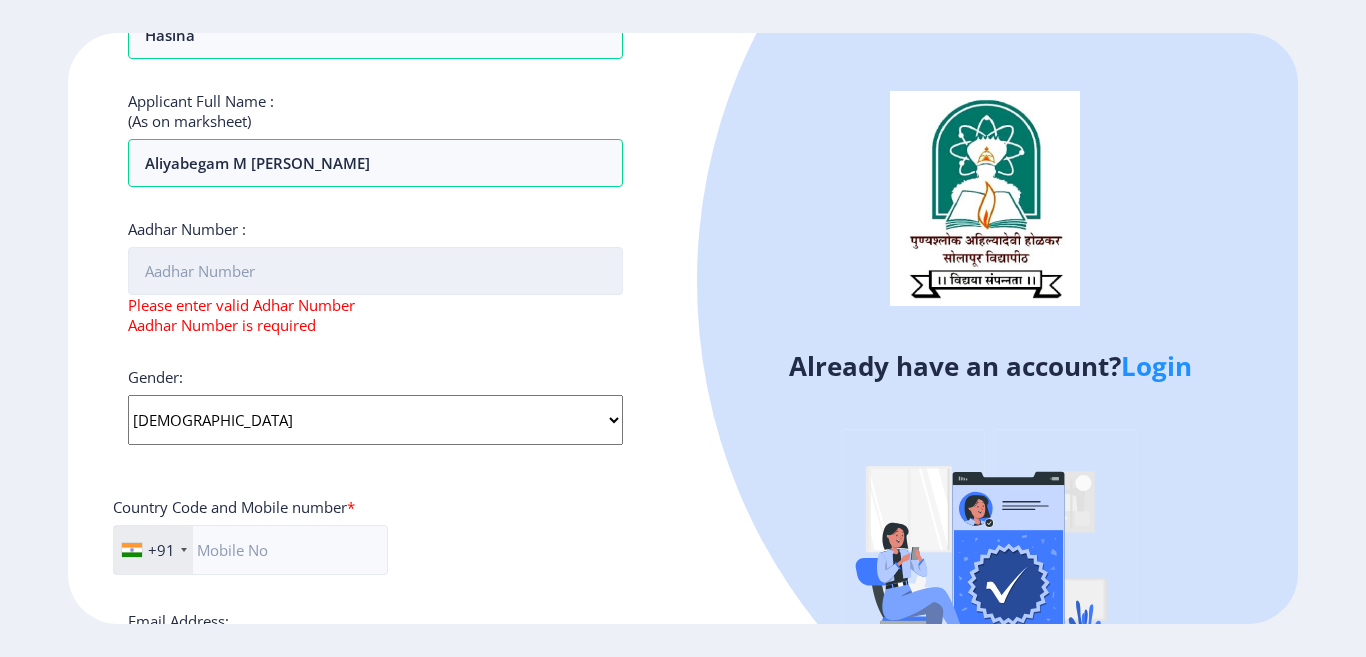 click on "Aadhar Number :" at bounding box center (375, 271) 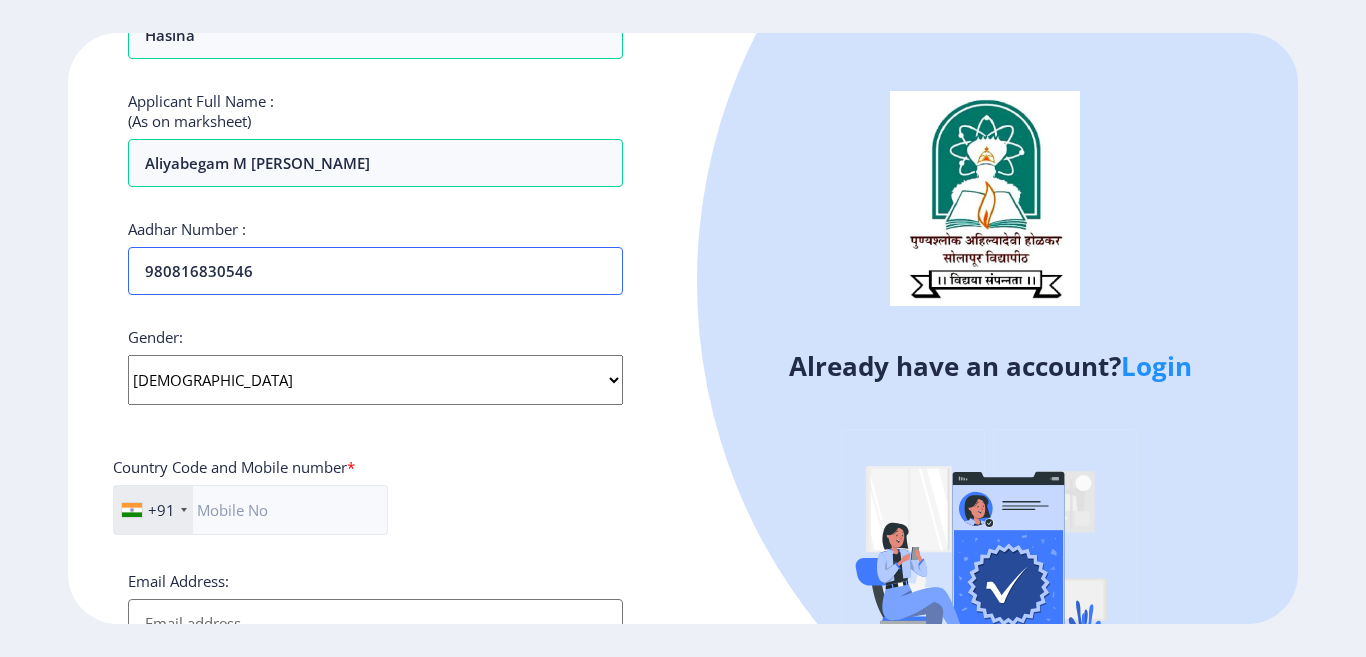 type on "980816830546" 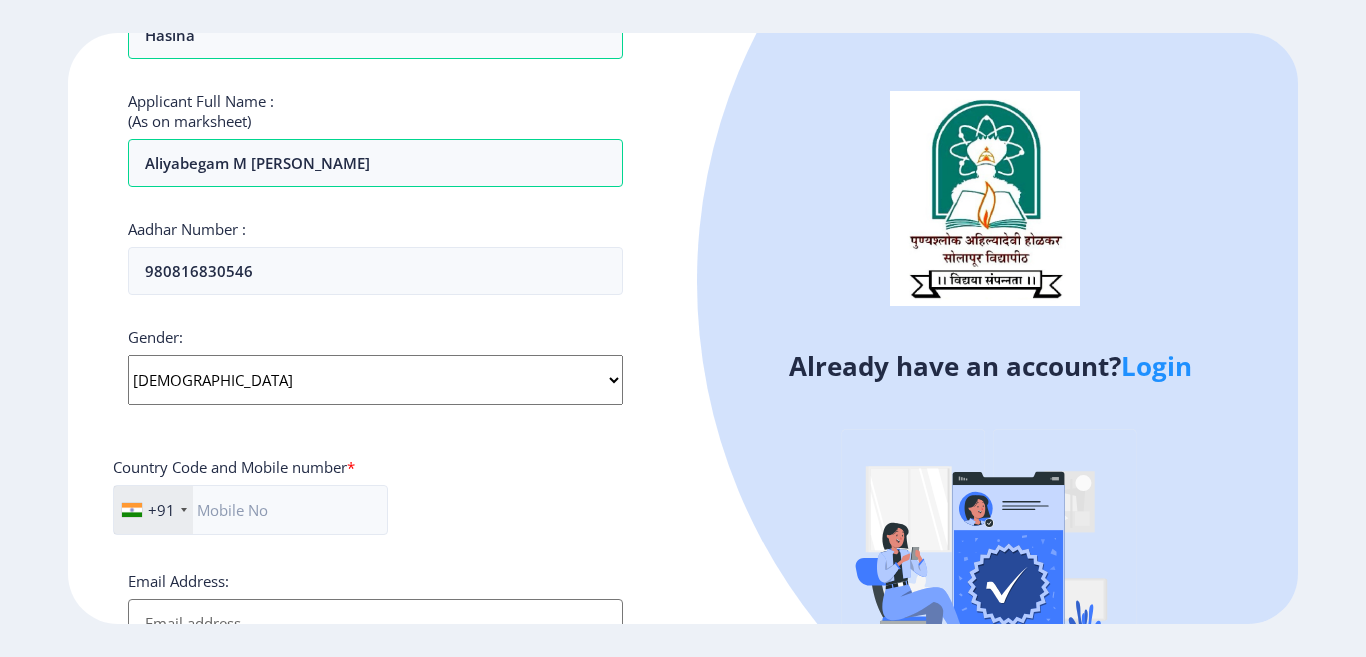 click on "Select Gender Male Female Other" 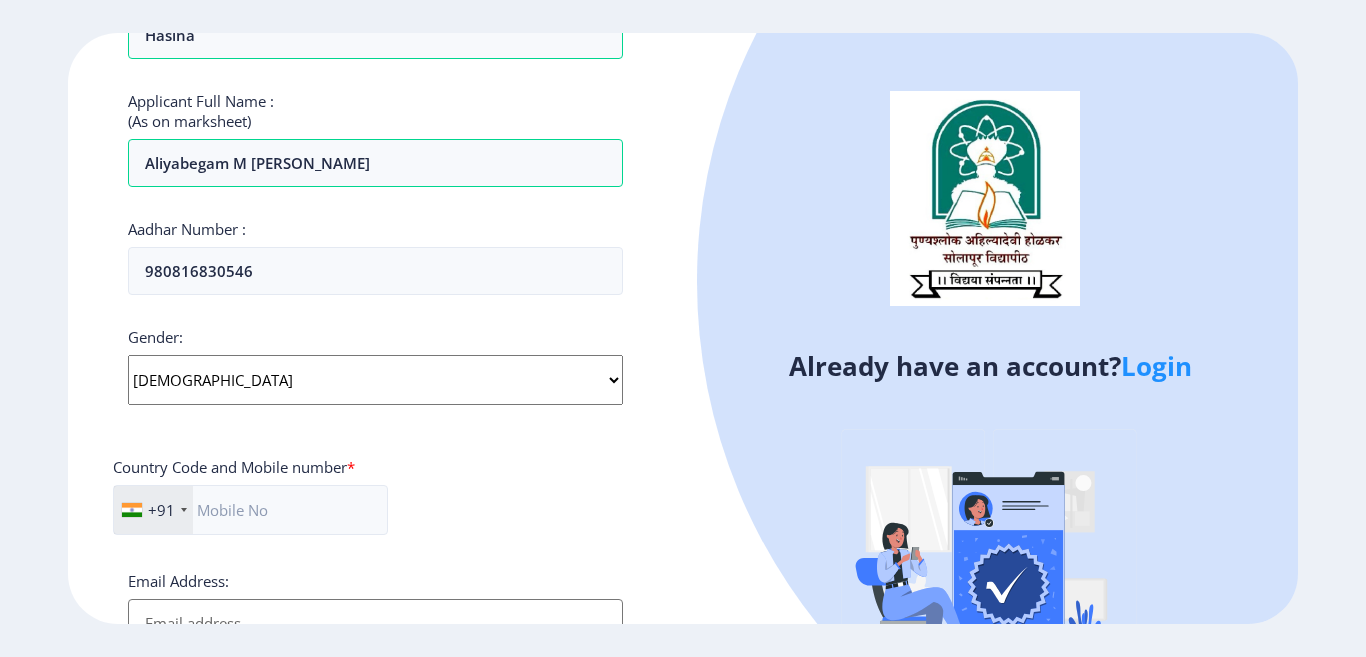 click on "Select Gender Male Female Other" 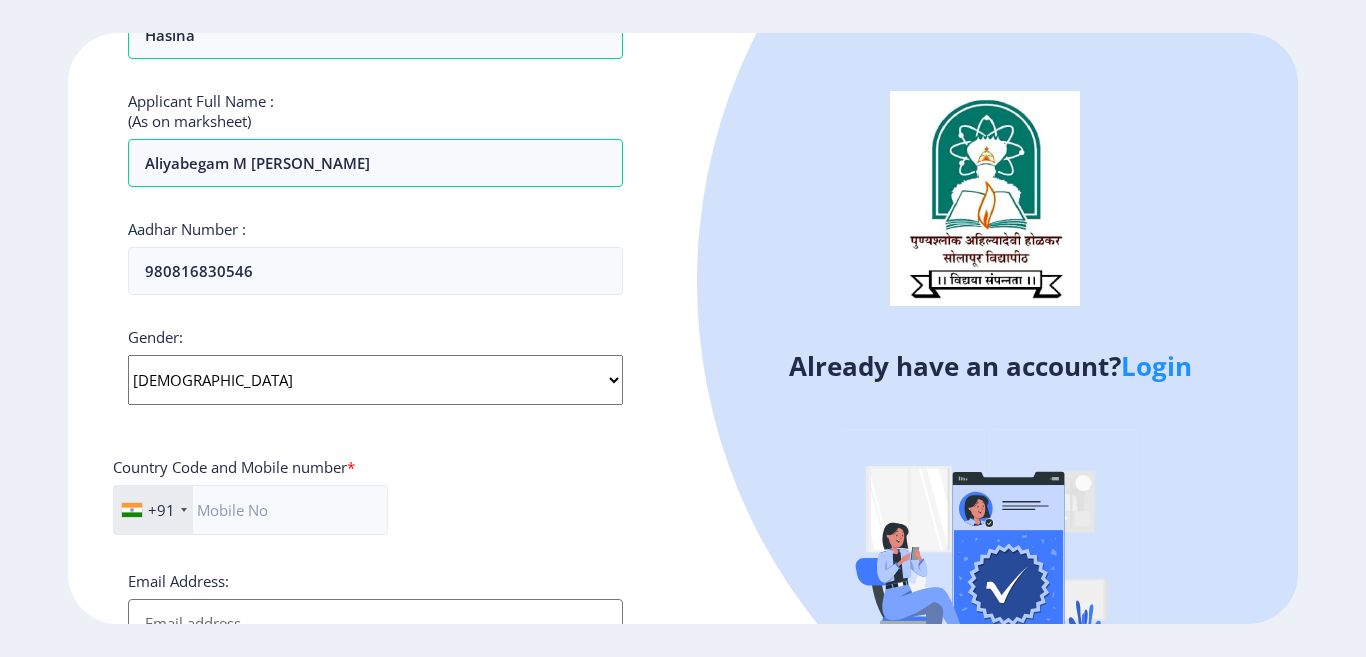 scroll, scrollTop: 600, scrollLeft: 0, axis: vertical 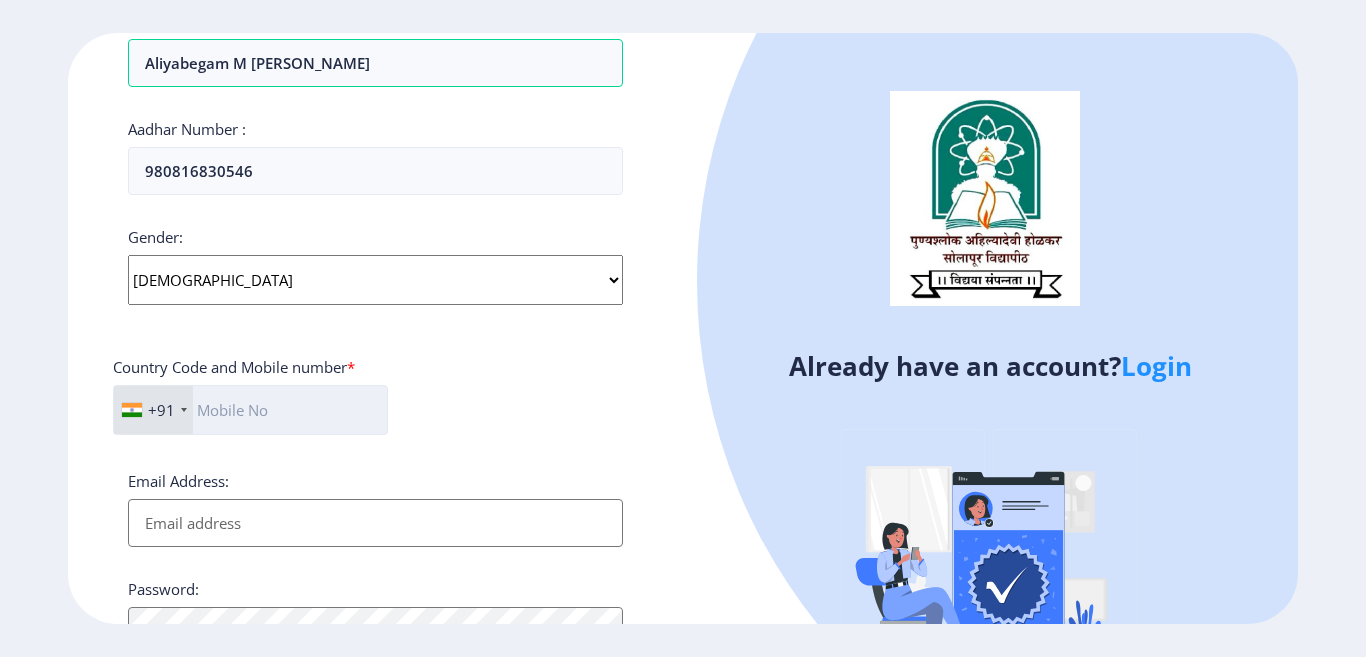 click 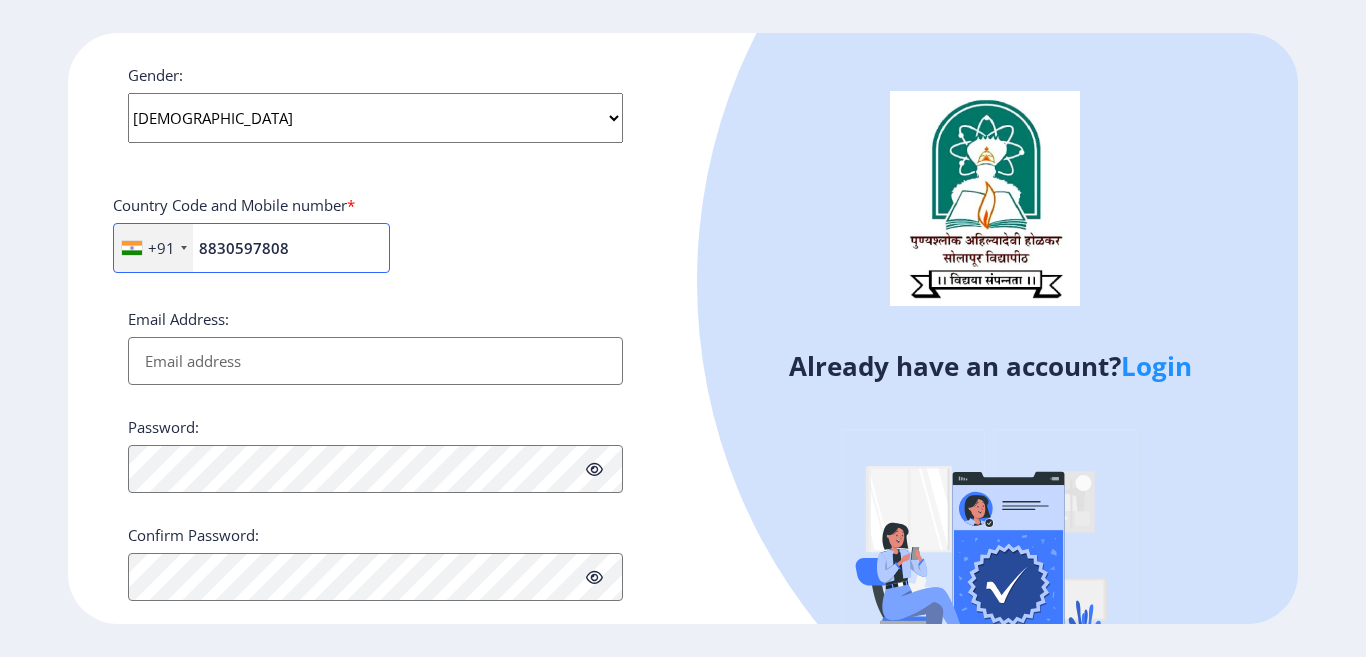 scroll, scrollTop: 800, scrollLeft: 0, axis: vertical 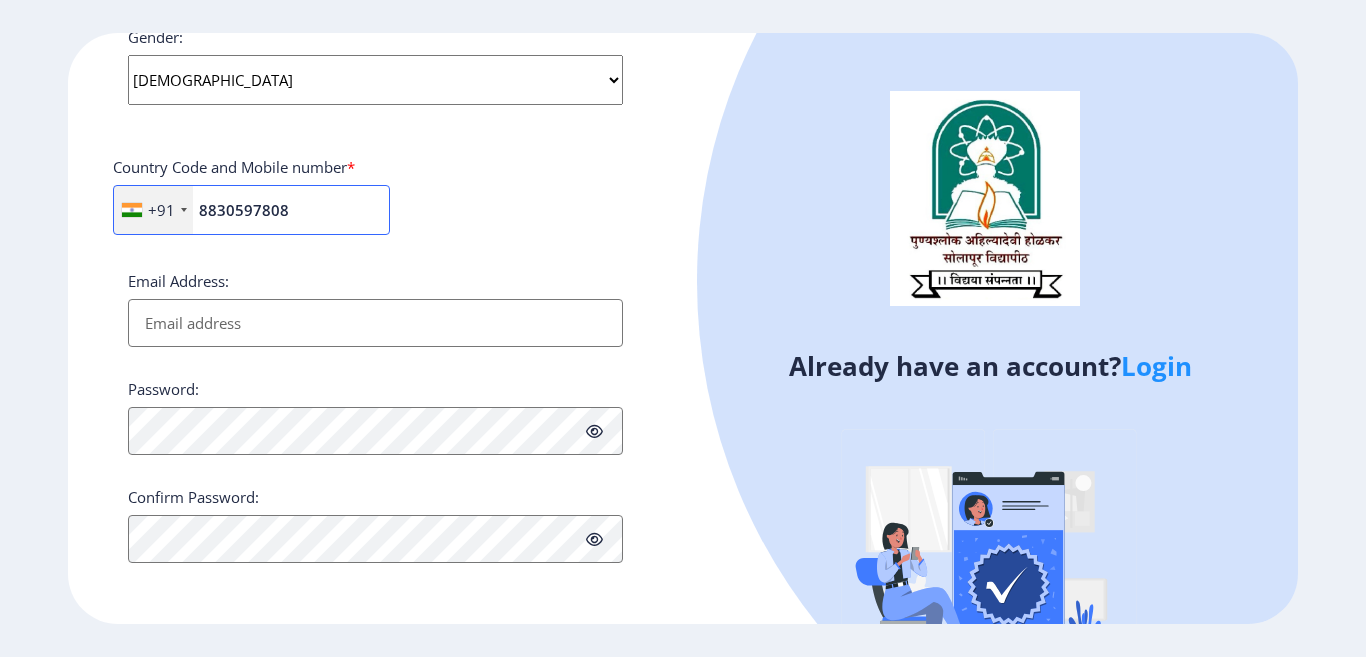 type on "8830597808" 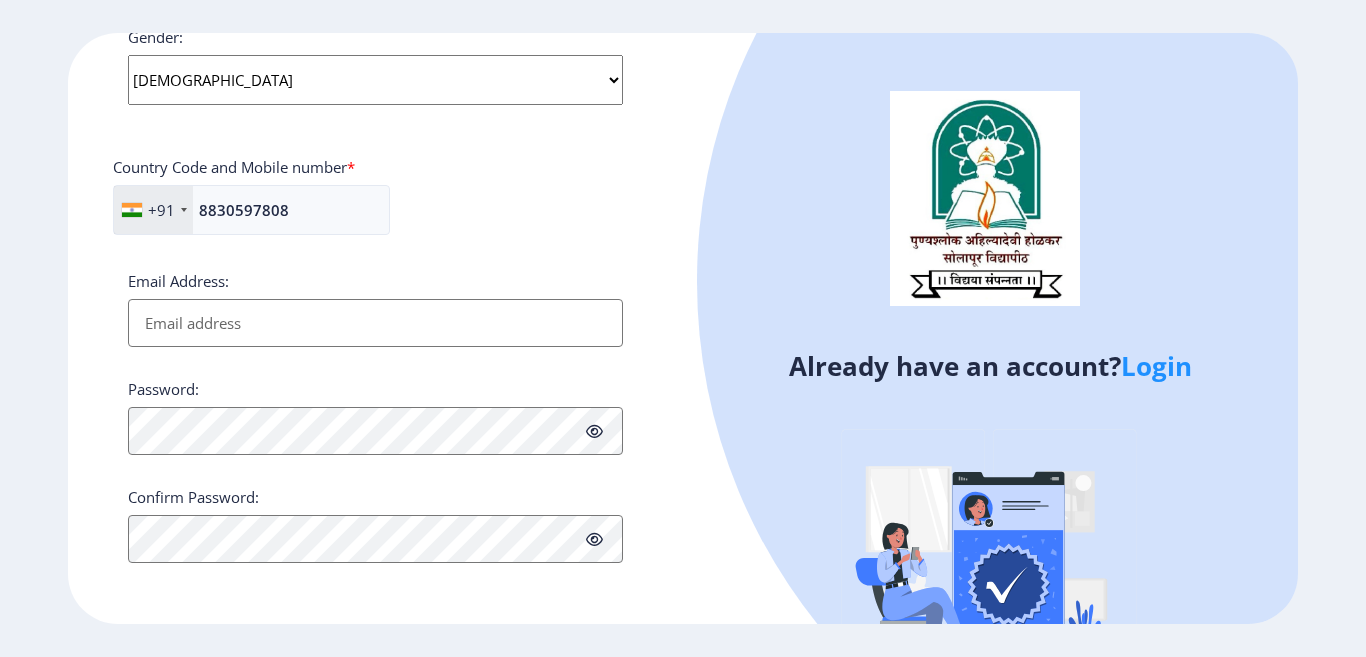 click on "Email Address:" at bounding box center [375, 323] 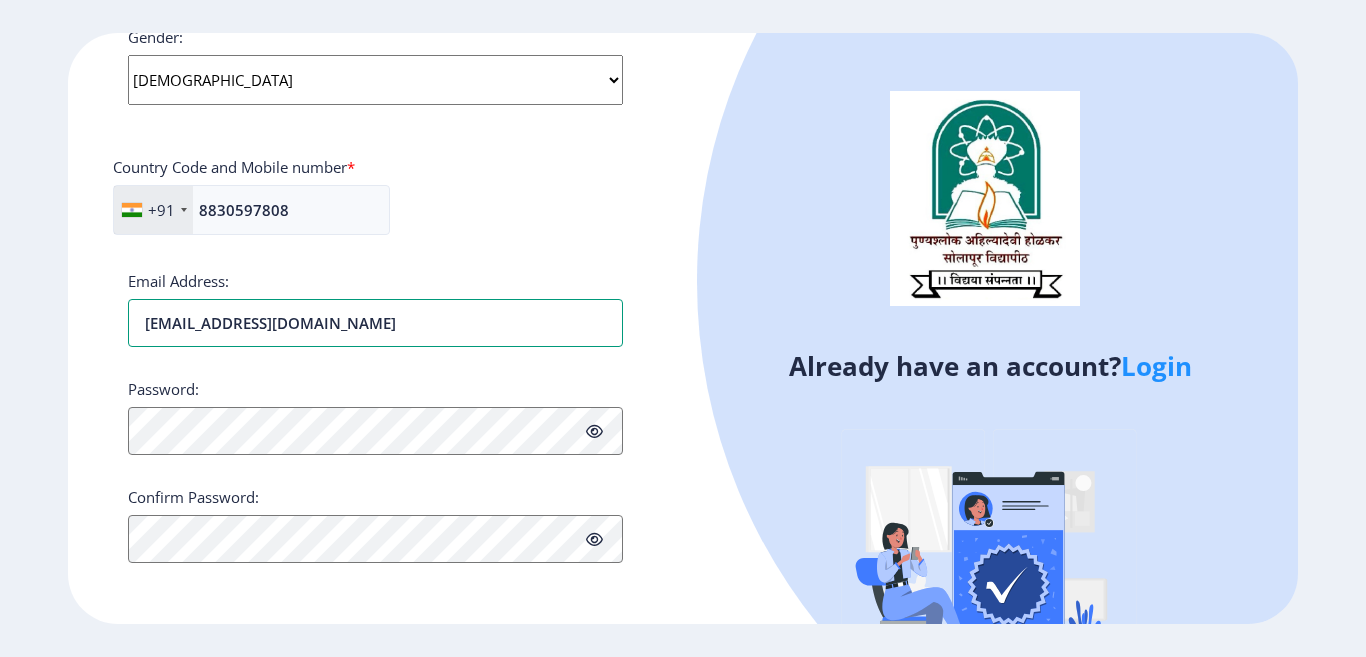 scroll, scrollTop: 801, scrollLeft: 0, axis: vertical 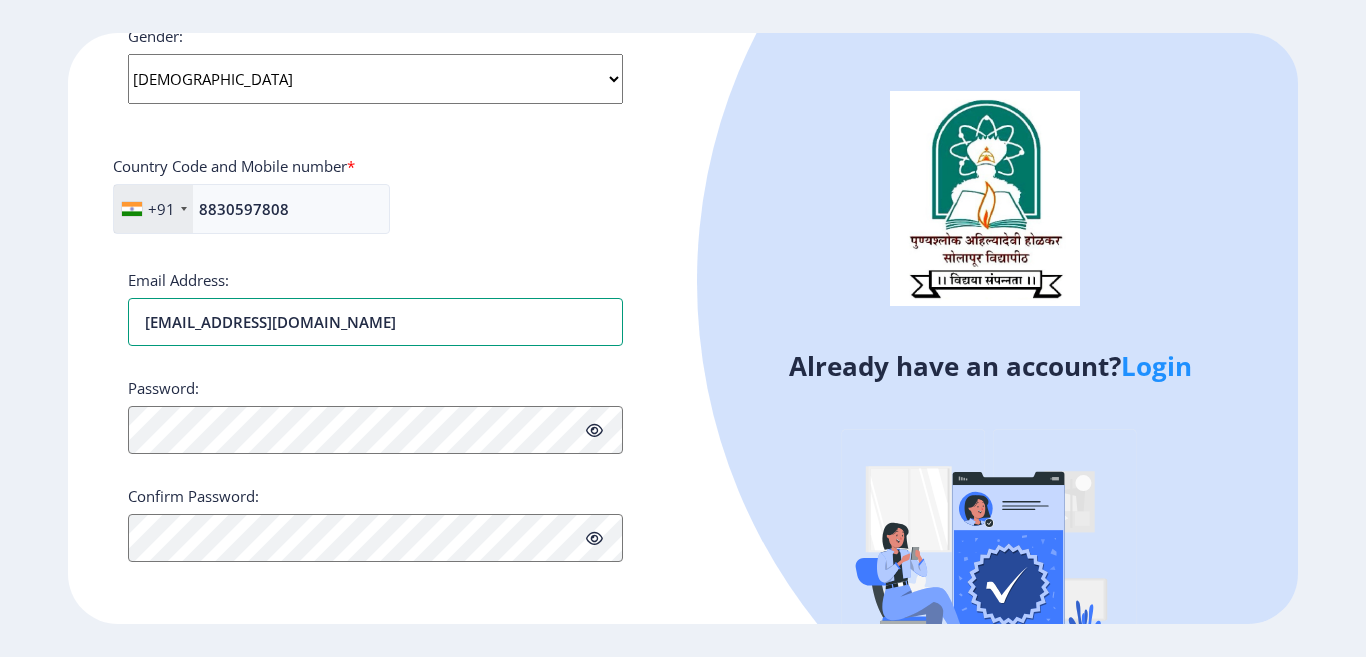 type on "aaliyamaniyar4@gmail.com" 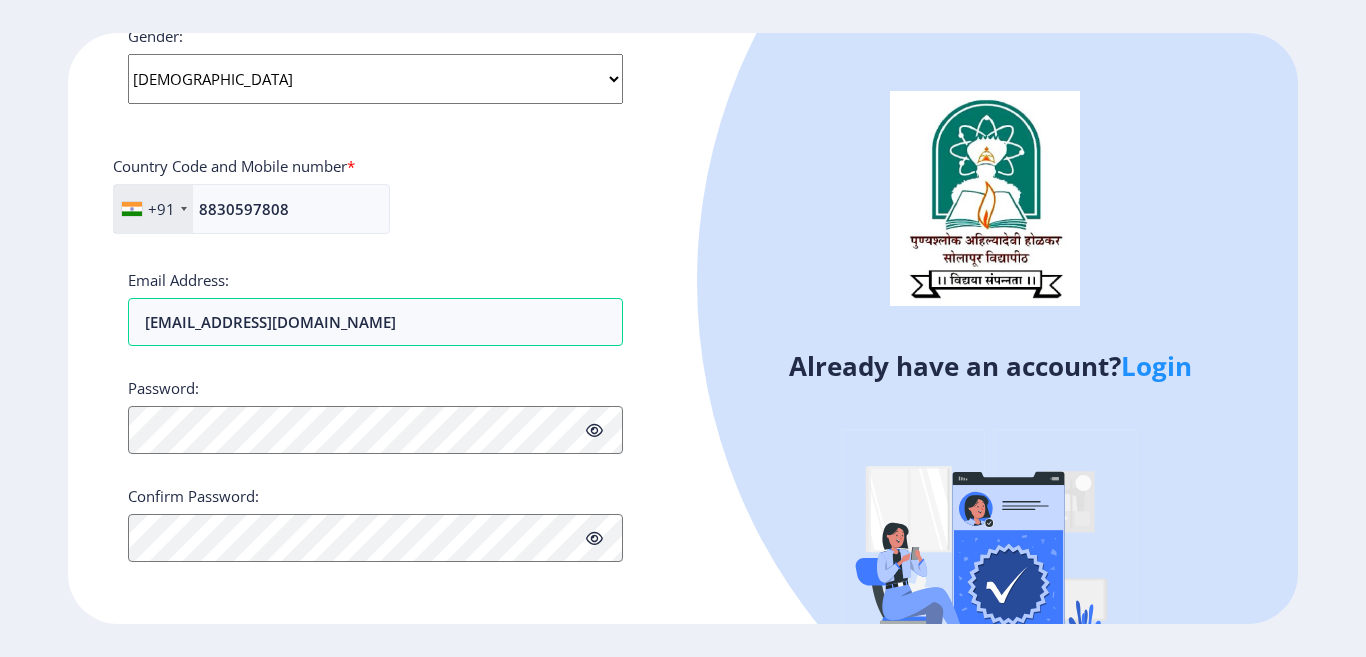 click 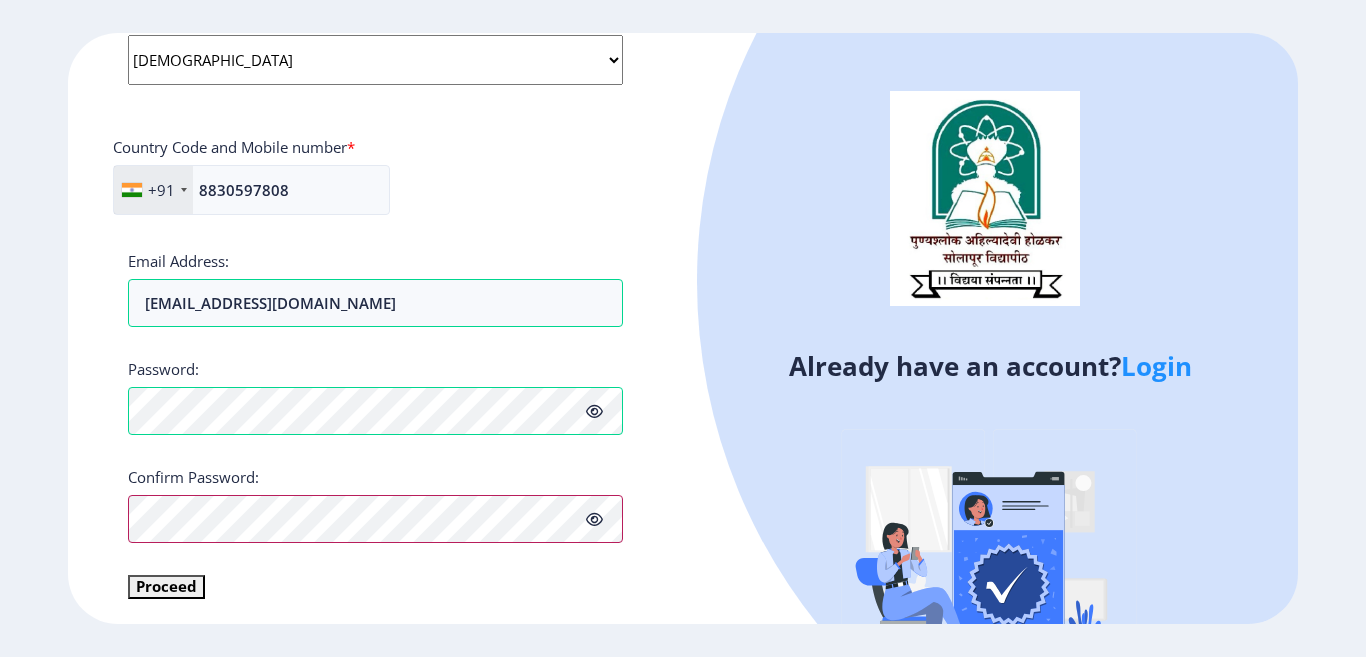 scroll, scrollTop: 825, scrollLeft: 0, axis: vertical 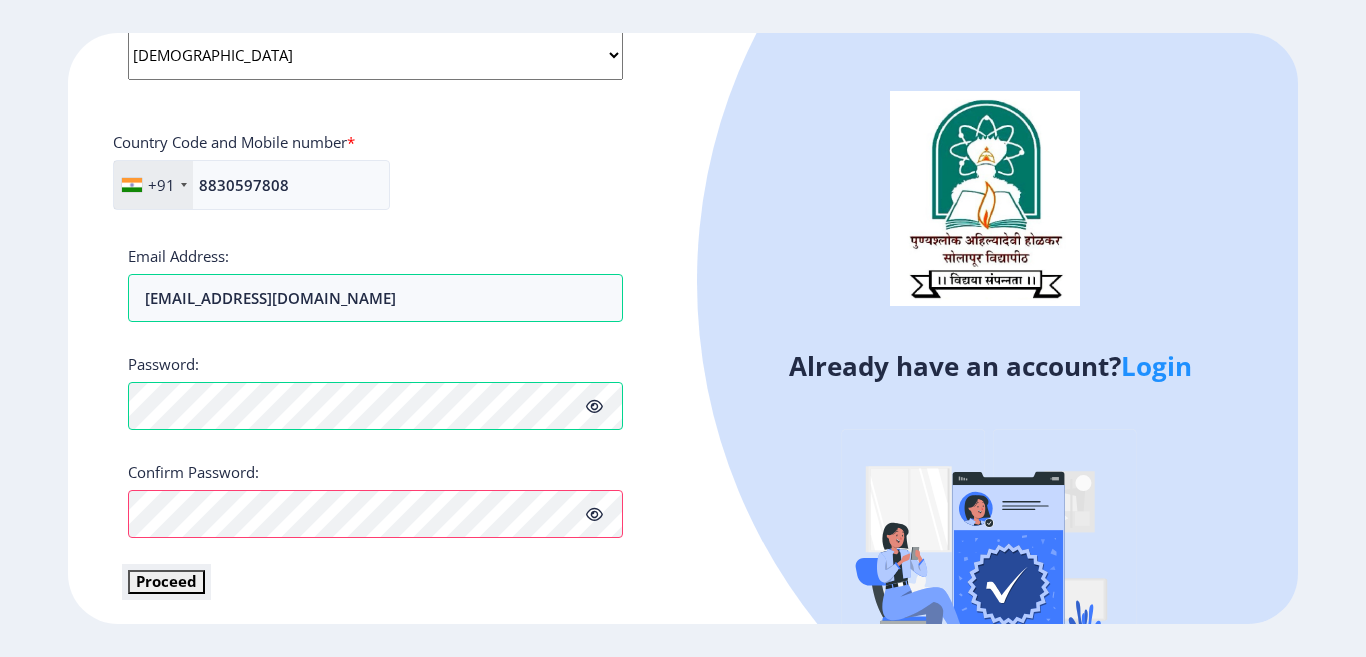 click on "Proceed" 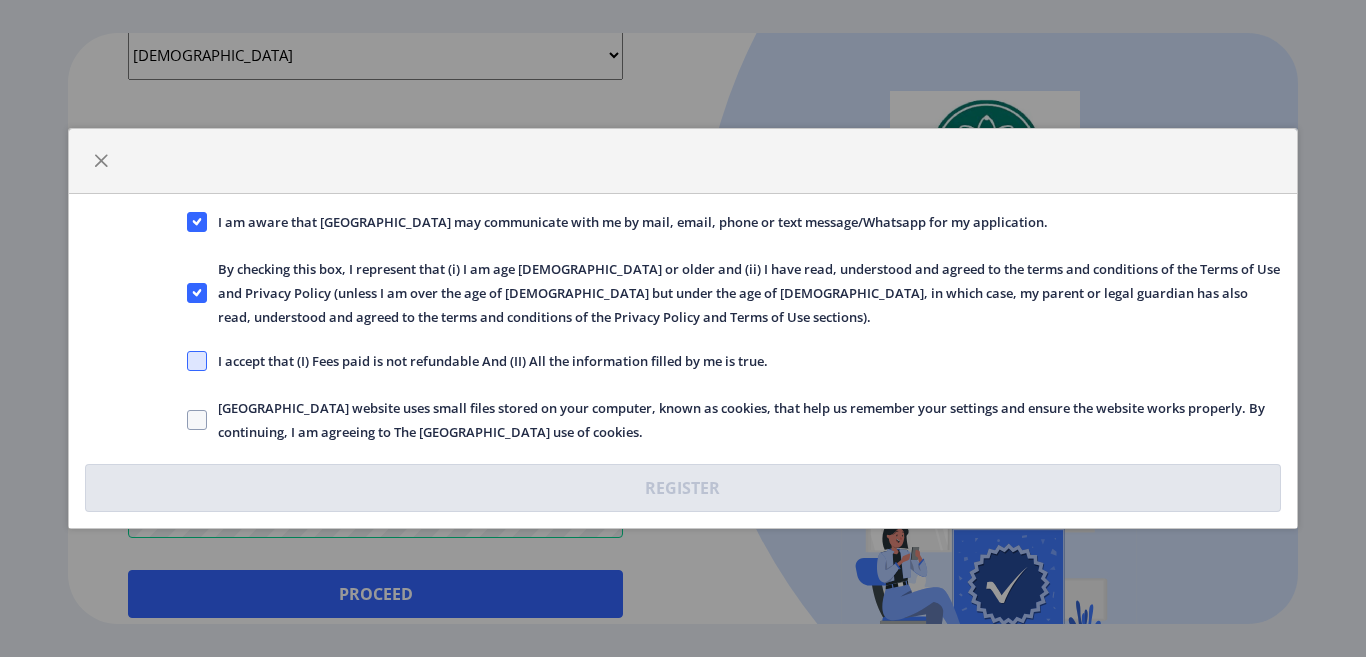 click 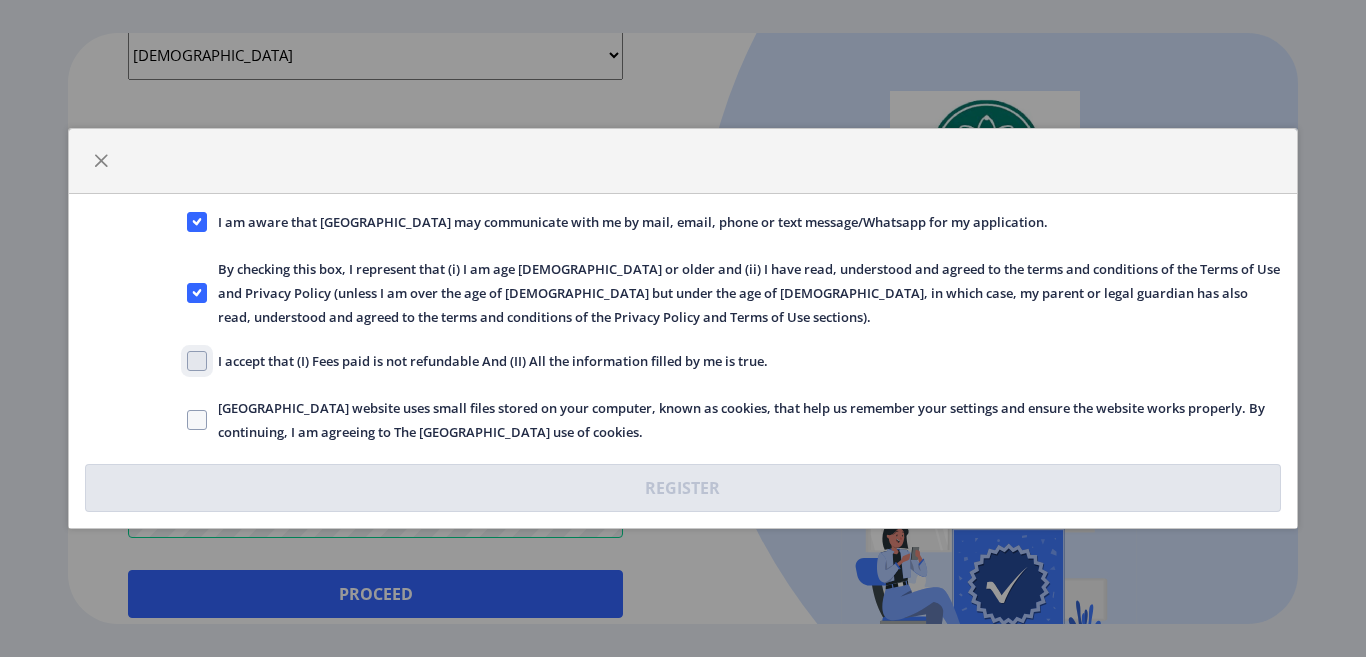 checkbox on "true" 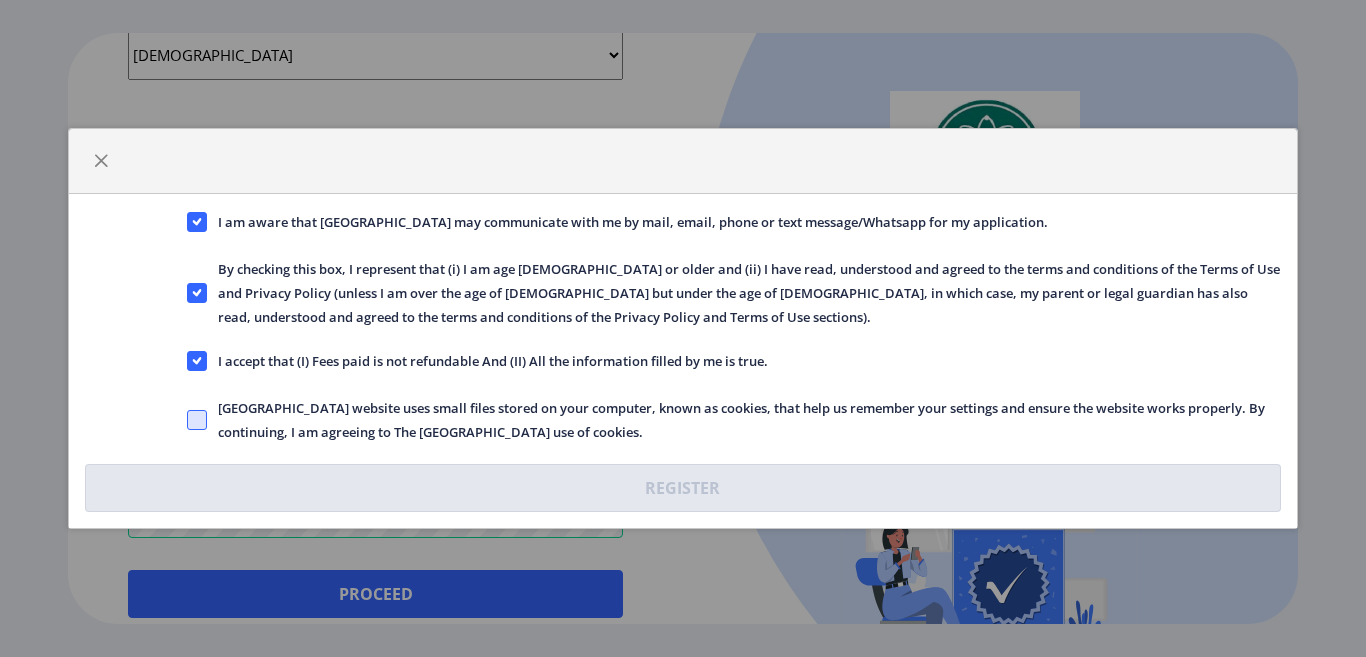 click 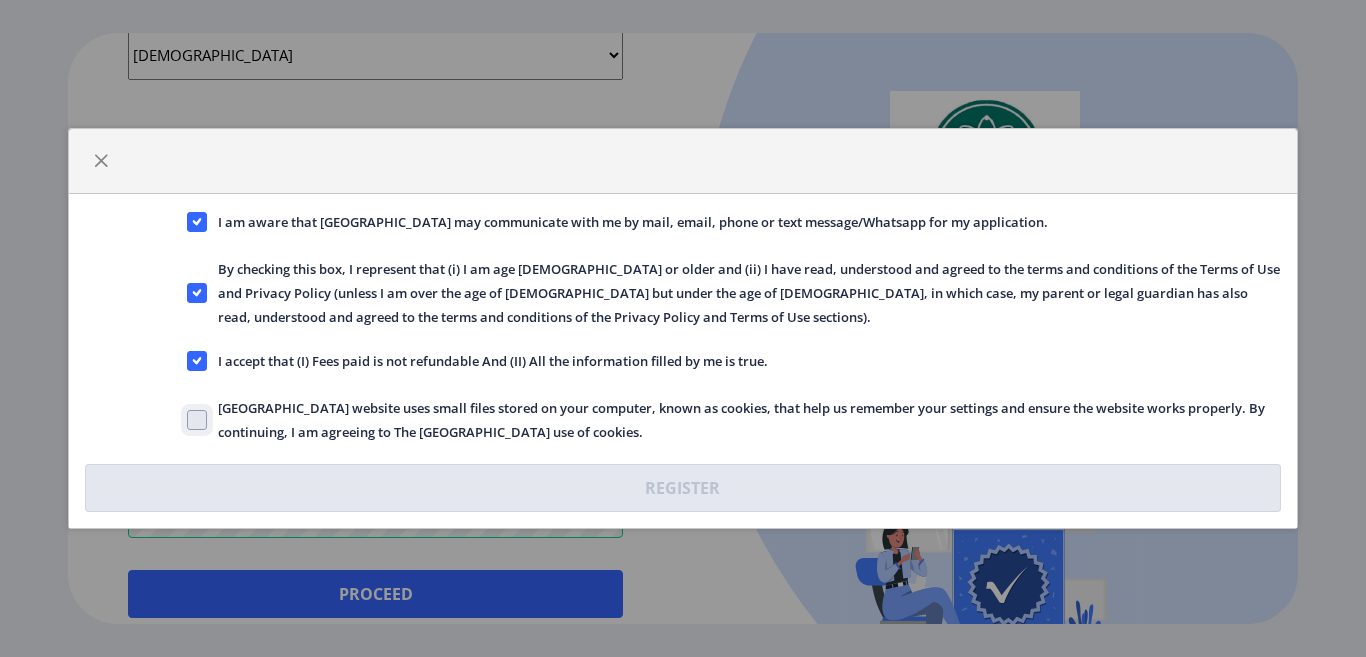 click on "Solapur University website uses small files stored on your computer, known as cookies, that help us remember your settings and ensure the website works properly. By continuing, I am agreeing to The Solapur University use of cookies." 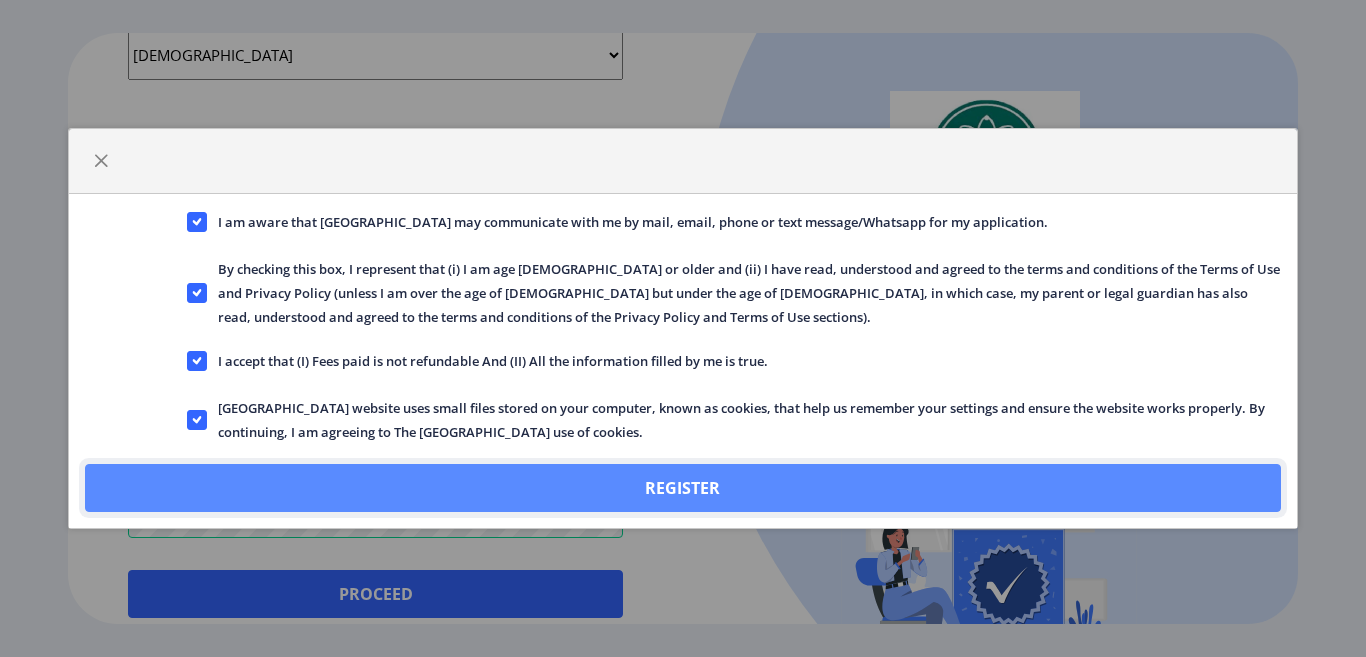 click on "Register" 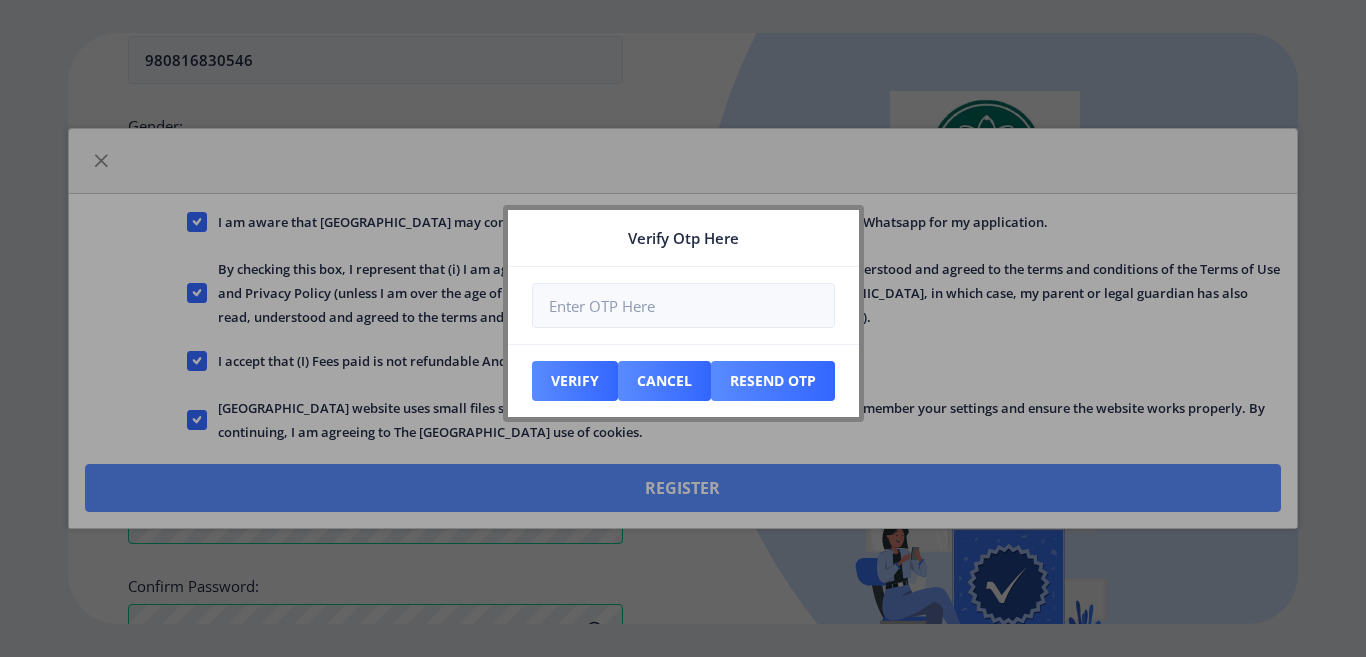 scroll, scrollTop: 939, scrollLeft: 0, axis: vertical 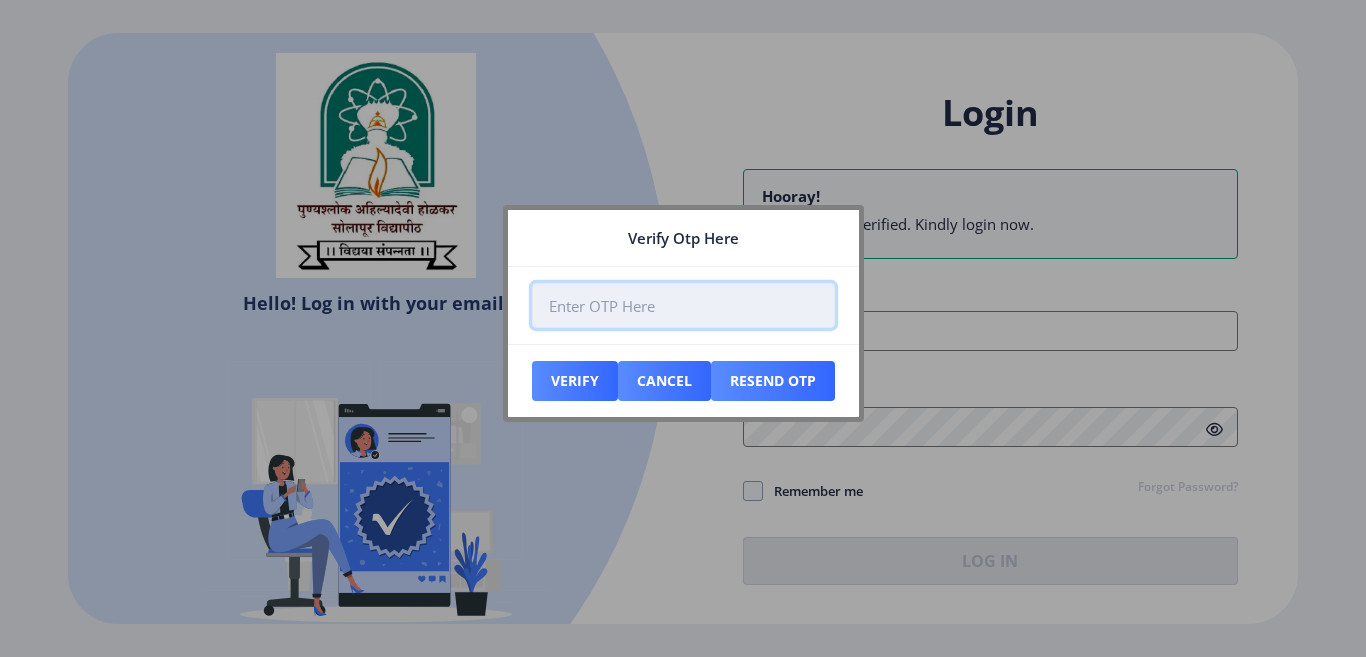click at bounding box center (683, 305) 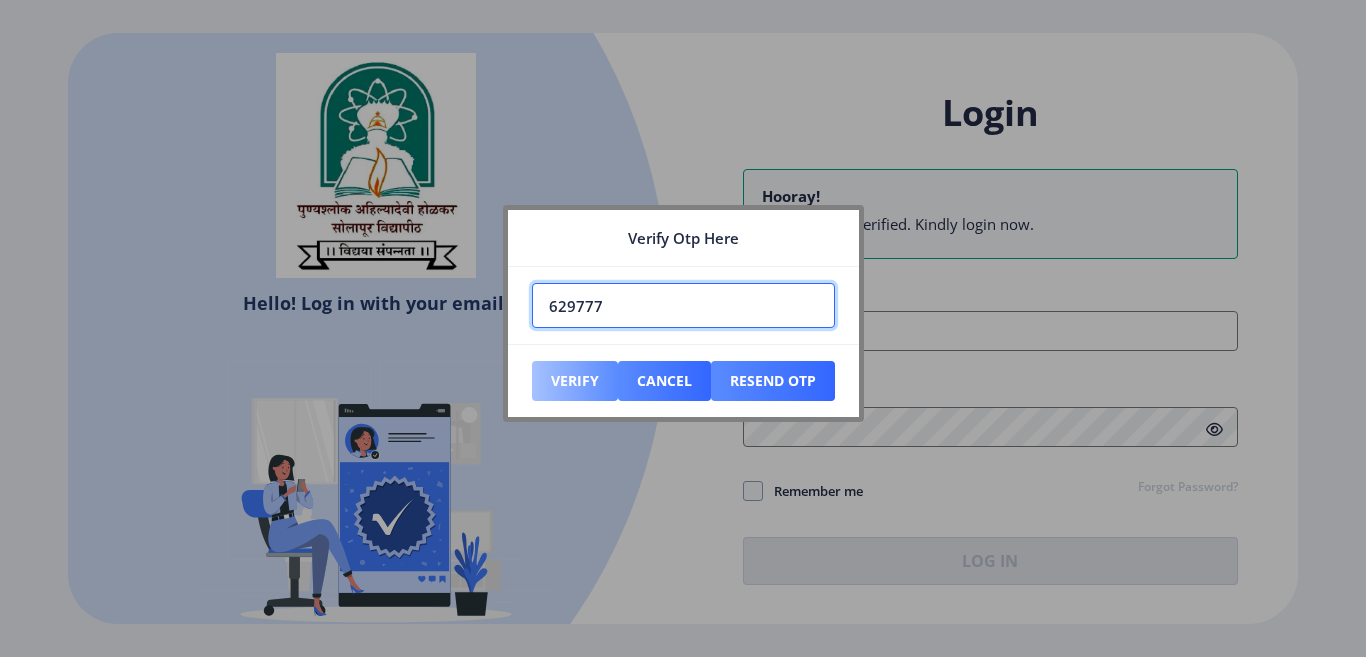 type on "629777" 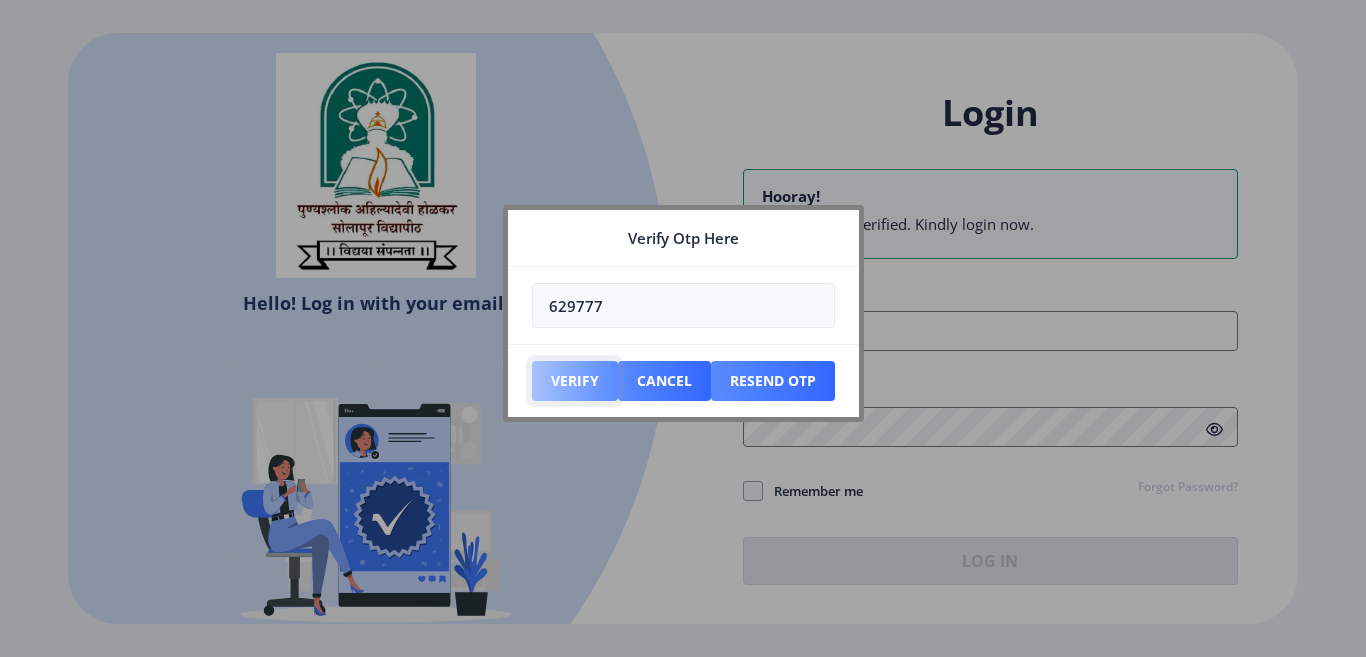 click on "Verify" at bounding box center [575, 381] 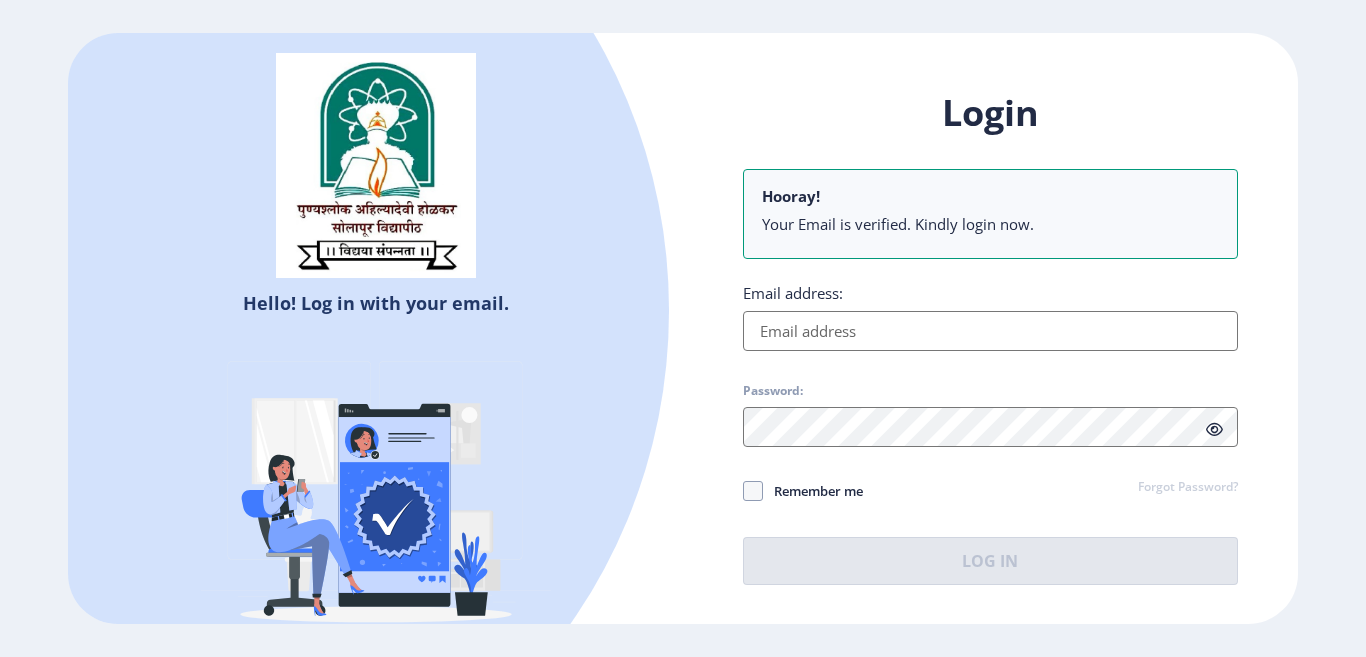 click on "Email address:" at bounding box center (990, 331) 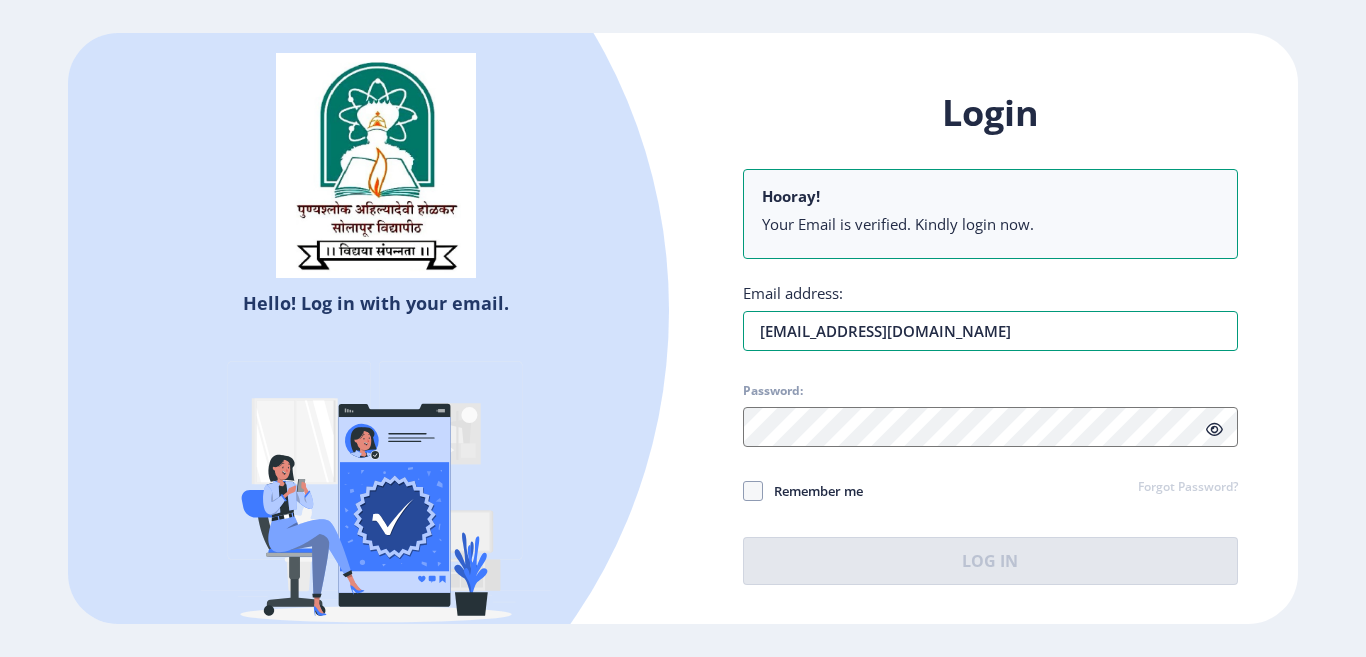 type on "aaliyamaniyar4@gamil.com" 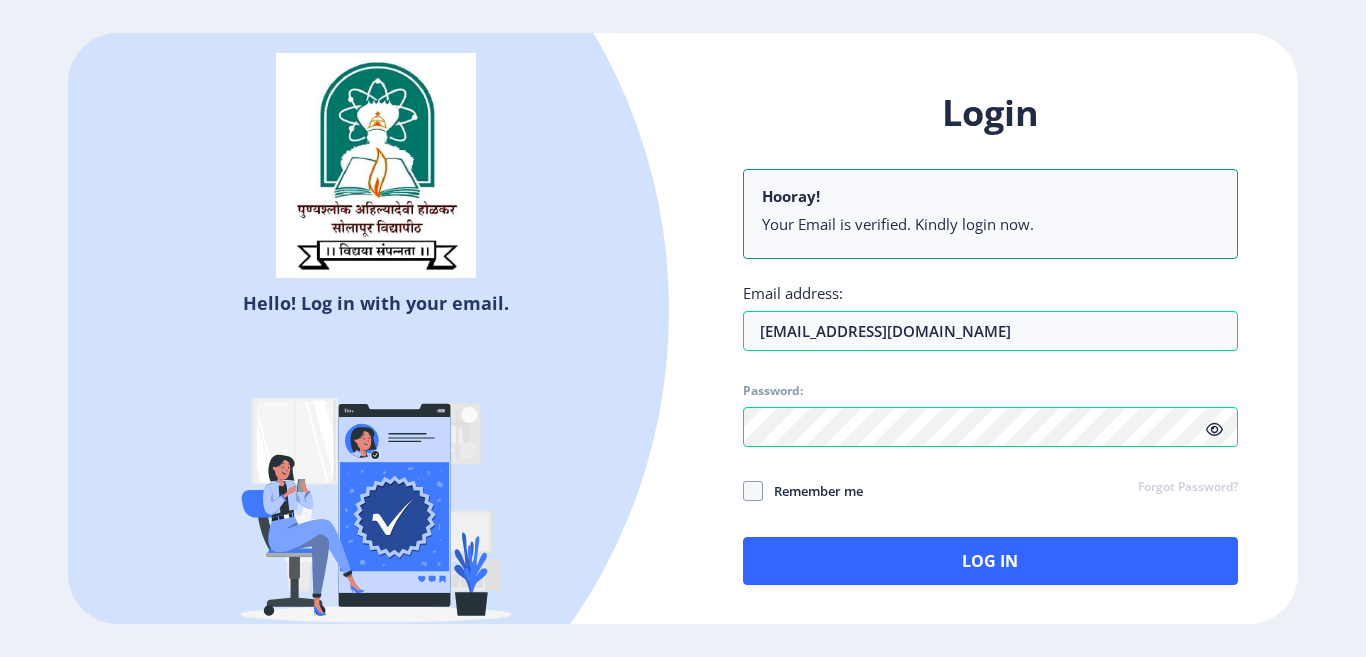 click 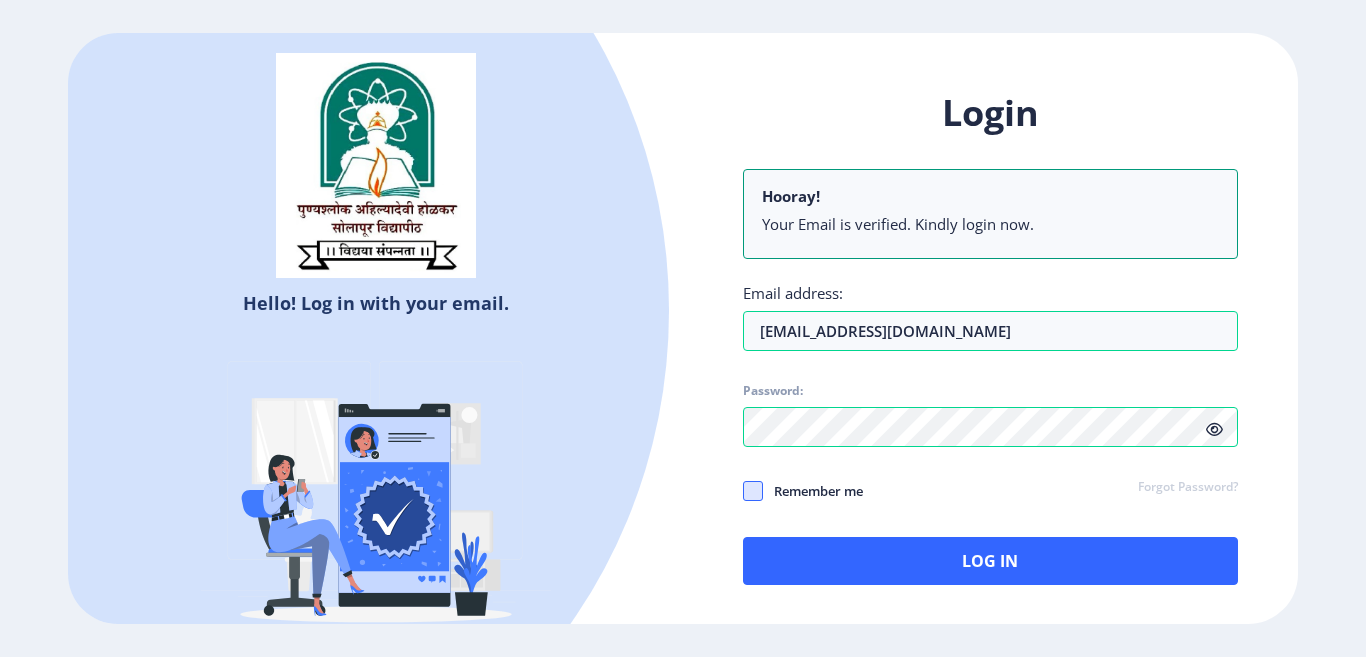 click 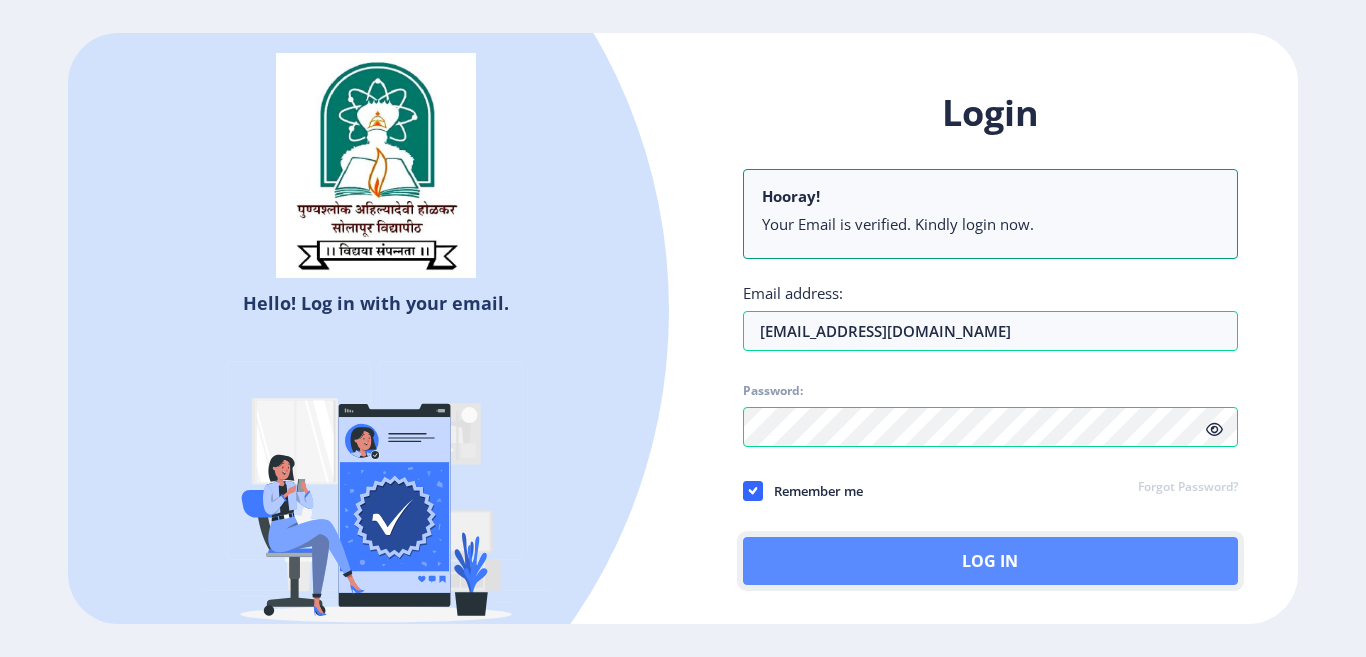 click on "Log In" 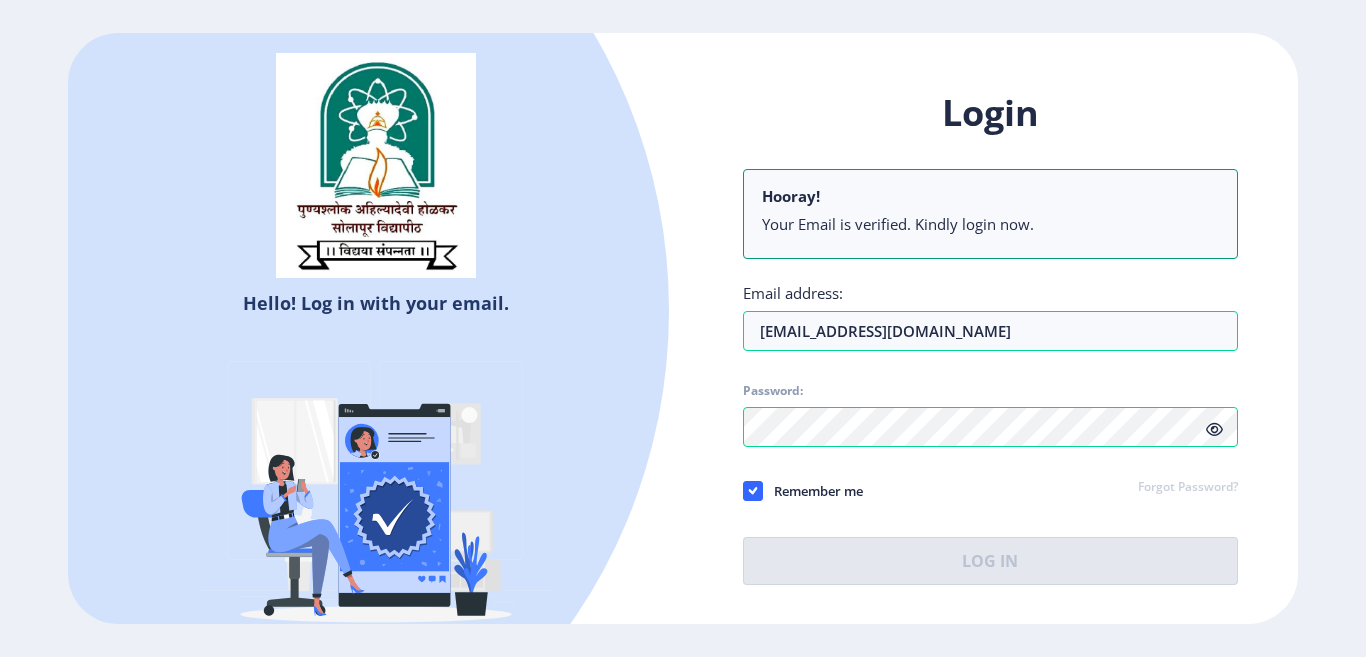 click on "Hooray! Your Email is verified. Kindly login now." 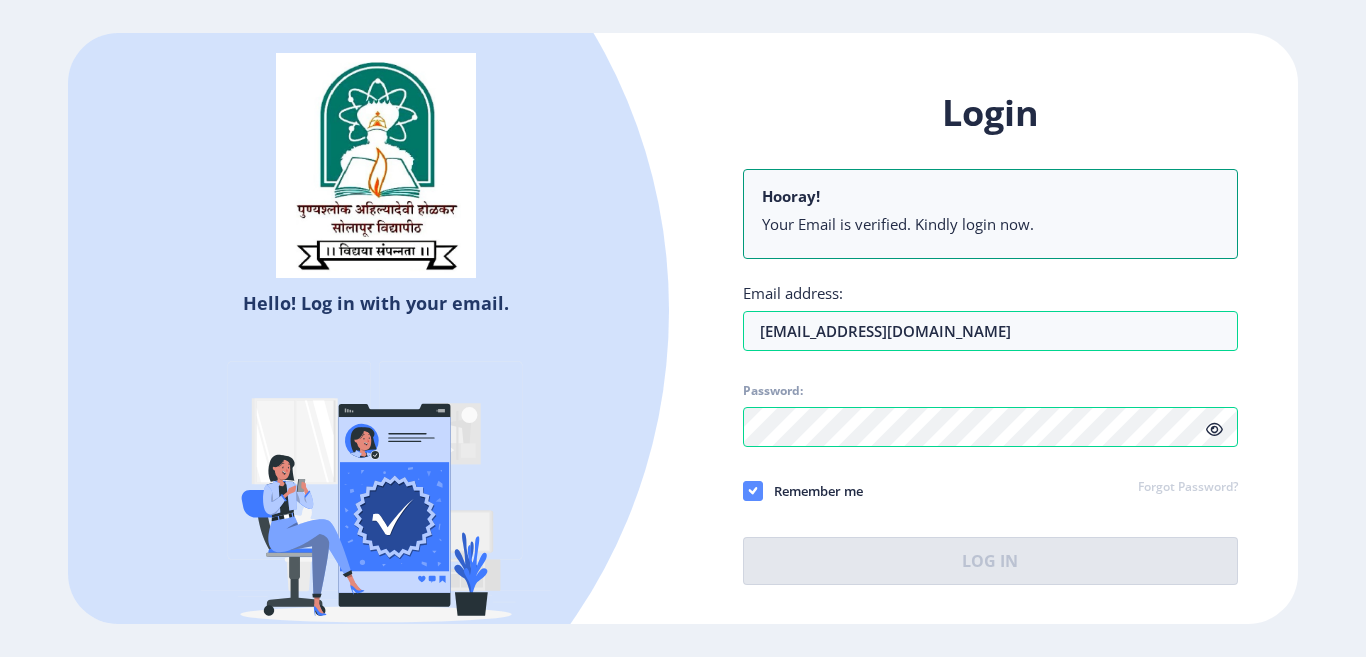 click 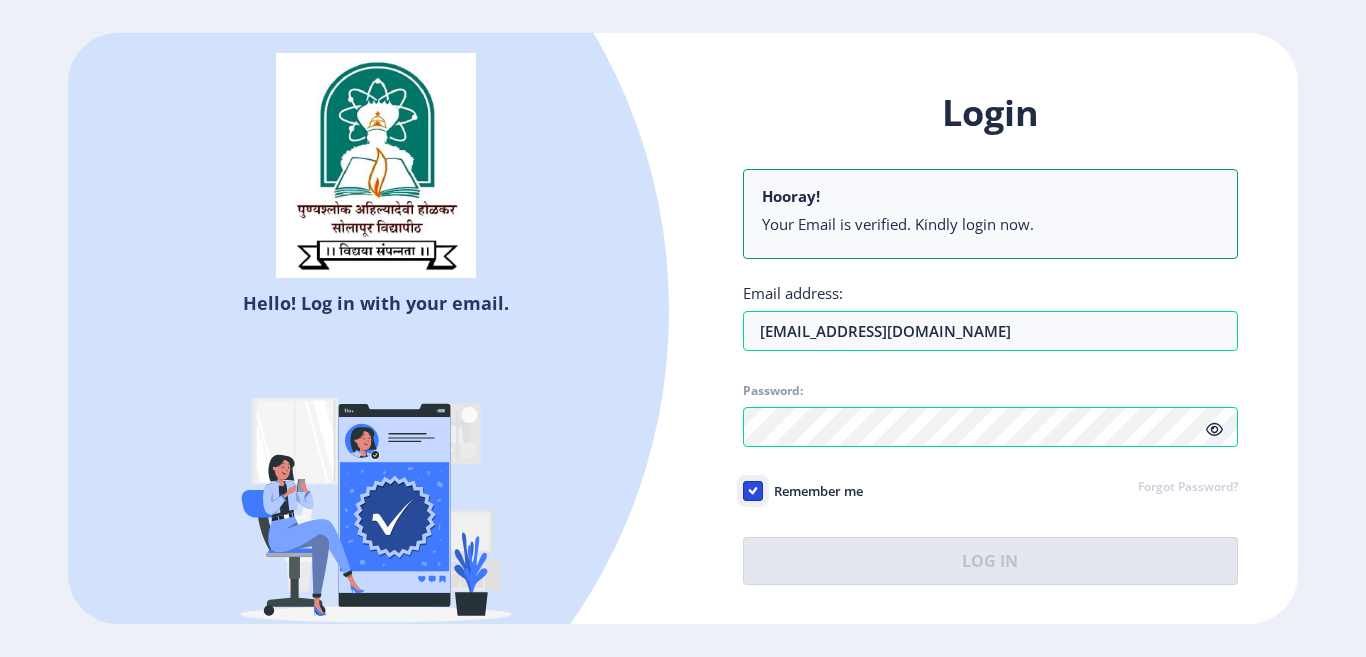 click on "Remember me" 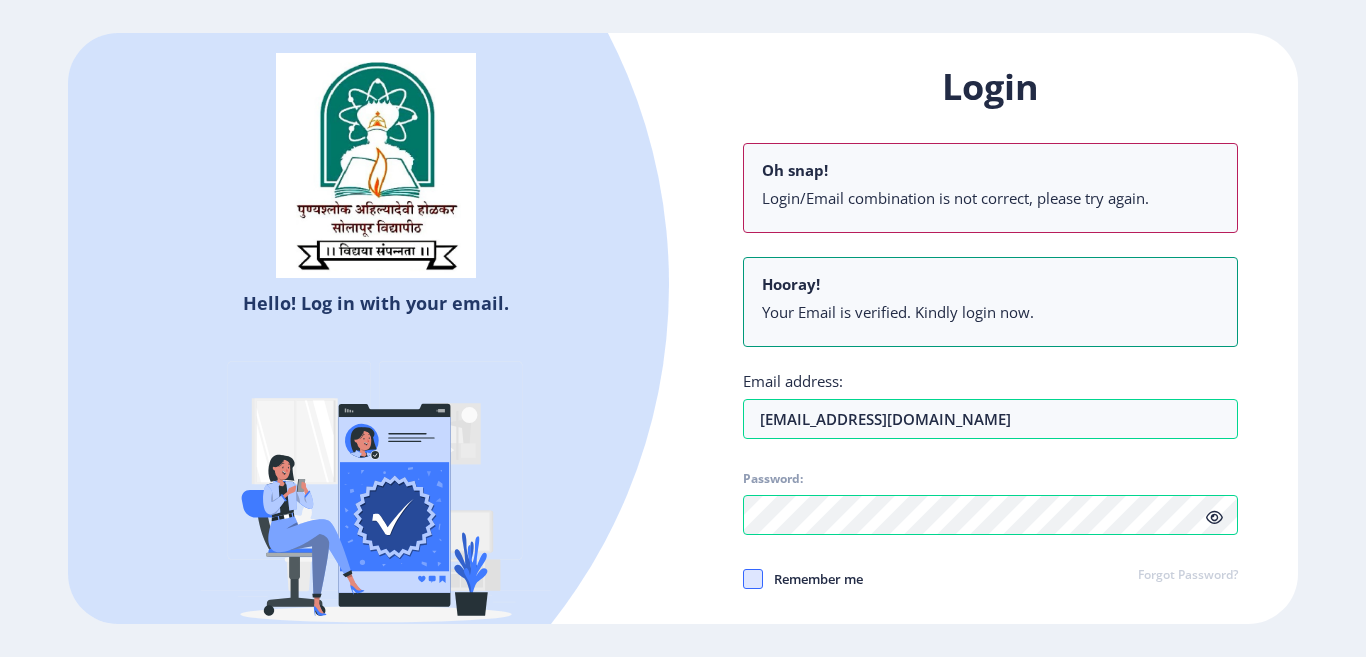 click 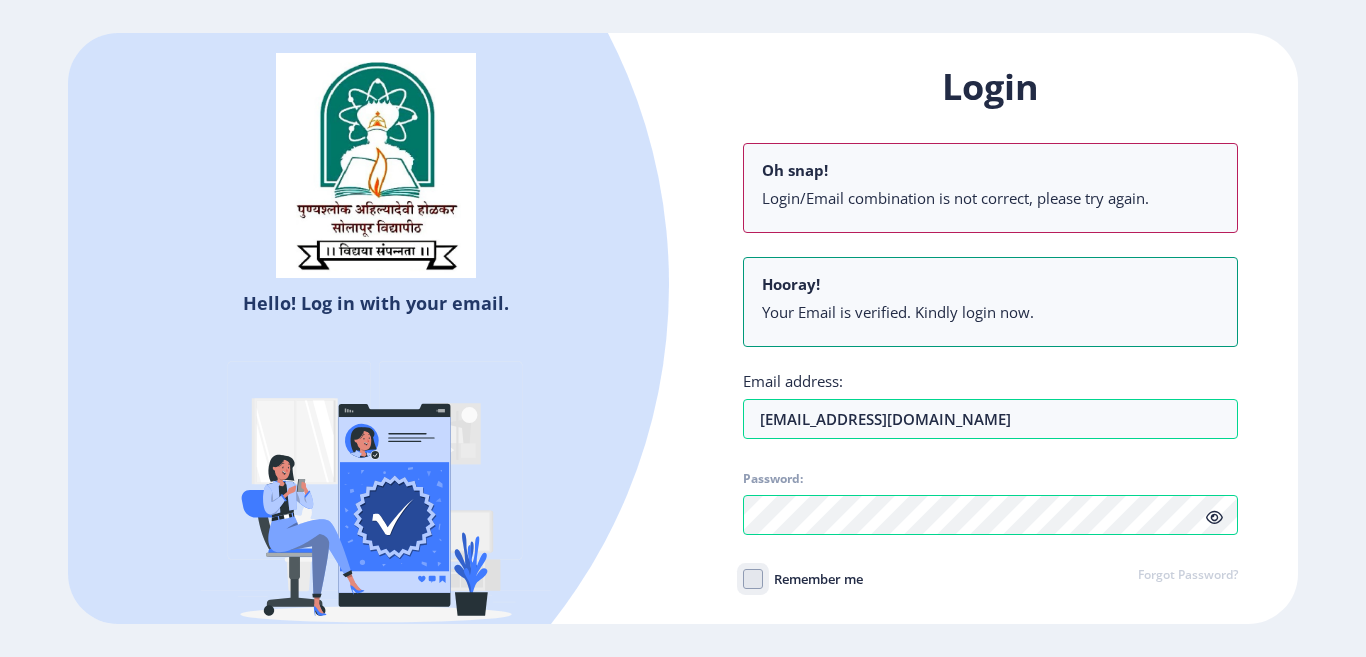 click on "Remember me" 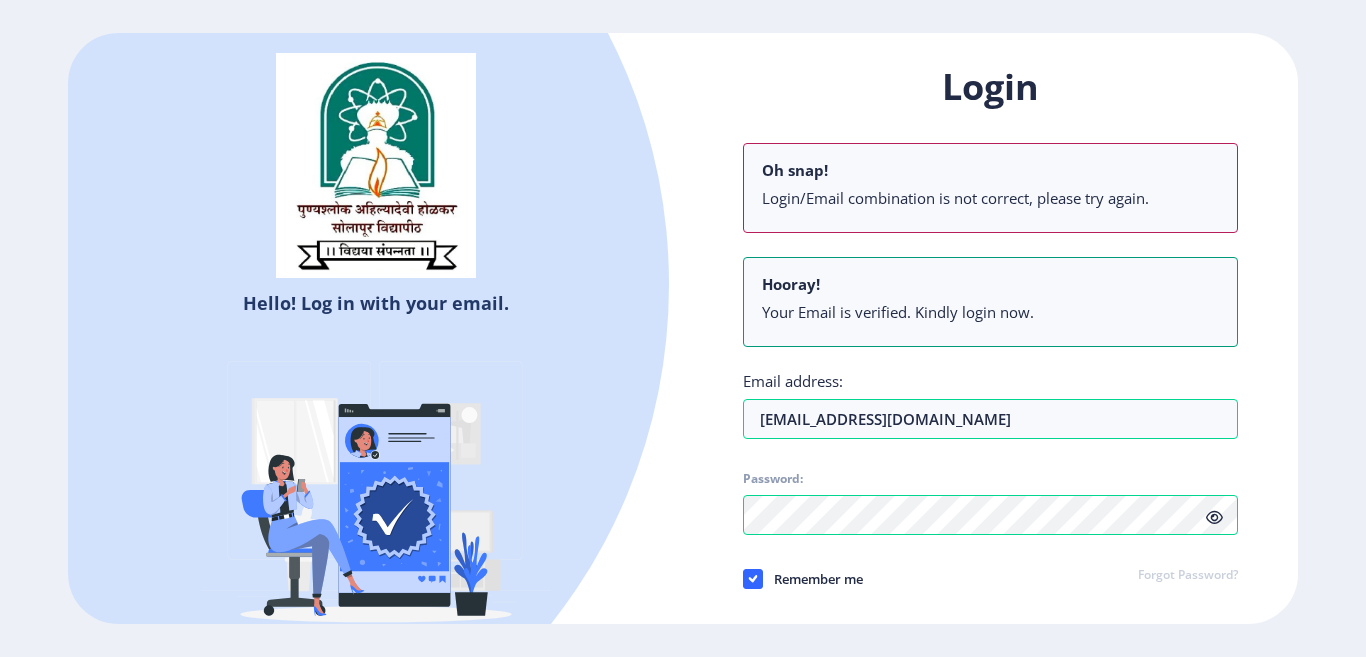 select 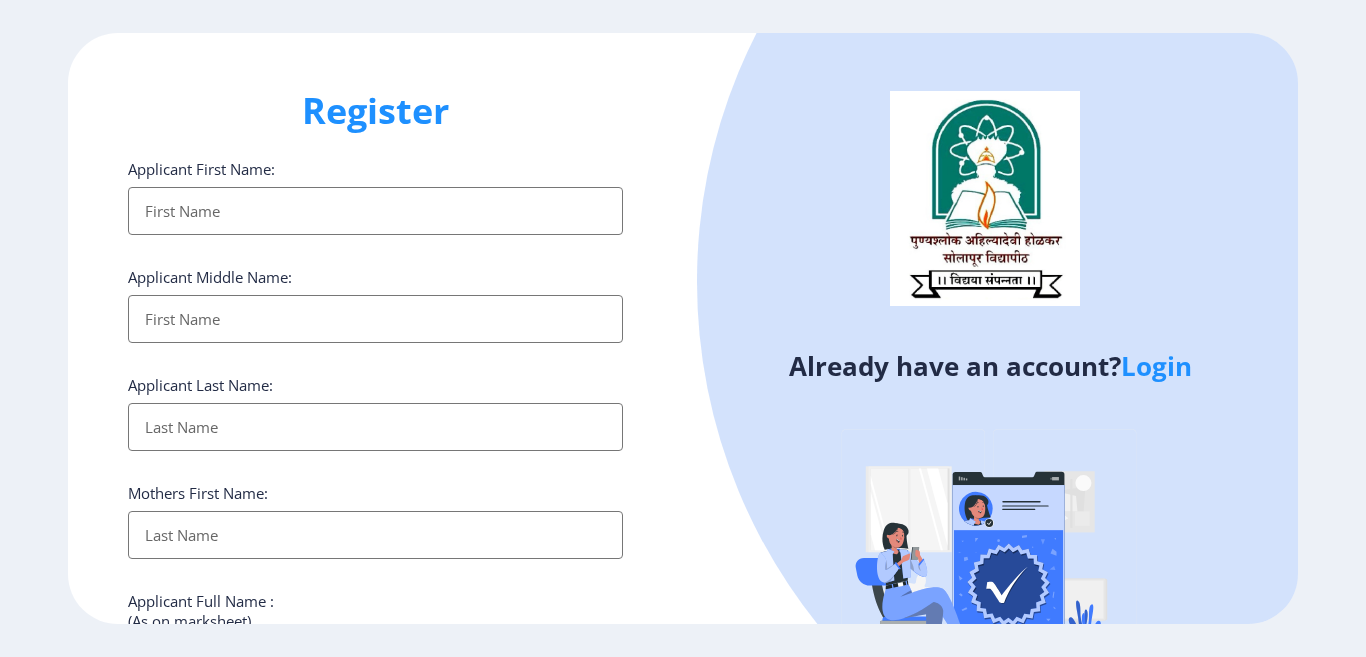 click on "Login" 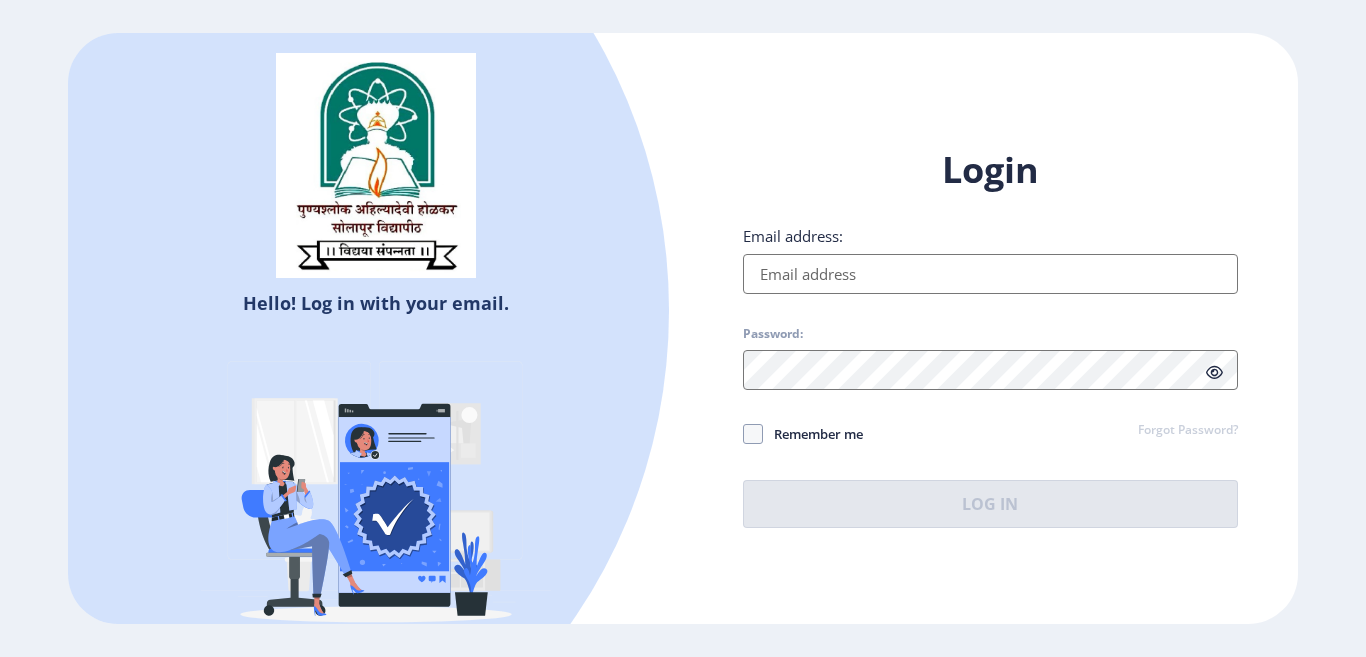 click on "Email address:" at bounding box center (990, 274) 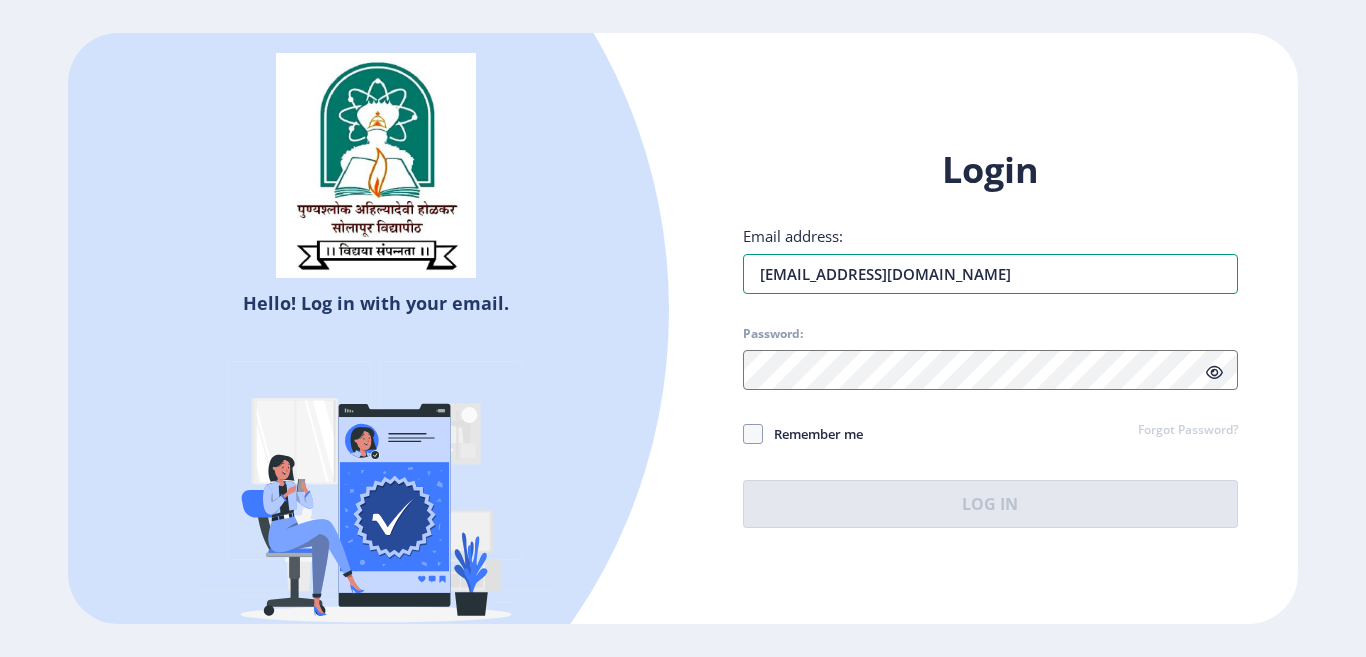type on "aaliyamaniyar4@gmail.com" 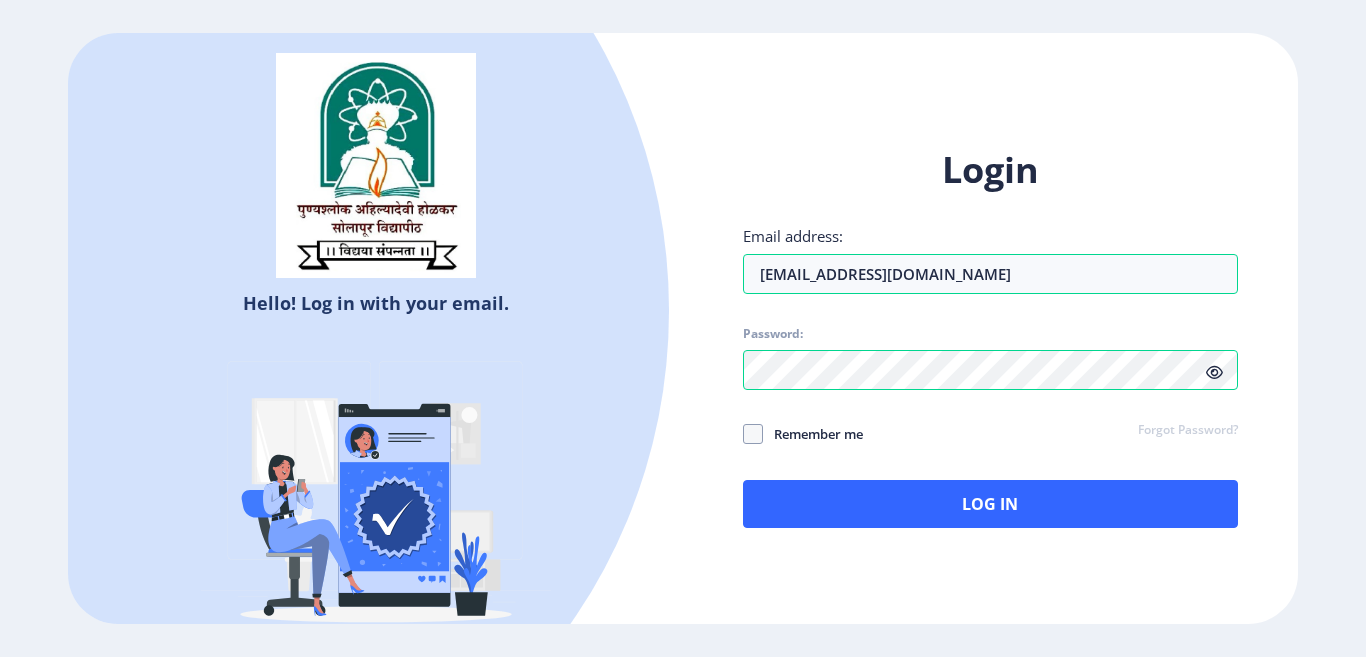 click 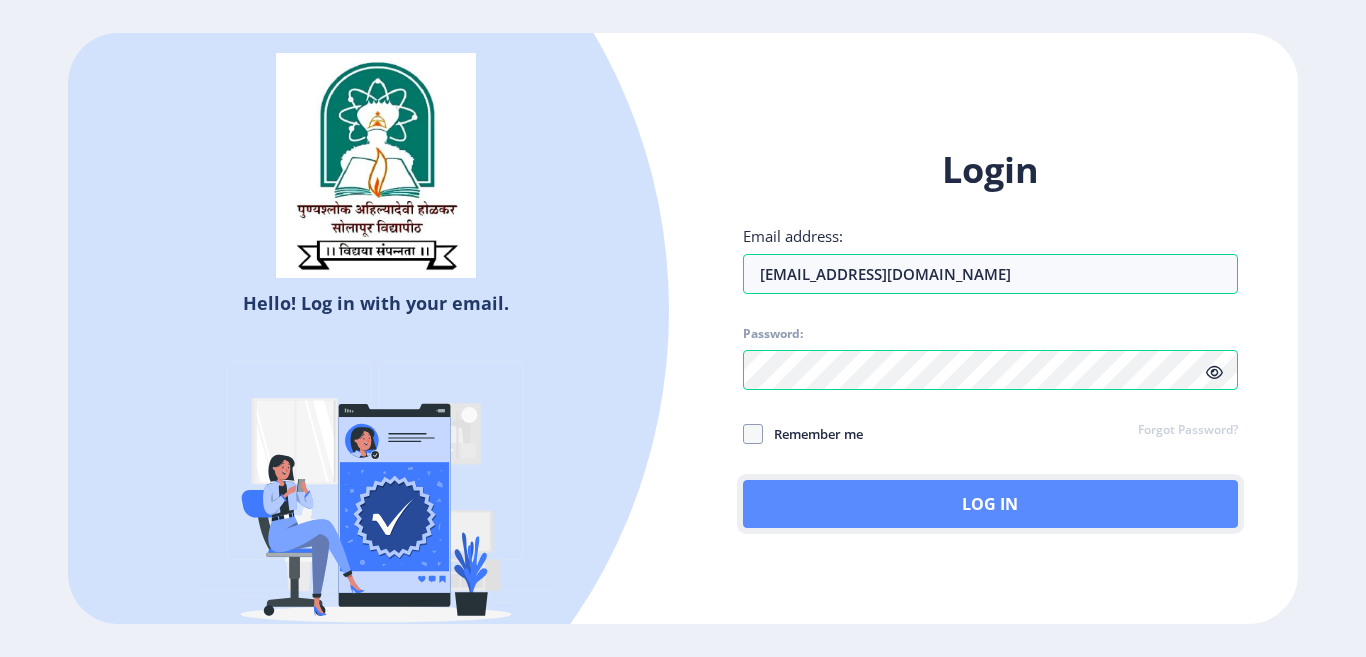click on "Log In" 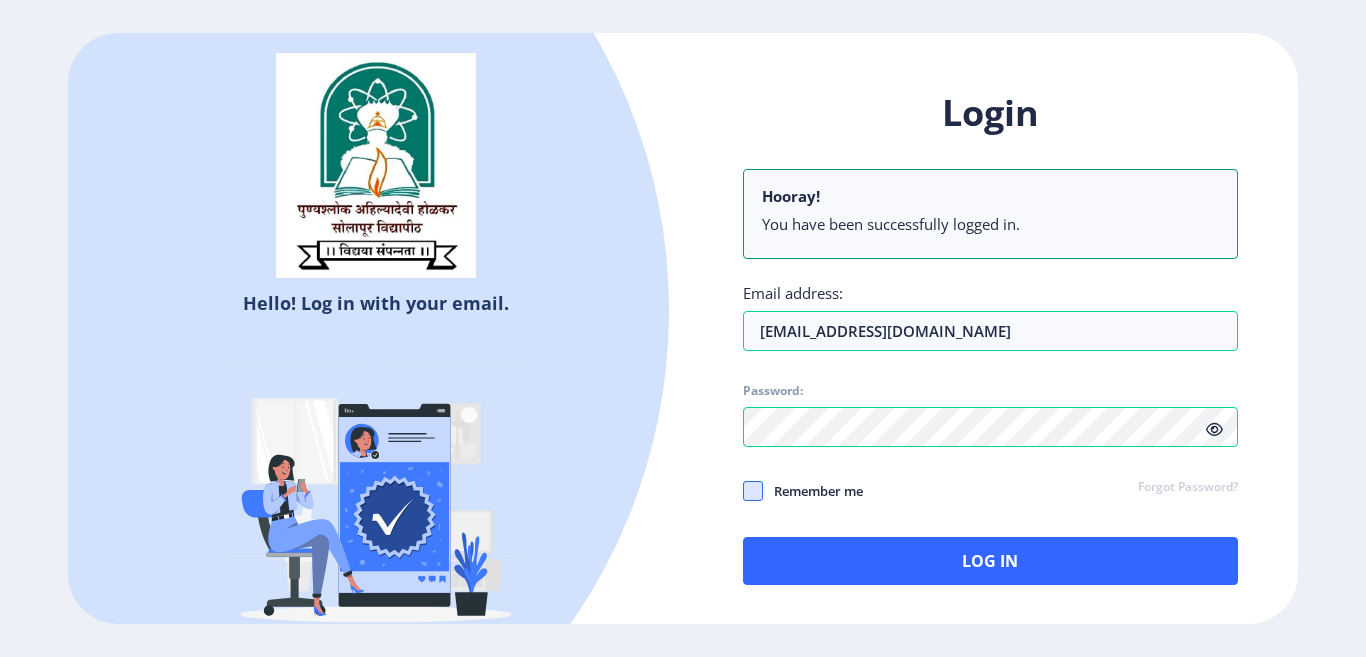 click 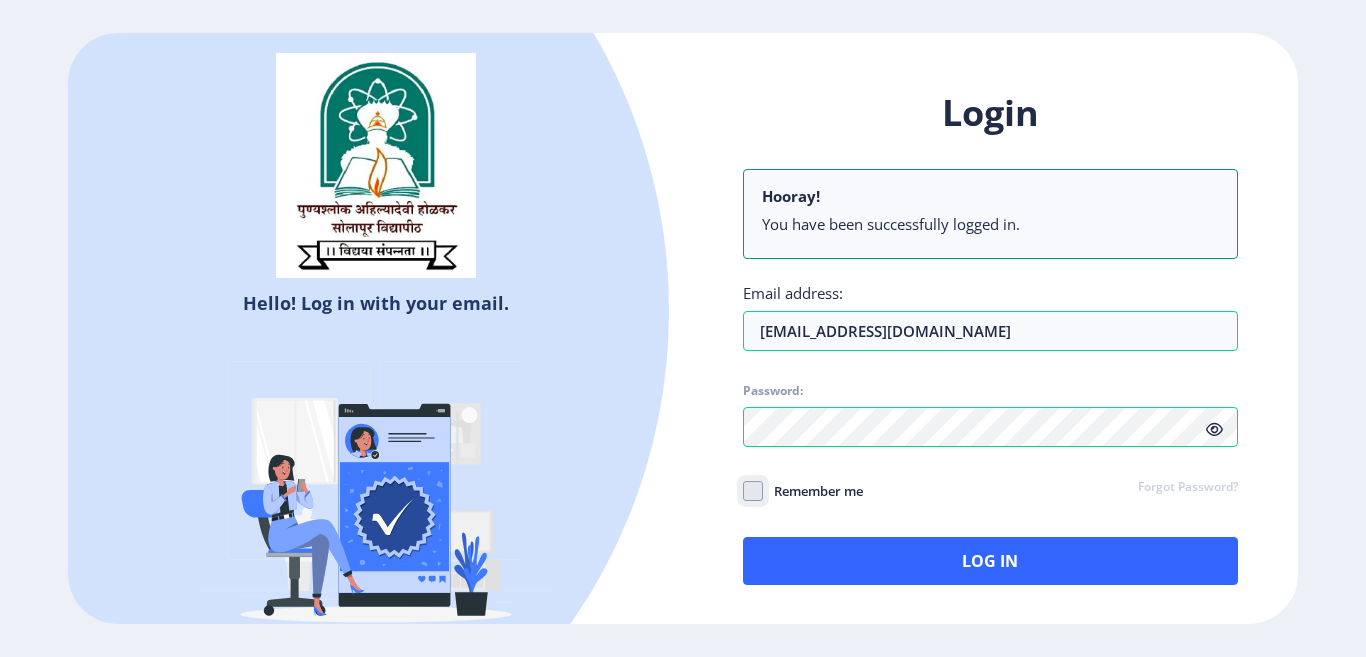 click on "Remember me" 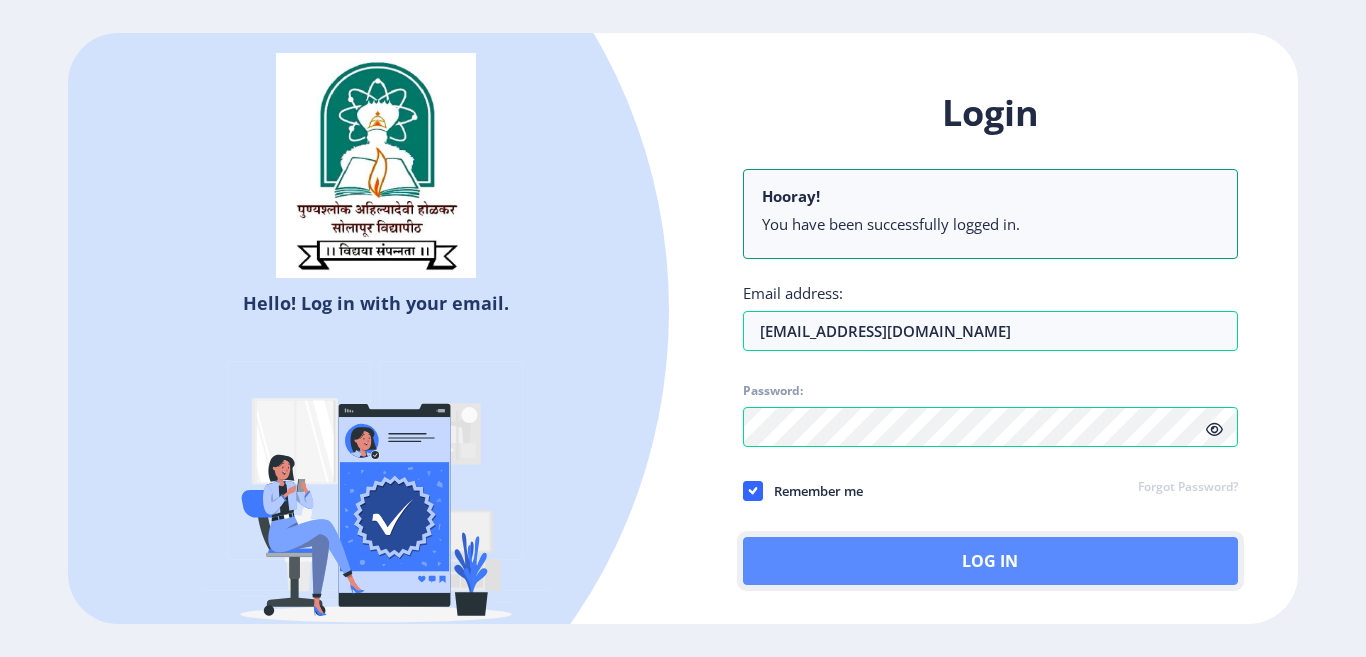 click on "Log In" 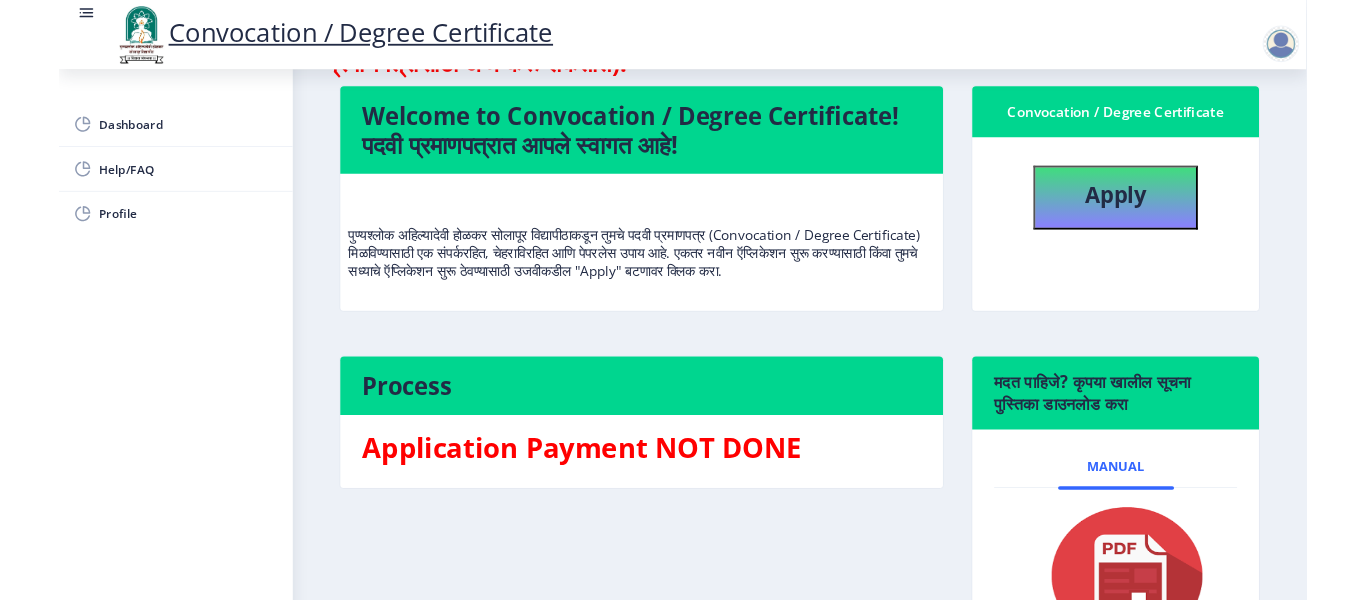 scroll, scrollTop: 332, scrollLeft: 0, axis: vertical 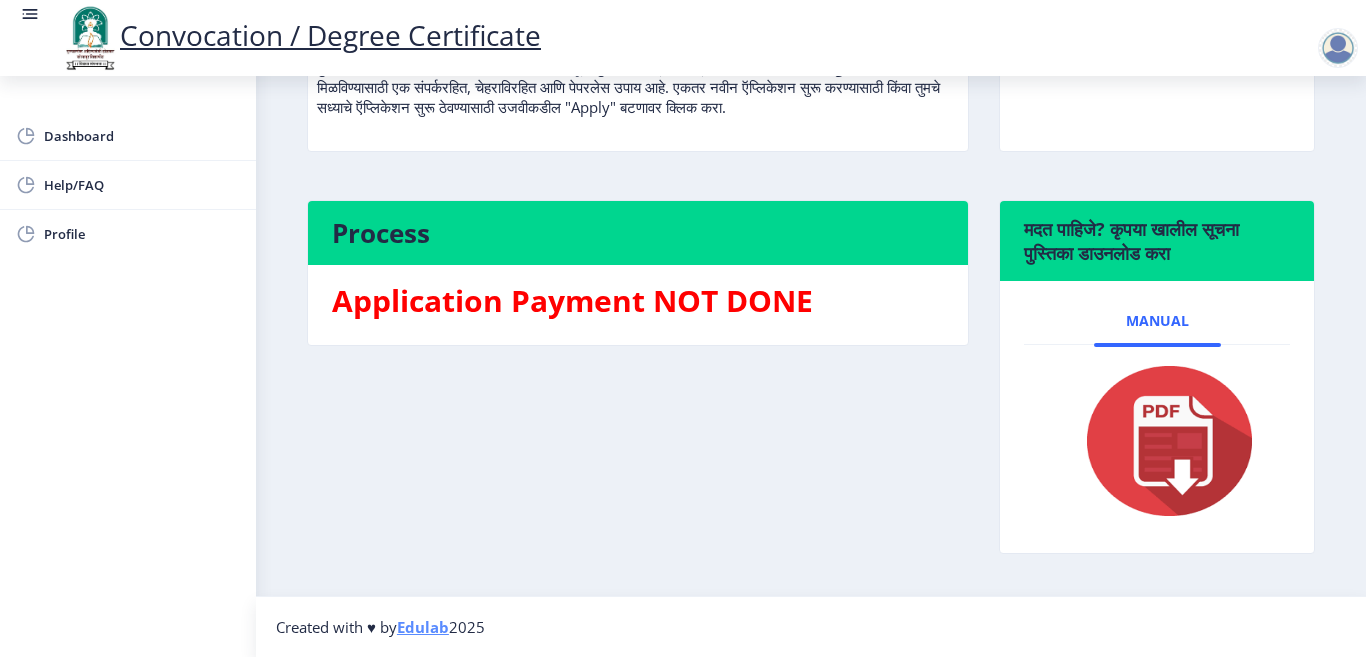 click 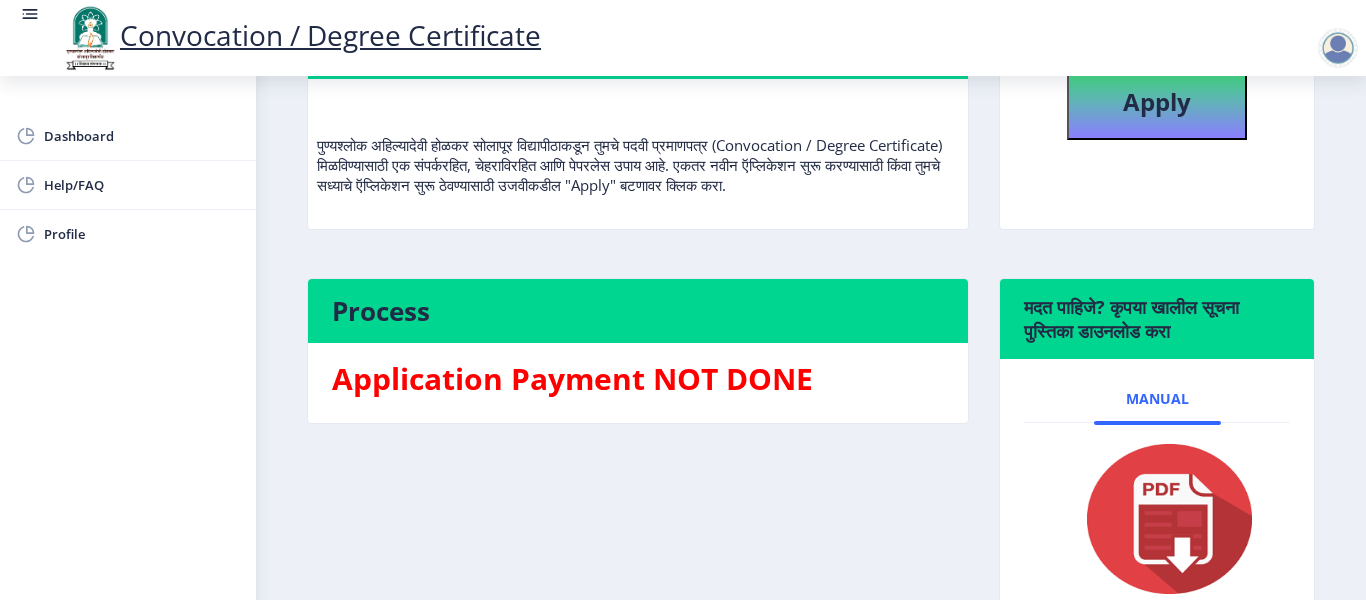 scroll, scrollTop: 132, scrollLeft: 0, axis: vertical 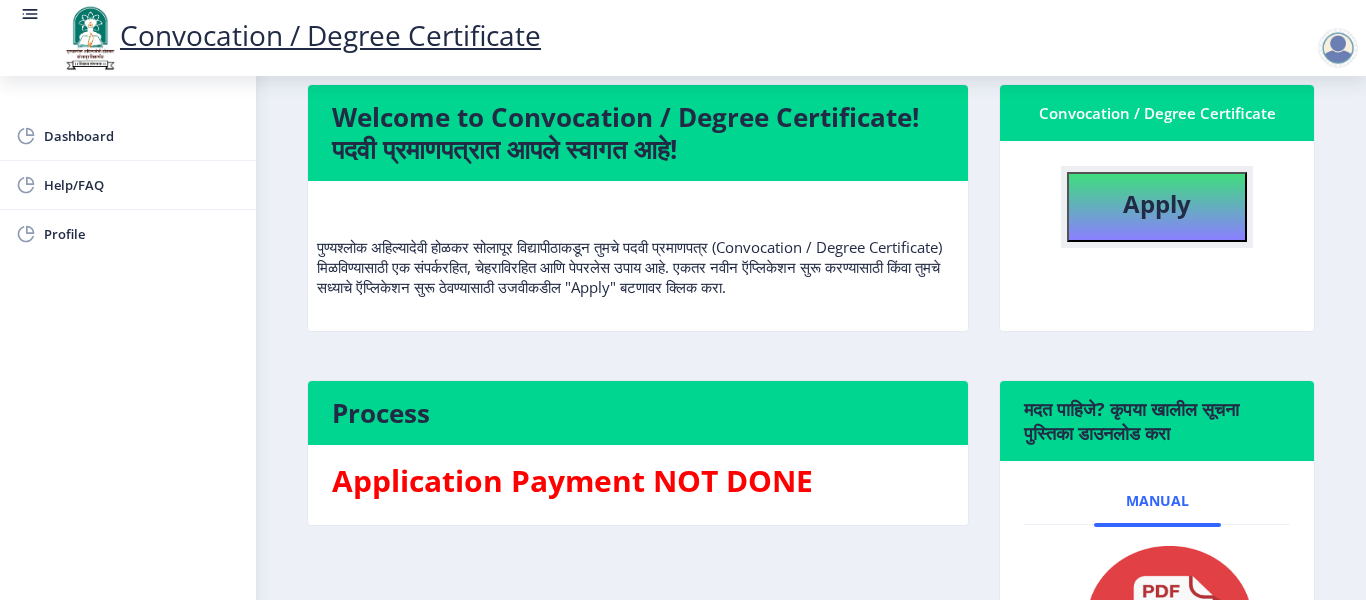 click on "Apply" 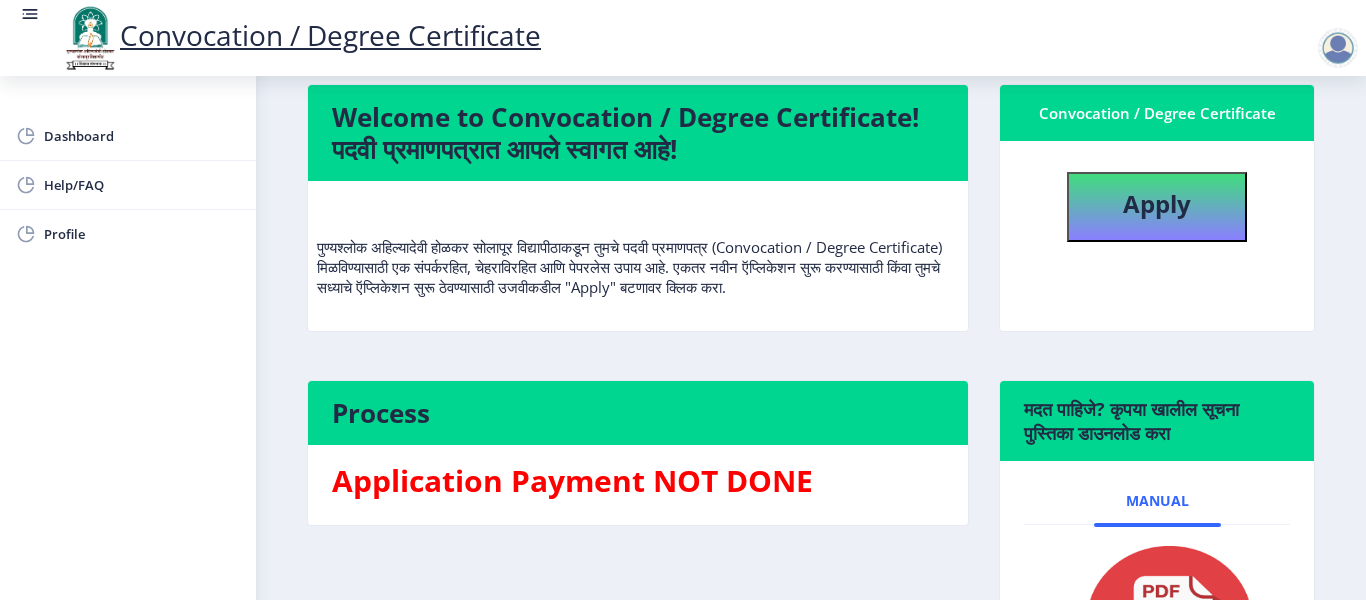 select 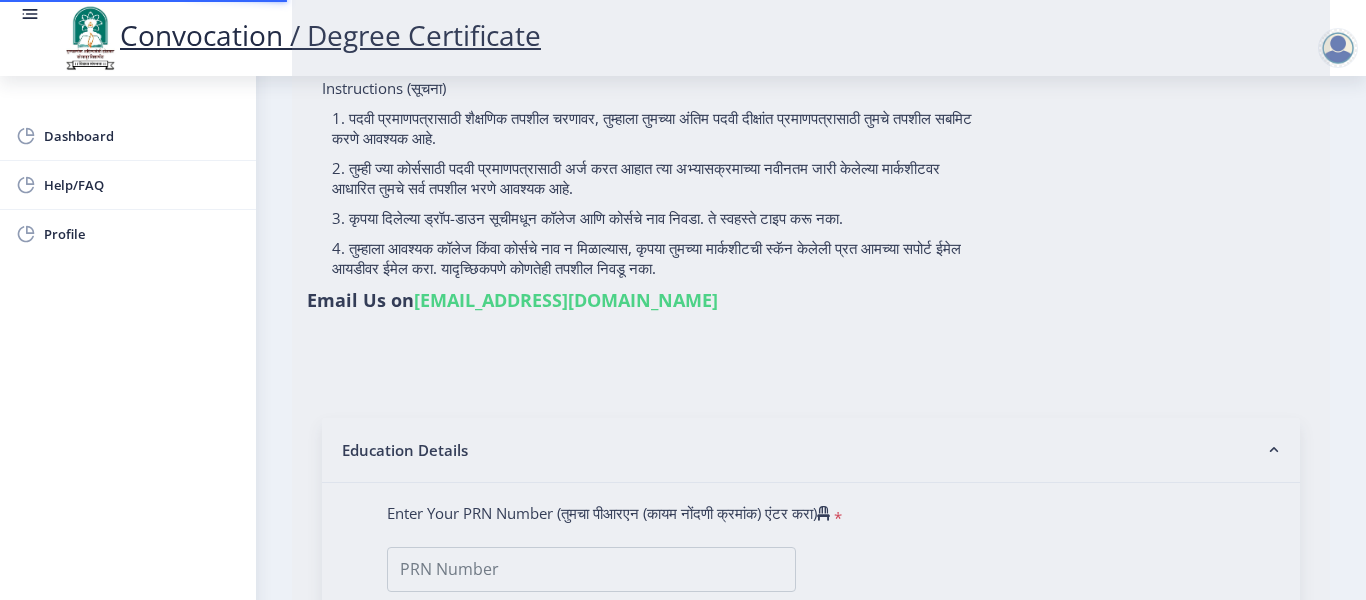 scroll, scrollTop: 0, scrollLeft: 0, axis: both 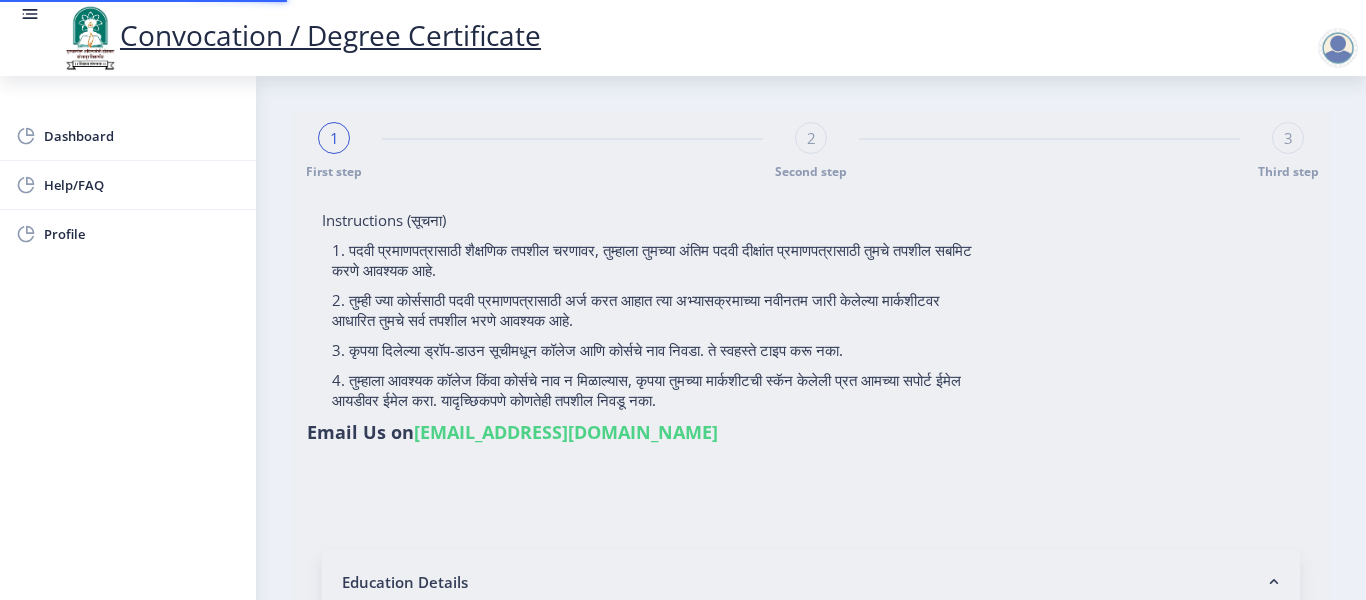 type on "Aliyabegam M Javir Maniyar" 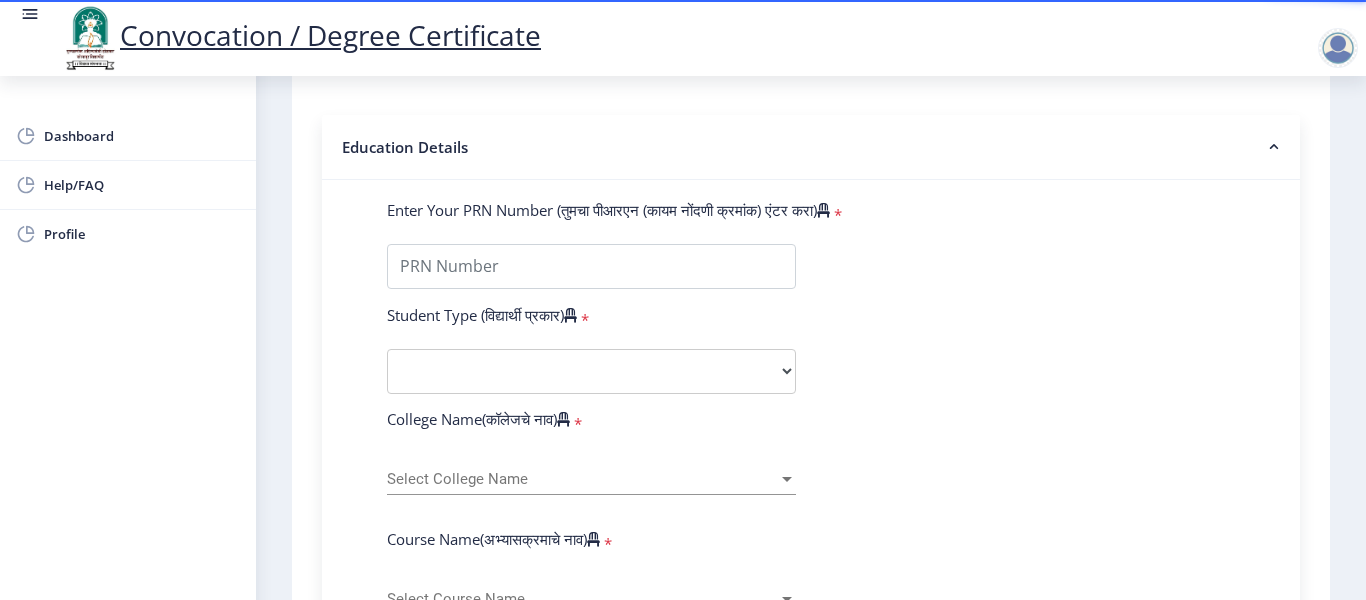 scroll, scrollTop: 400, scrollLeft: 0, axis: vertical 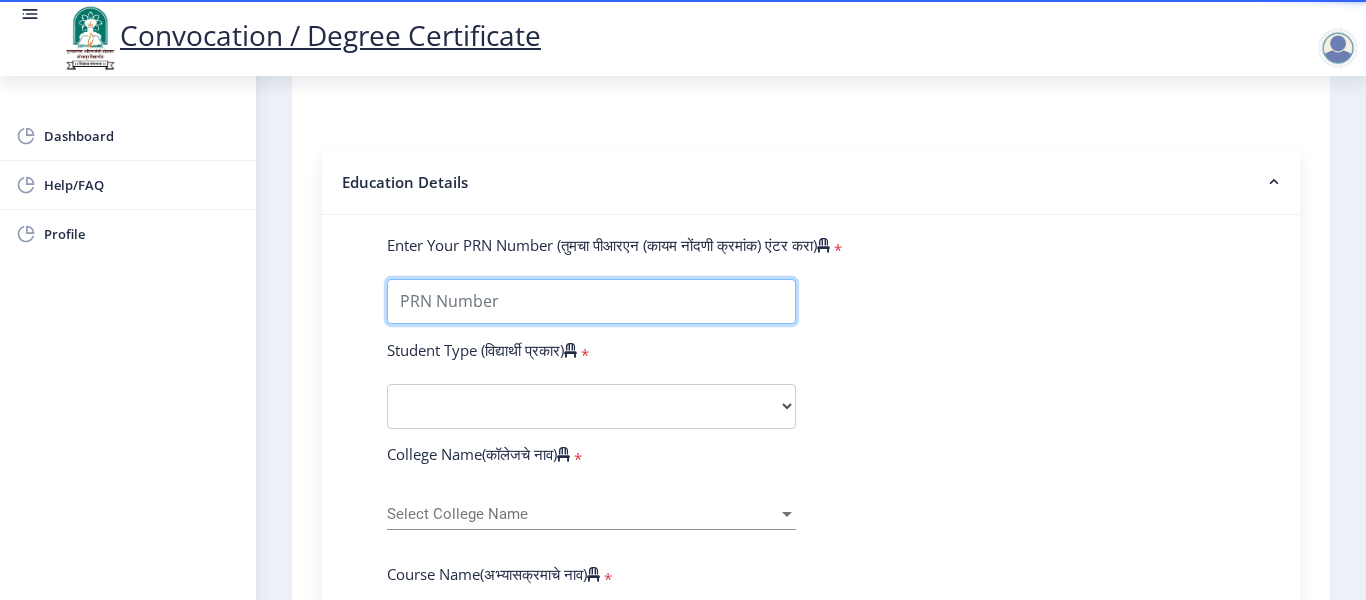 click on "Enter Your PRN Number (तुमचा पीआरएन (कायम नोंदणी क्रमांक) एंटर करा)" at bounding box center (591, 301) 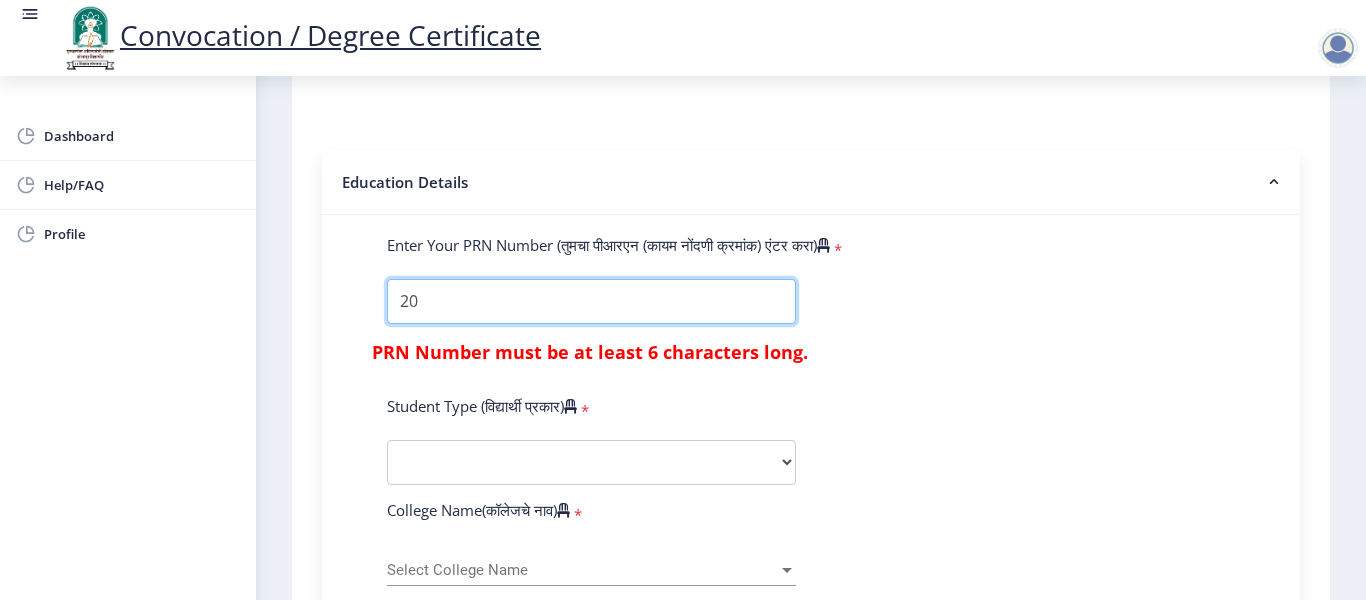type on "2" 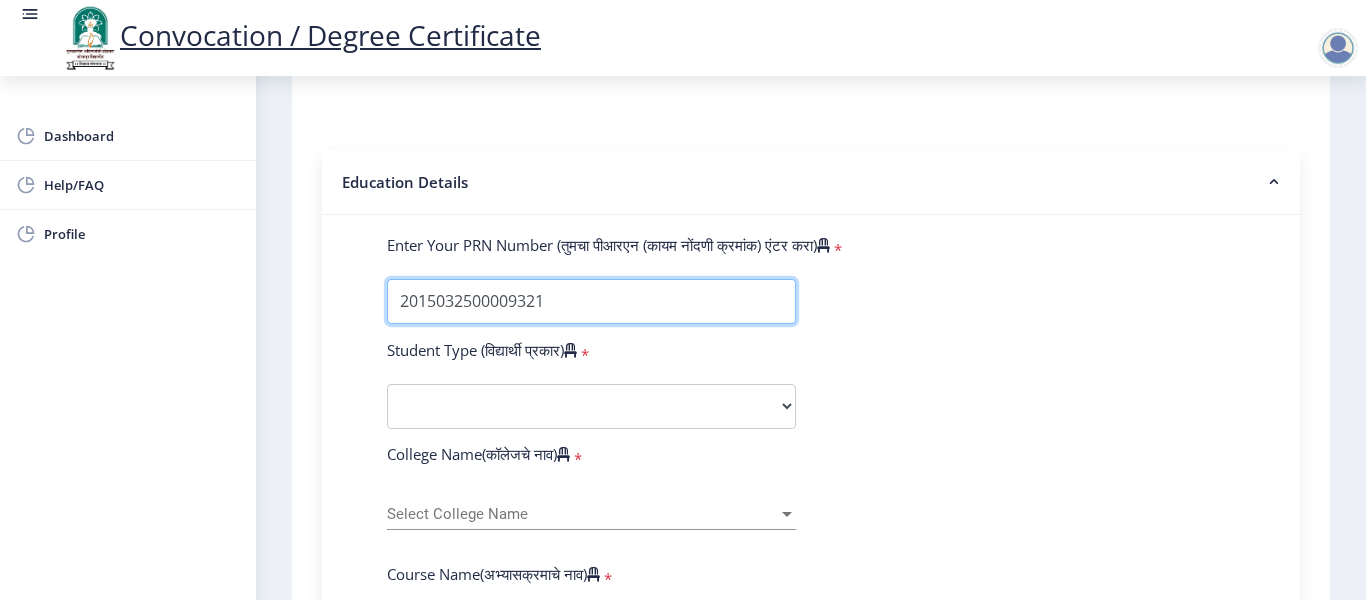 type on "2015032500009321" 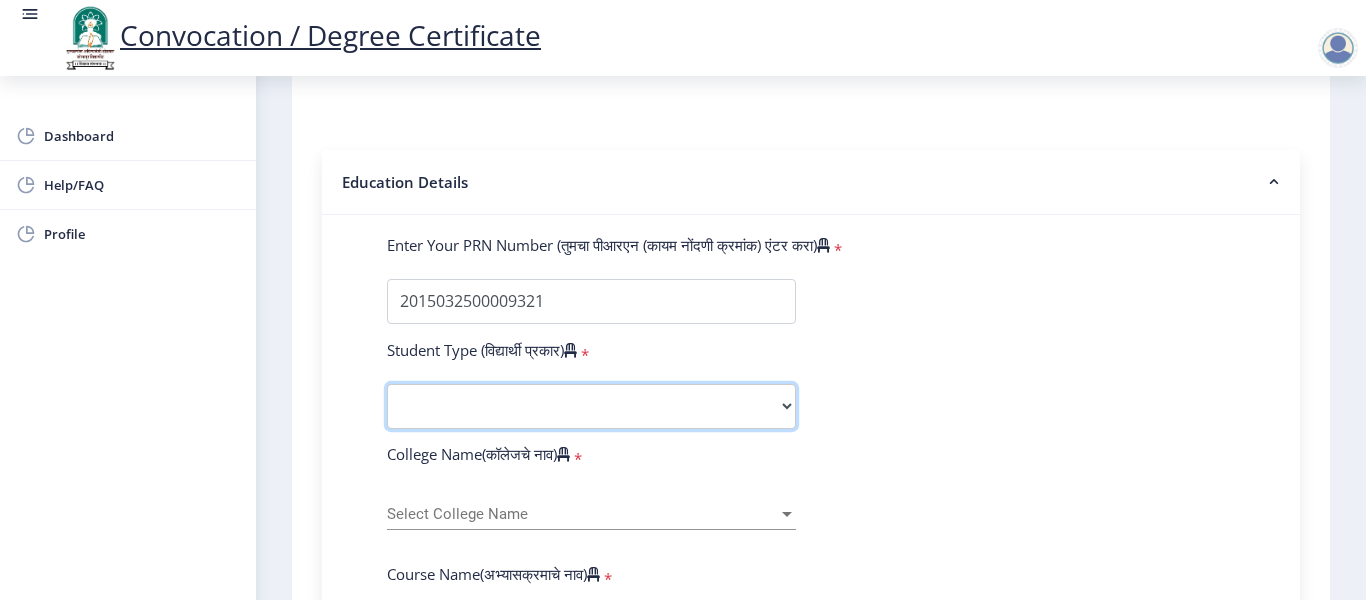 click on "Select Student Type Regular External" at bounding box center (591, 406) 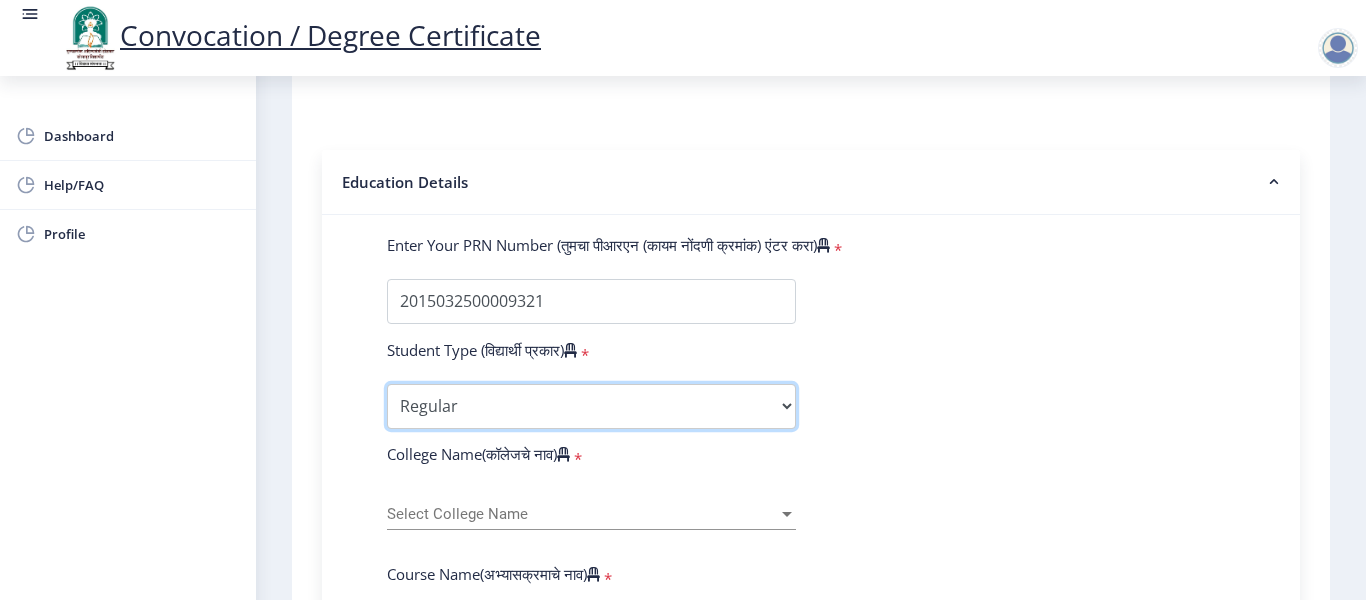 click on "Select Student Type Regular External" at bounding box center [591, 406] 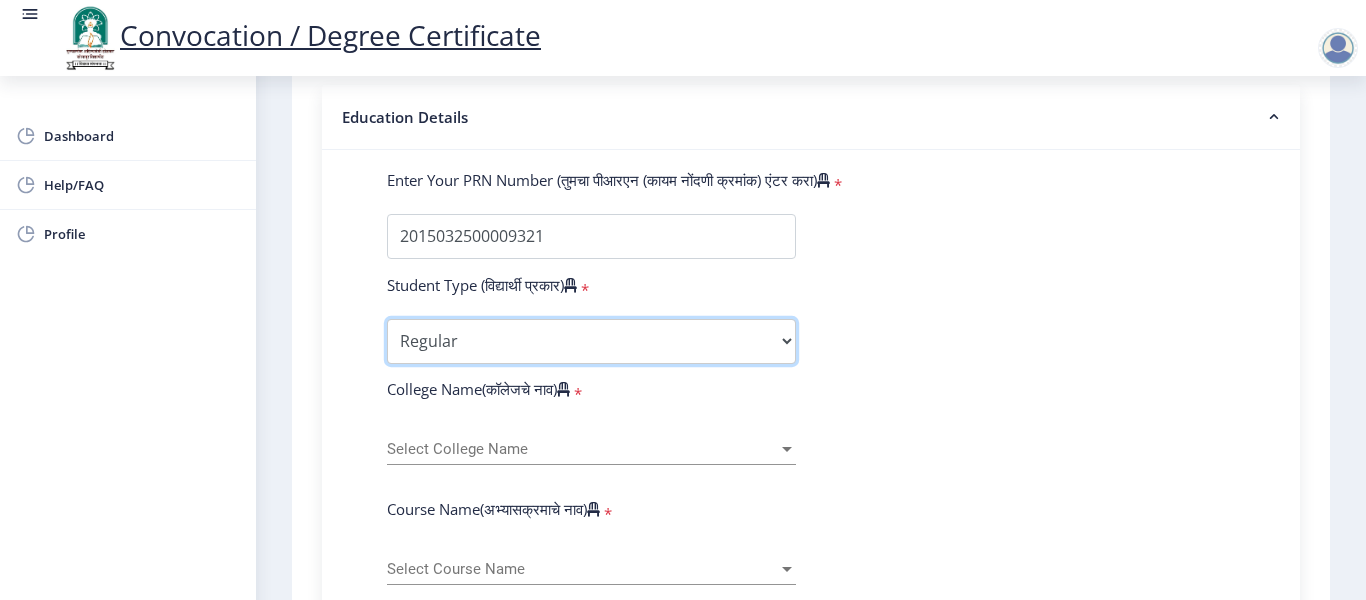 scroll, scrollTop: 500, scrollLeft: 0, axis: vertical 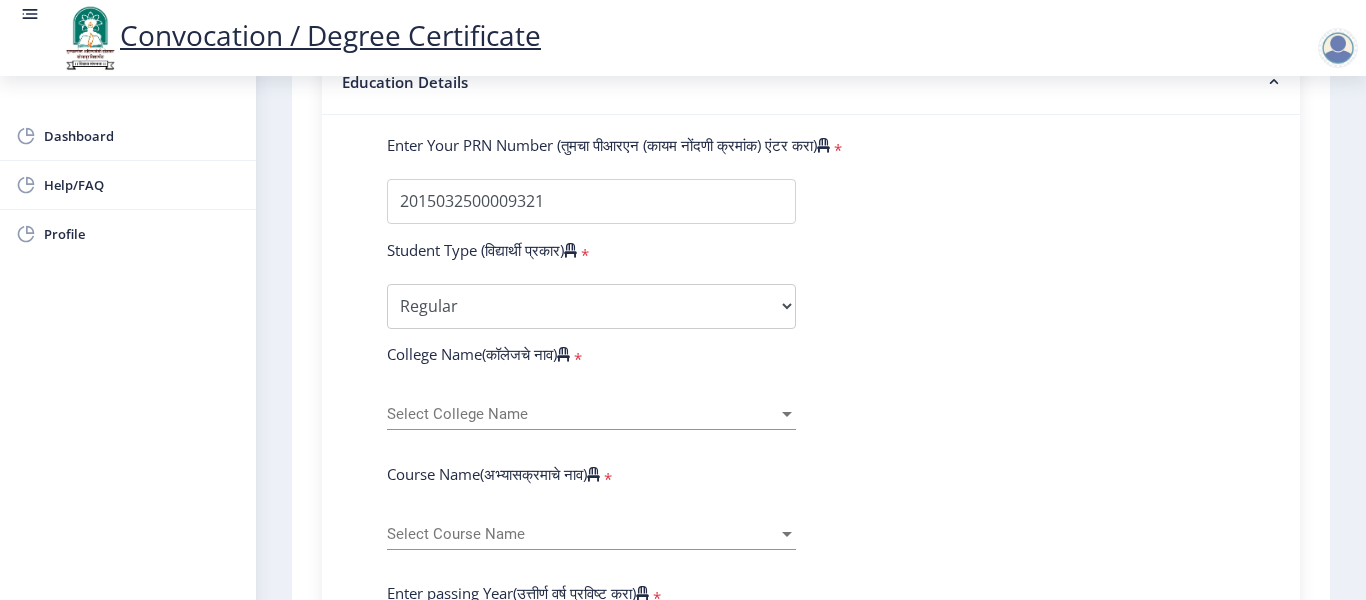 click on "Select College Name" at bounding box center (582, 414) 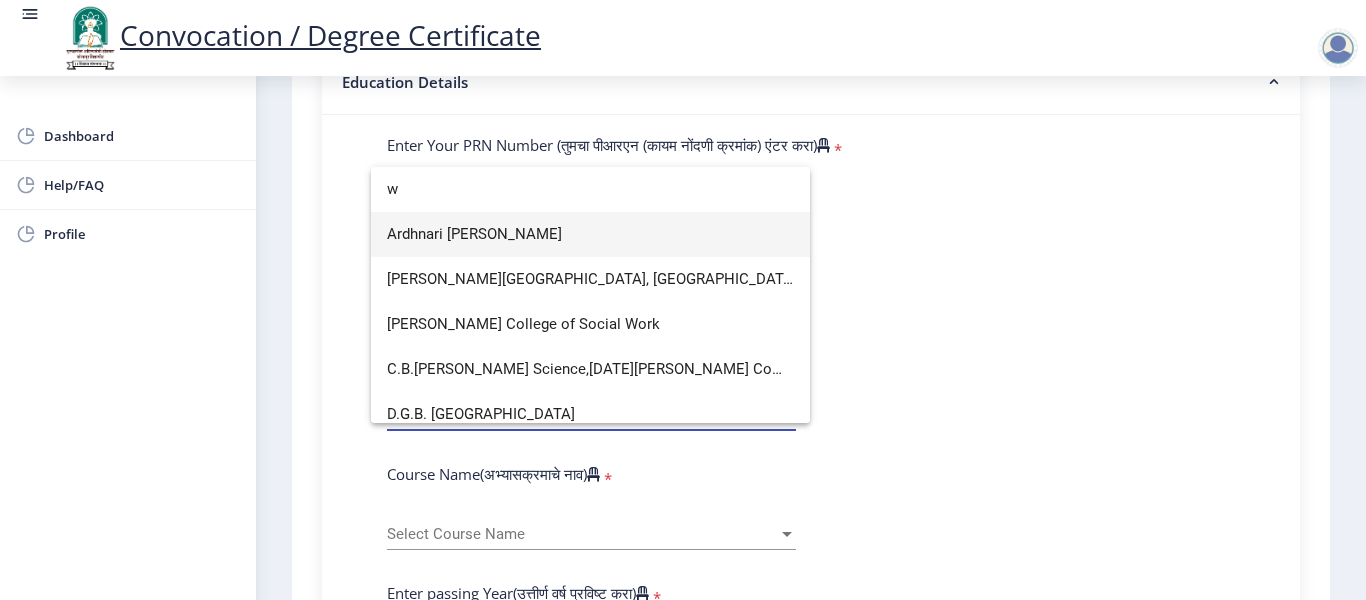 scroll, scrollTop: 779, scrollLeft: 0, axis: vertical 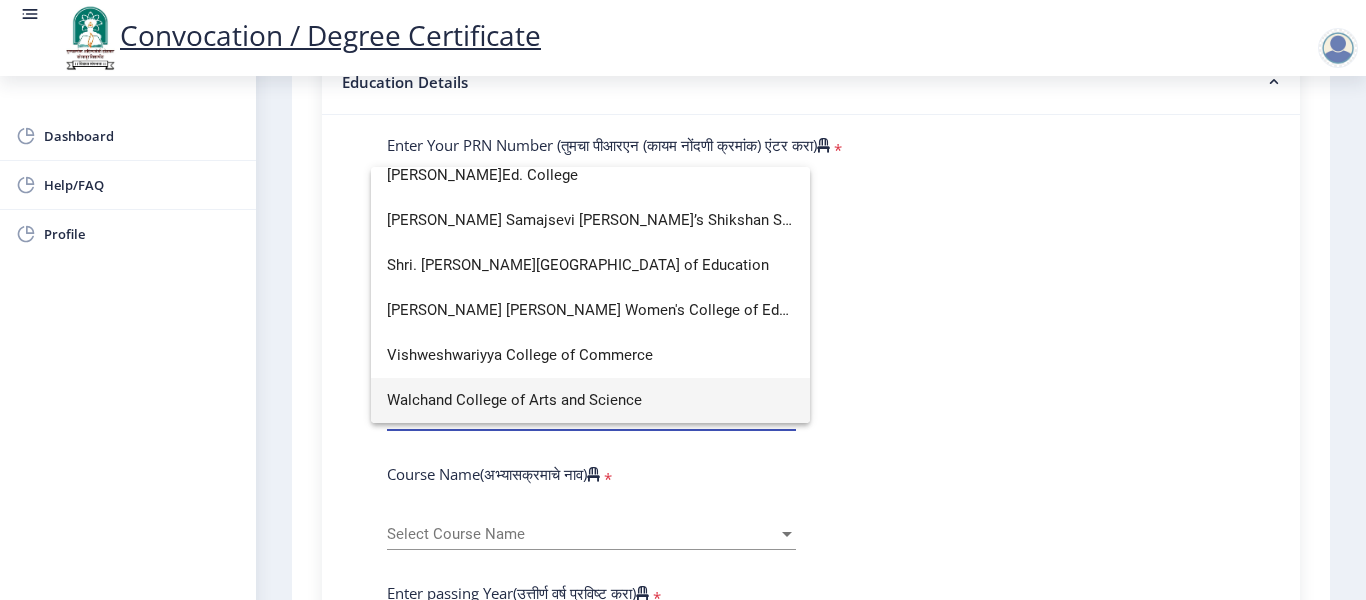 type on "w" 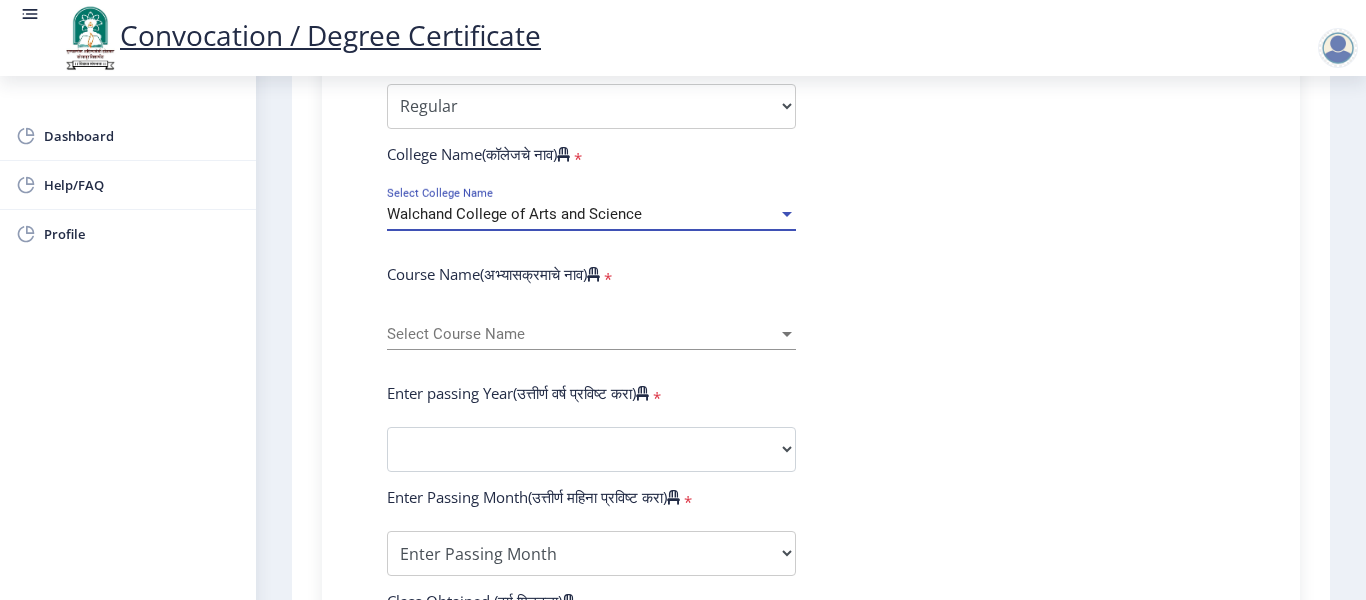 scroll, scrollTop: 800, scrollLeft: 0, axis: vertical 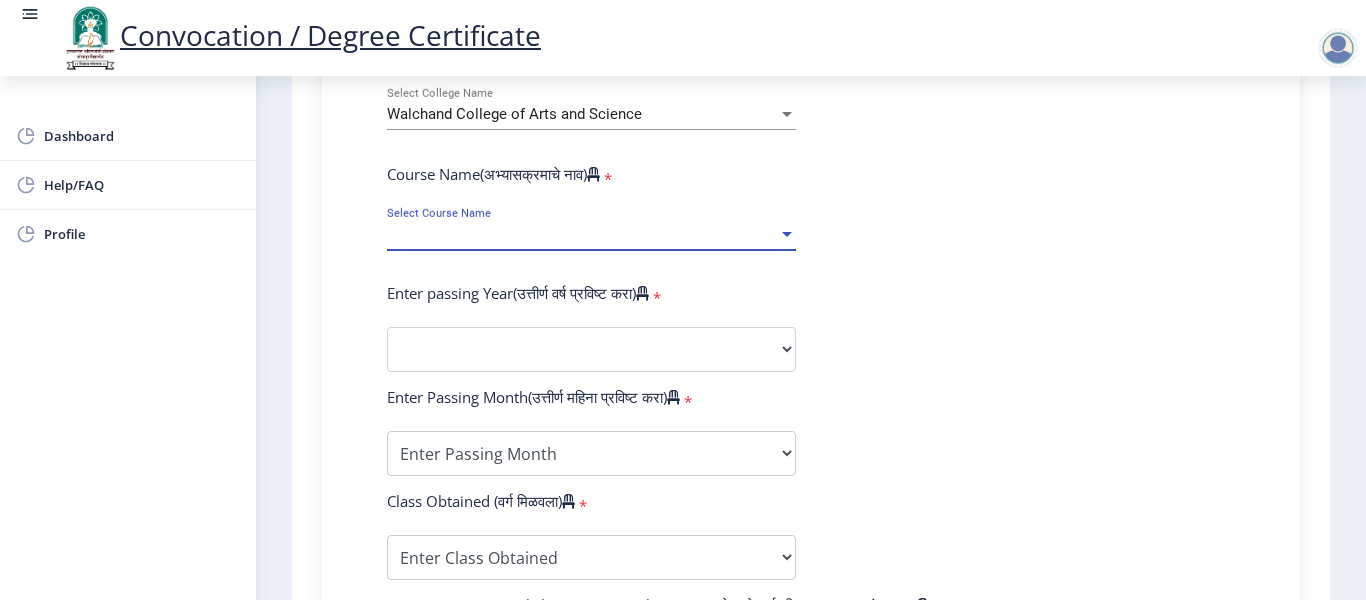 click on "Select Course Name" at bounding box center (582, 234) 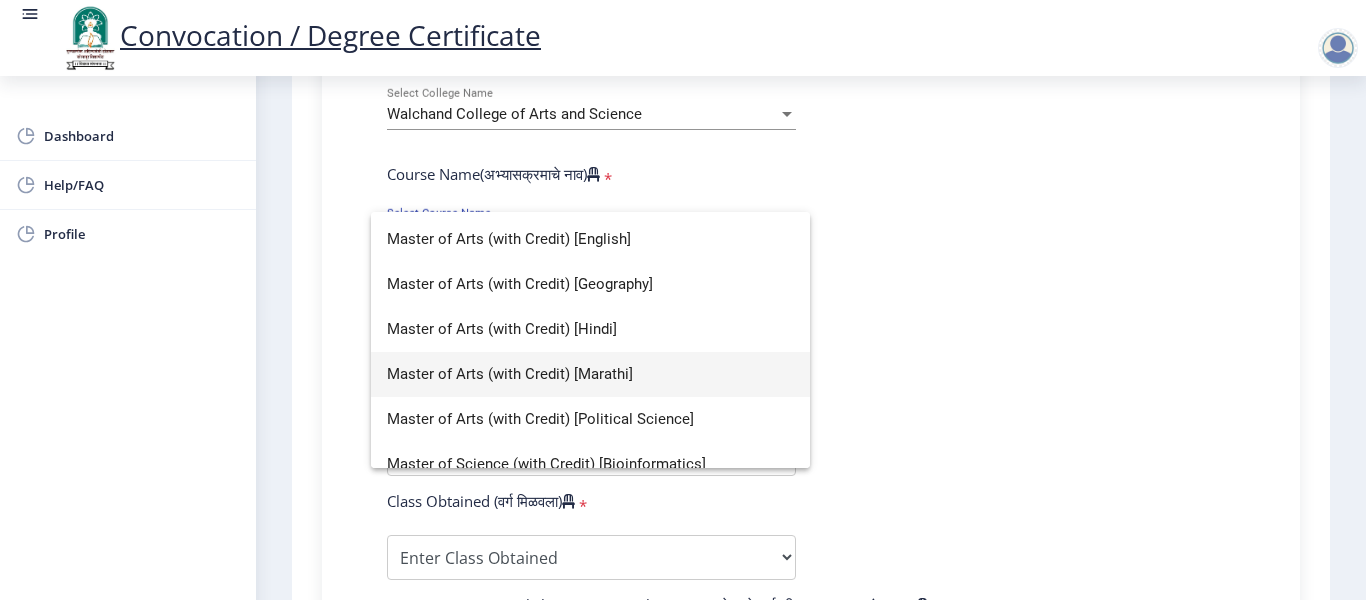 scroll, scrollTop: 0, scrollLeft: 0, axis: both 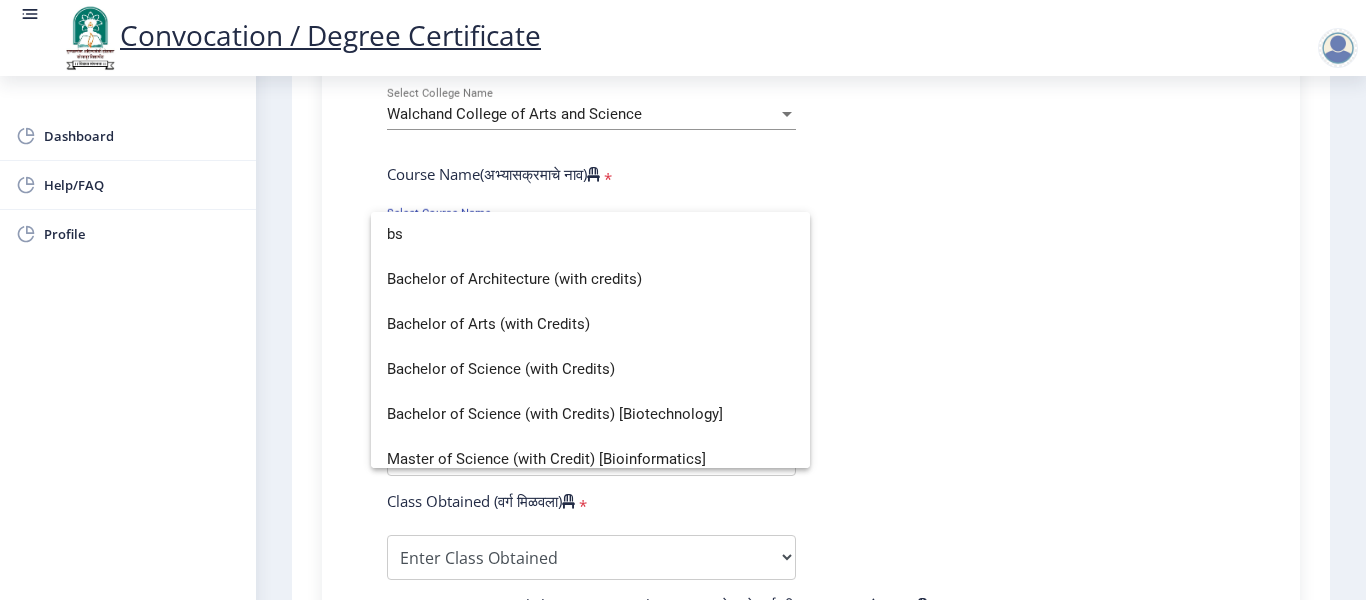 type on "b" 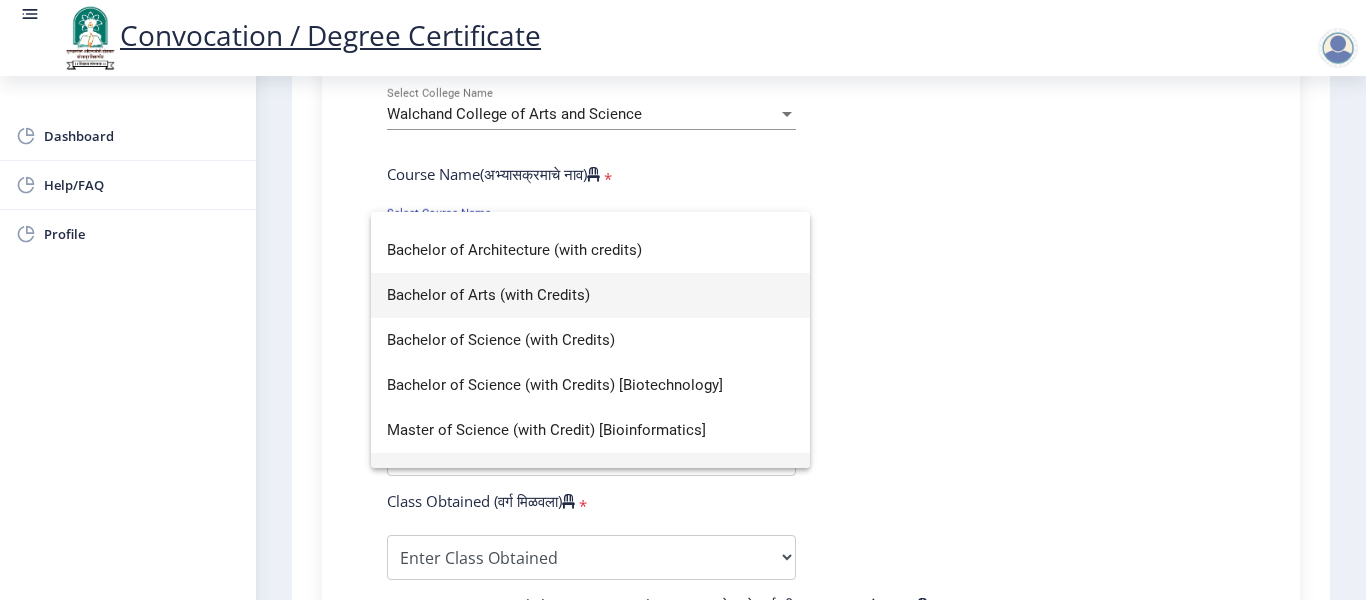 scroll, scrollTop: 0, scrollLeft: 0, axis: both 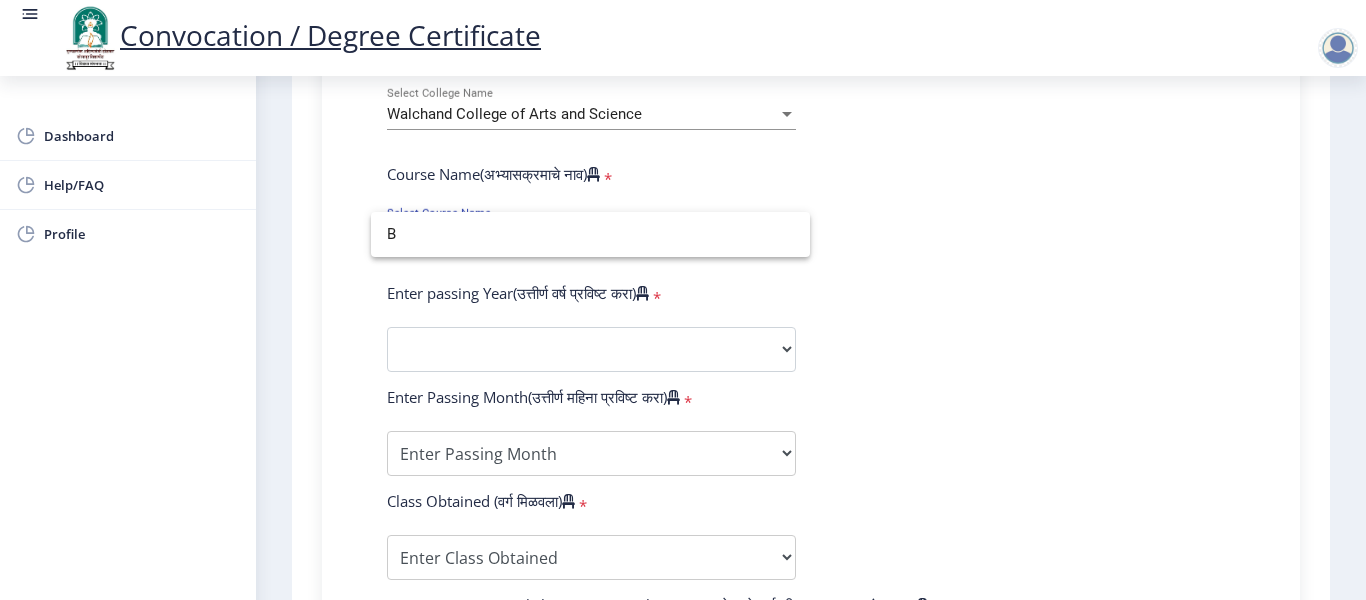type on "B" 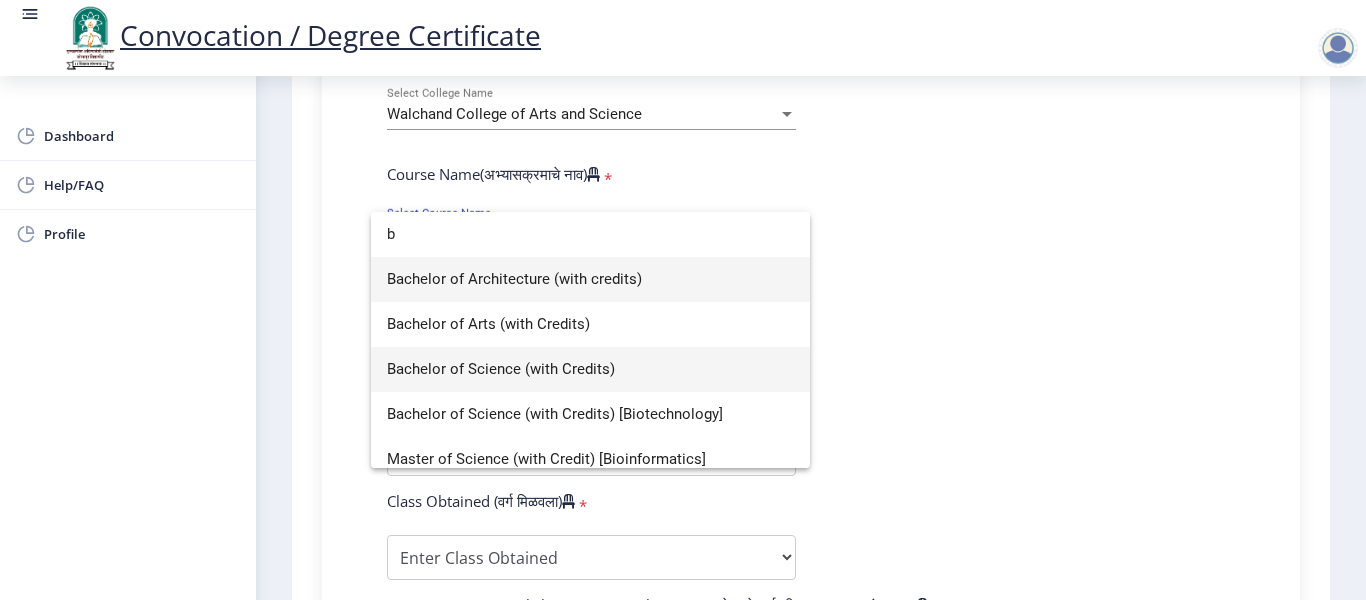 type on "b" 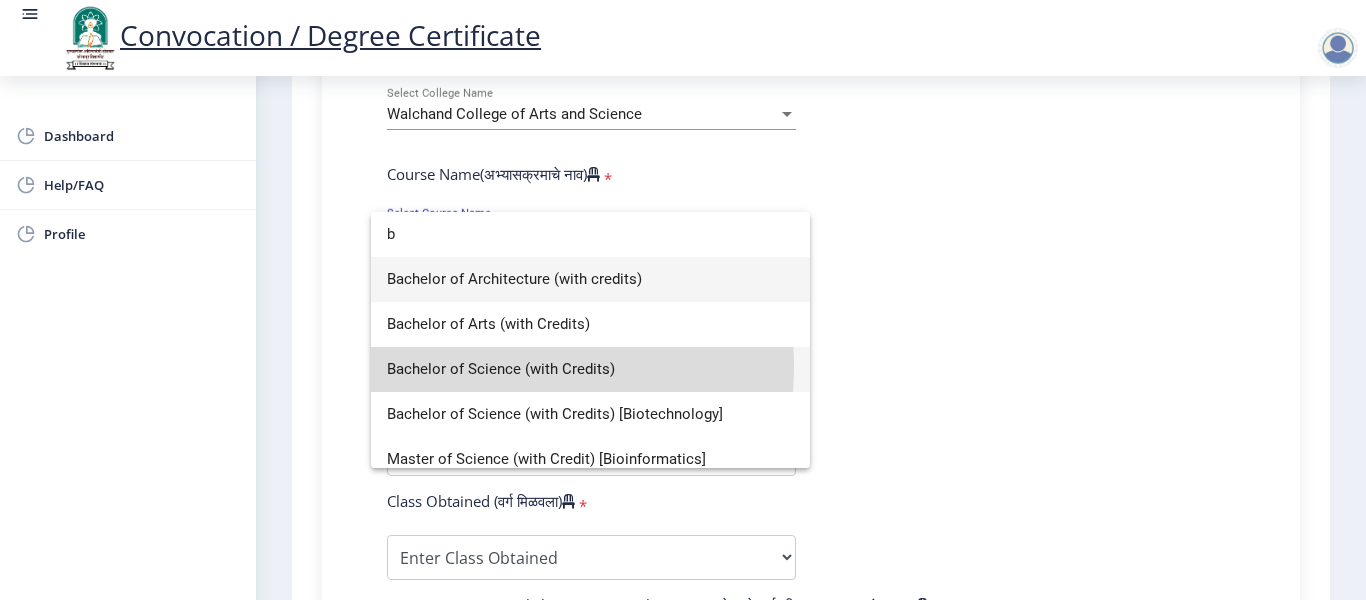 click on "Bachelor of Science (with Credits)" at bounding box center [590, 369] 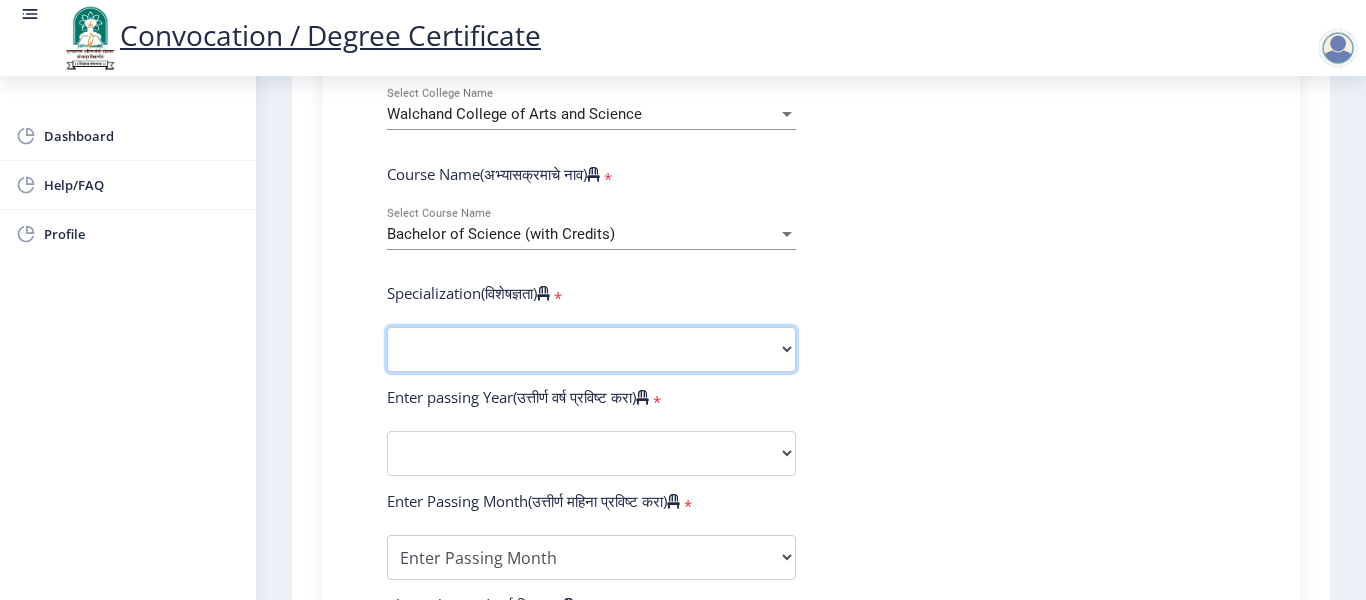 click on "Specialization Botany Chemistry Computer Science Electronics Geology Mathematics Microbiology Physics Statistics Zoology Other" at bounding box center (591, 349) 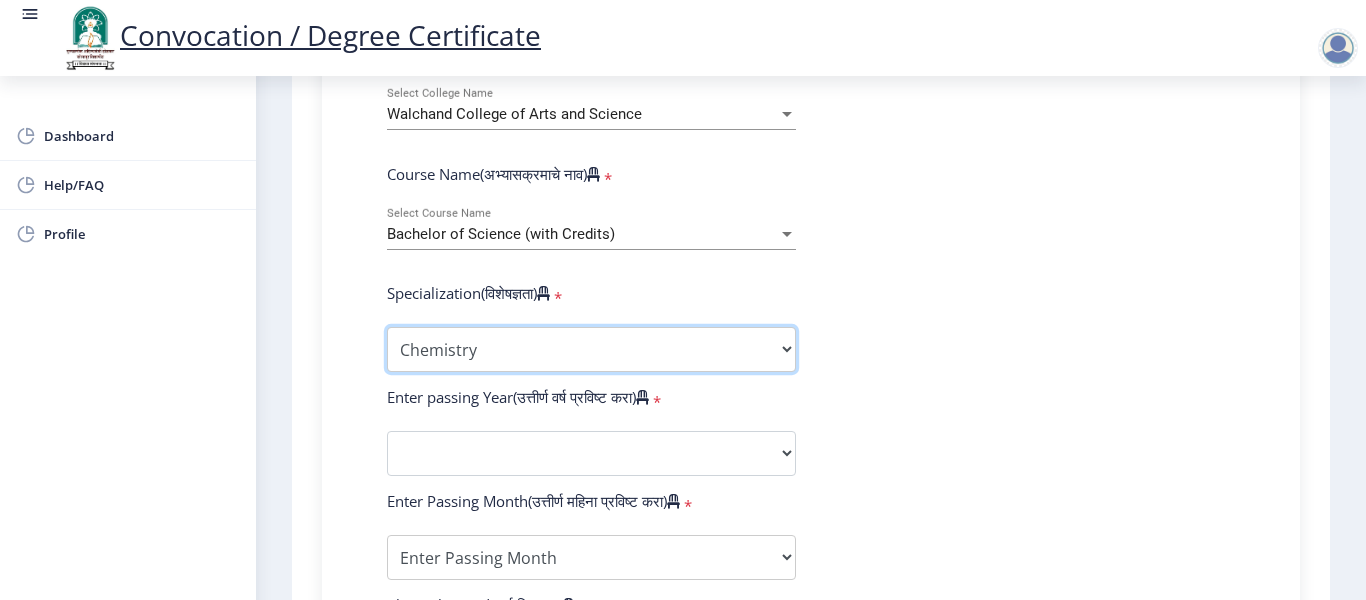 click on "Specialization Botany Chemistry Computer Science Electronics Geology Mathematics Microbiology Physics Statistics Zoology Other" at bounding box center (591, 349) 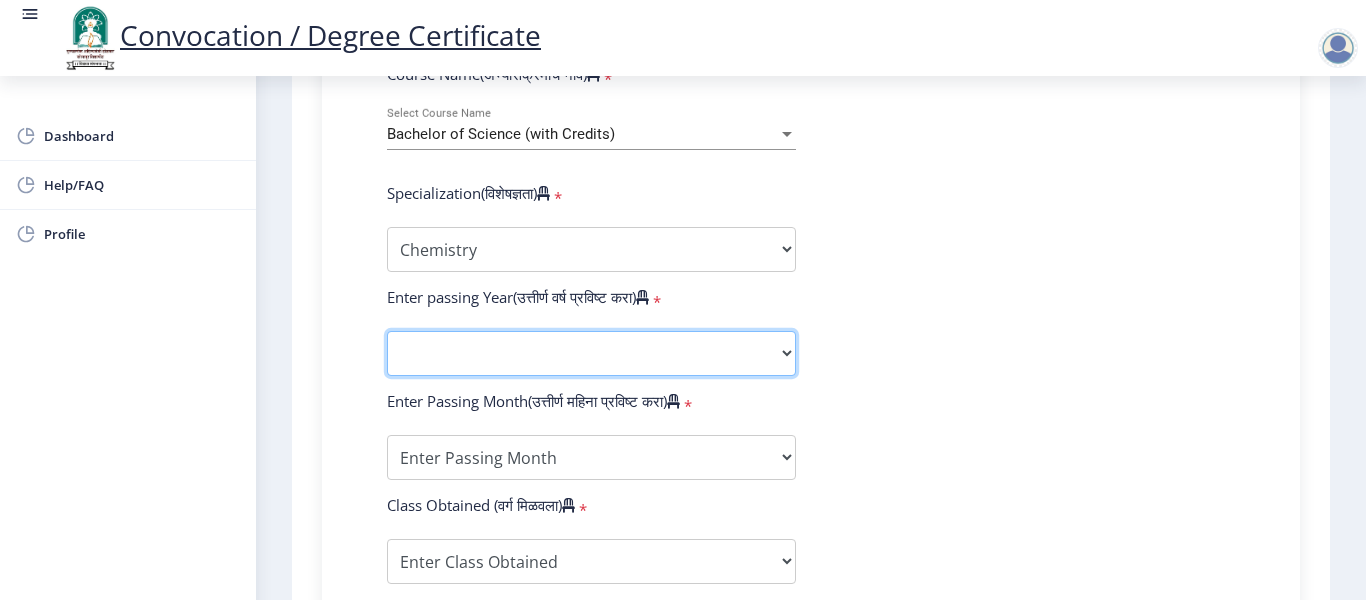 click on "2025   2024   2023   2022   2021   2020   2019   2018   2017   2016   2015   2014   2013   2012   2011   2010   2009   2008   2007   2006   2005   2004   2003   2002   2001   2000   1999   1998   1997   1996   1995   1994   1993   1992   1991   1990   1989   1988   1987   1986   1985   1984   1983   1982   1981   1980   1979   1978   1977   1976" 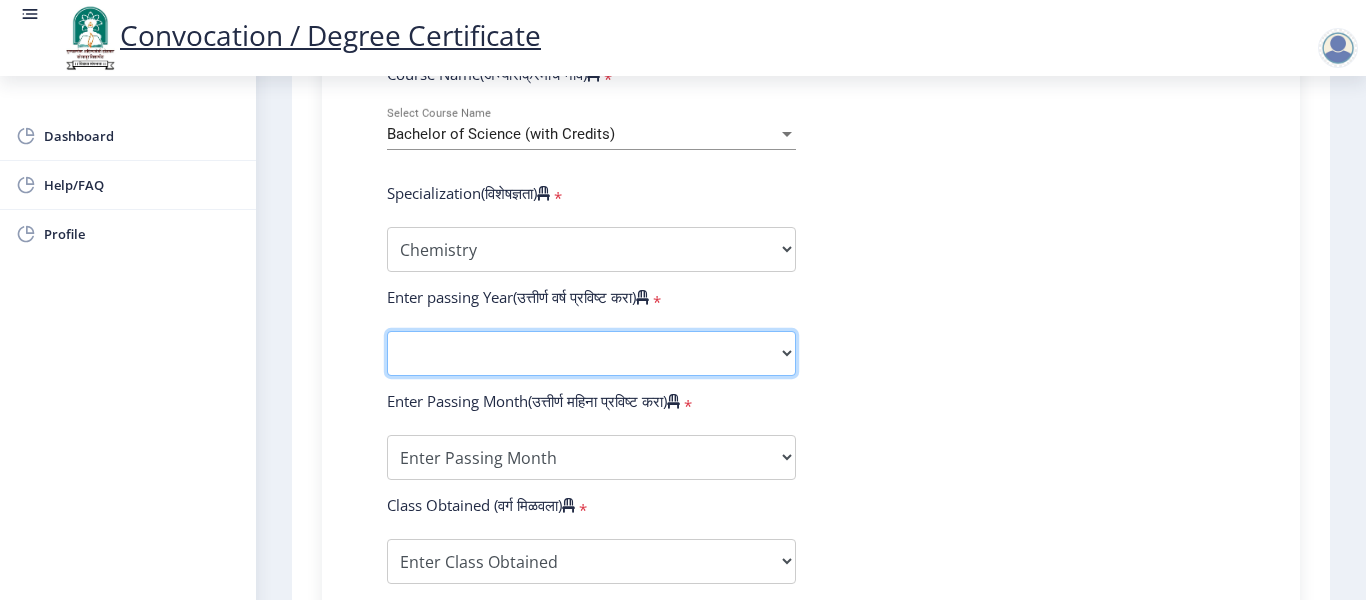 select on "2018" 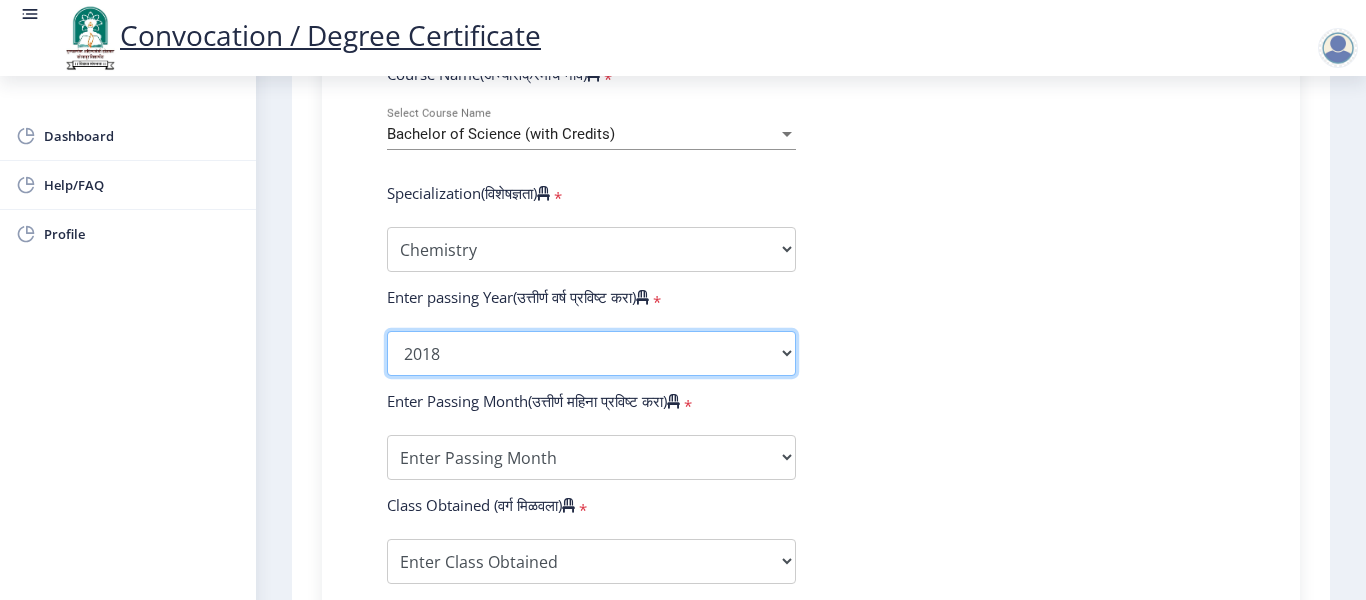 click on "2025   2024   2023   2022   2021   2020   2019   2018   2017   2016   2015   2014   2013   2012   2011   2010   2009   2008   2007   2006   2005   2004   2003   2002   2001   2000   1999   1998   1997   1996   1995   1994   1993   1992   1991   1990   1989   1988   1987   1986   1985   1984   1983   1982   1981   1980   1979   1978   1977   1976" 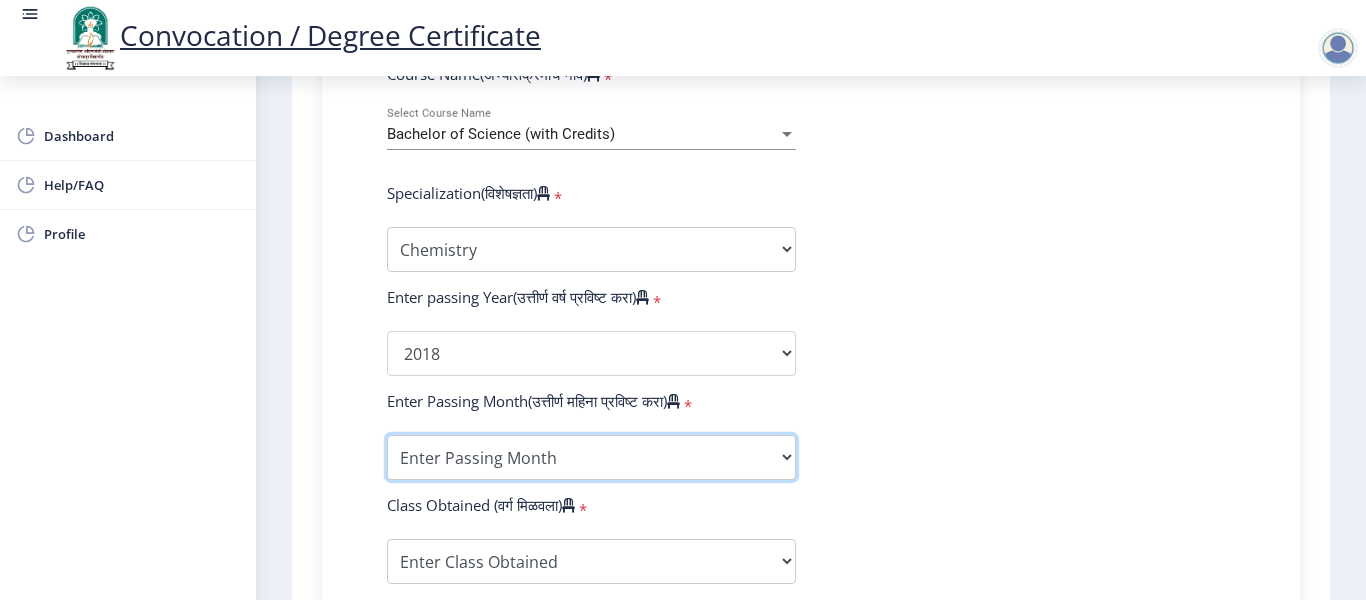 click on "Enter Passing Month March April May October November December" at bounding box center (591, 457) 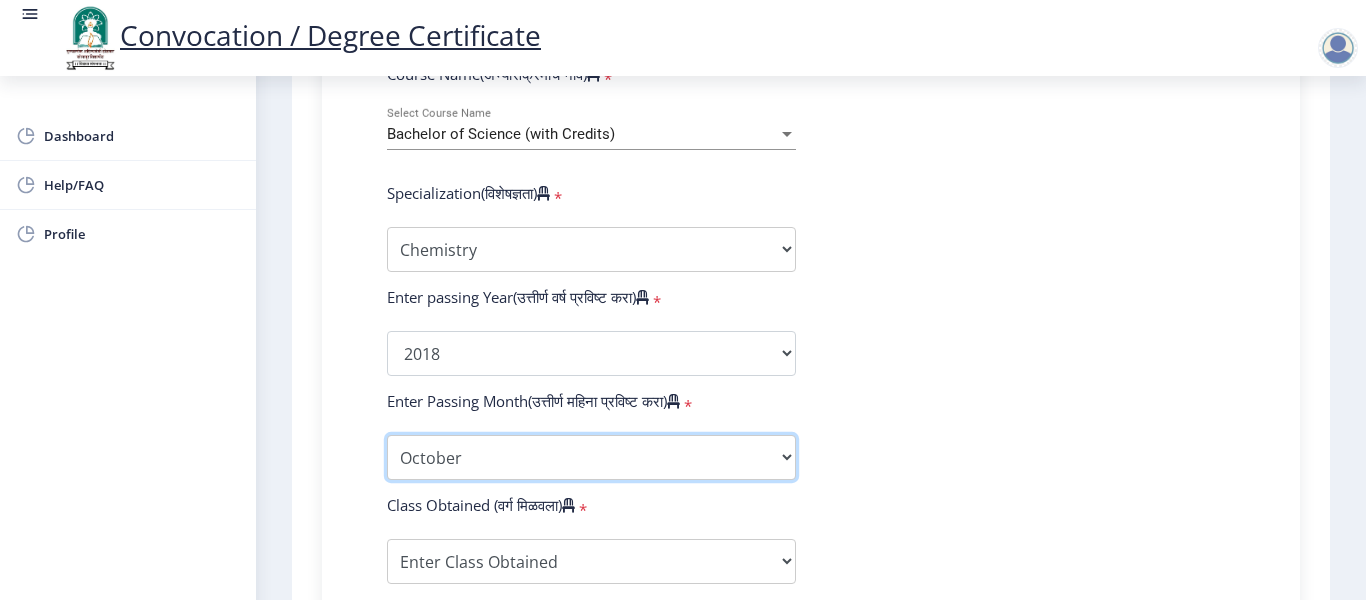 click on "Enter Passing Month March April May October November December" at bounding box center (591, 457) 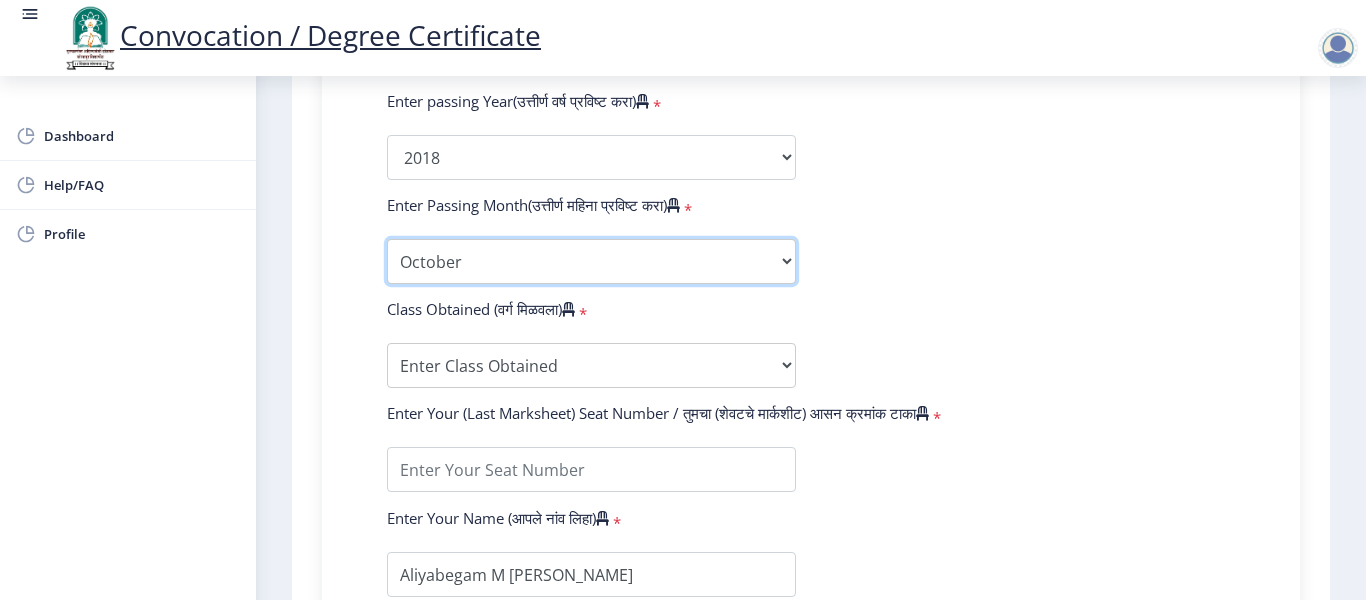 scroll, scrollTop: 1100, scrollLeft: 0, axis: vertical 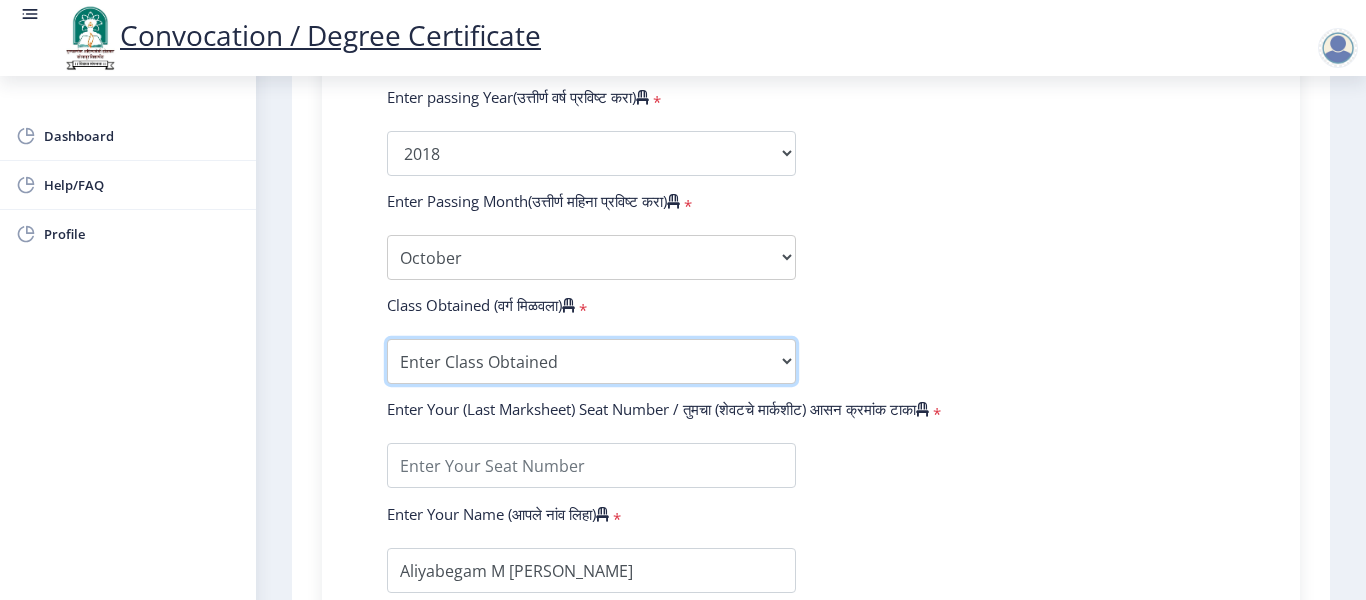 click on "Enter Class Obtained FIRST CLASS WITH DISTINCTION FIRST CLASS HIGHER SECOND CLASS SECOND CLASS PASS CLASS Grade O Grade A+ Grade A Grade B+ Grade B Grade C+ Grade C Grade D Grade E" at bounding box center (591, 361) 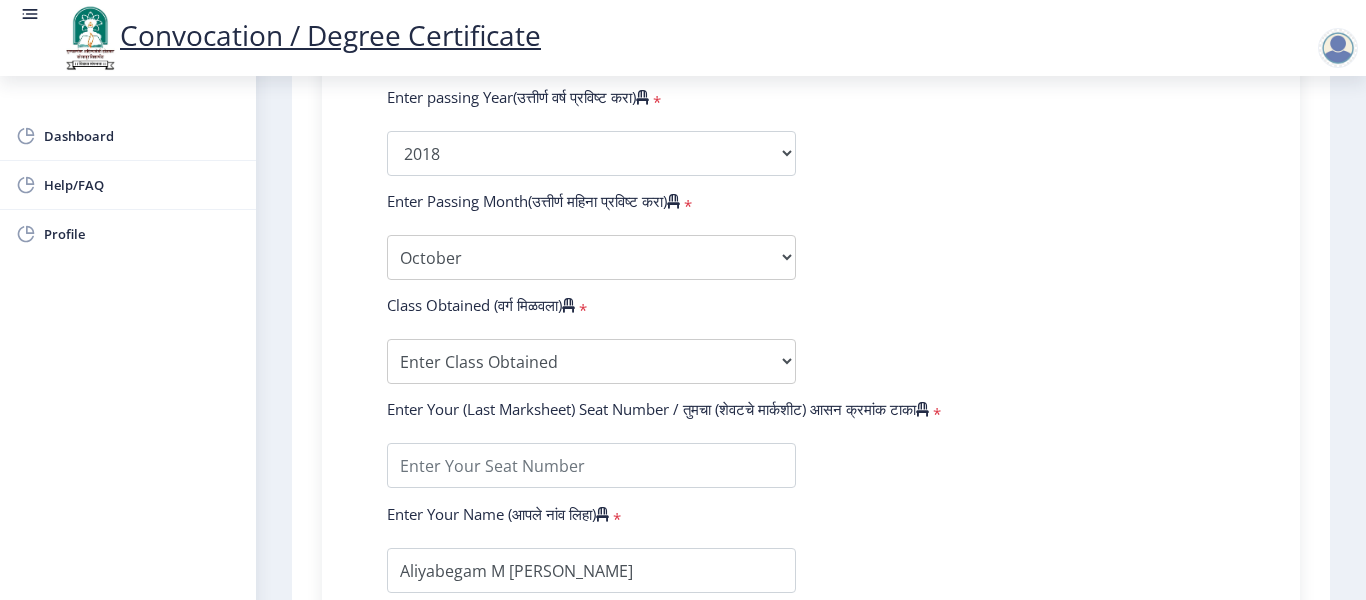 click on "Enter Your PRN Number (तुमचा पीआरएन (कायम नोंदणी क्रमांक) एंटर करा)   * Student Type (विद्यार्थी प्रकार)    * Select Student Type Regular External College Name(कॉलेजचे नाव)   * Walchand College of Arts and Science Select College Name Course Name(अभ्यासक्रमाचे नाव)   * Bachelor of Science (with Credits) Select Course Name  Specialization(विशेषज्ञता)   * Specialization Botany Chemistry Computer Science Electronics Geology Mathematics Microbiology Physics Statistics Zoology Other Enter passing Year(उत्तीर्ण वर्ष प्रविष्ट करा)   *  2025   2024   2023   2022   2021   2020   2019   2018   2017   2016   2015   2014   2013   2012   2011   2010   2009   2008   2007   2006   2005   2004   2003   2002   2001   2000   1999   1998   1997   1996   1995   1994   1993   1992   1991   1990   1989" 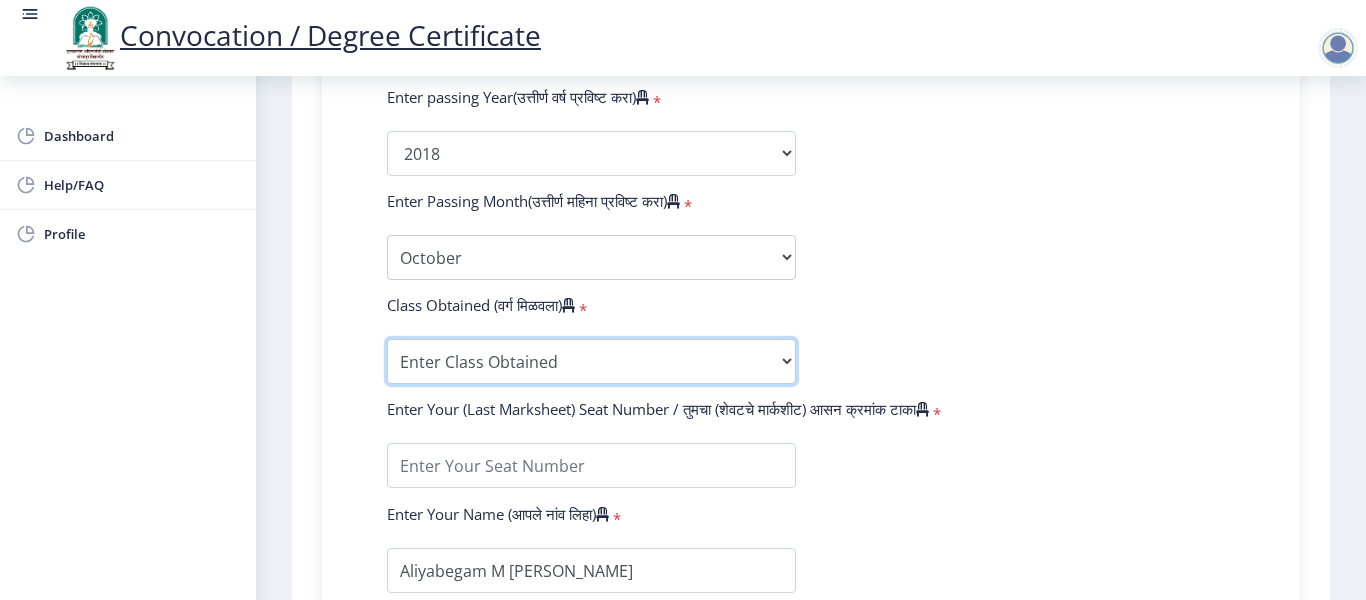 click on "Enter Class Obtained FIRST CLASS WITH DISTINCTION FIRST CLASS HIGHER SECOND CLASS SECOND CLASS PASS CLASS Grade O Grade A+ Grade A Grade B+ Grade B Grade C+ Grade C Grade D Grade E" at bounding box center (591, 361) 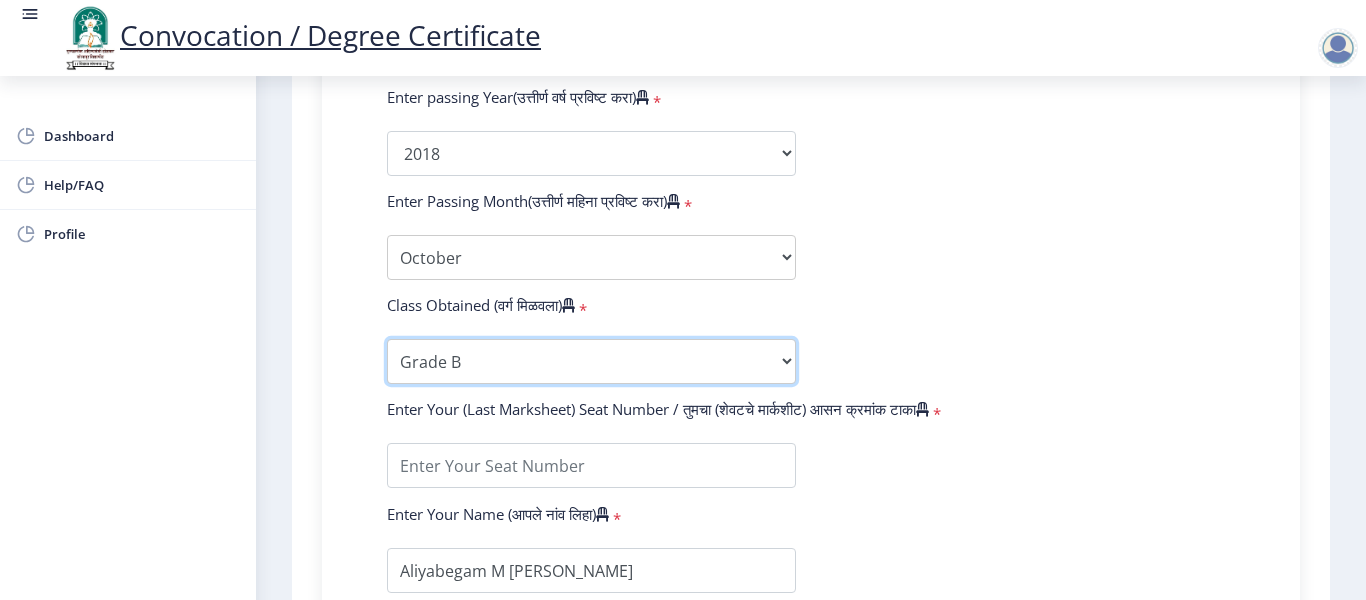 click on "Enter Class Obtained FIRST CLASS WITH DISTINCTION FIRST CLASS HIGHER SECOND CLASS SECOND CLASS PASS CLASS Grade O Grade A+ Grade A Grade B+ Grade B Grade C+ Grade C Grade D Grade E" at bounding box center [591, 361] 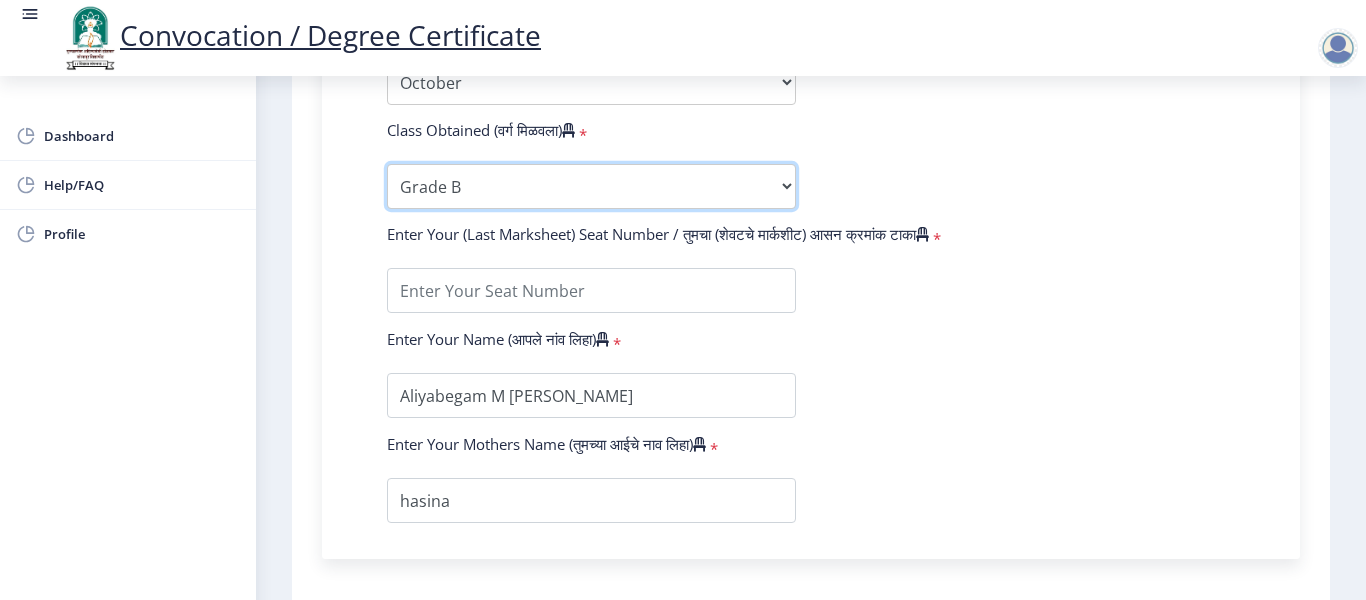 scroll, scrollTop: 1300, scrollLeft: 0, axis: vertical 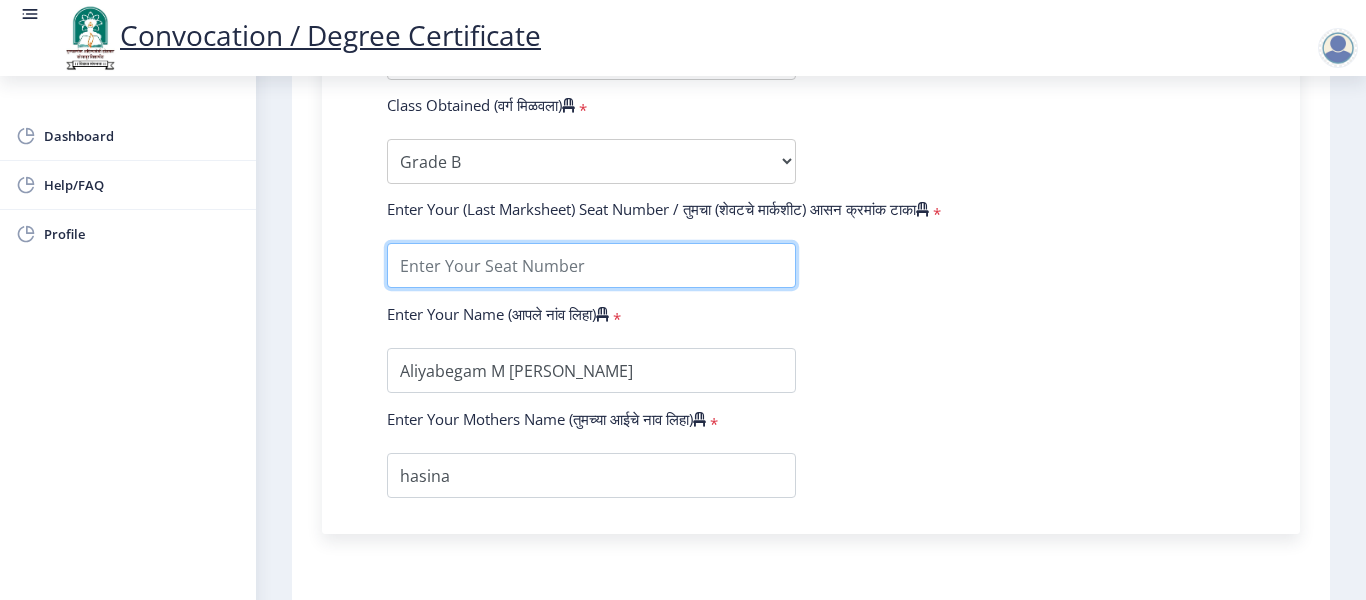 click at bounding box center [591, 265] 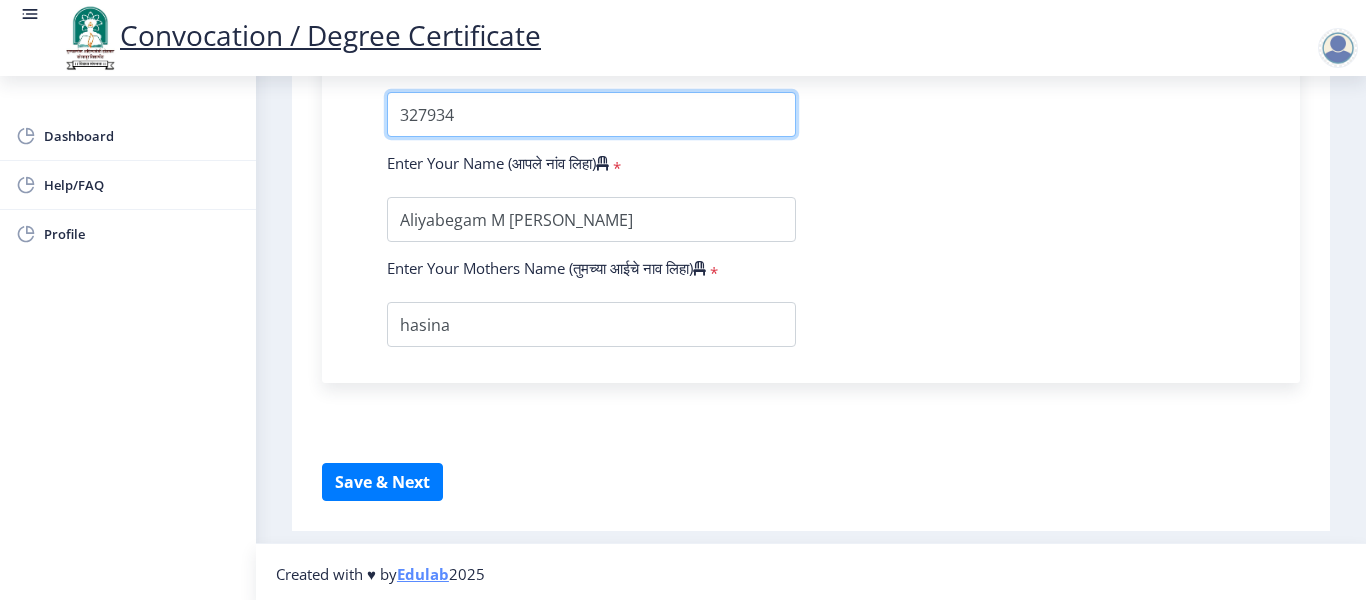 scroll, scrollTop: 1455, scrollLeft: 0, axis: vertical 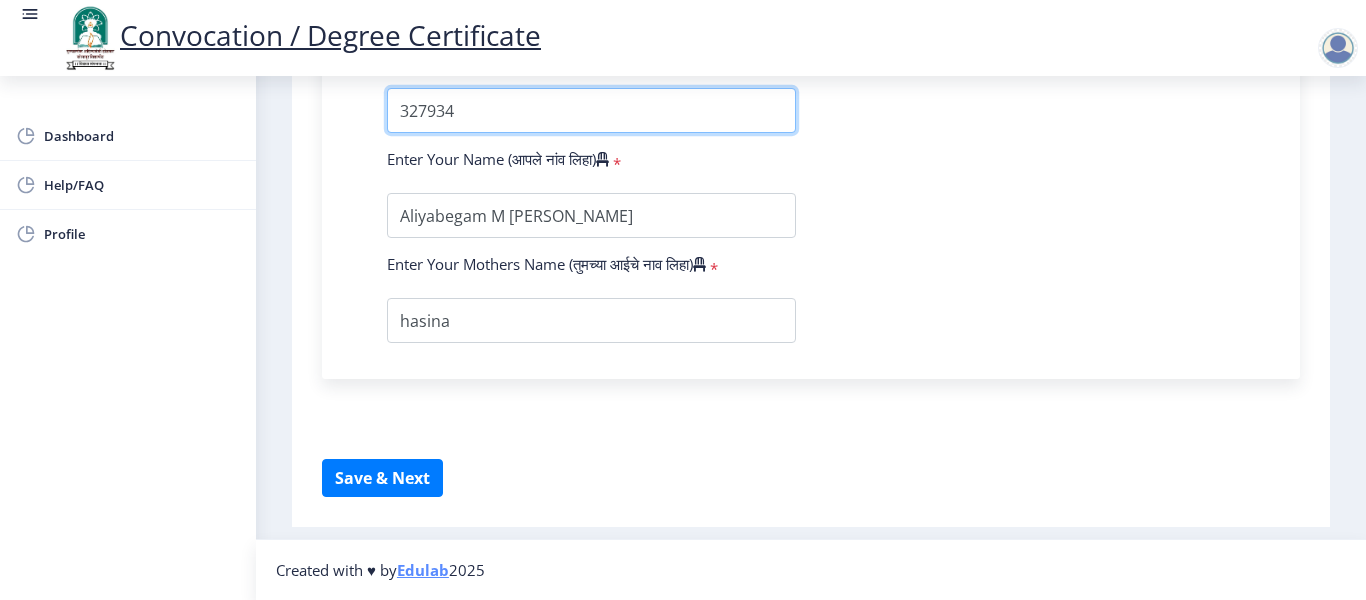 type on "327934" 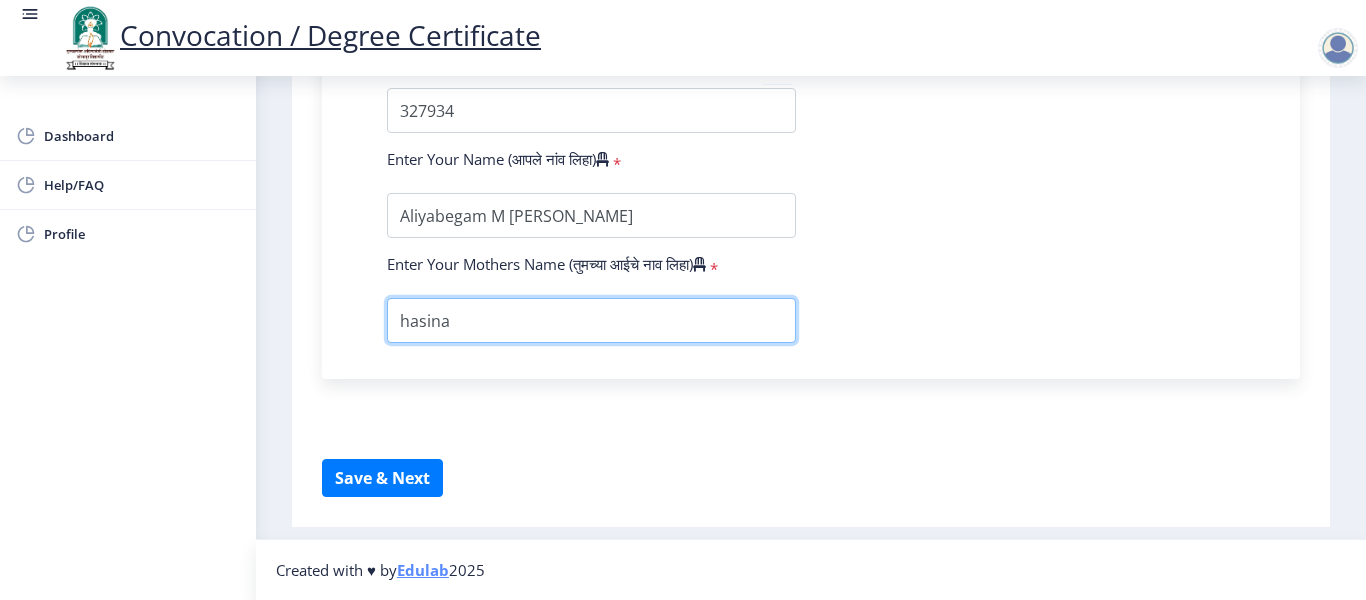 click at bounding box center (591, 320) 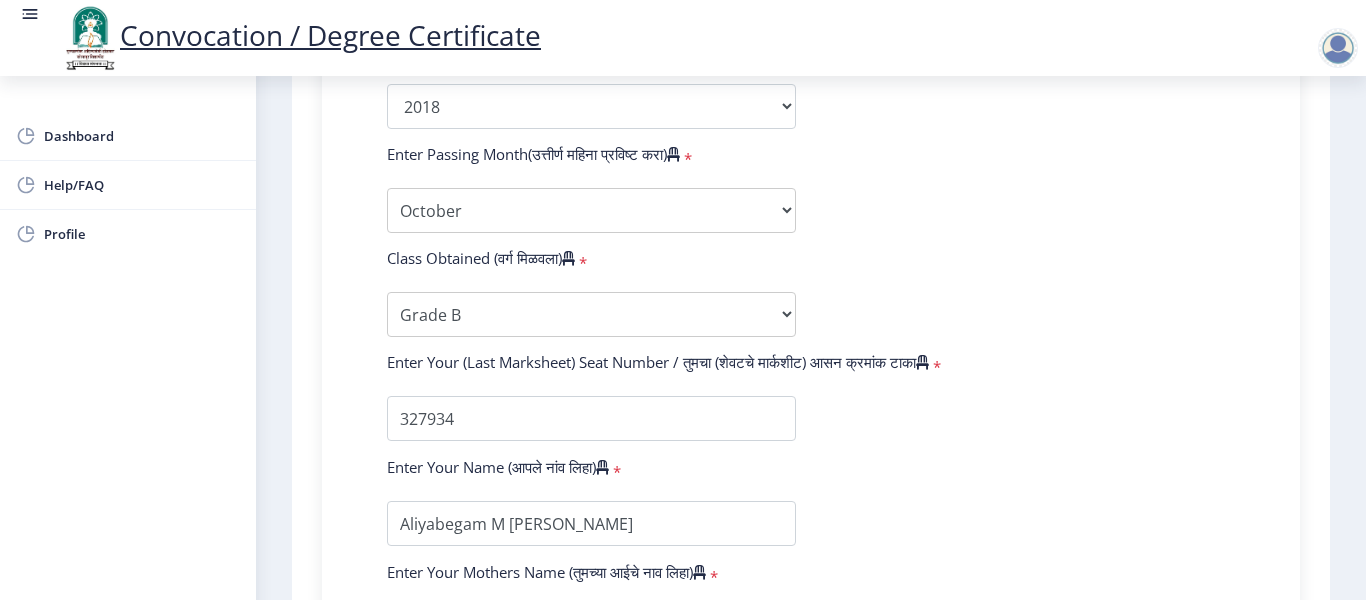 scroll, scrollTop: 1455, scrollLeft: 0, axis: vertical 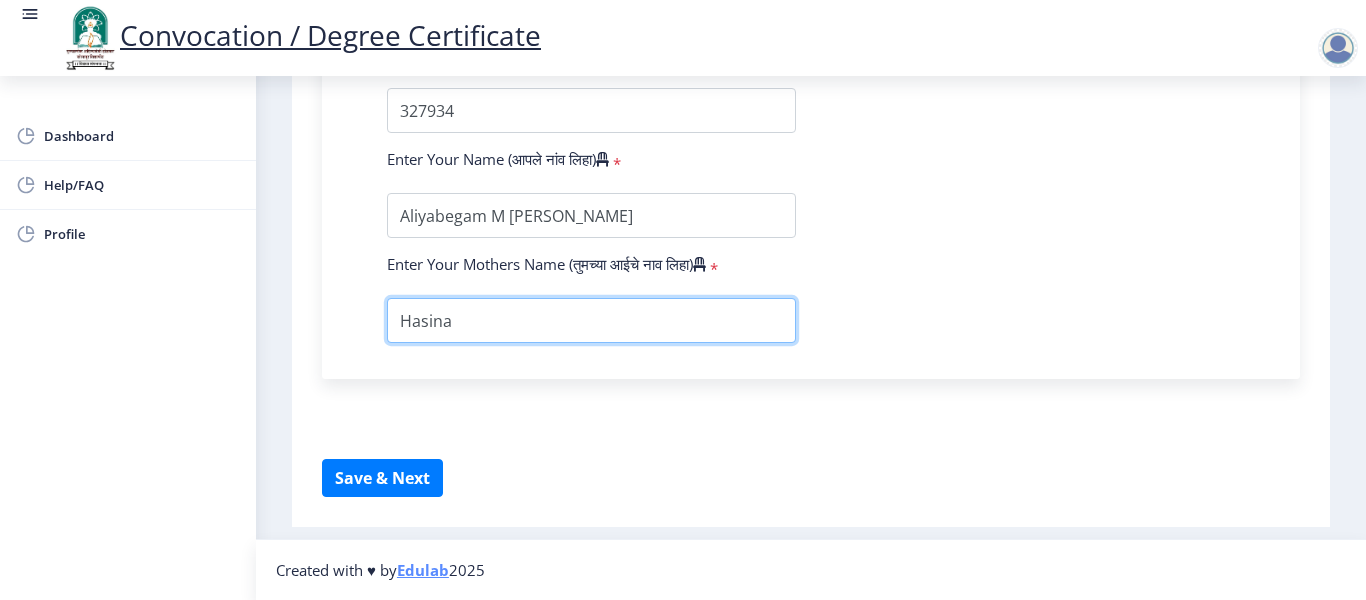 click at bounding box center [591, 320] 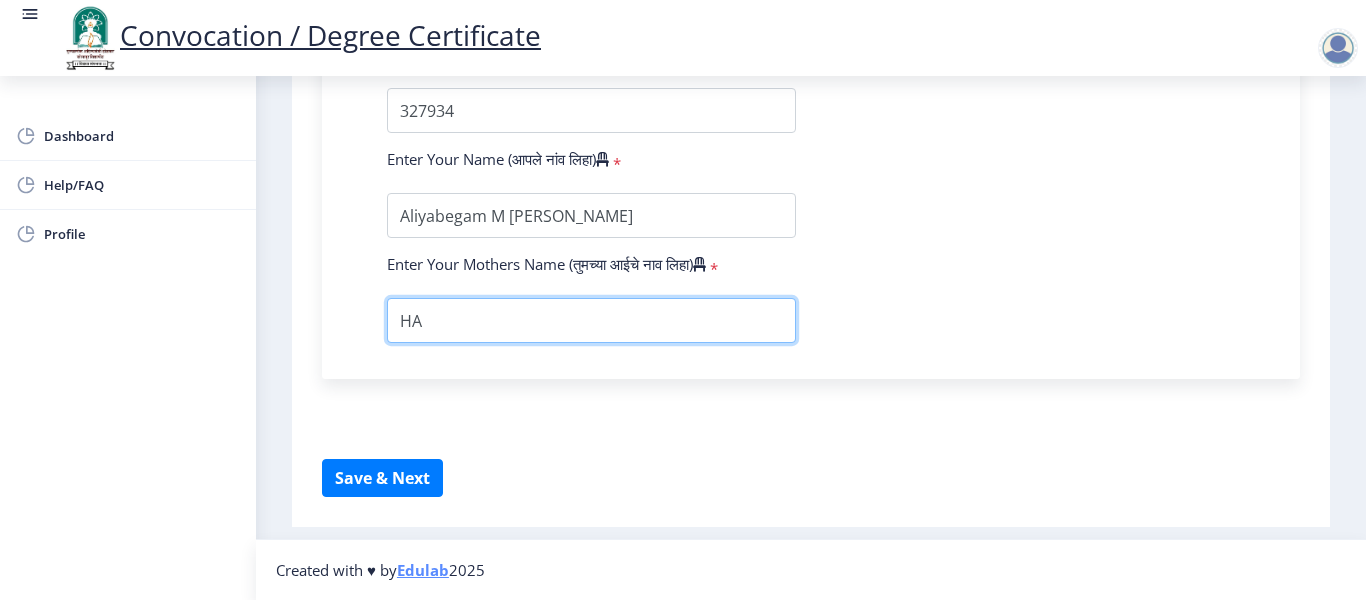 type on "H" 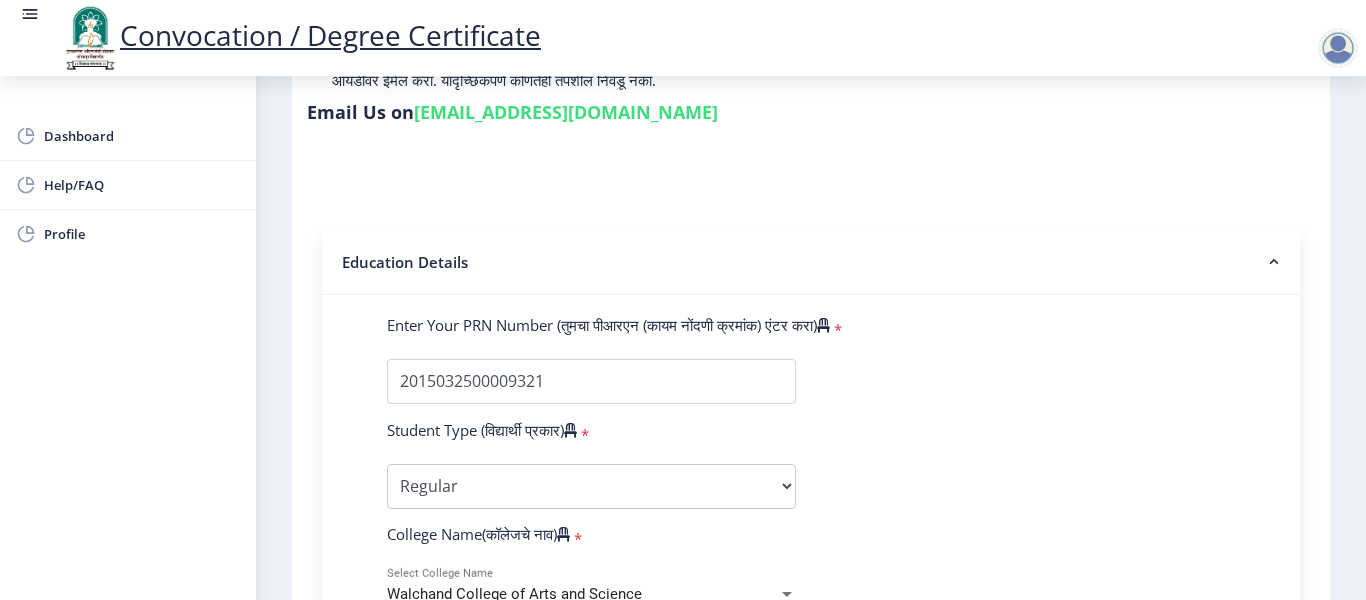 scroll, scrollTop: 355, scrollLeft: 0, axis: vertical 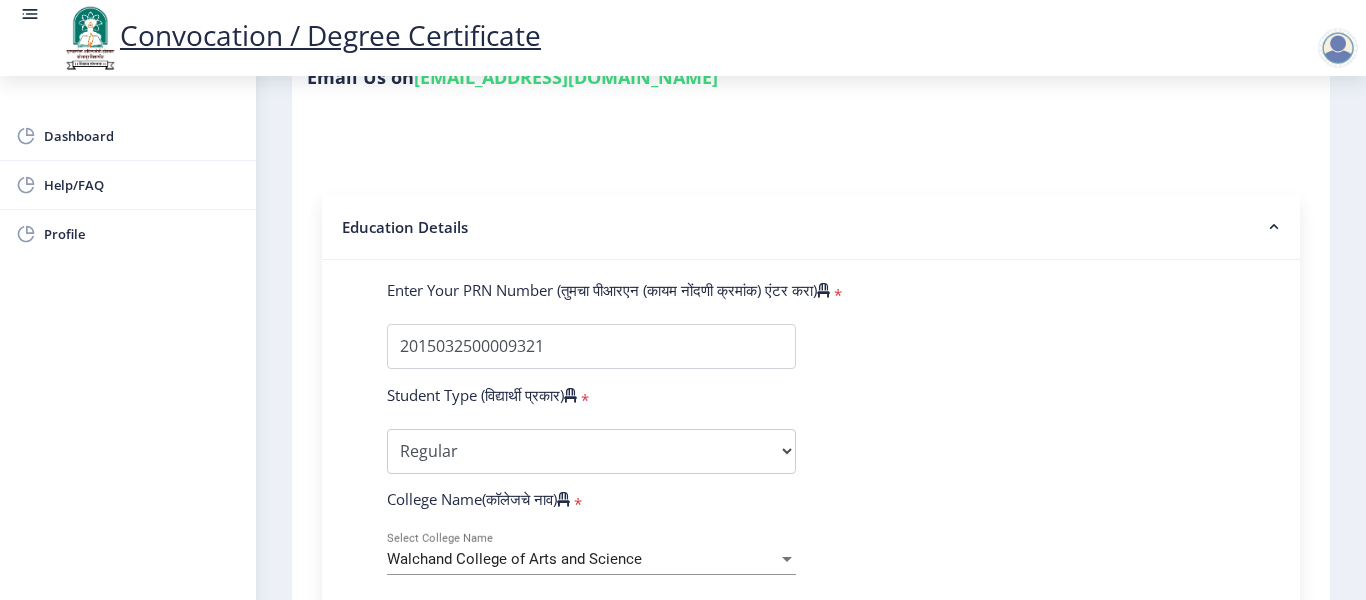 type on "HASINA" 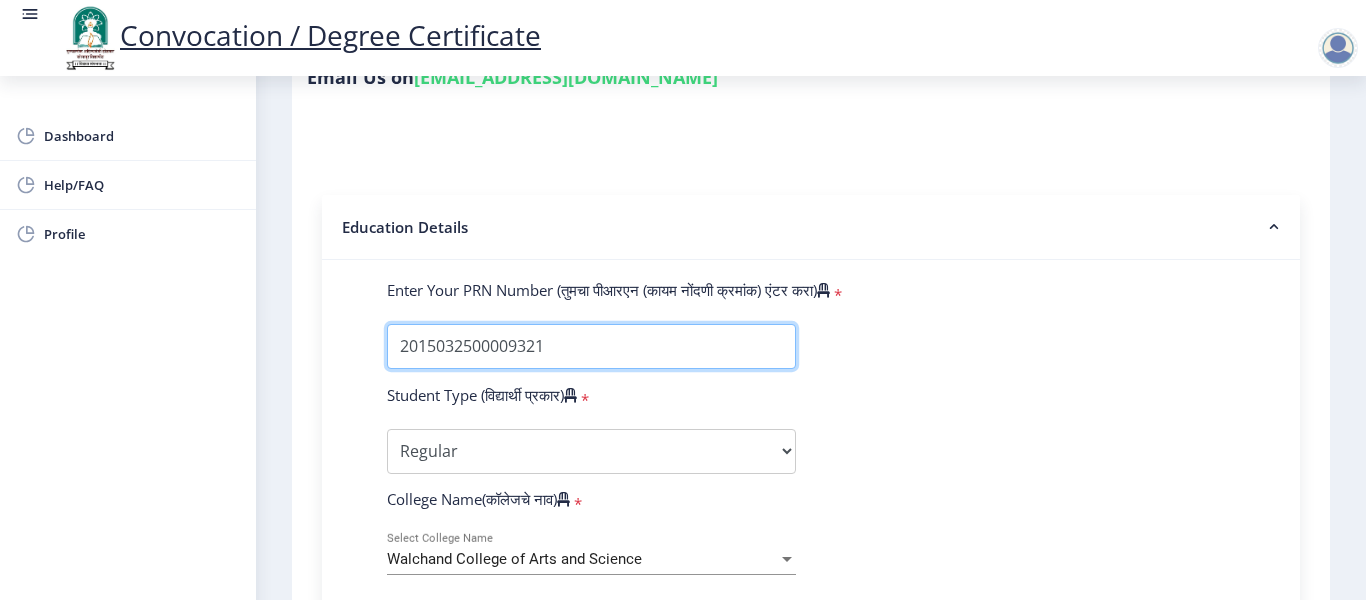 drag, startPoint x: 461, startPoint y: 343, endPoint x: 552, endPoint y: 335, distance: 91.350975 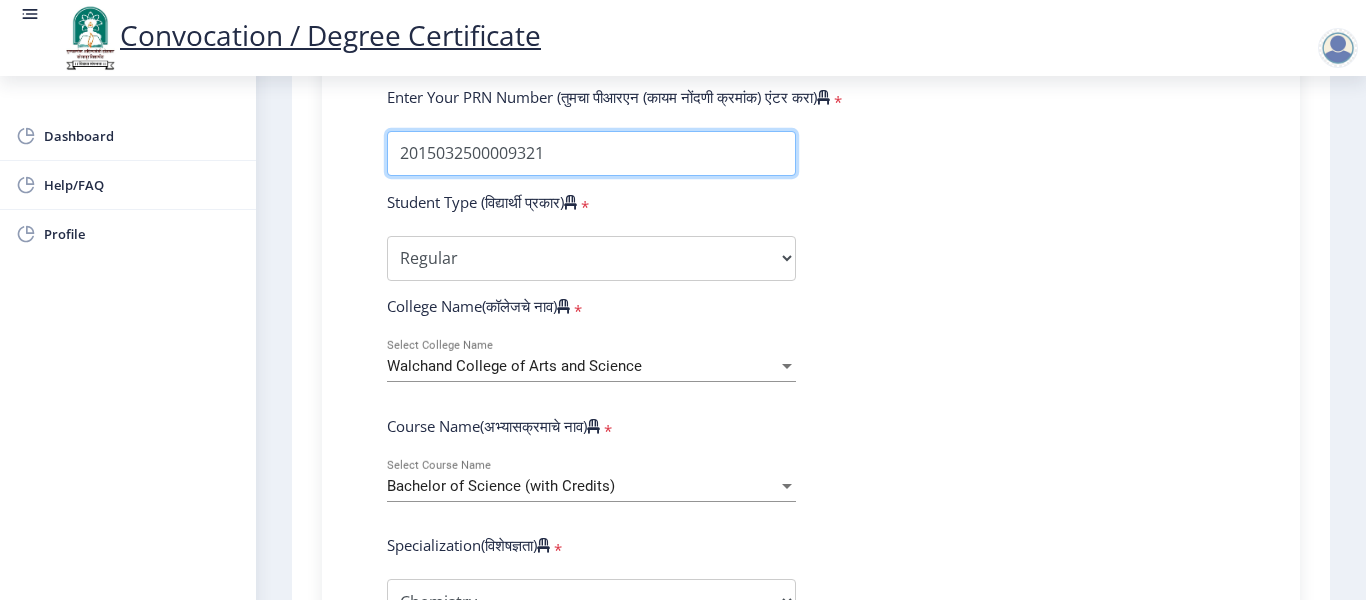 scroll, scrollTop: 555, scrollLeft: 0, axis: vertical 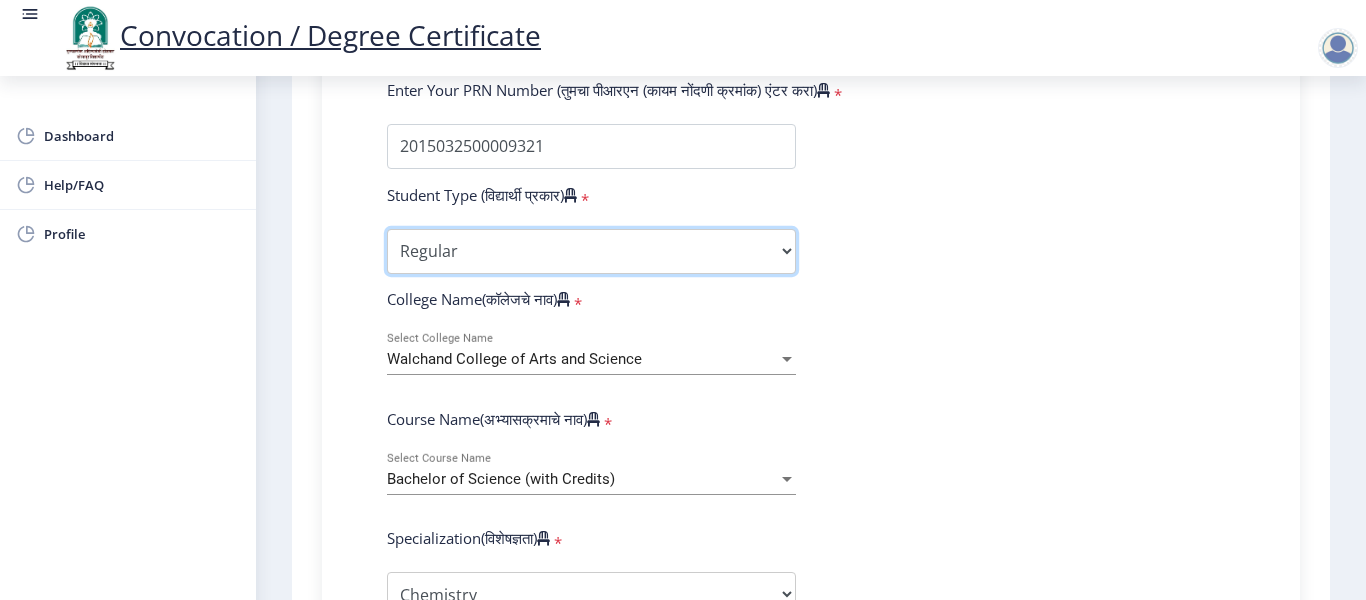 click on "Select Student Type Regular External" at bounding box center (591, 251) 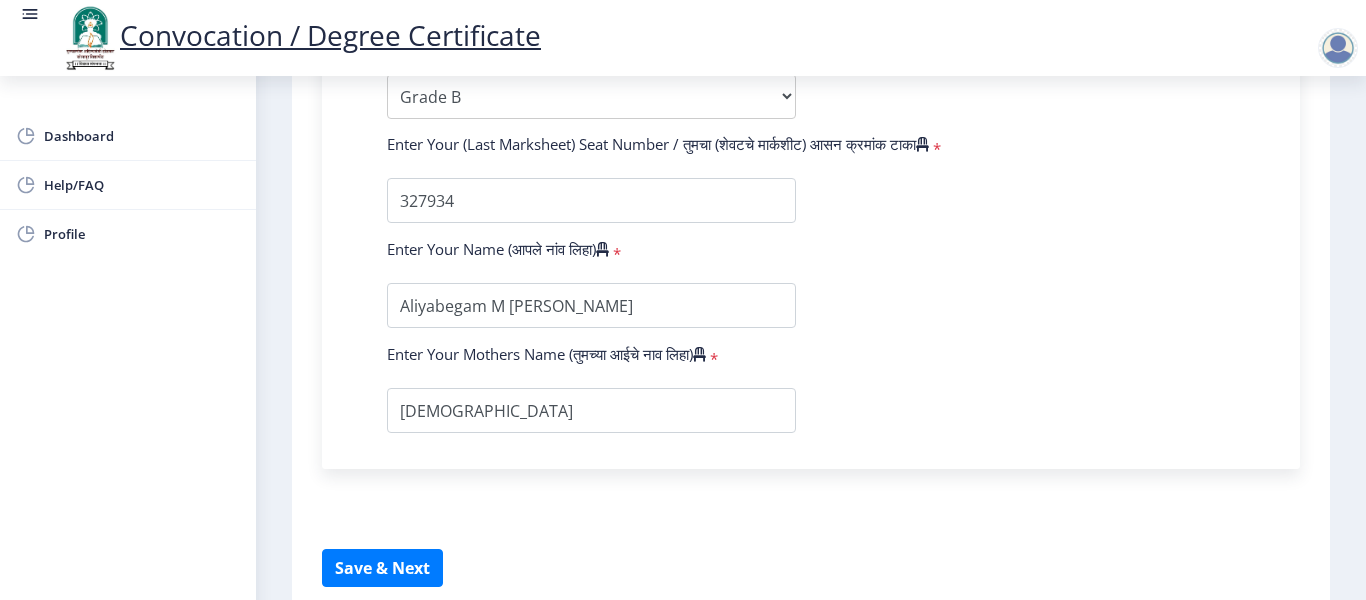 scroll, scrollTop: 1455, scrollLeft: 0, axis: vertical 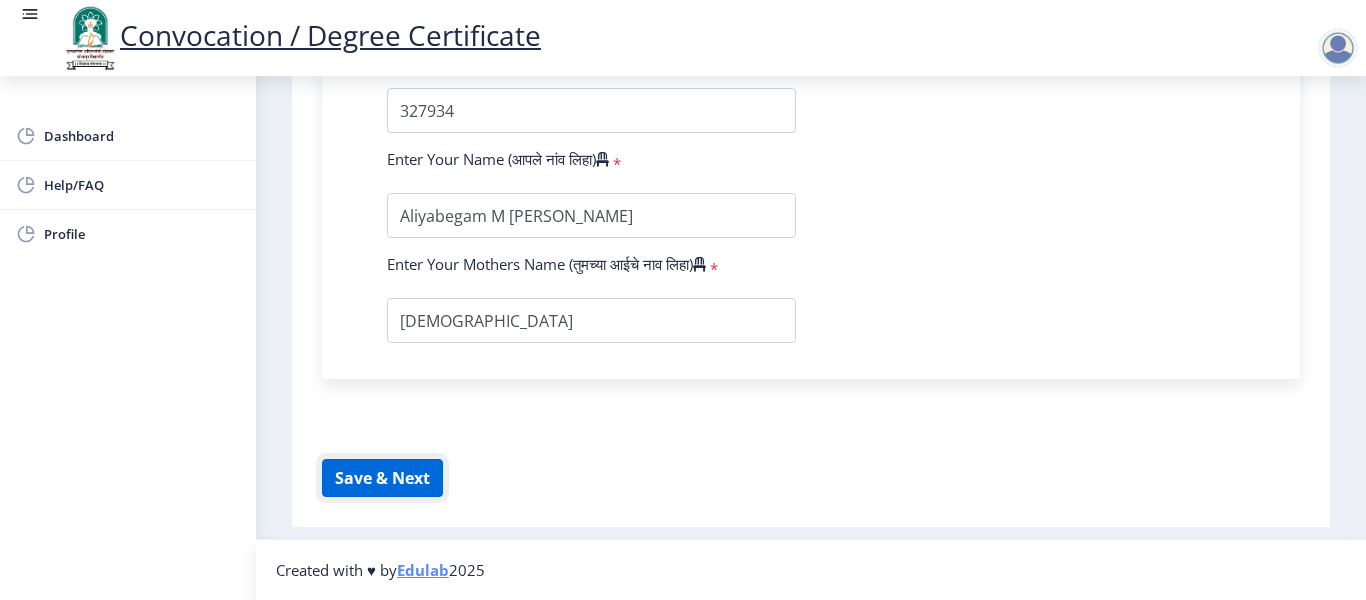 click on "Save & Next" 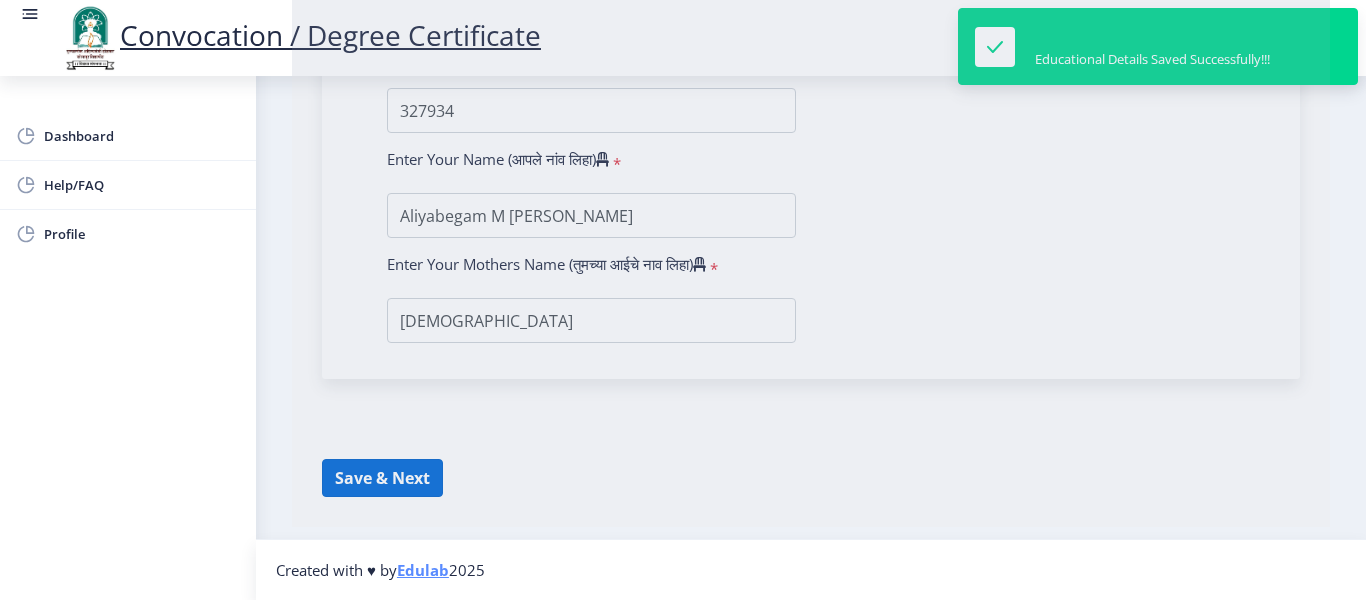 select 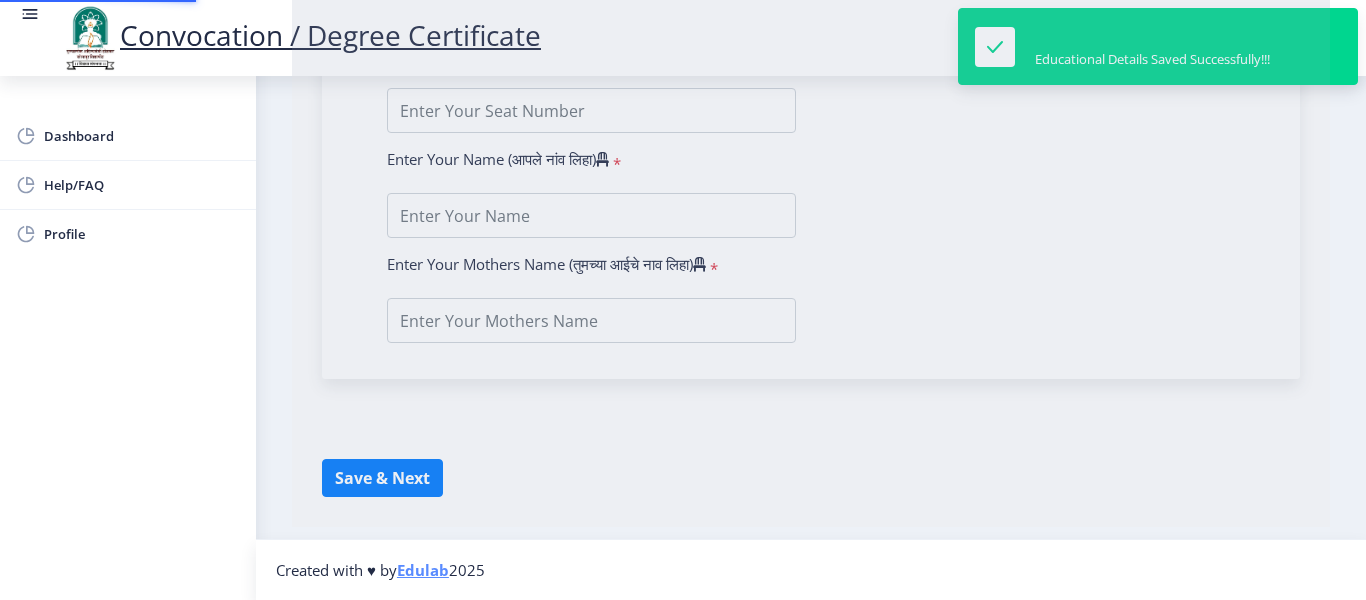 scroll, scrollTop: 0, scrollLeft: 0, axis: both 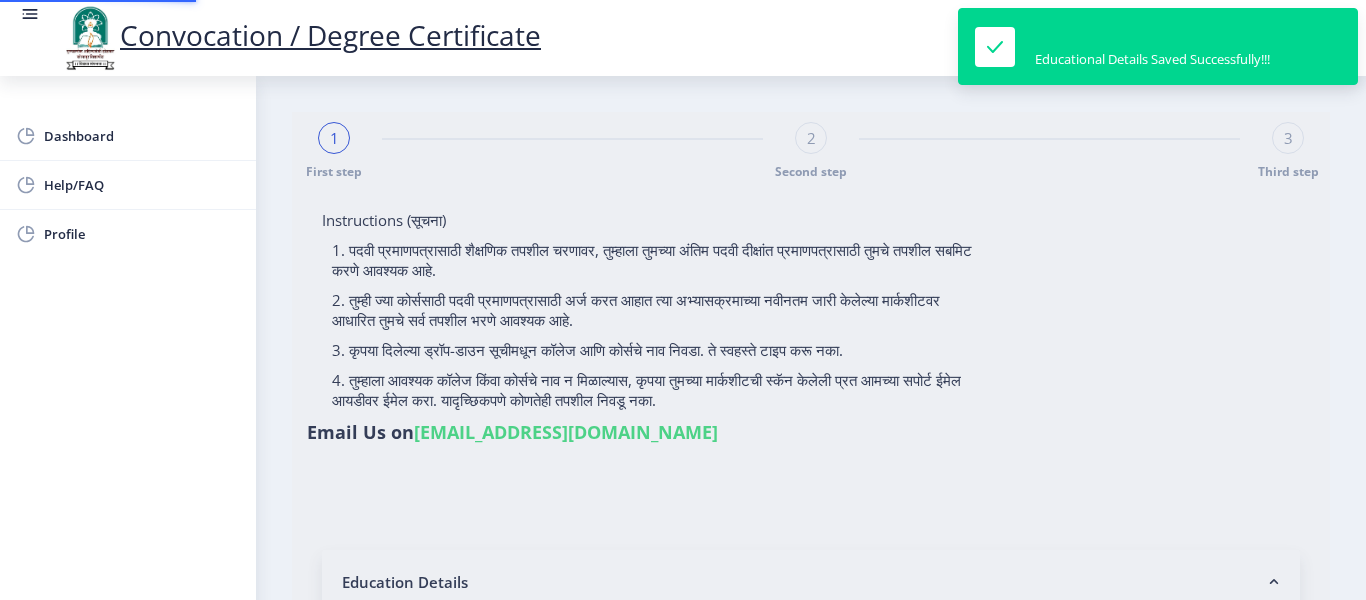 type on "Aliyabegam M Javir Maniyar" 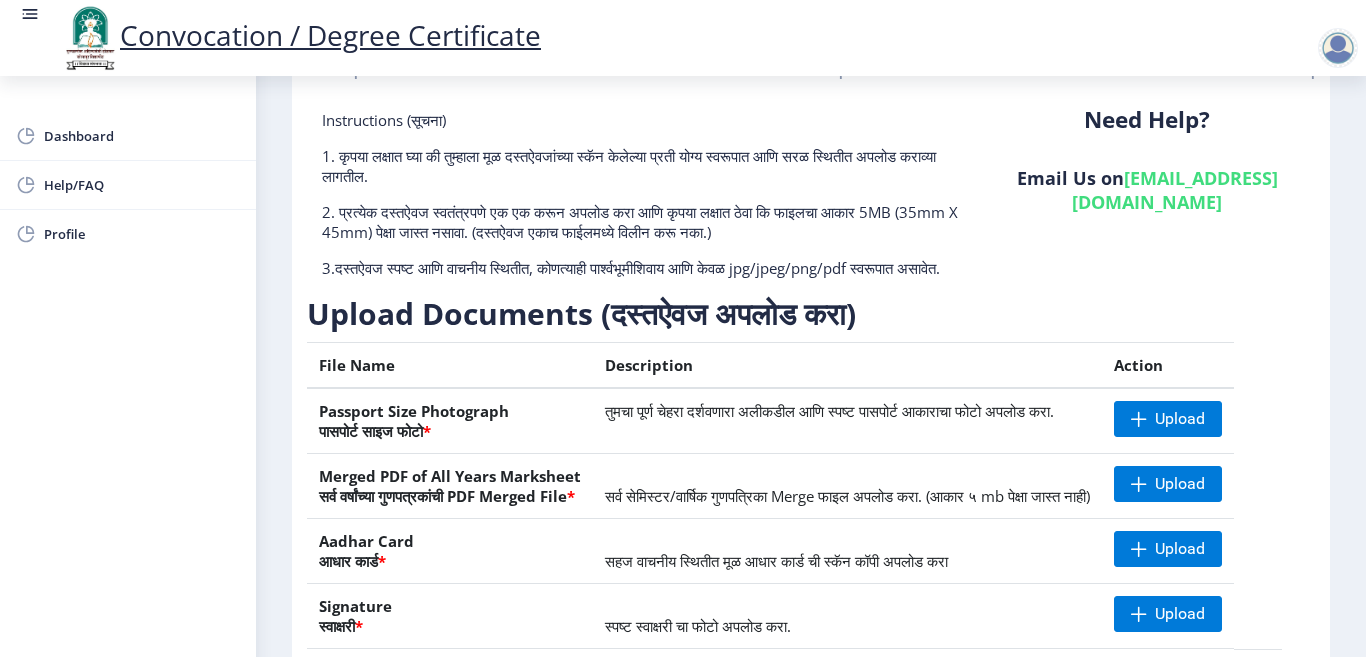 scroll, scrollTop: 353, scrollLeft: 0, axis: vertical 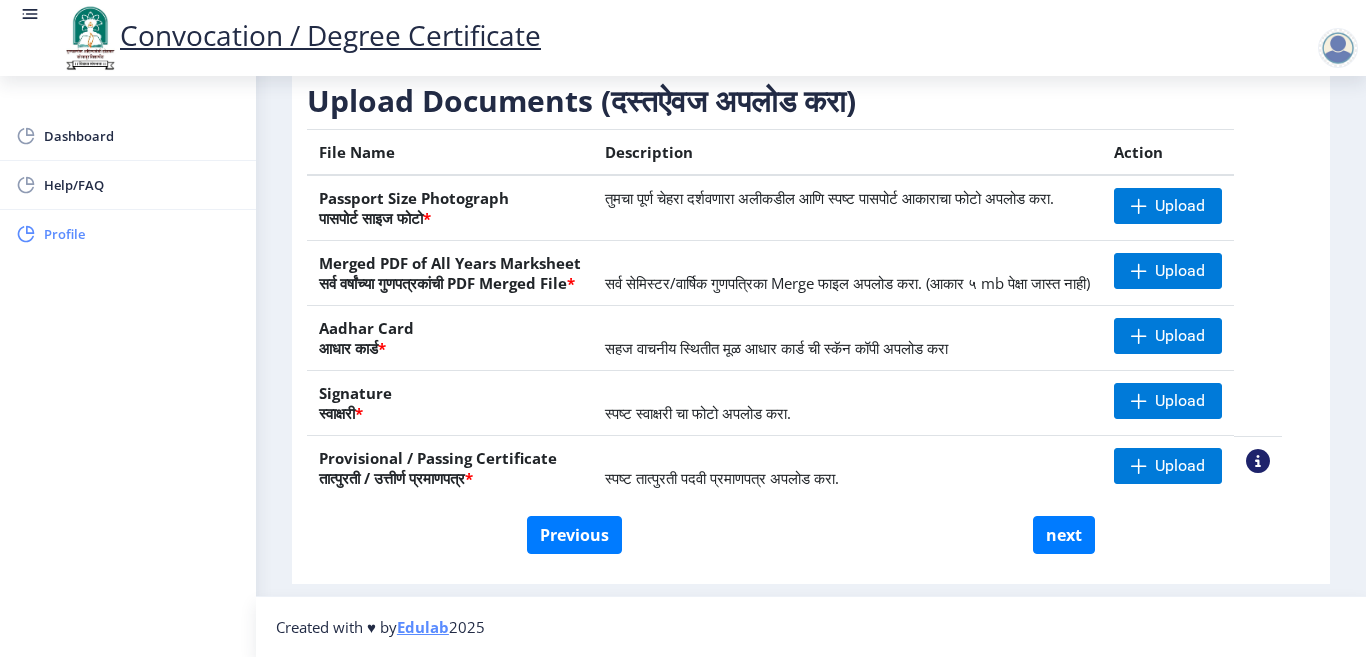 click on "Profile" 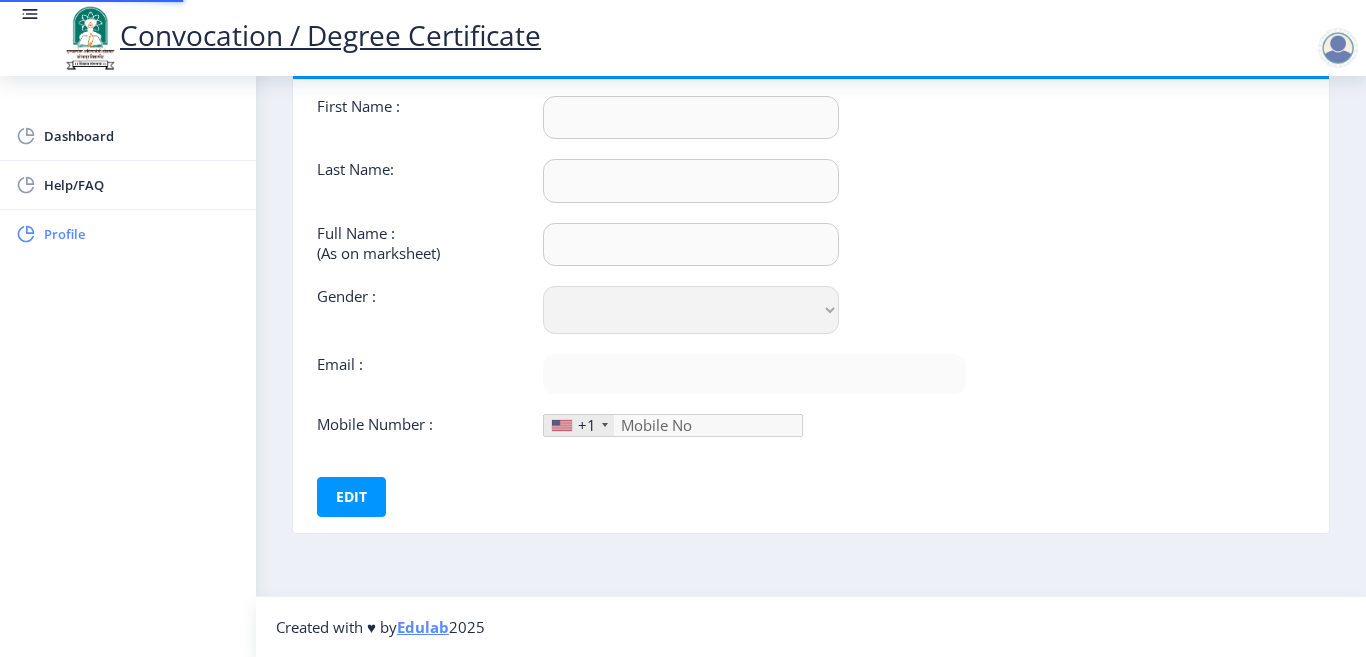 scroll, scrollTop: 0, scrollLeft: 0, axis: both 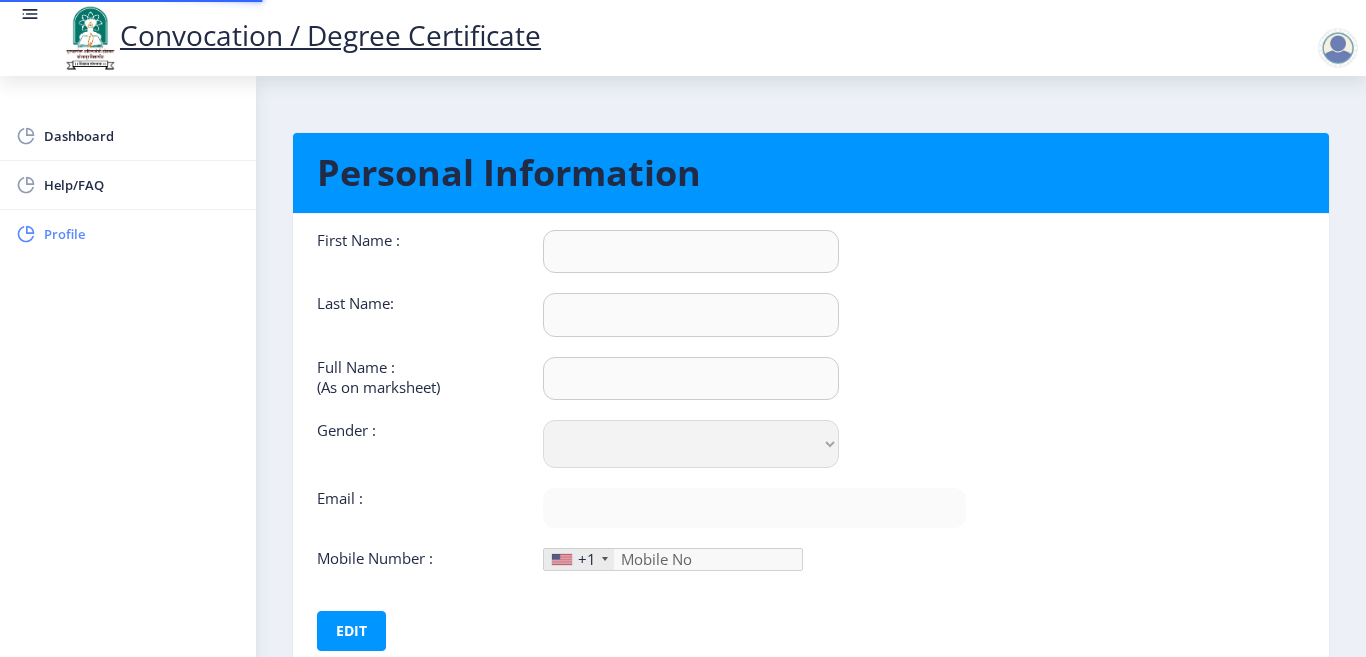 type on "aliyabegam" 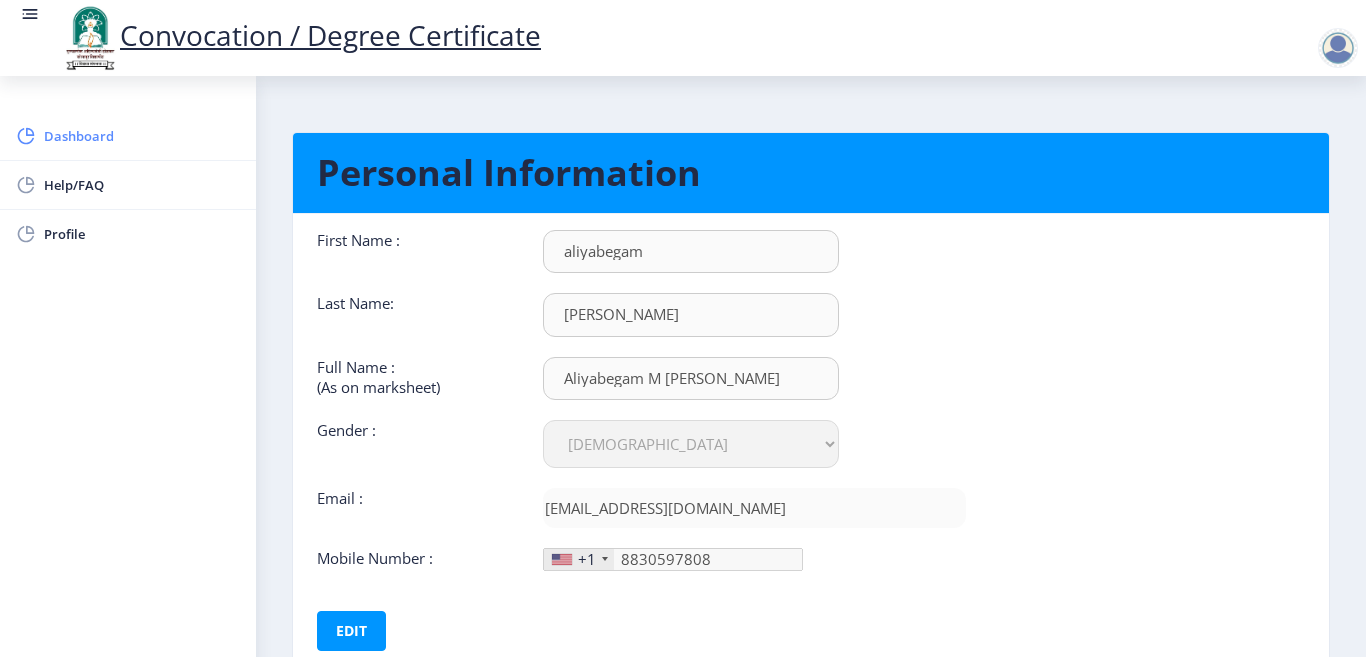 click on "Dashboard" 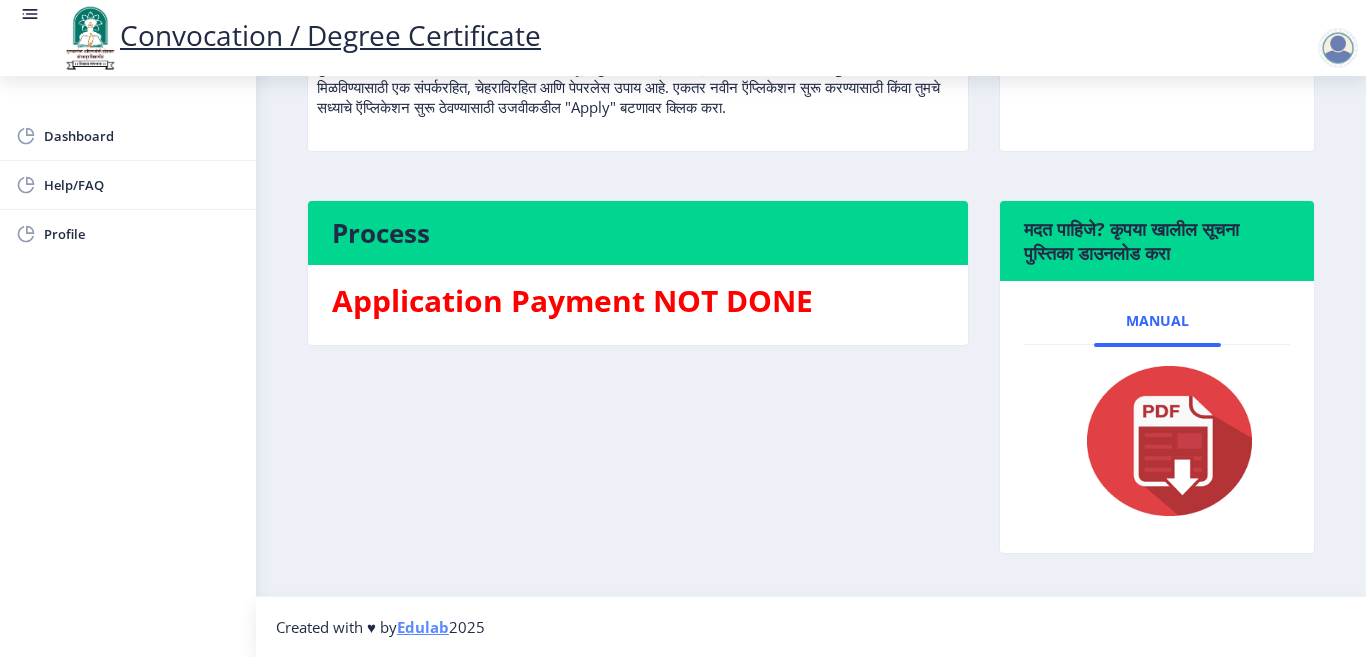 scroll, scrollTop: 332, scrollLeft: 0, axis: vertical 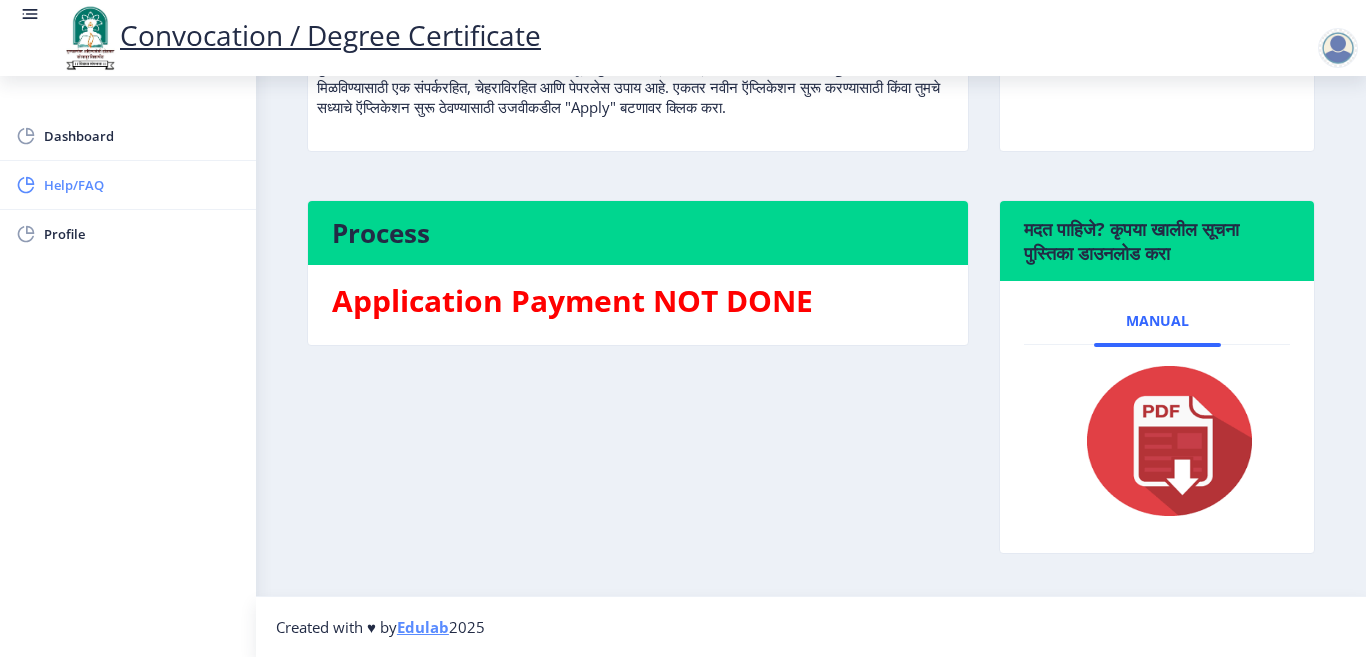 click on "Help/FAQ" 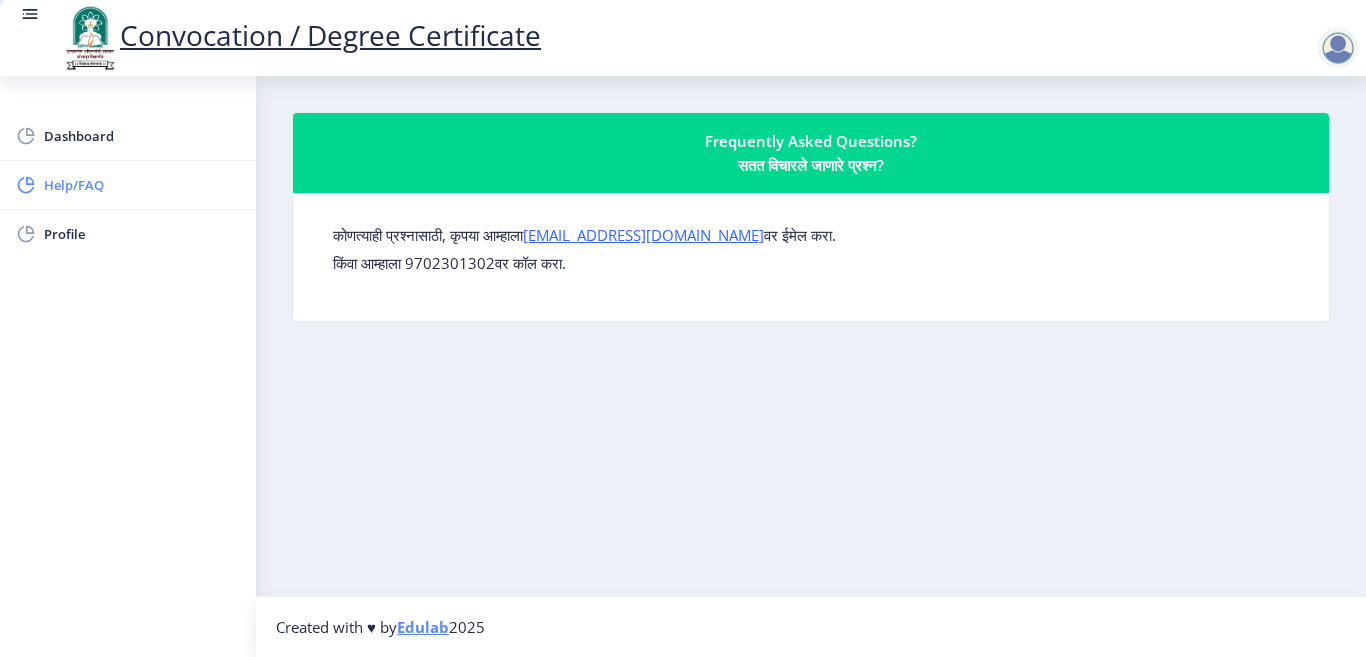 scroll, scrollTop: 0, scrollLeft: 0, axis: both 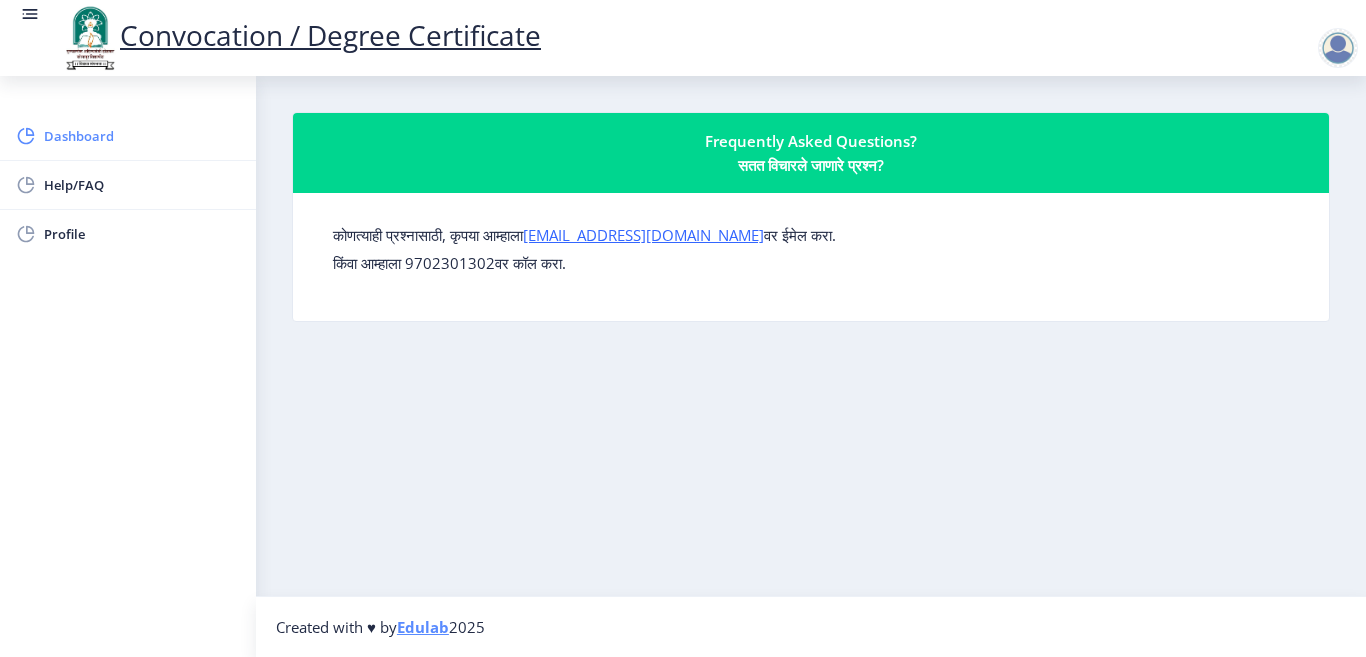 click on "Dashboard" 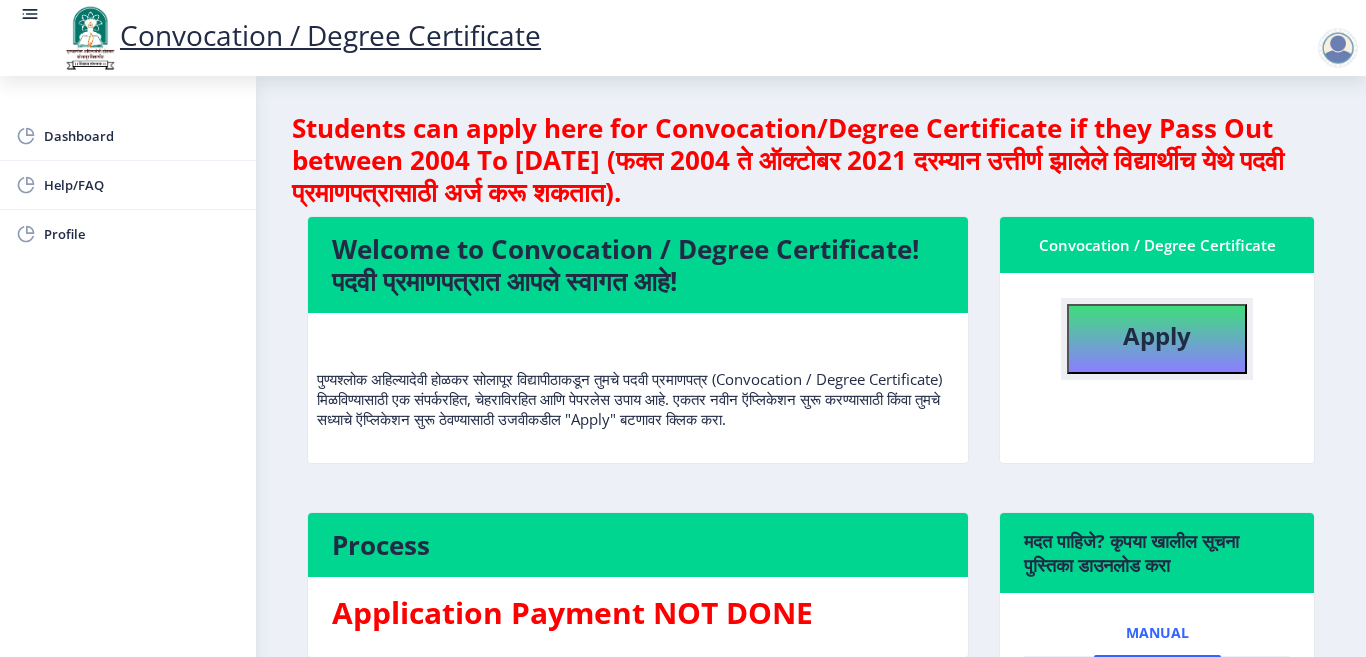 click on "Apply" 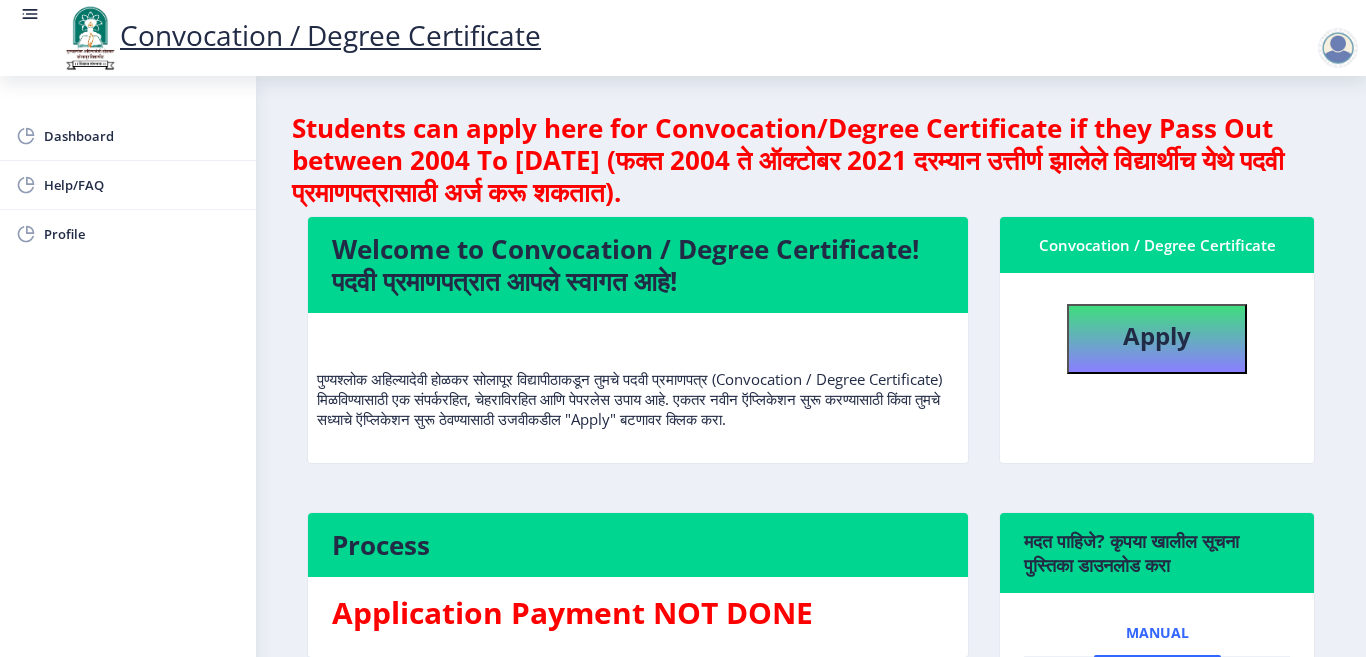 select 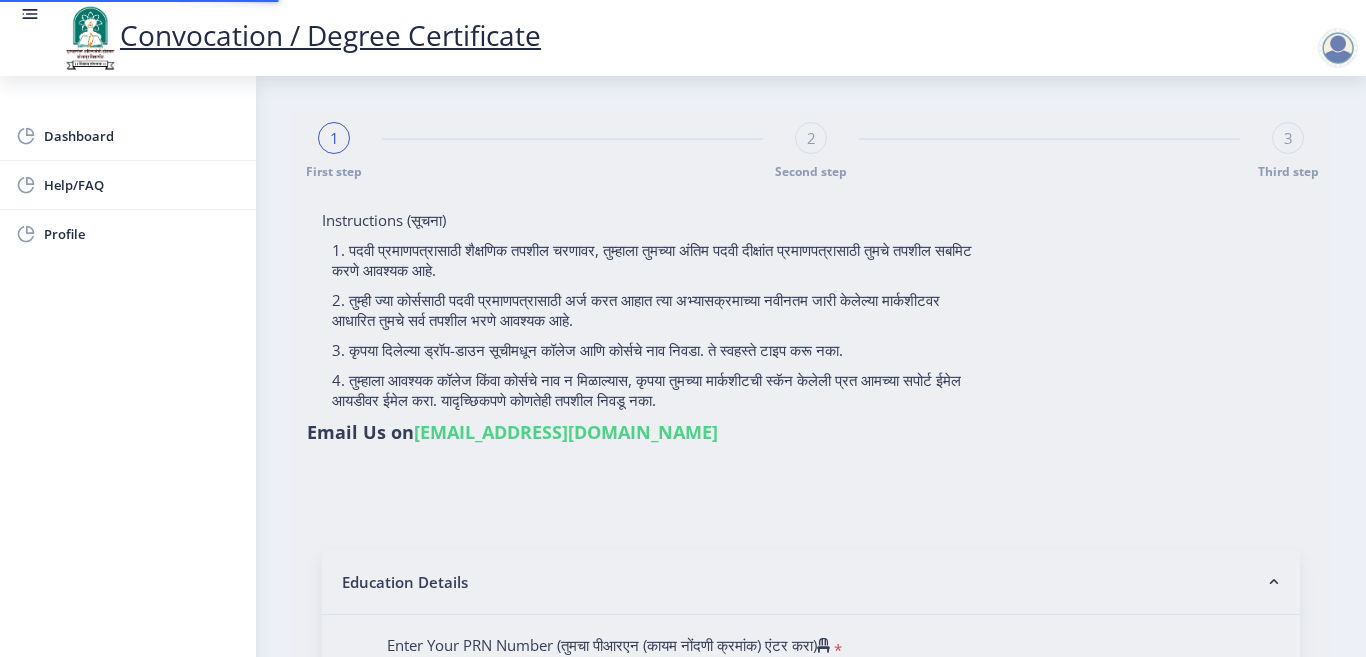 type on "Aliyabegam M Javir Maniyar" 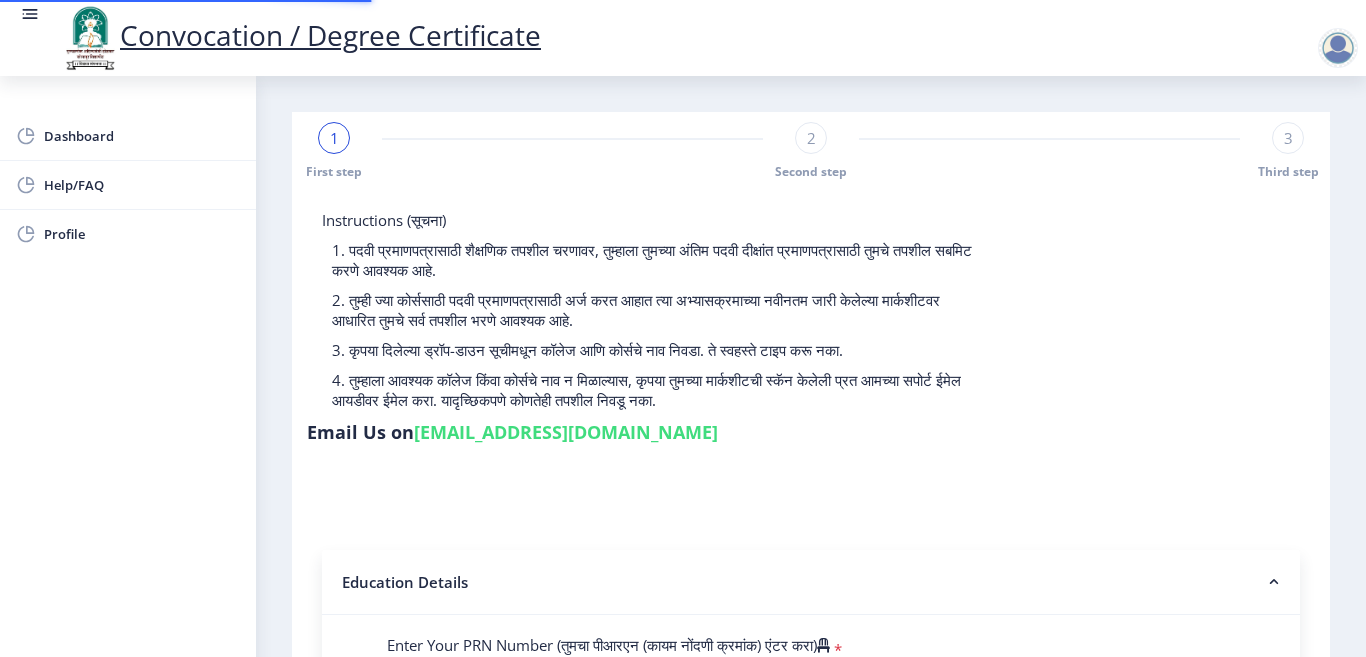 type on "2015032500009321" 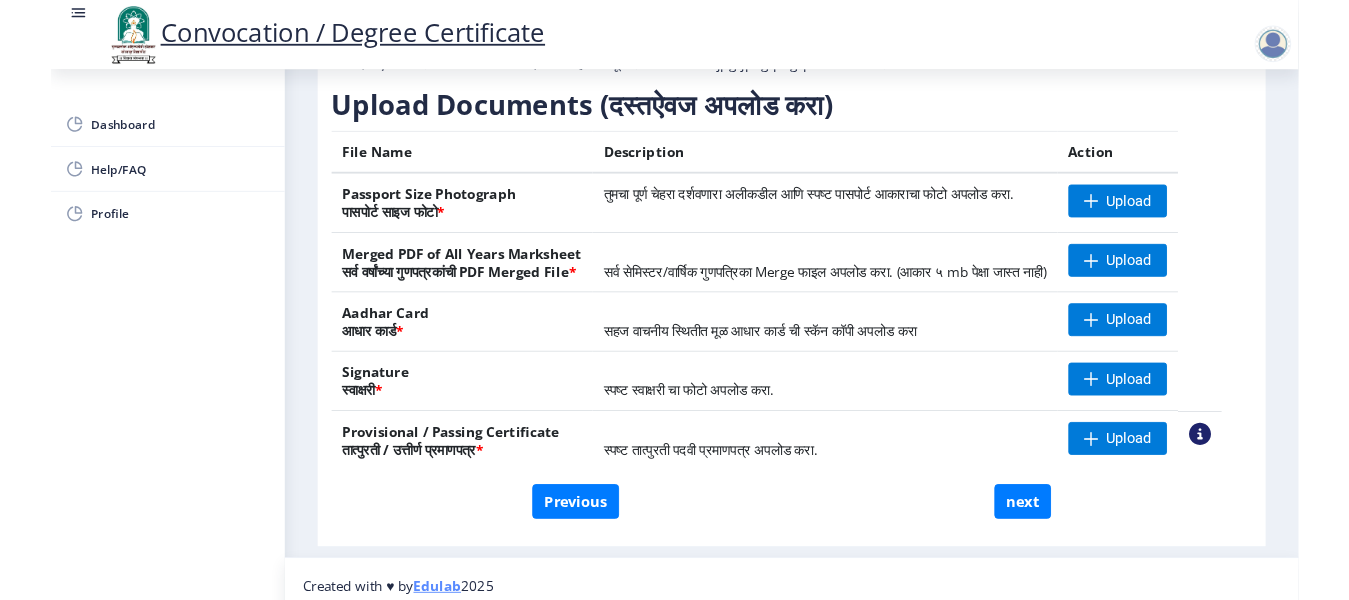 scroll, scrollTop: 300, scrollLeft: 0, axis: vertical 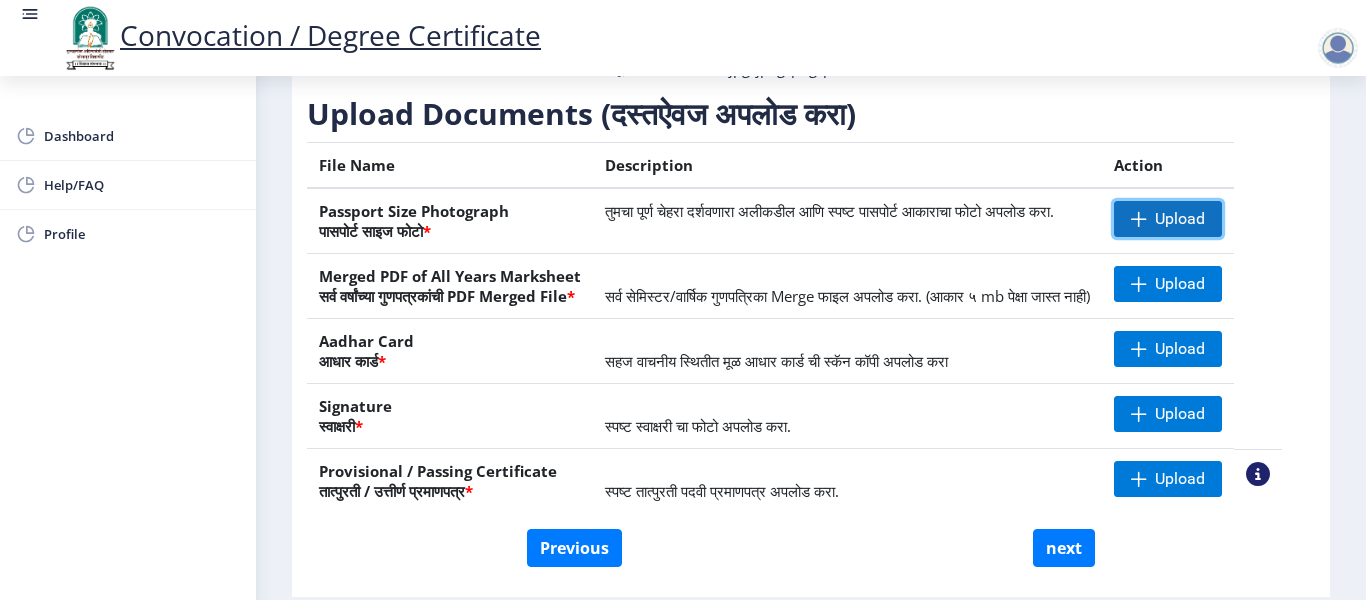 click on "Upload" 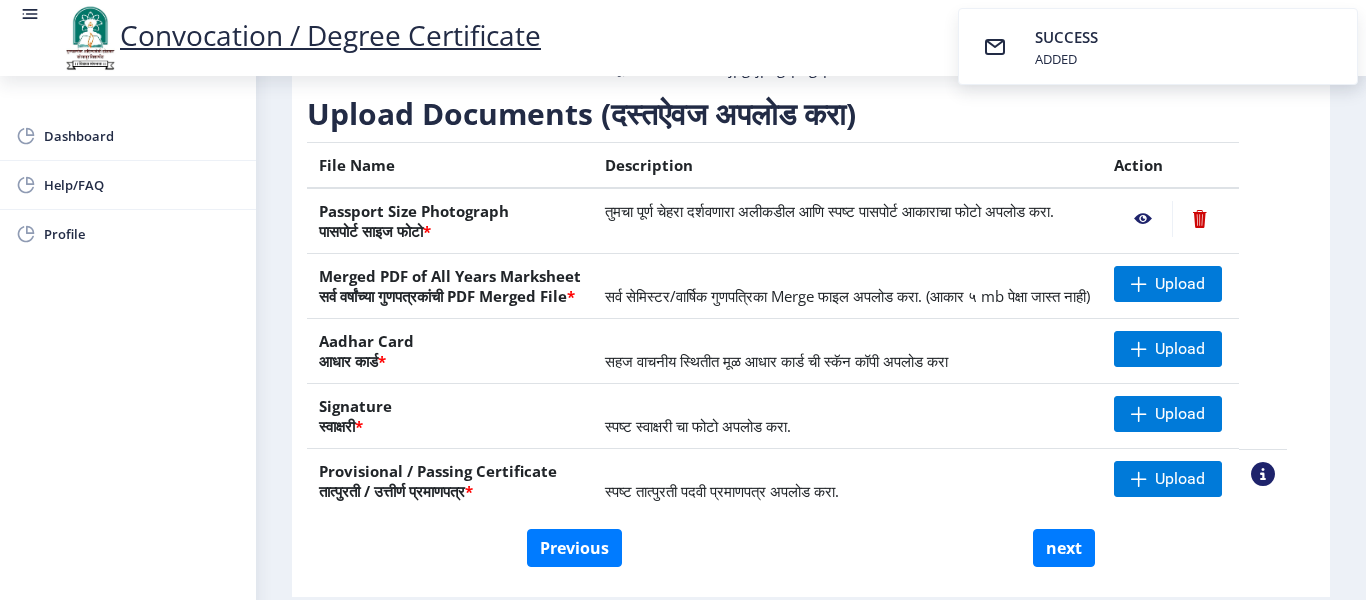 click 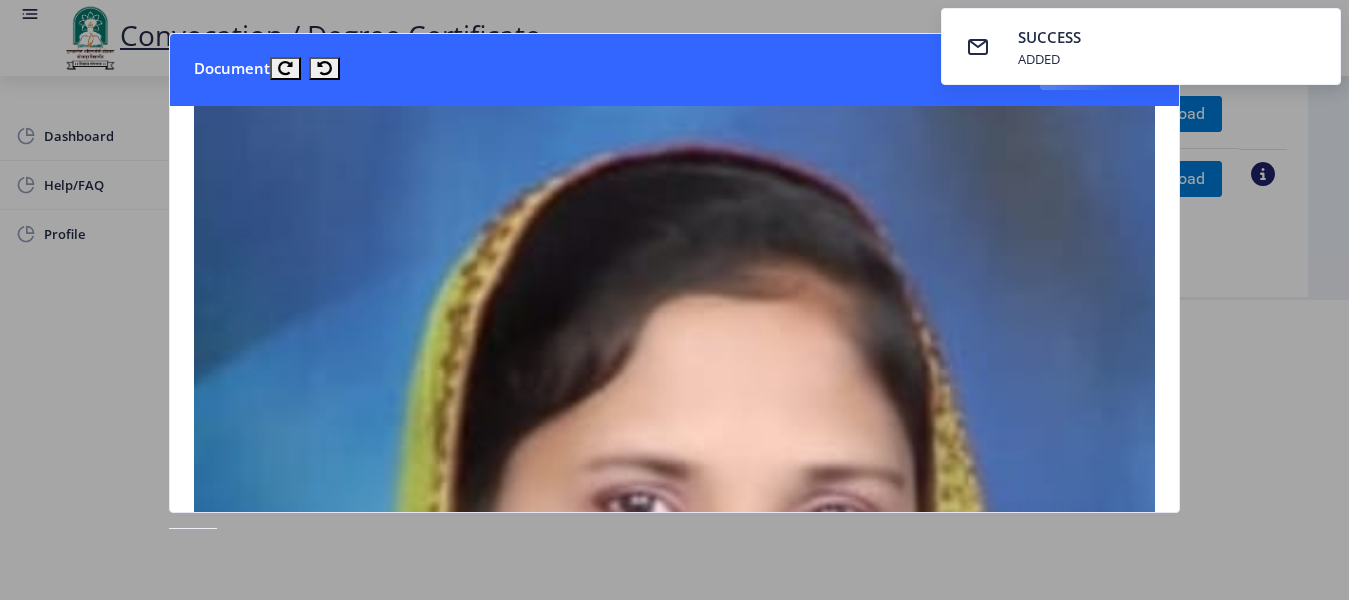scroll, scrollTop: 0, scrollLeft: 0, axis: both 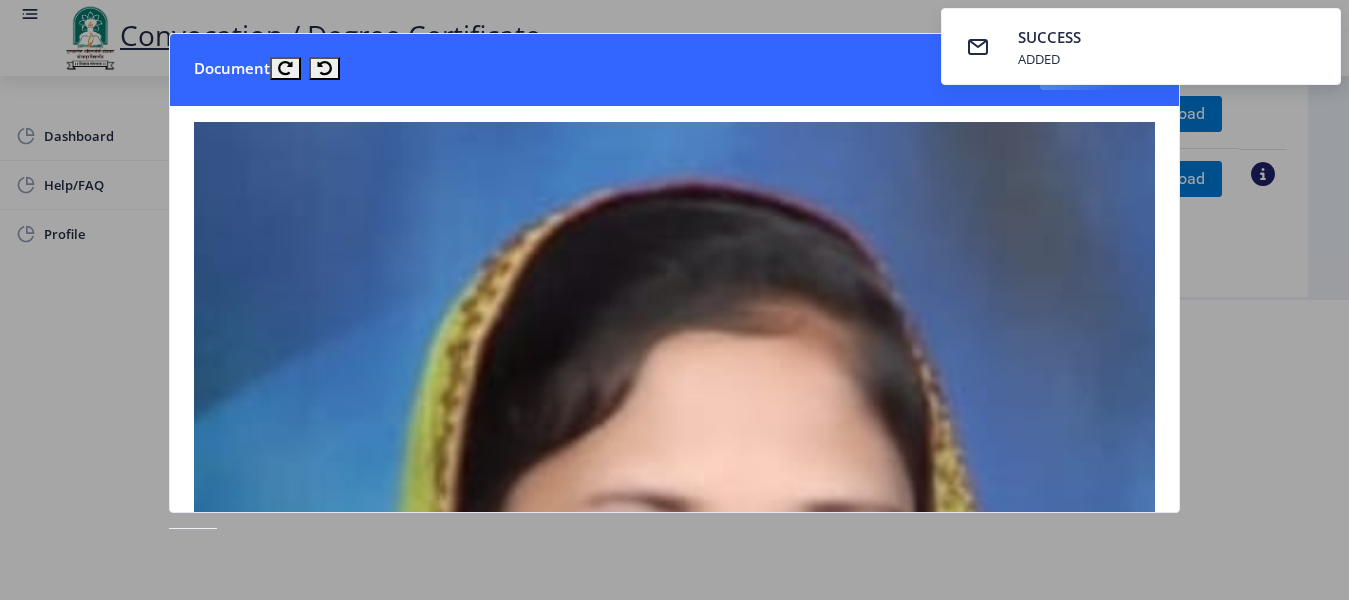 click 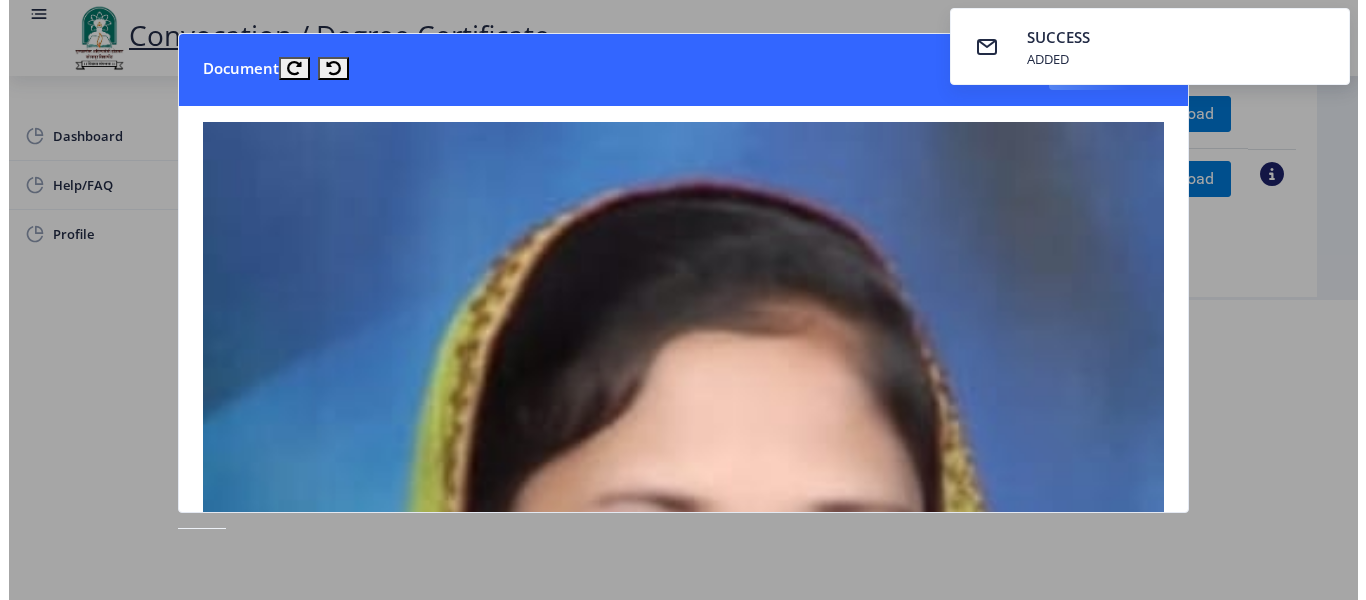 scroll, scrollTop: 214, scrollLeft: 0, axis: vertical 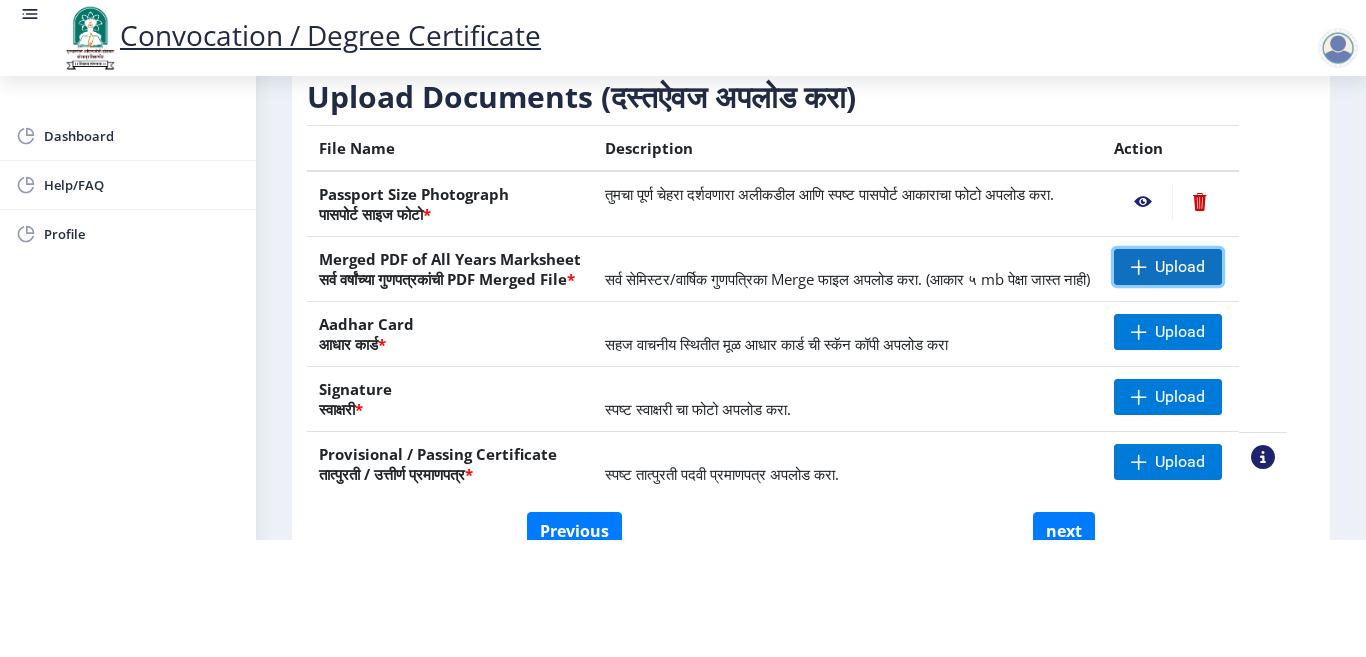 click on "Upload" 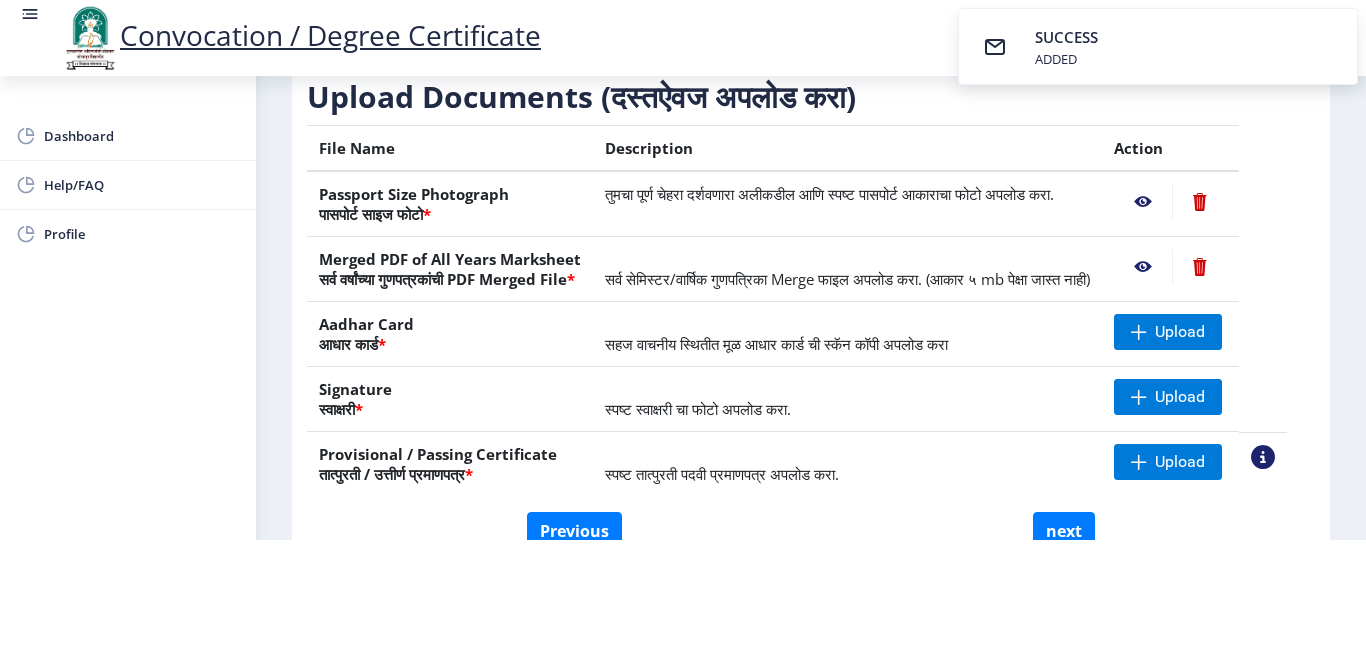 click on "Convocation / Degree Certificate Dashboard Help/FAQ Profile First step 2 Second step 3 Third step Instructions (सूचना) 1. कृपया लक्षात घ्या की तुम्हाला मूळ दस्तऐवजांच्या स्कॅन केलेल्या प्रती योग्य स्वरूपात आणि सरळ स्थितीत अपलोड कराव्या लागतील.  2. प्रत्येक दस्तऐवज स्वतंत्रपणे एक एक करून अपलोड करा आणि कृपया लक्षात ठेवा कि फाइलचा आकार 5MB (35mm X 45mm) पेक्षा जास्त नसावा. (दस्तऐवज एकाच फाईलमध्ये विलीन करू नका.)  Need Help? Email Us on   su.sfc@studentscenter.in  Upload Documents (दस्तऐवज अपलोड करा)  File Name Description *" at bounding box center [683, 211] 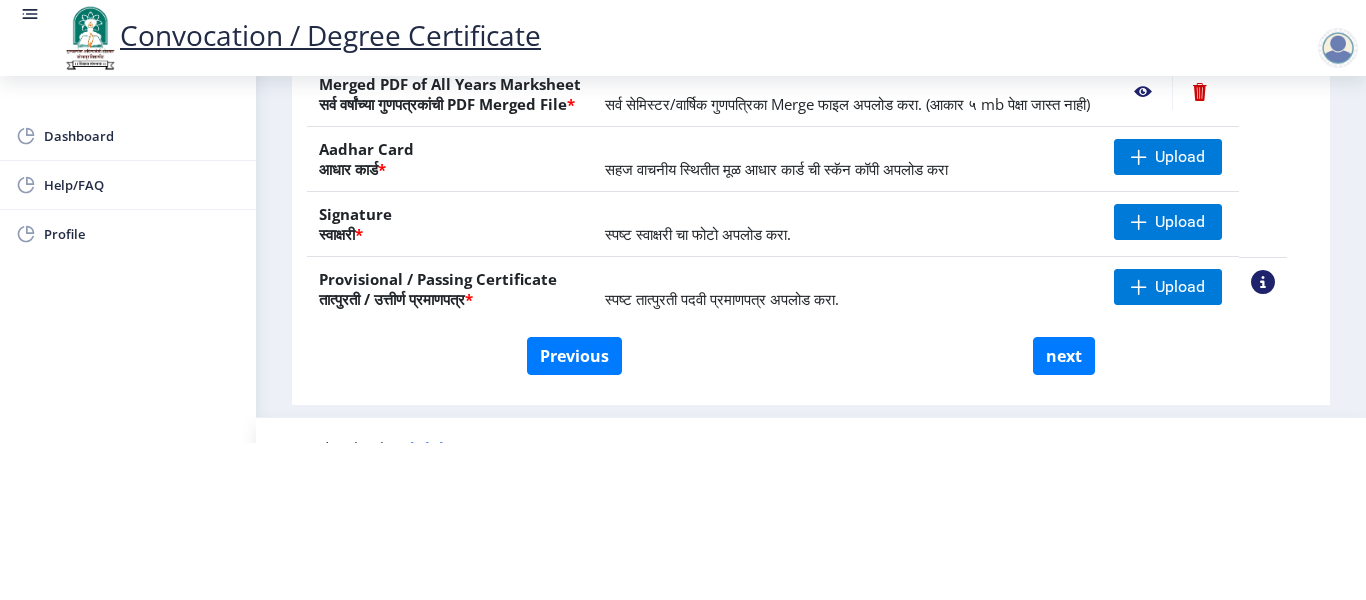 scroll, scrollTop: 300, scrollLeft: 0, axis: vertical 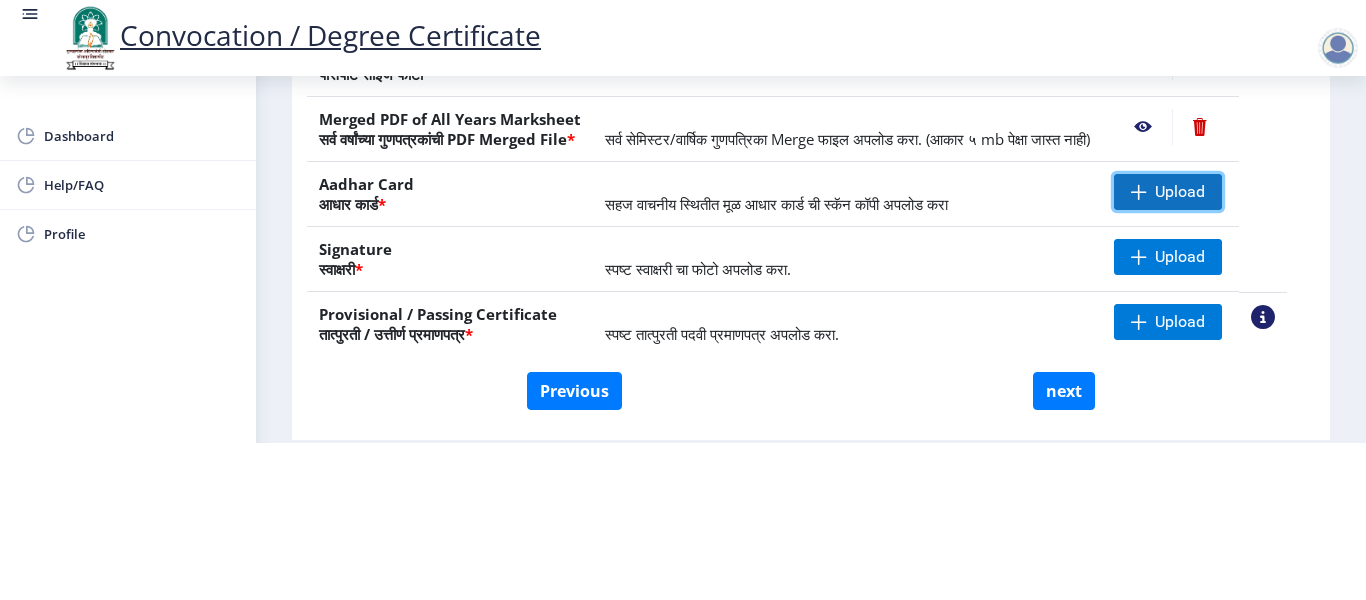 click on "Upload" 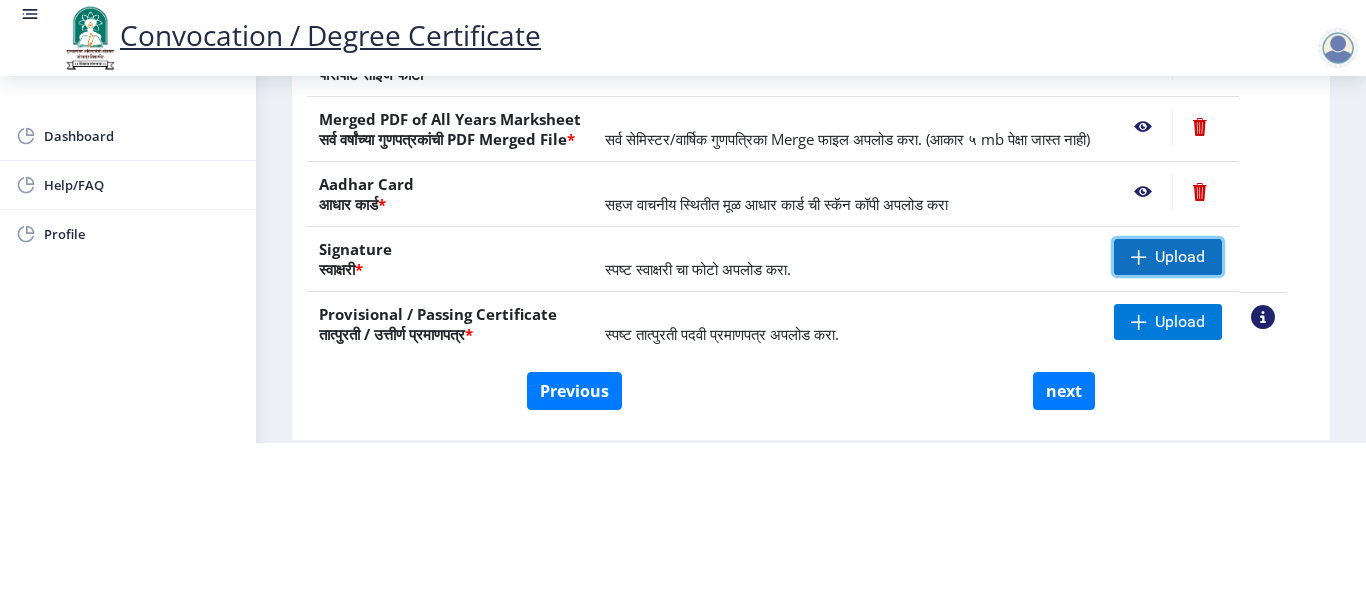 click on "Upload" 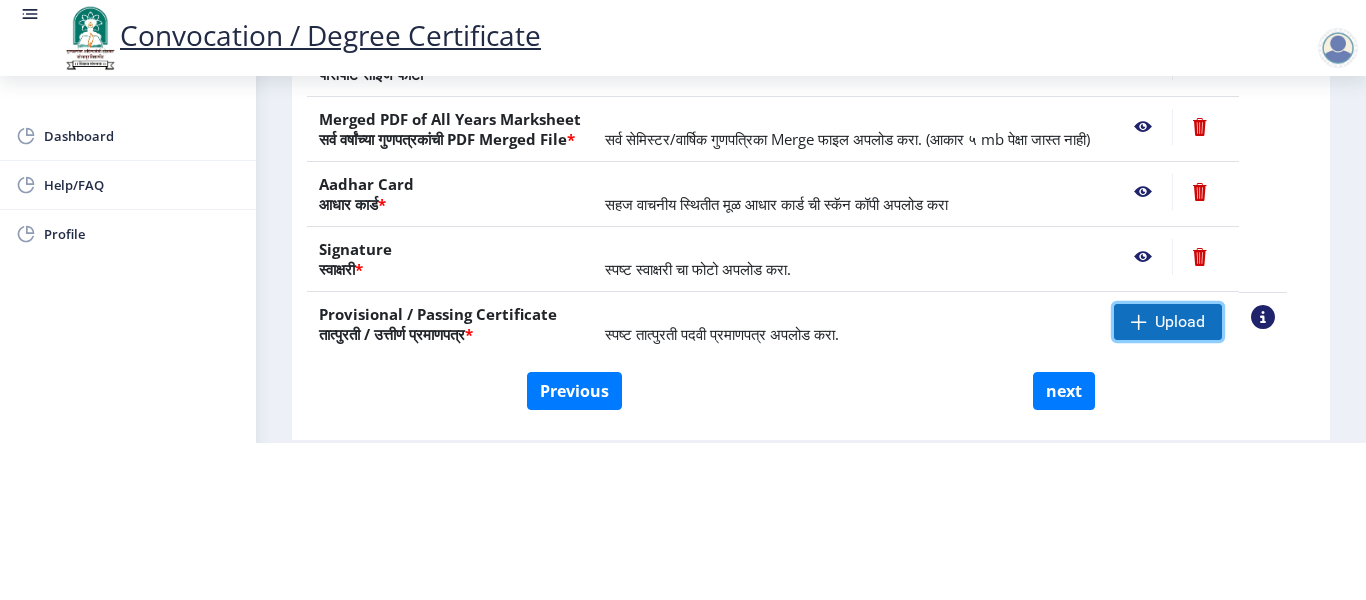 click on "Upload" 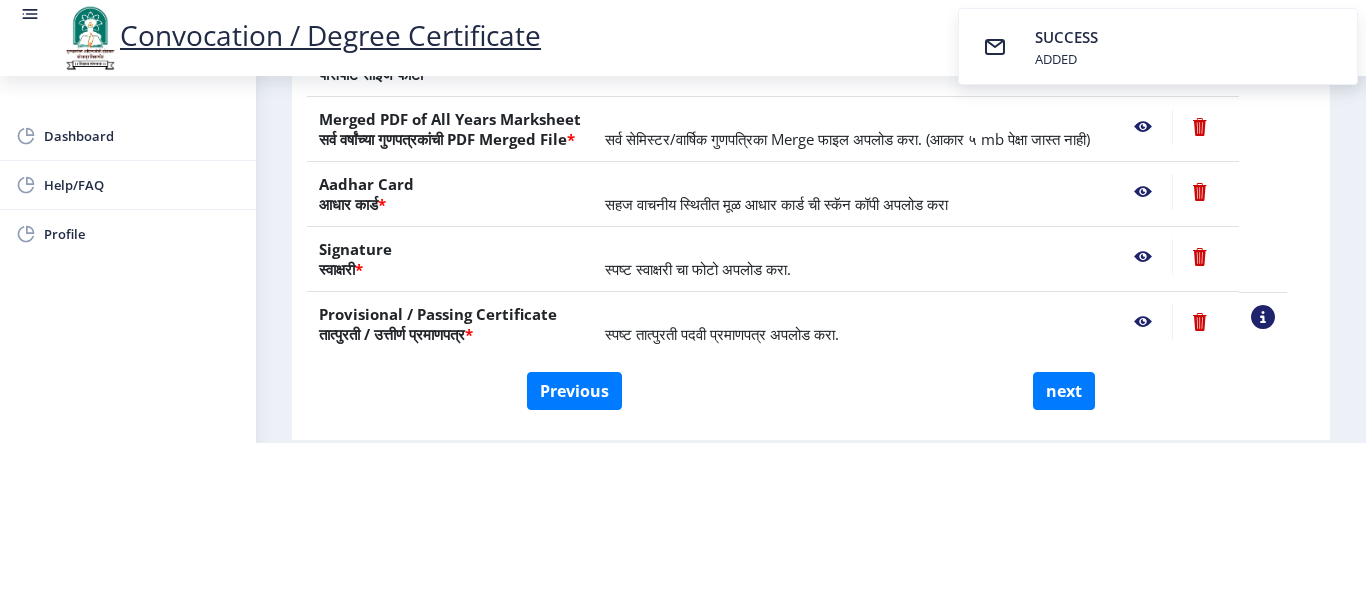click 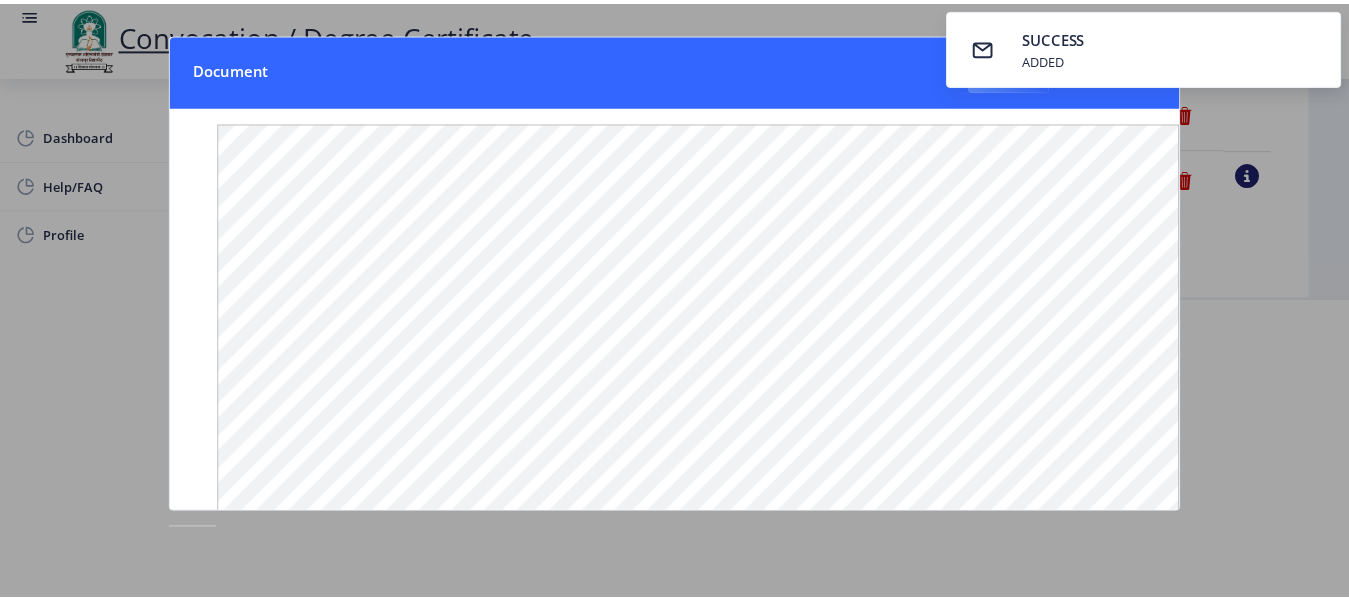 scroll, scrollTop: 0, scrollLeft: 0, axis: both 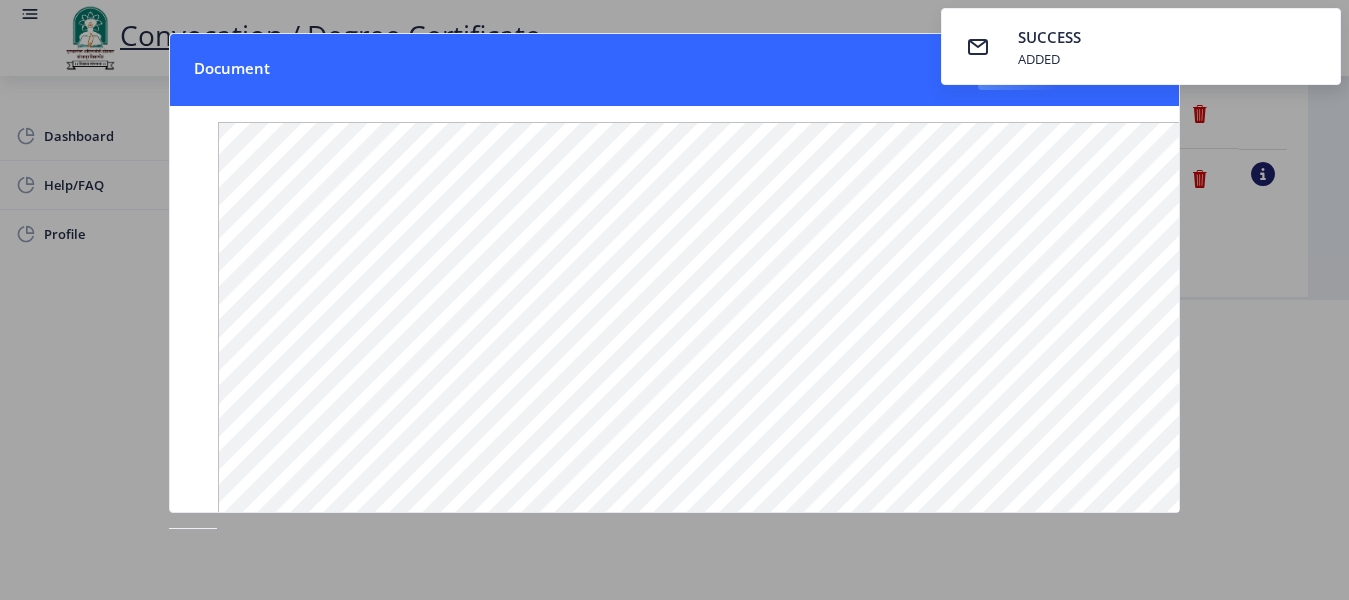 click 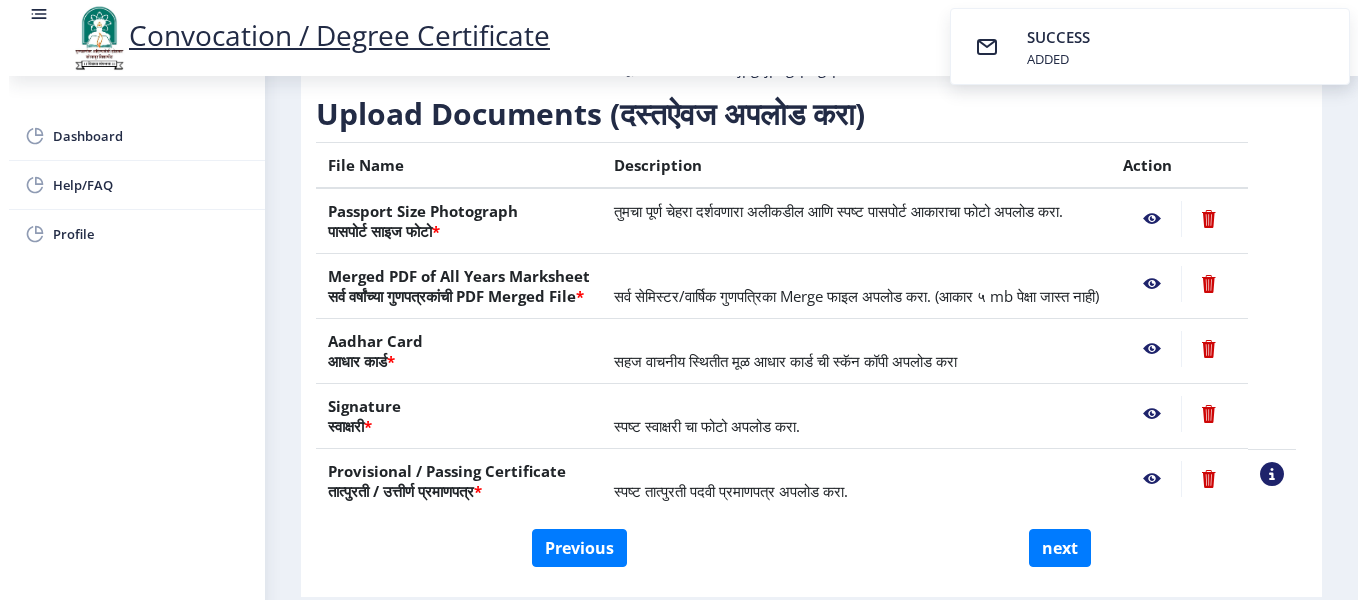 scroll, scrollTop: 214, scrollLeft: 0, axis: vertical 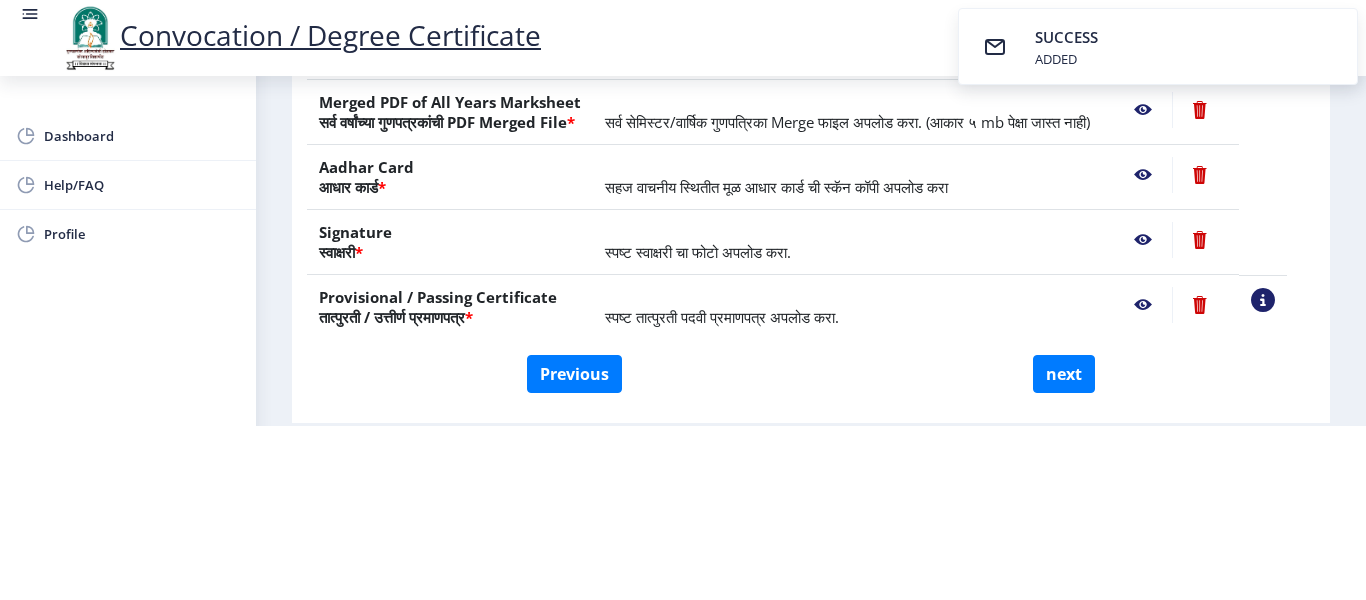 click 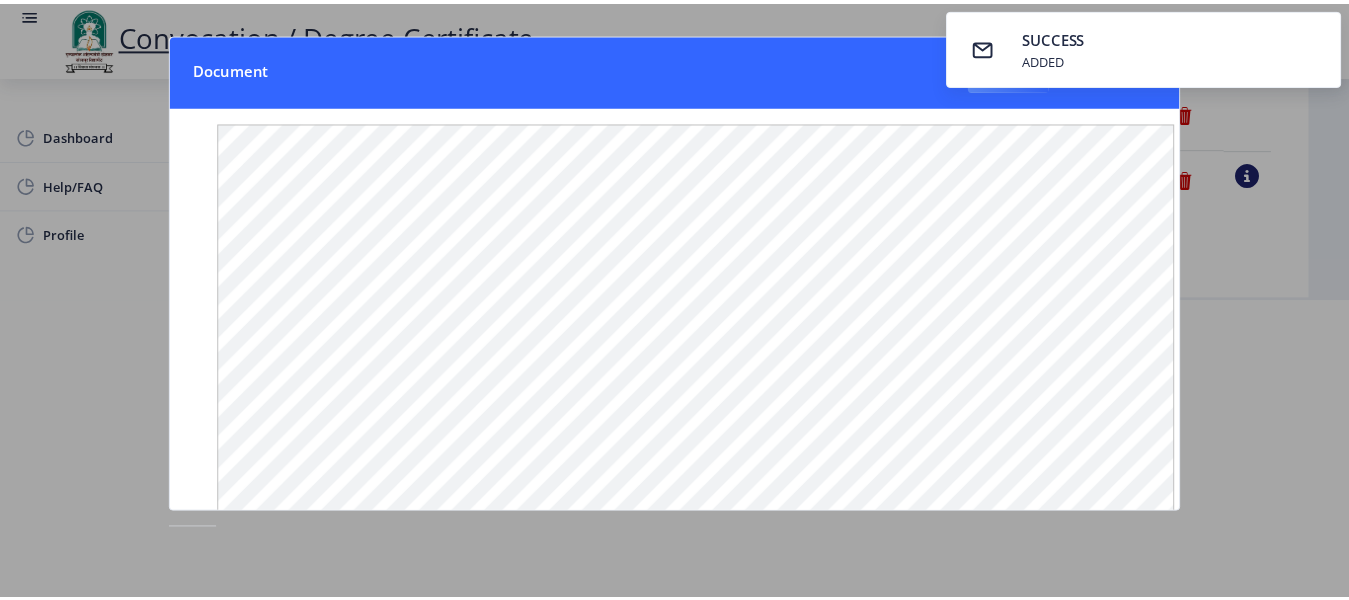 scroll, scrollTop: 0, scrollLeft: 0, axis: both 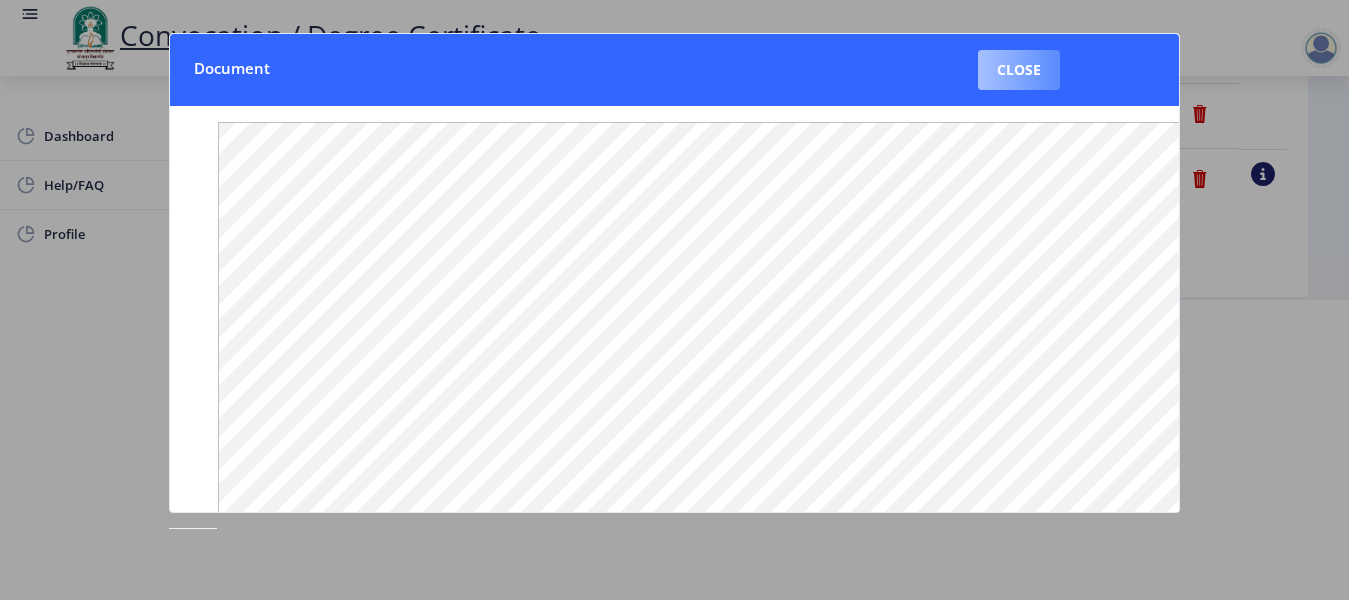 click on "Close" at bounding box center [1019, 70] 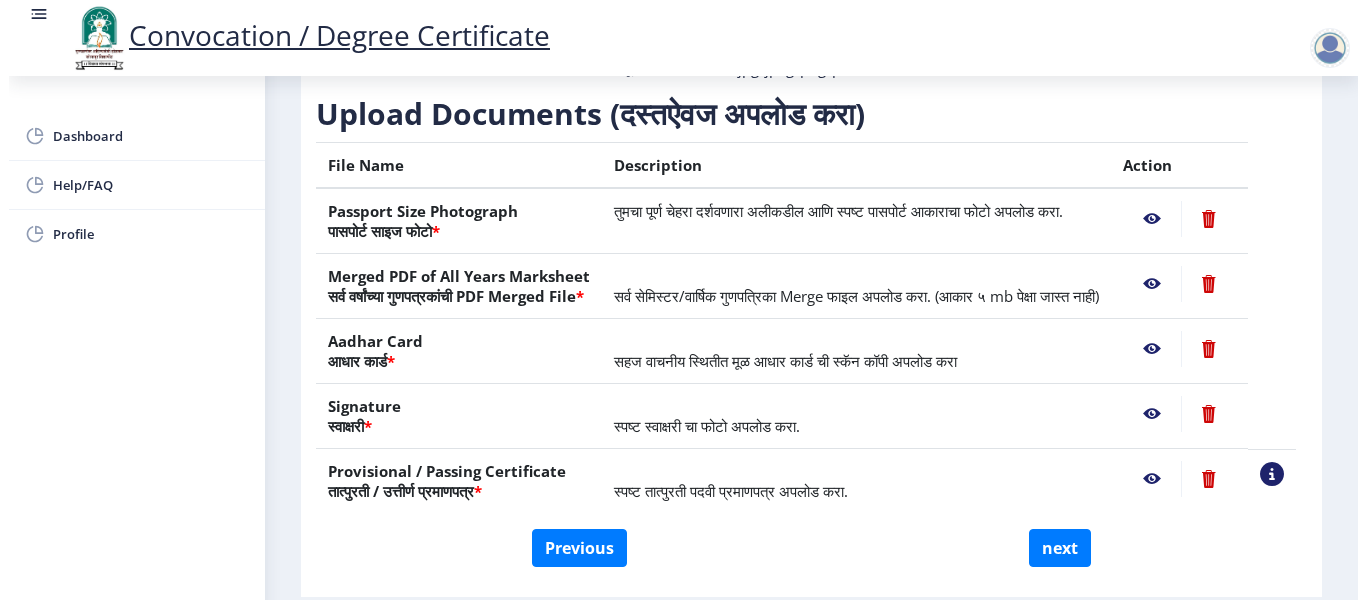 scroll, scrollTop: 214, scrollLeft: 0, axis: vertical 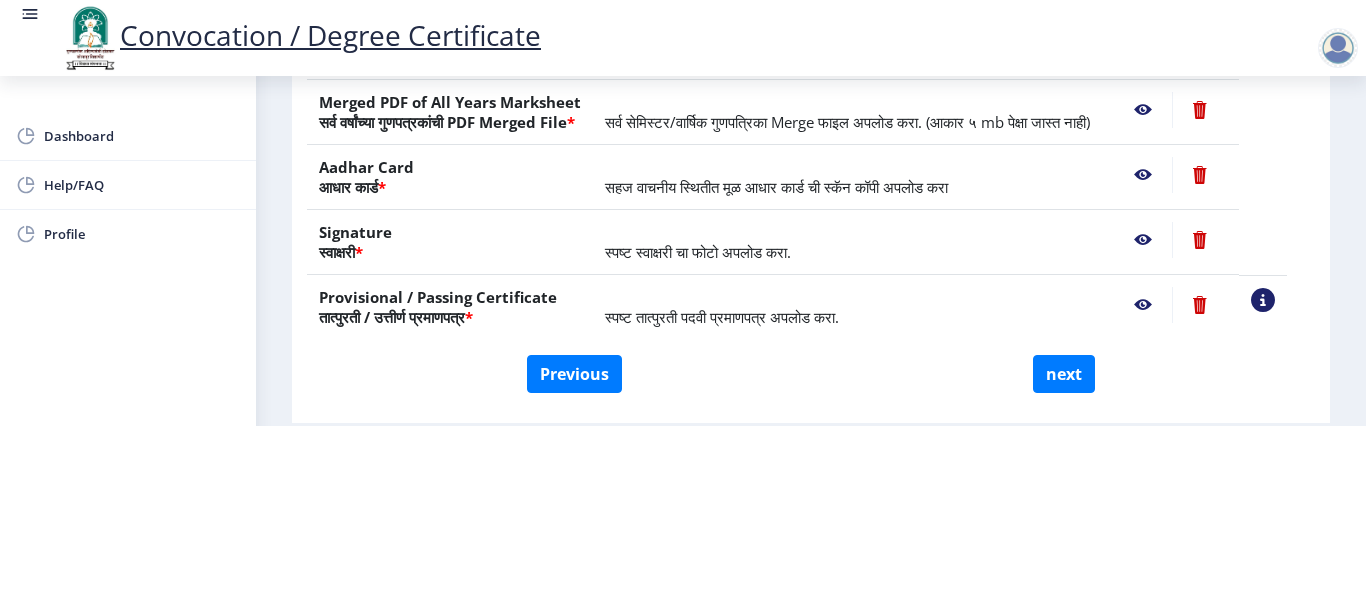 click 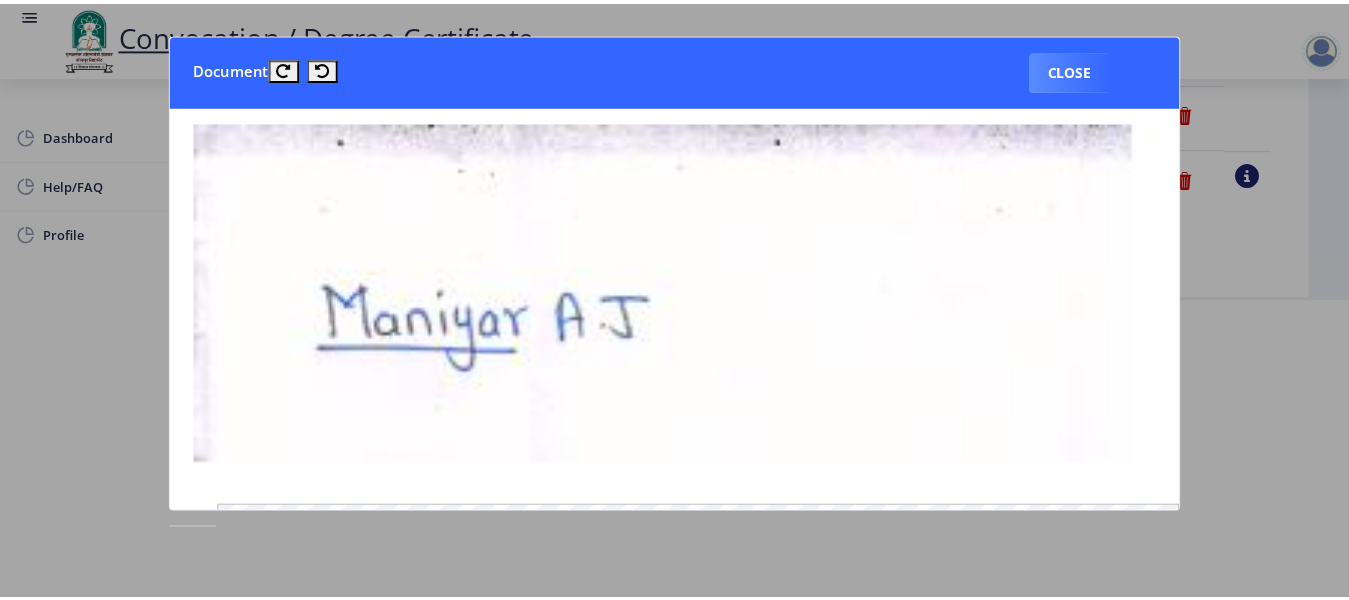 scroll, scrollTop: 0, scrollLeft: 0, axis: both 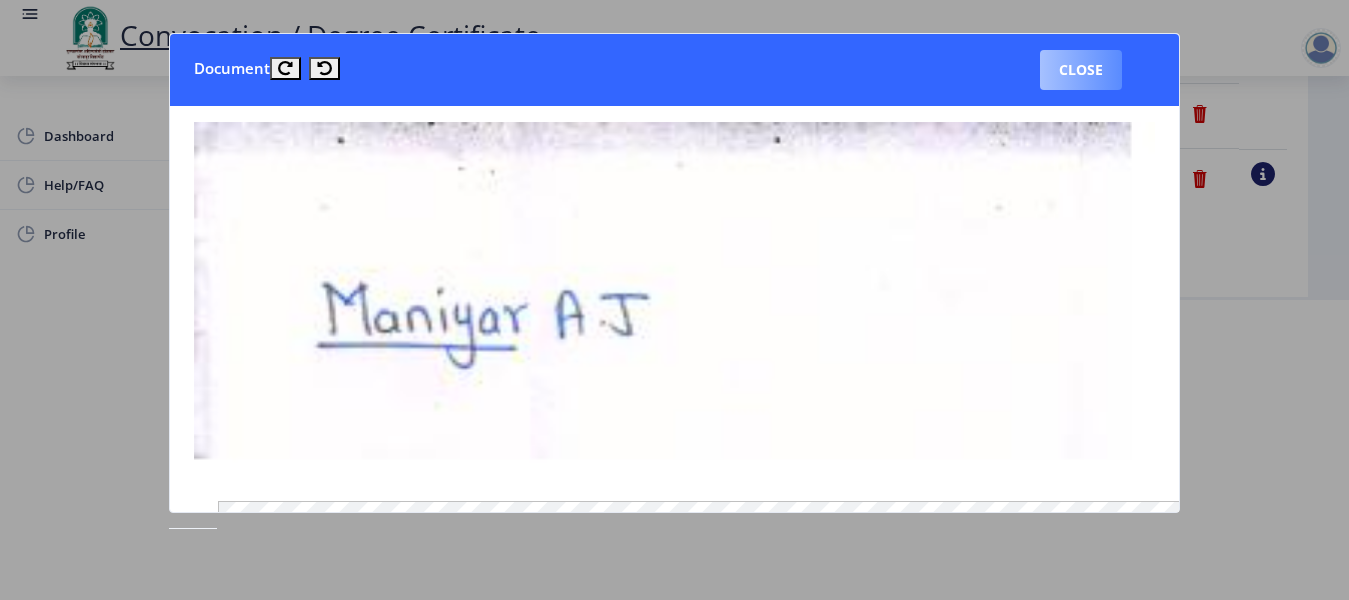 click on "Close" at bounding box center (1081, 70) 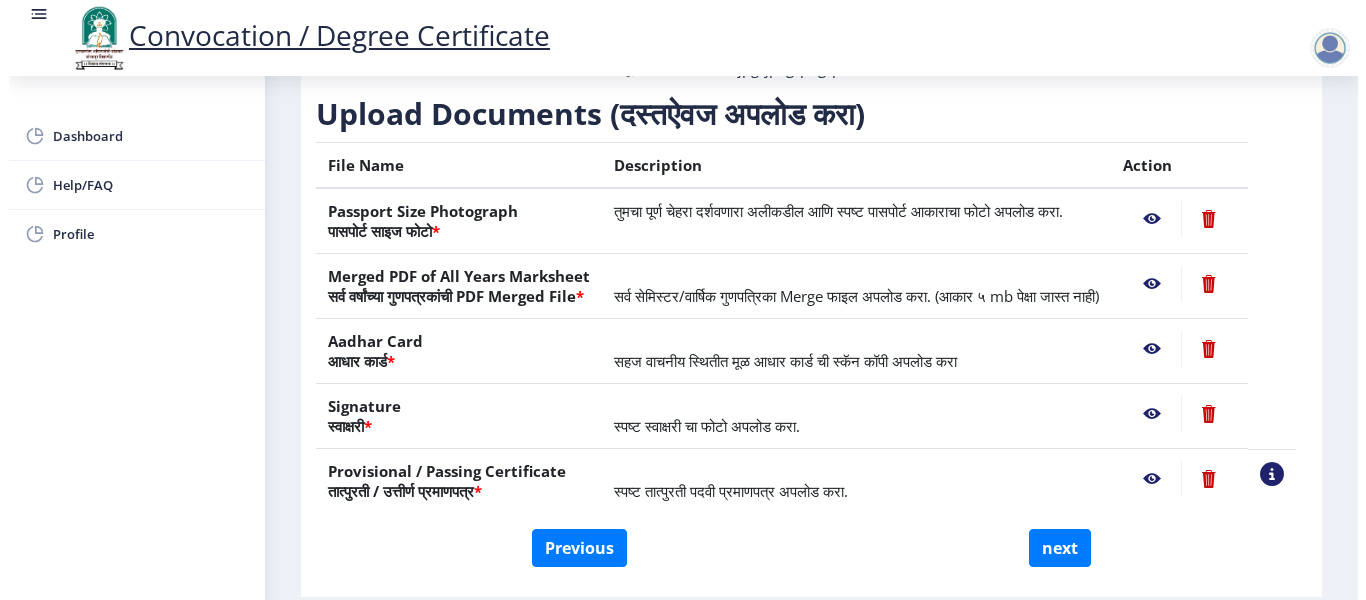 scroll, scrollTop: 214, scrollLeft: 0, axis: vertical 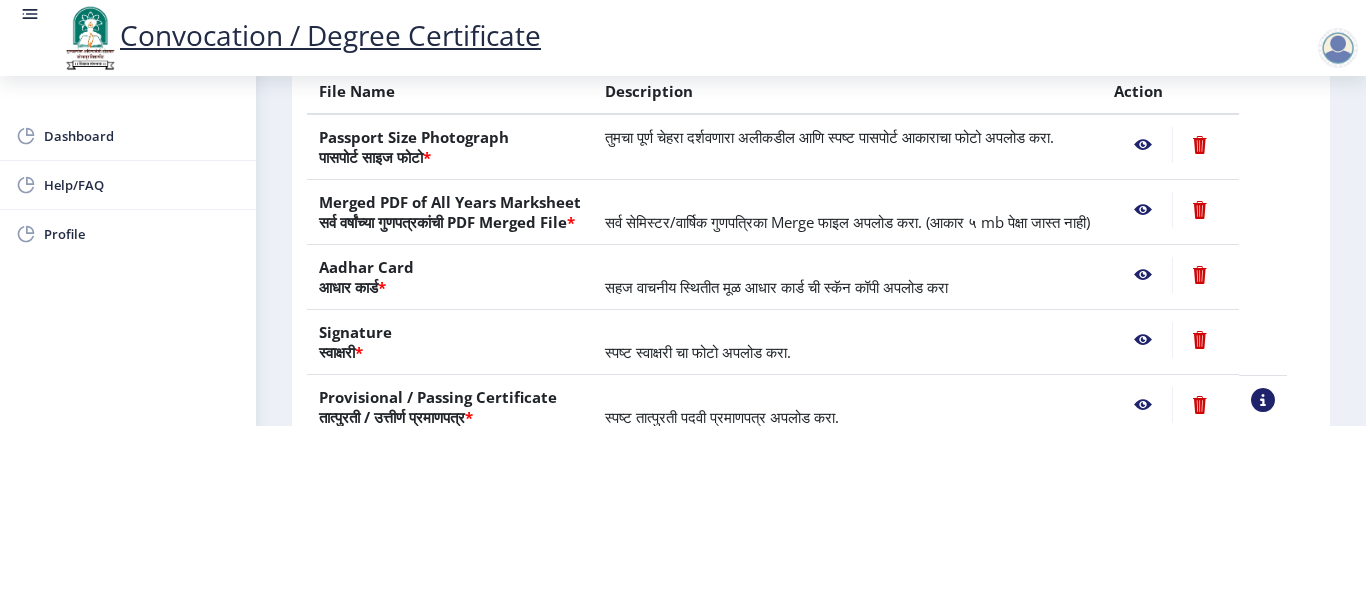 click 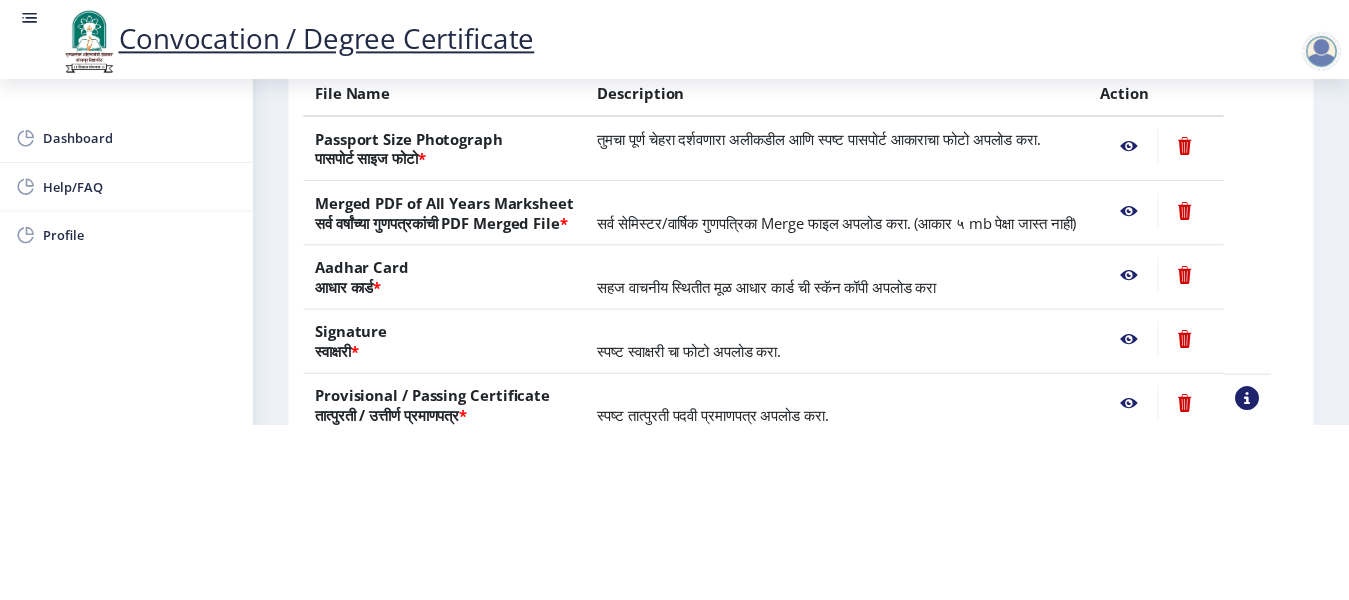 scroll, scrollTop: 0, scrollLeft: 0, axis: both 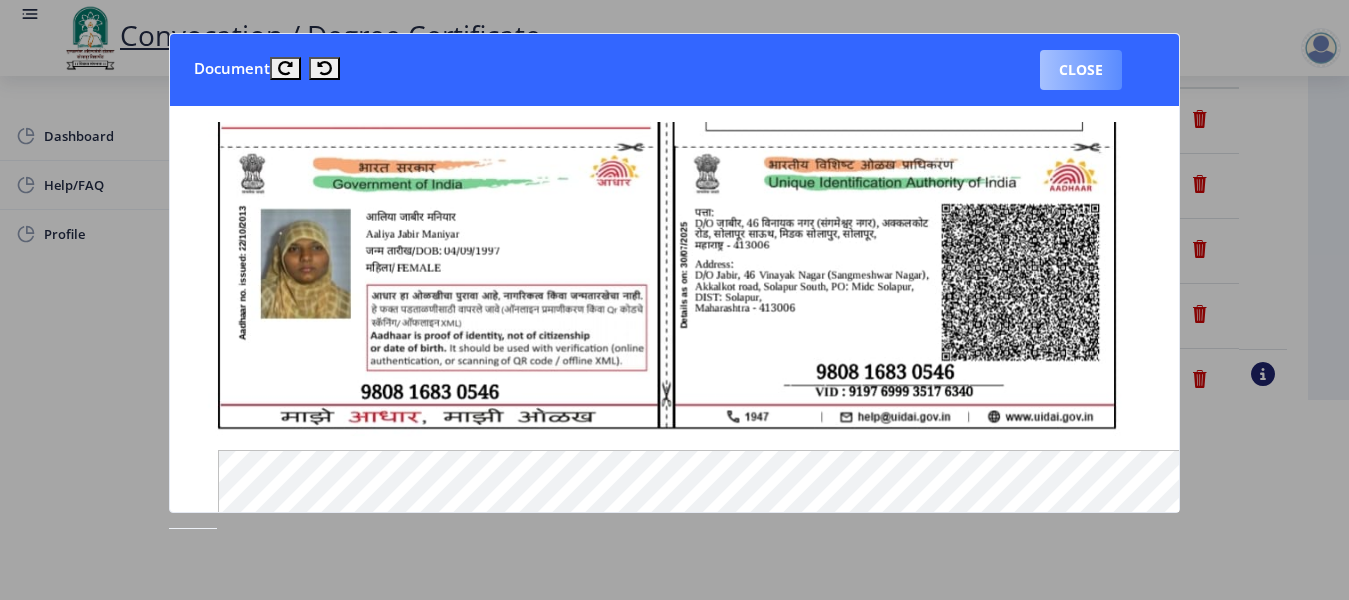 click on "Close" at bounding box center [1081, 70] 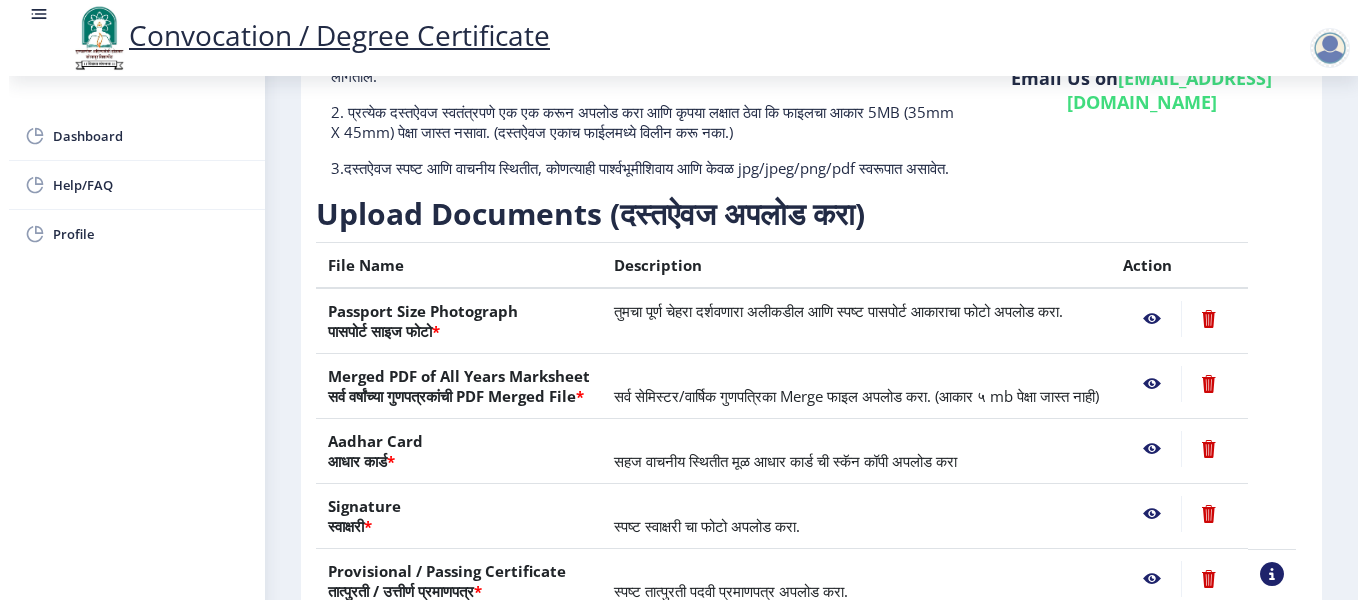 scroll, scrollTop: 200, scrollLeft: 0, axis: vertical 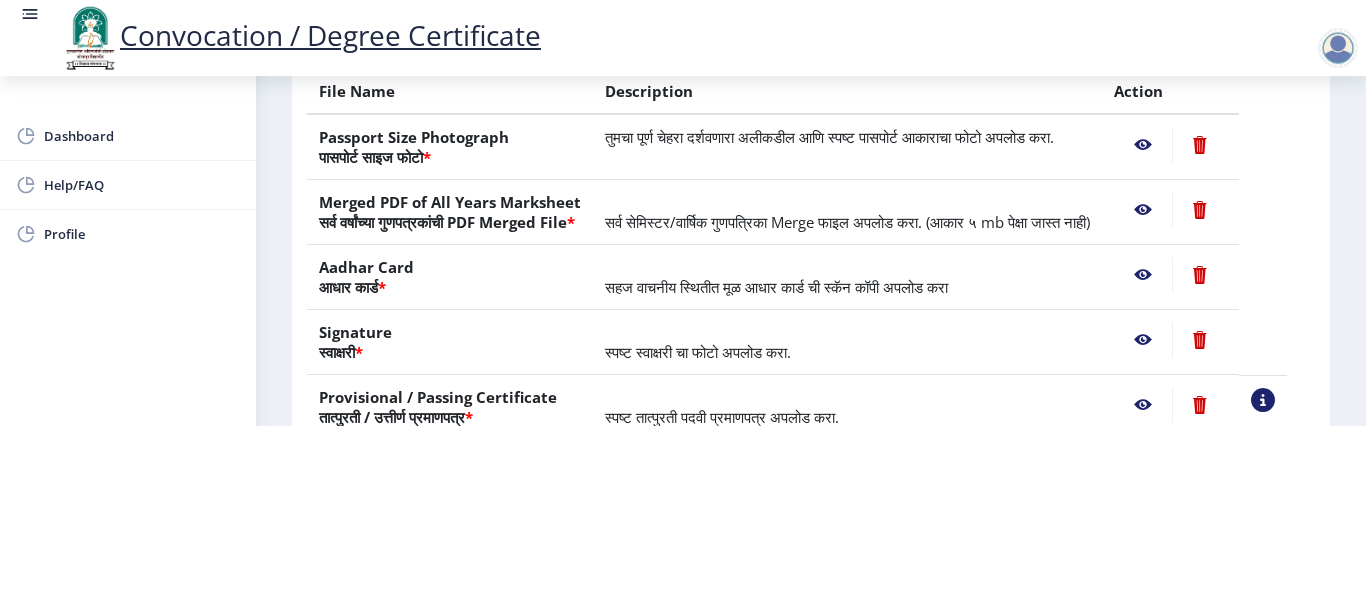 click 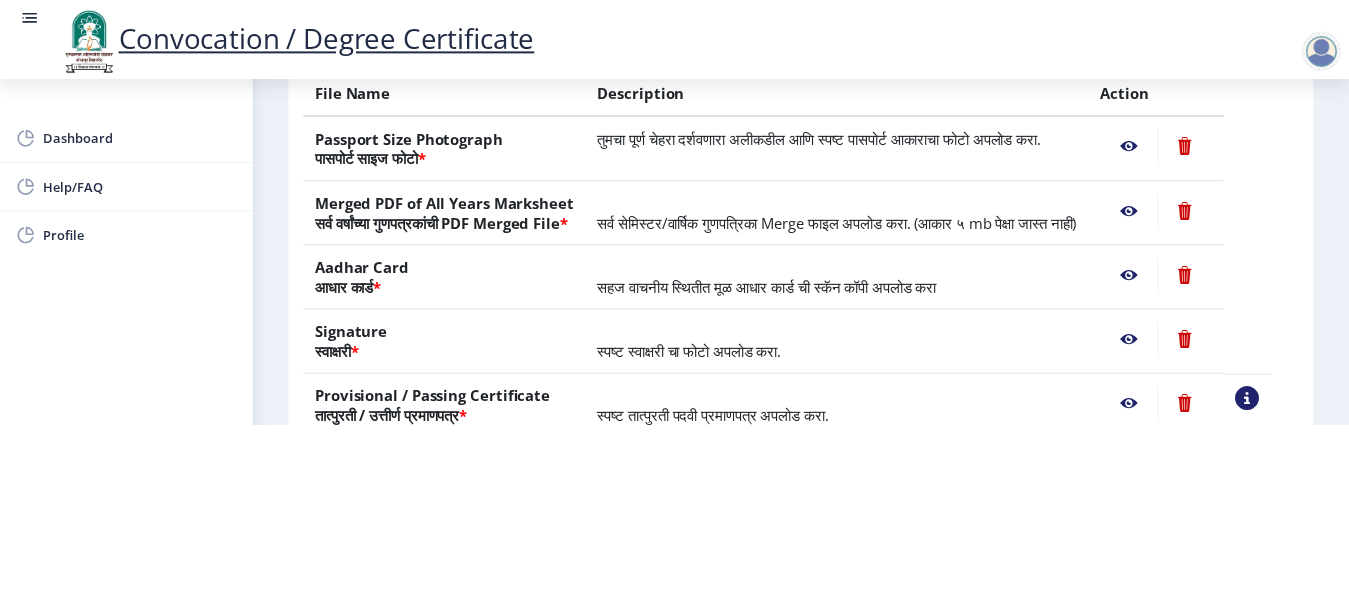 scroll, scrollTop: 0, scrollLeft: 0, axis: both 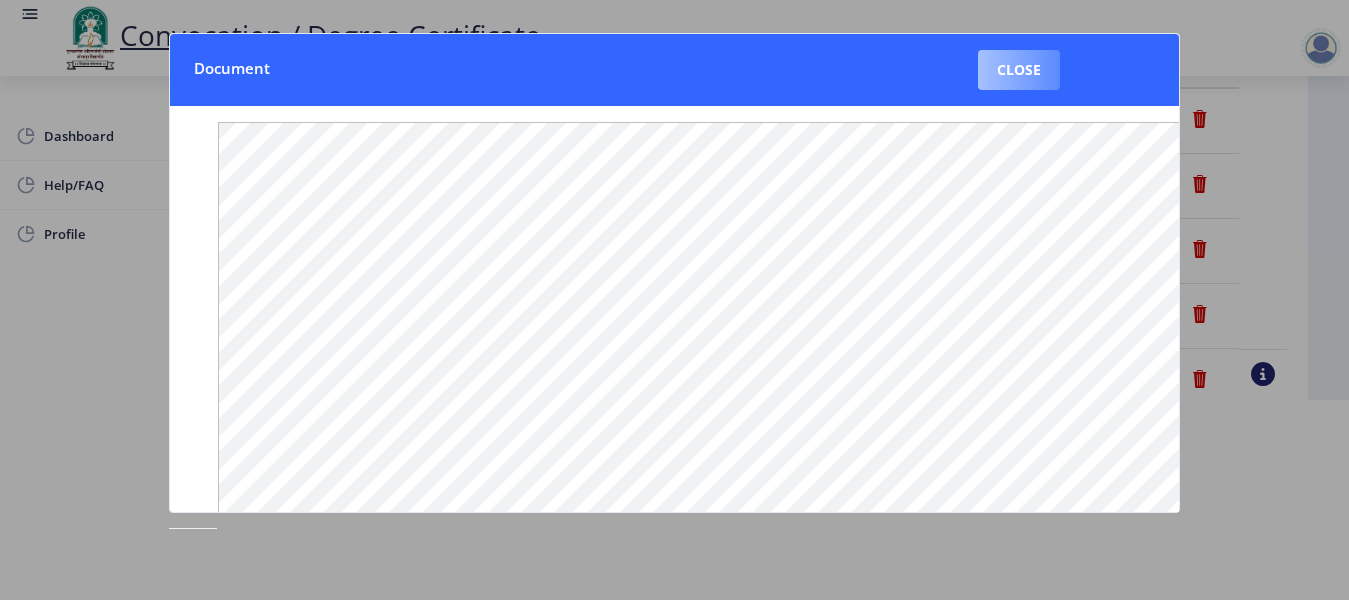 click on "Close" at bounding box center [1019, 70] 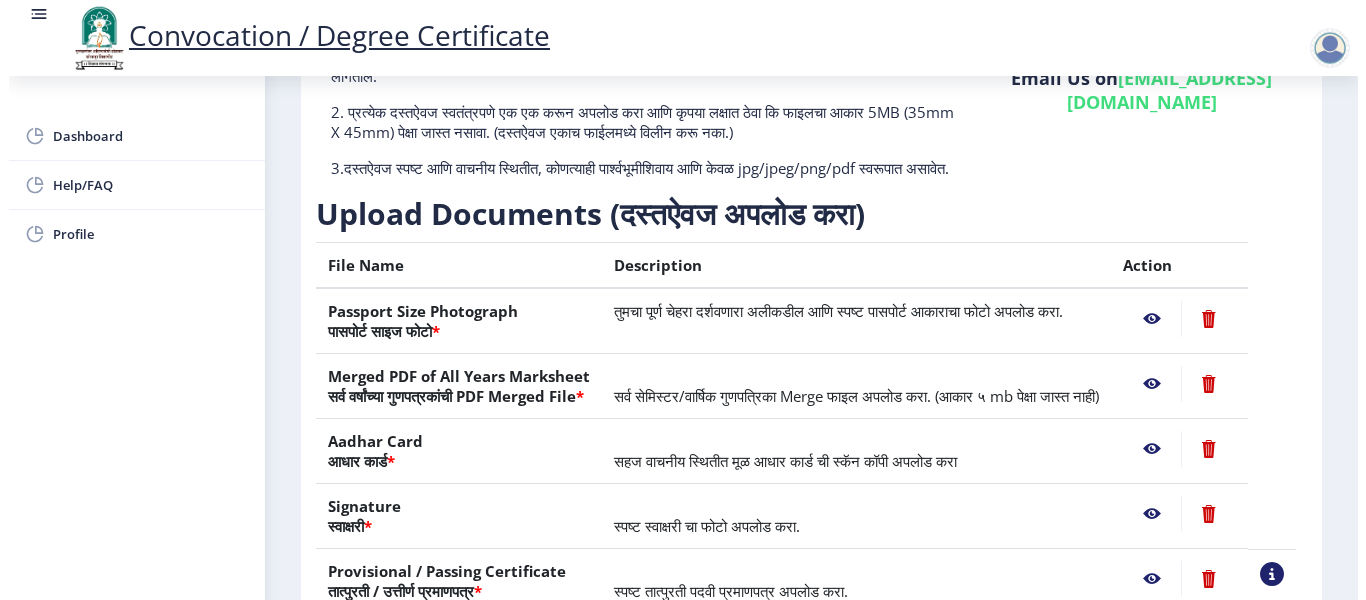scroll, scrollTop: 200, scrollLeft: 0, axis: vertical 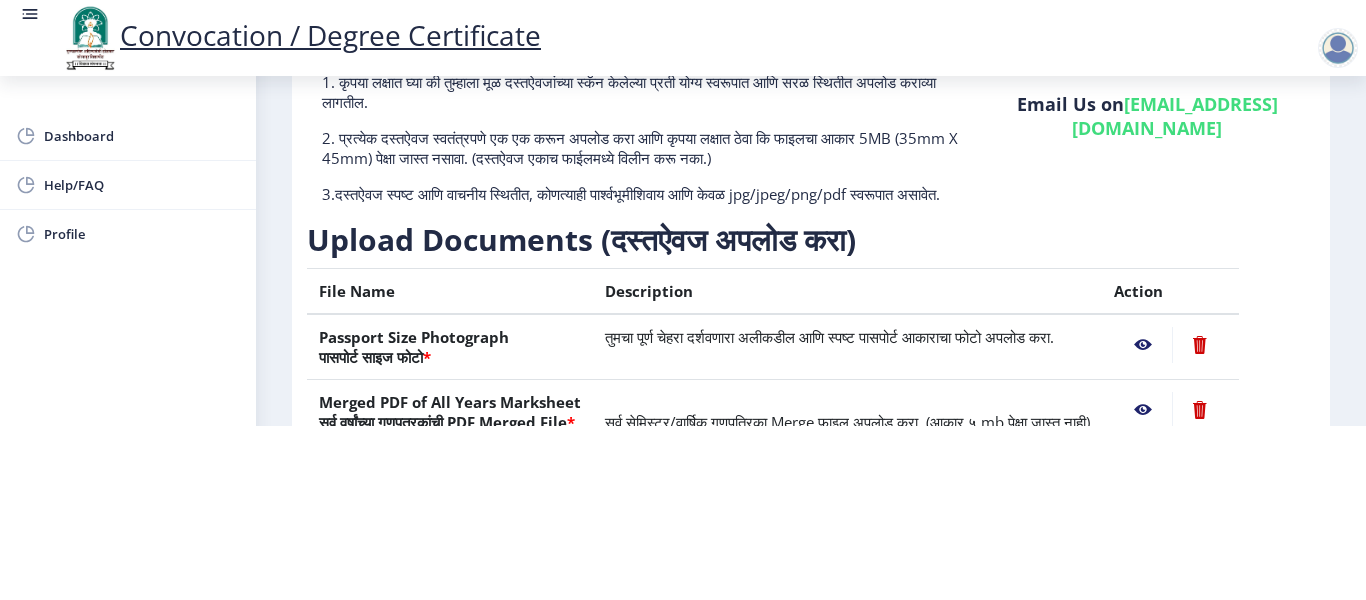 click 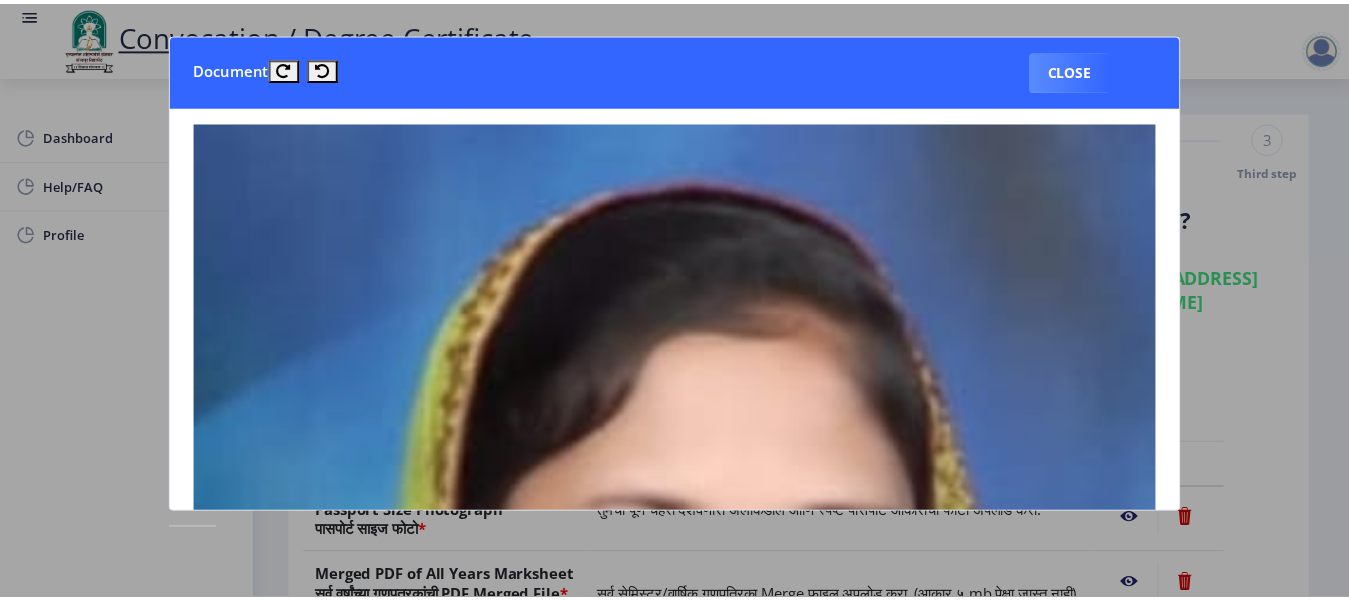 scroll, scrollTop: 0, scrollLeft: 0, axis: both 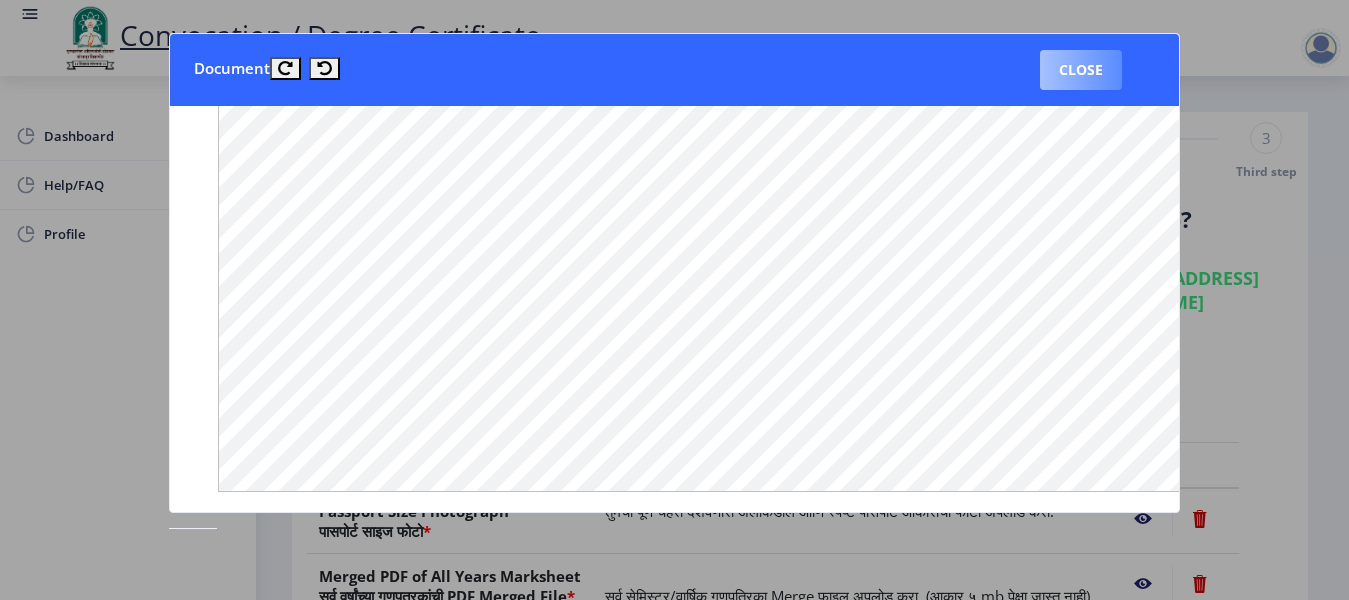 click on "Close" at bounding box center (1081, 70) 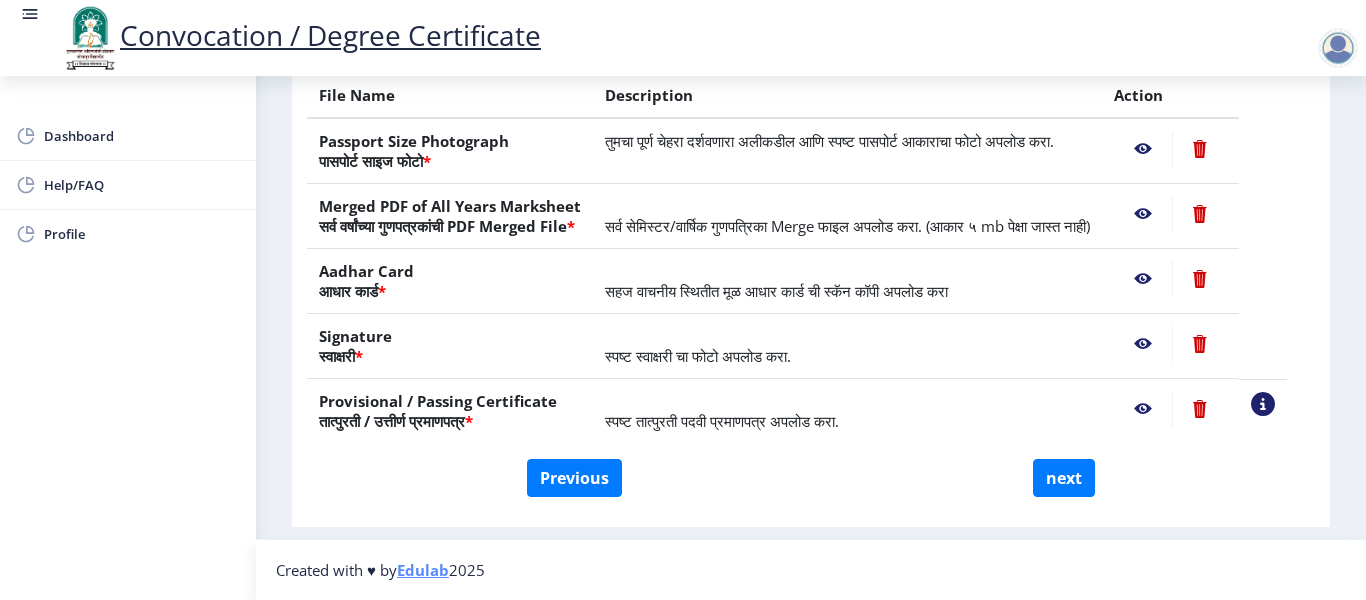 scroll, scrollTop: 410, scrollLeft: 0, axis: vertical 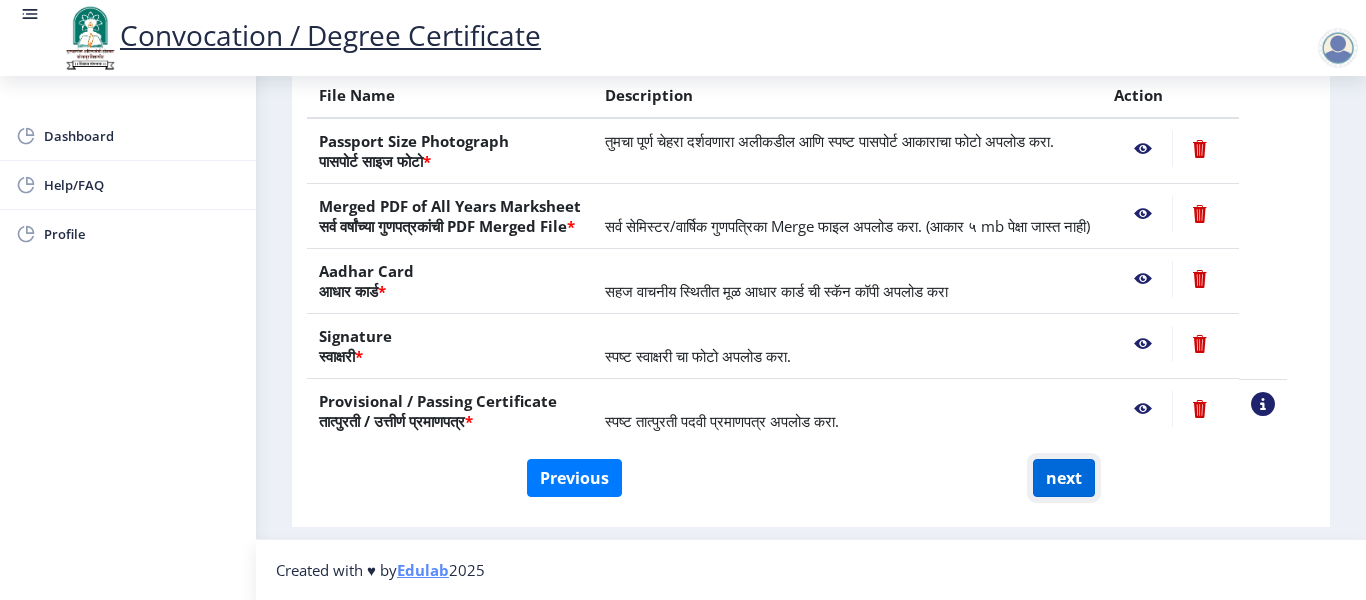 click on "next" 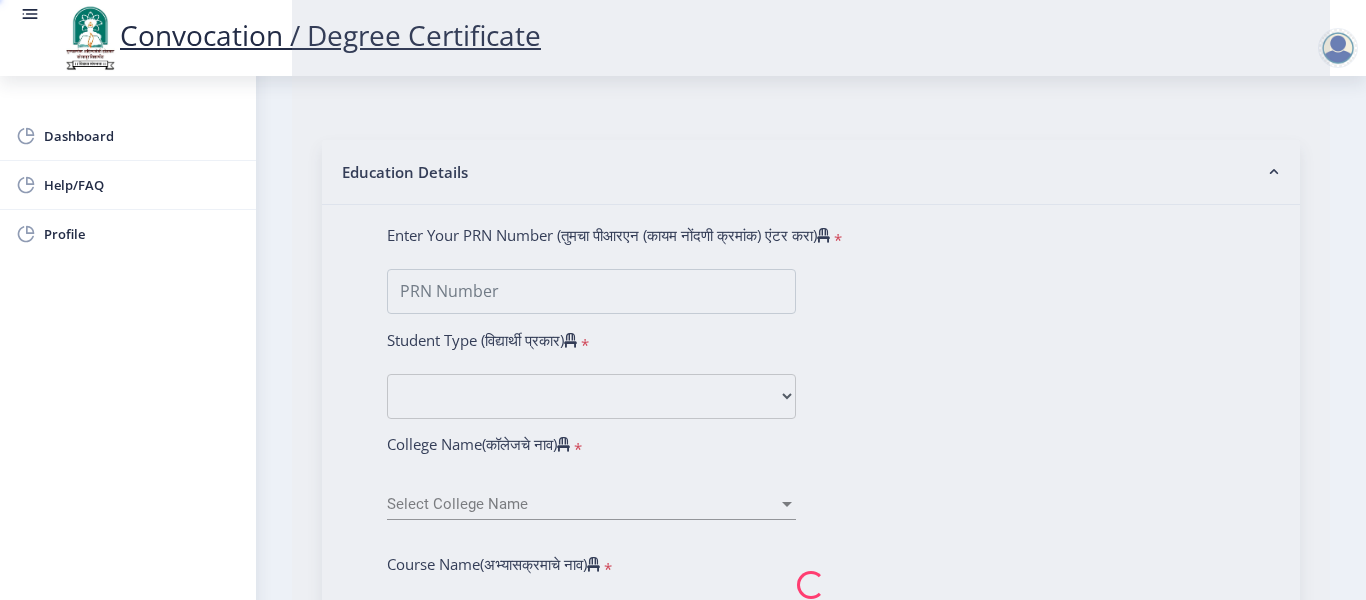 scroll, scrollTop: 0, scrollLeft: 0, axis: both 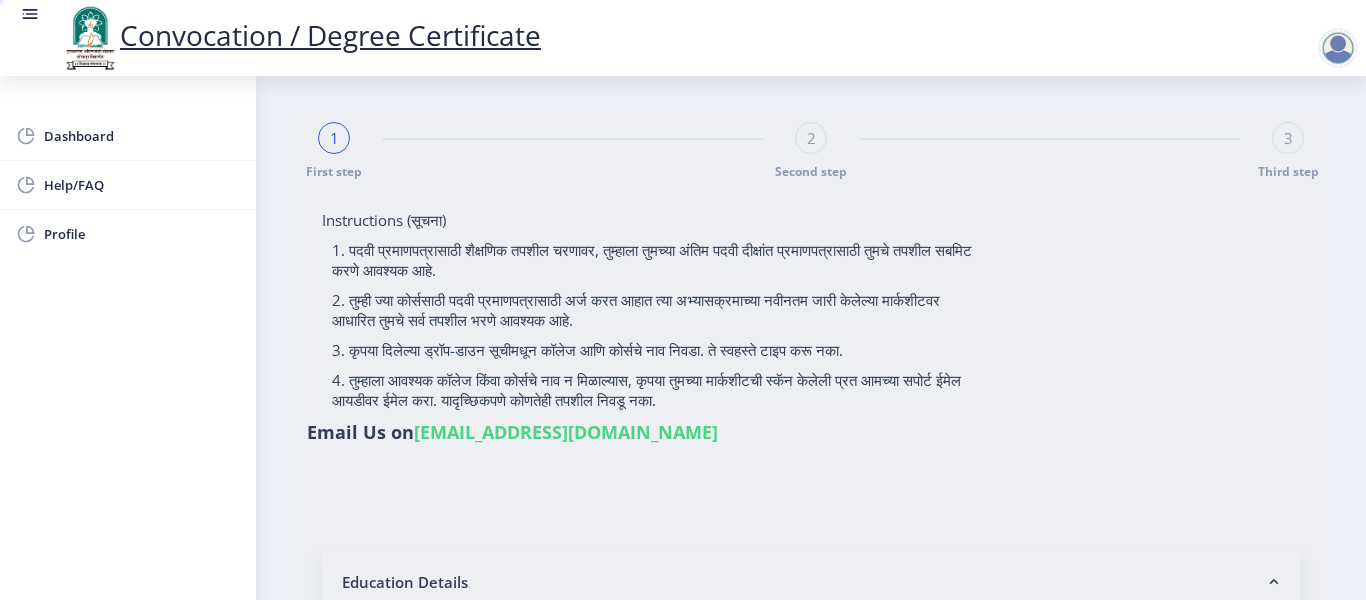 select 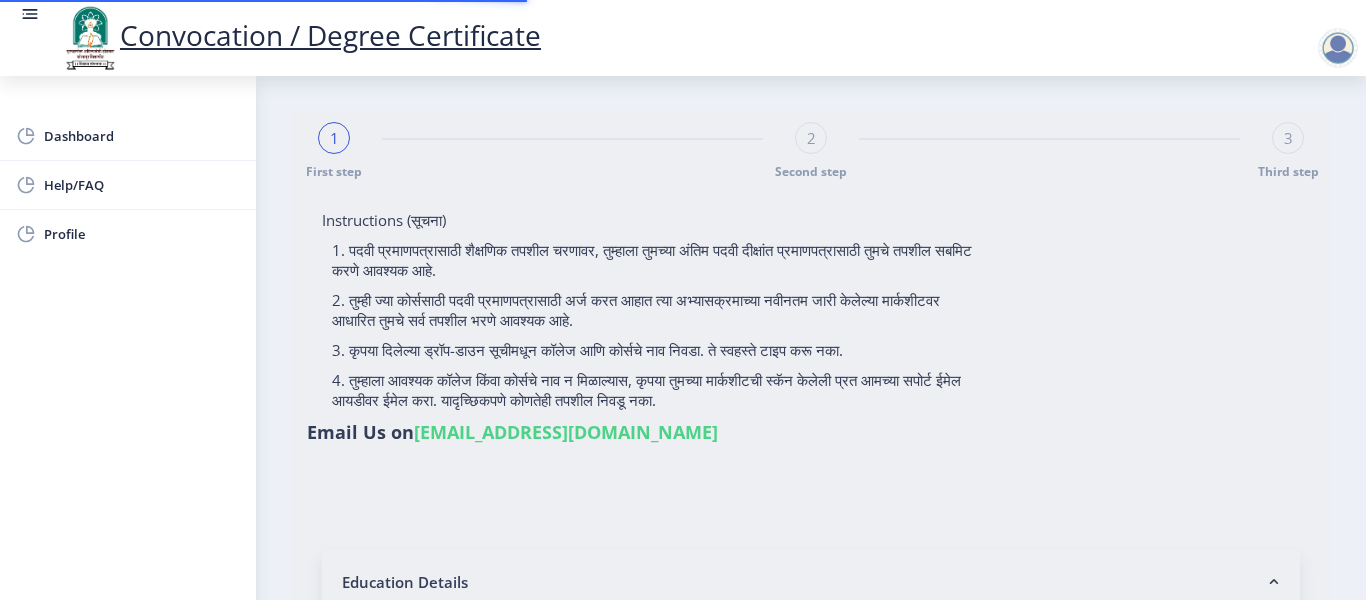 type on "Aliyabegam M Javir Maniyar" 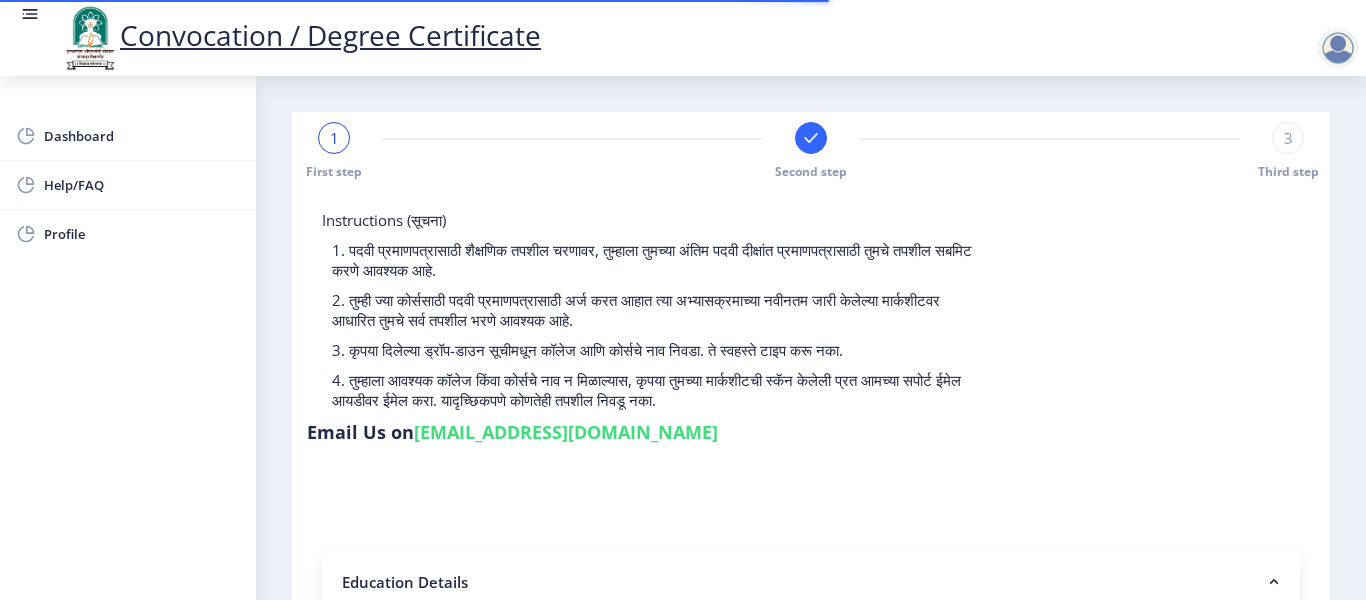 type on "2015032500009321" 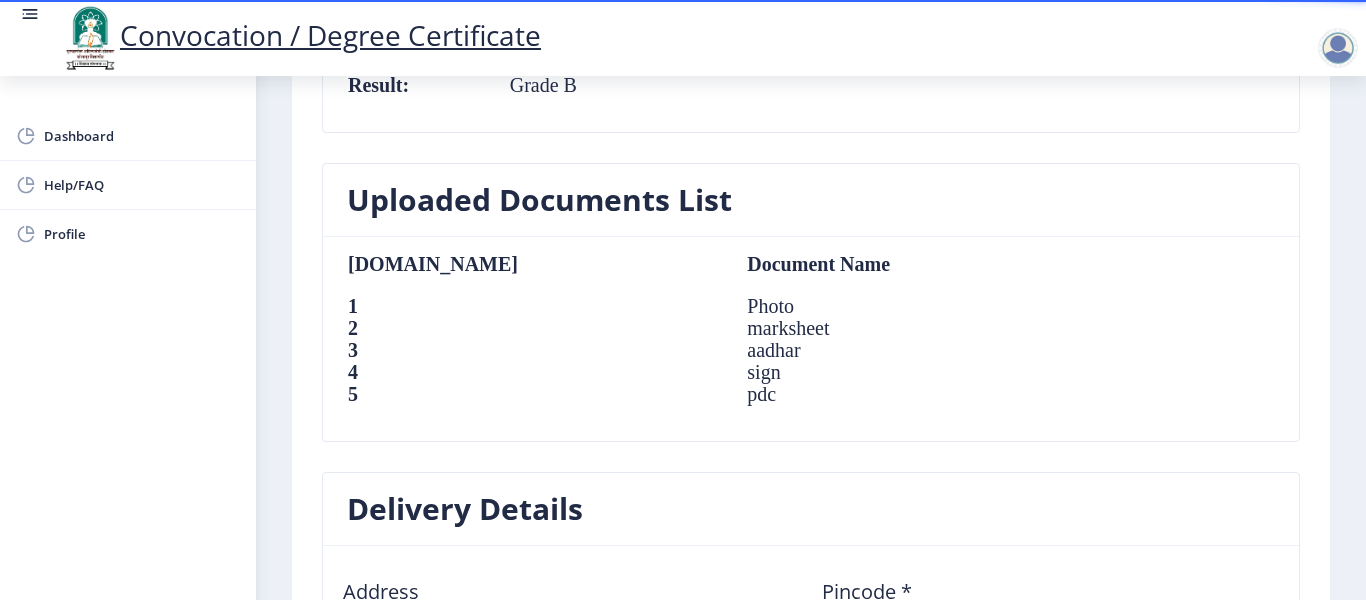 scroll, scrollTop: 1750, scrollLeft: 0, axis: vertical 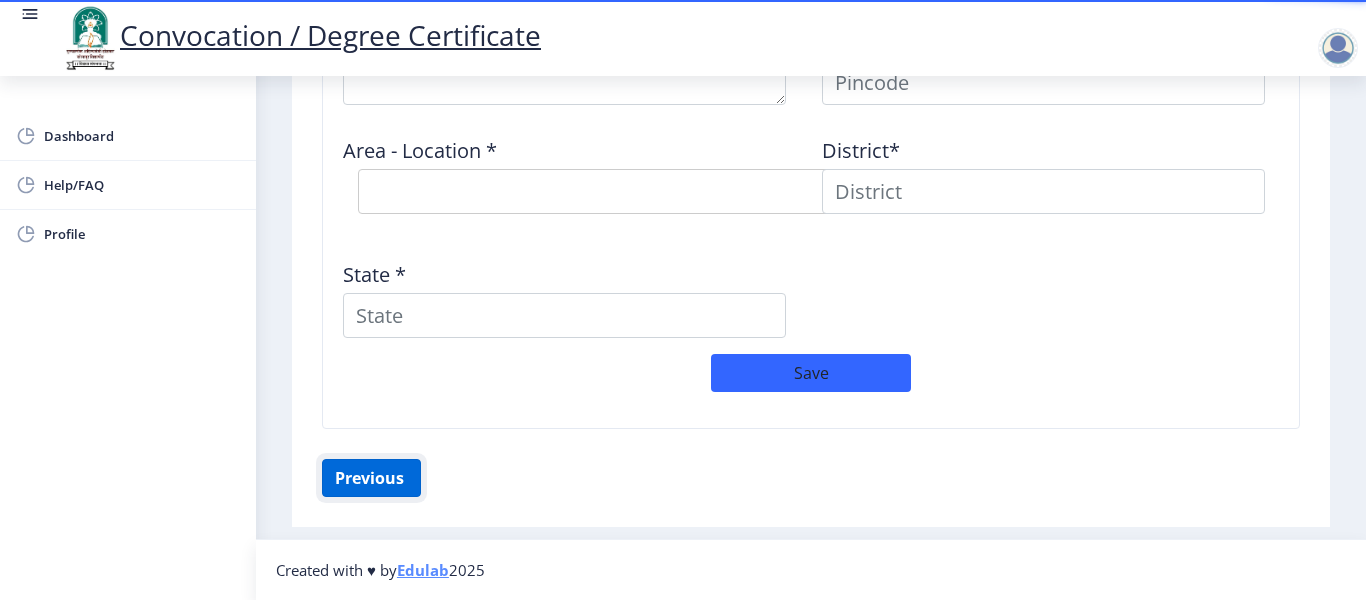 click on "Previous ‍" 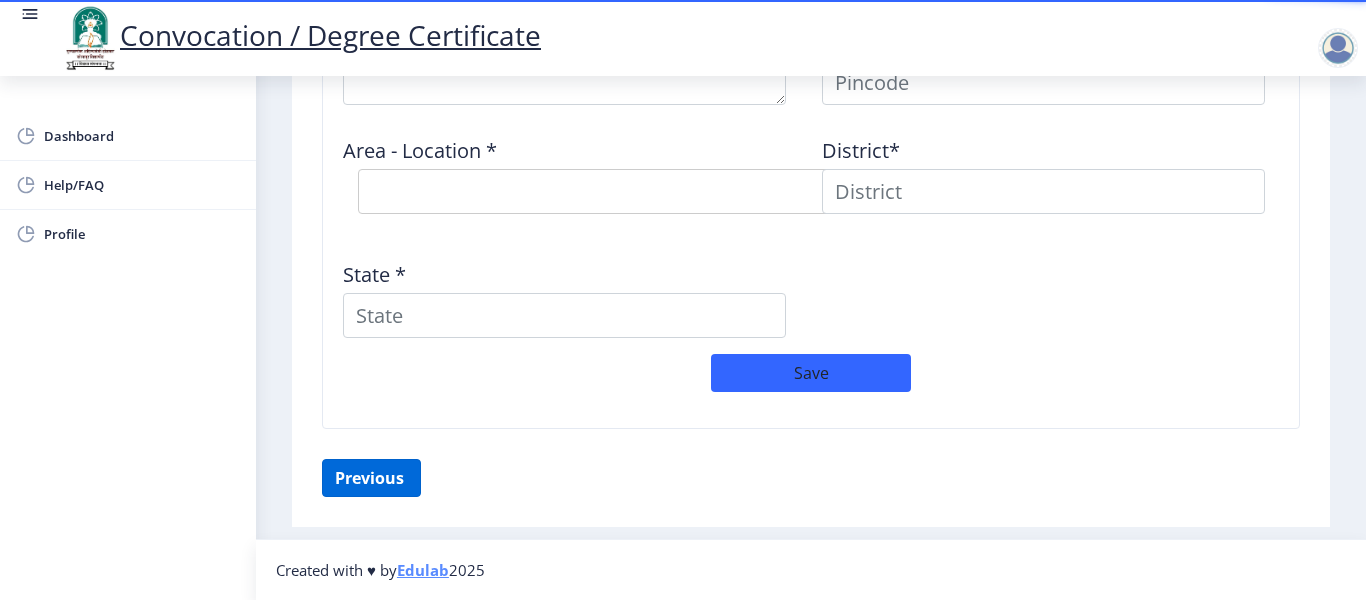 scroll, scrollTop: 410, scrollLeft: 0, axis: vertical 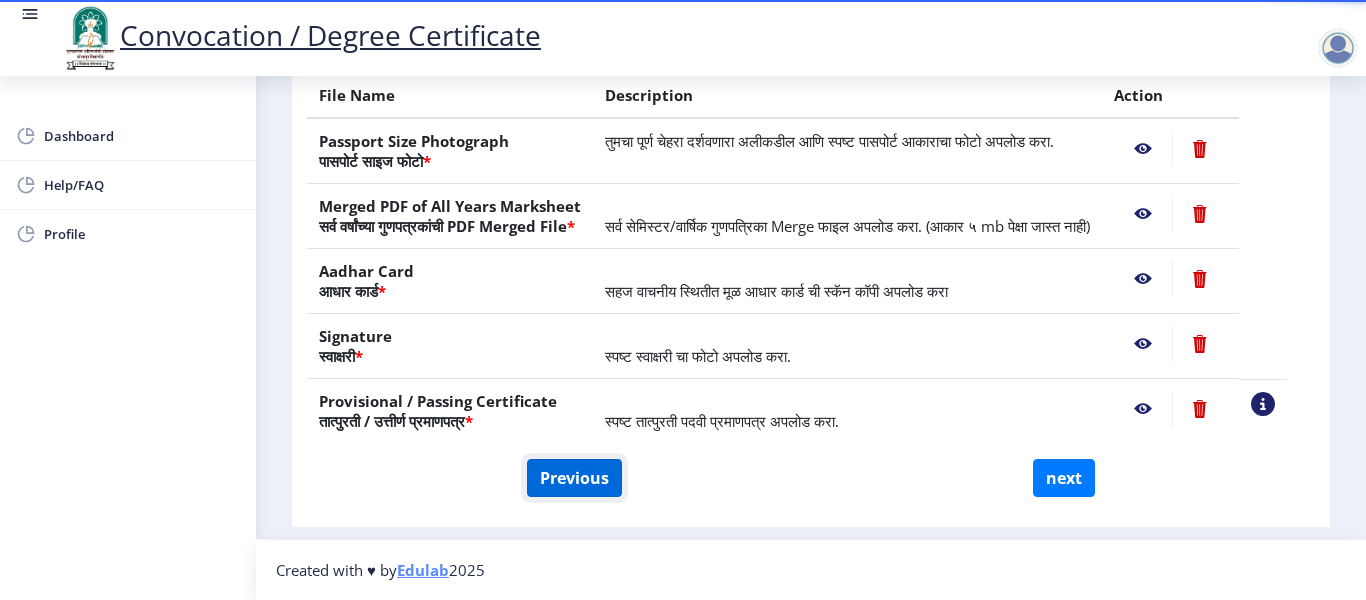 click on "Previous" 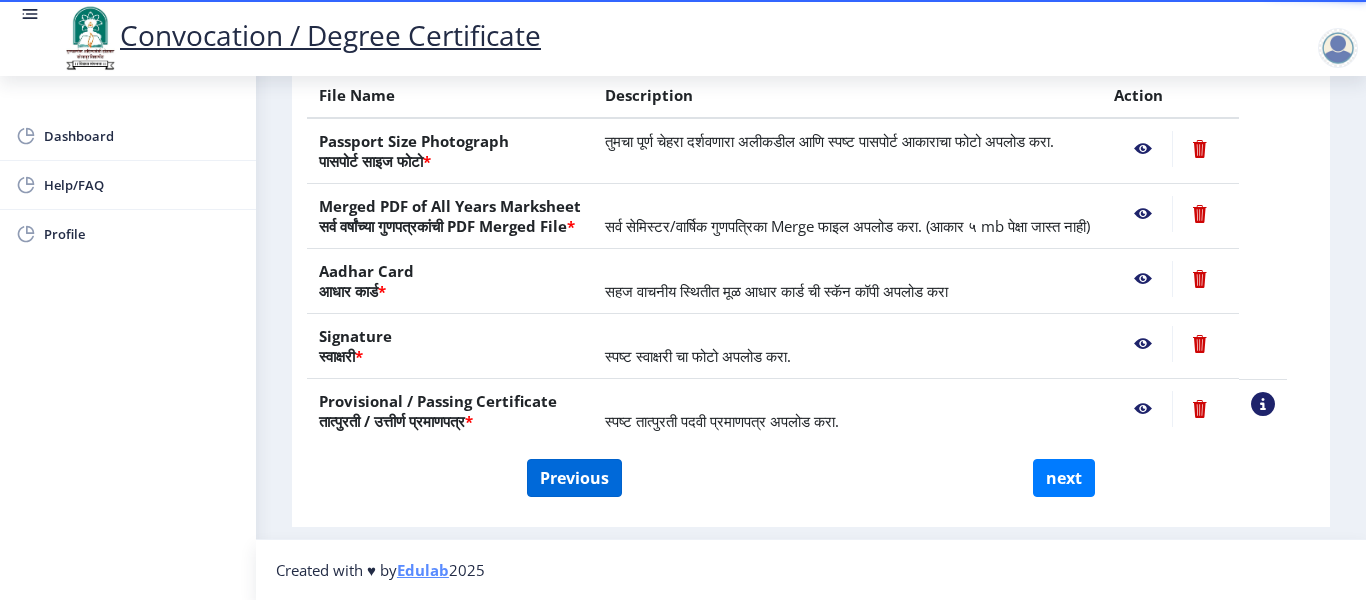 select on "Regular" 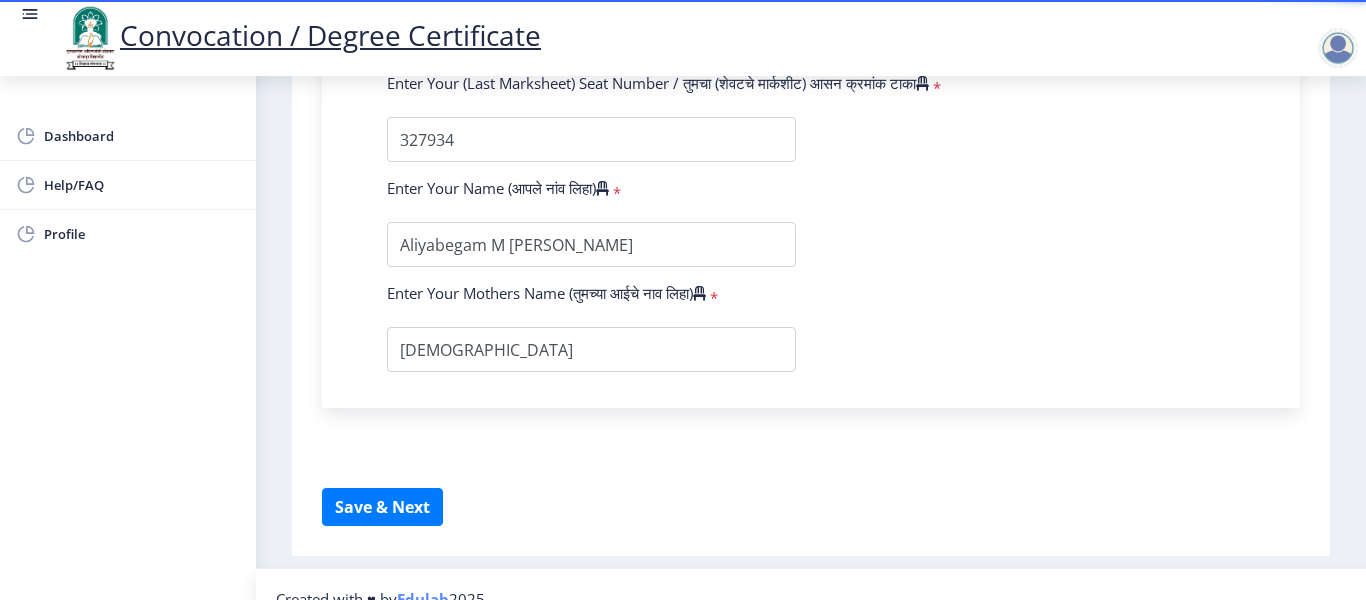 scroll, scrollTop: 1455, scrollLeft: 0, axis: vertical 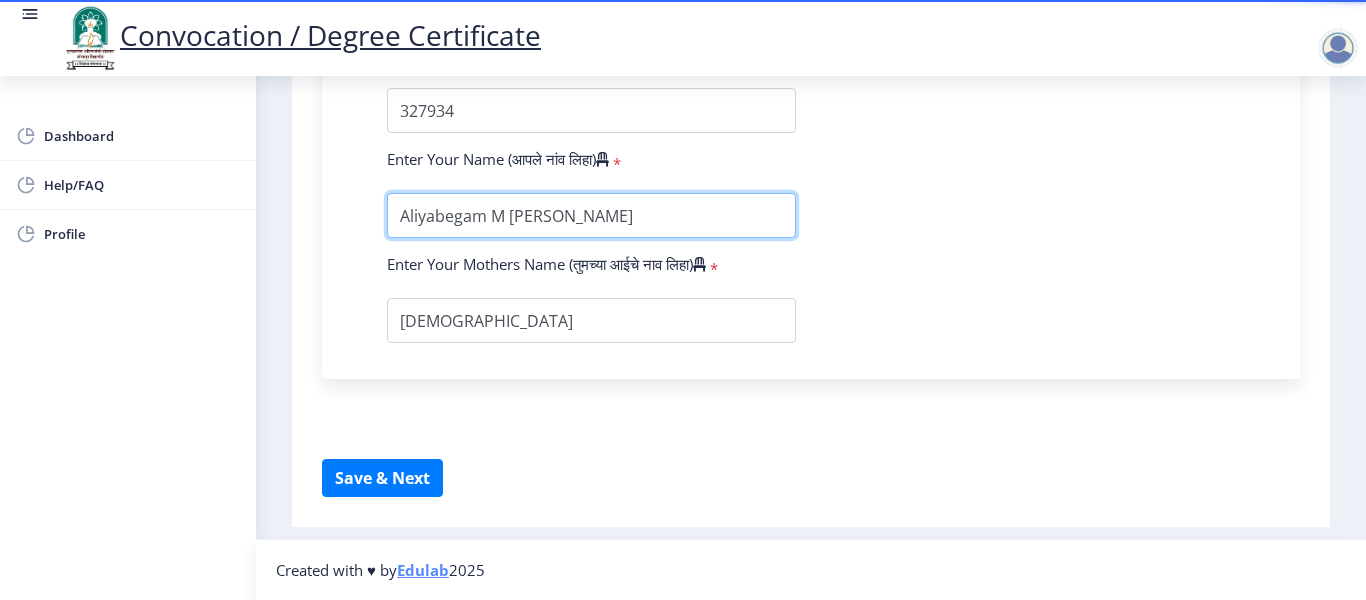drag, startPoint x: 607, startPoint y: 211, endPoint x: 360, endPoint y: 220, distance: 247.16391 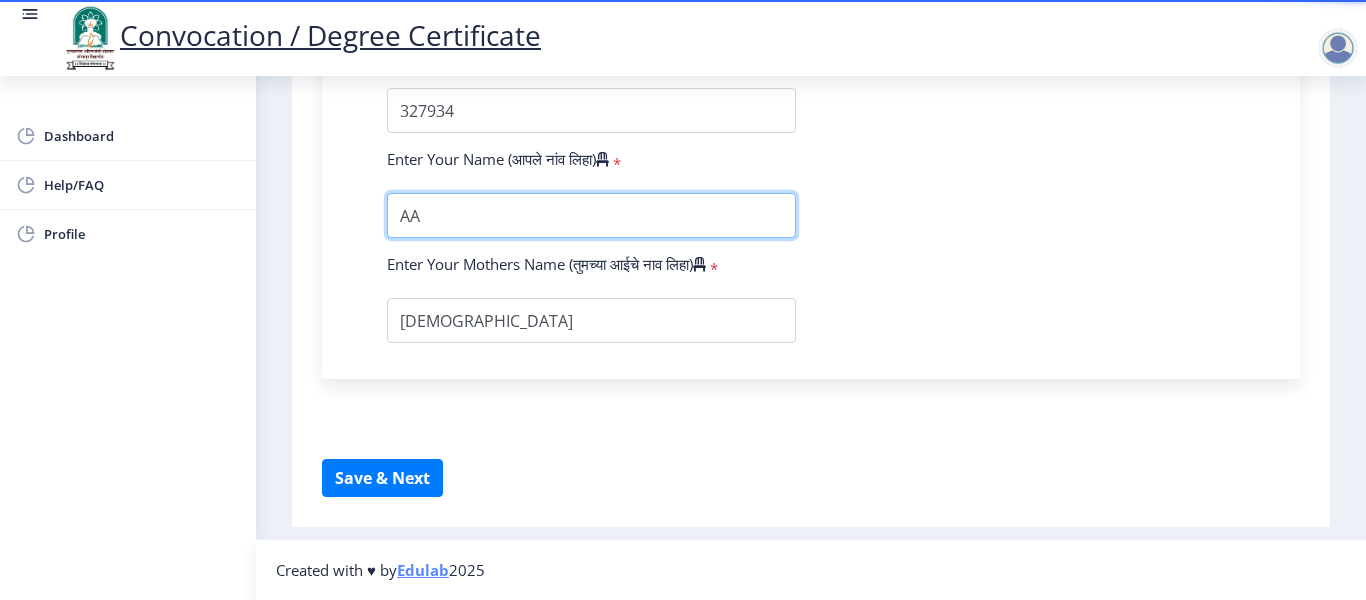 type on "A" 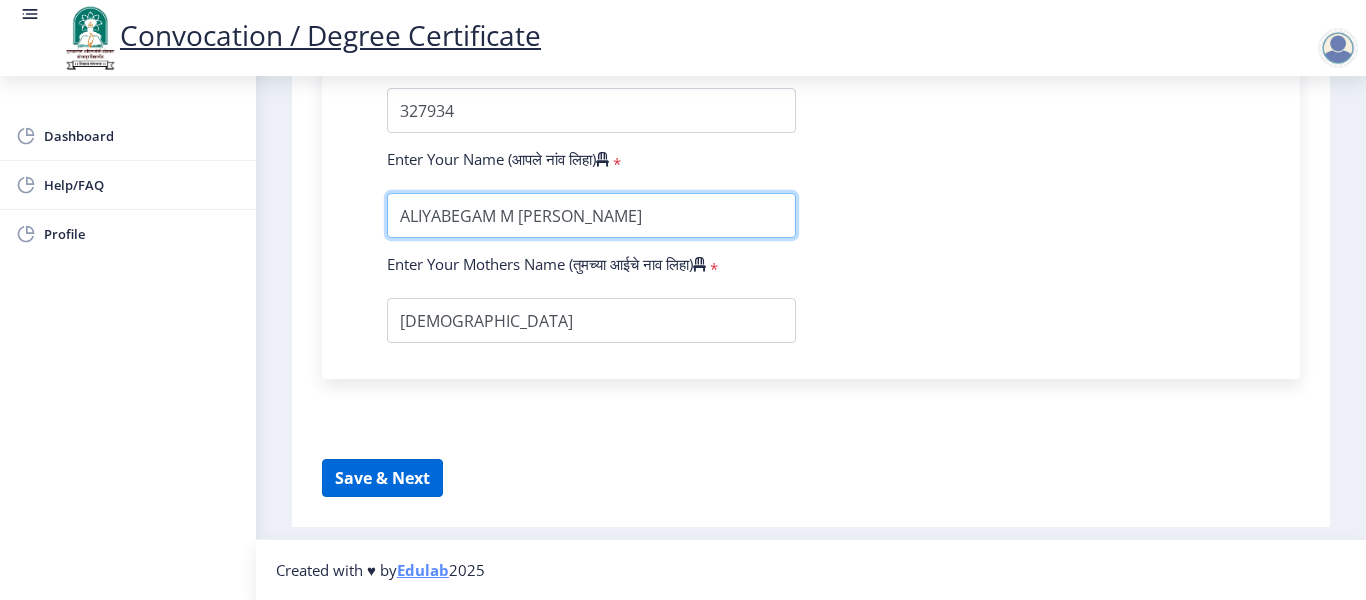 type on "ALIYABEGAM M JAVIR MANIYAR" 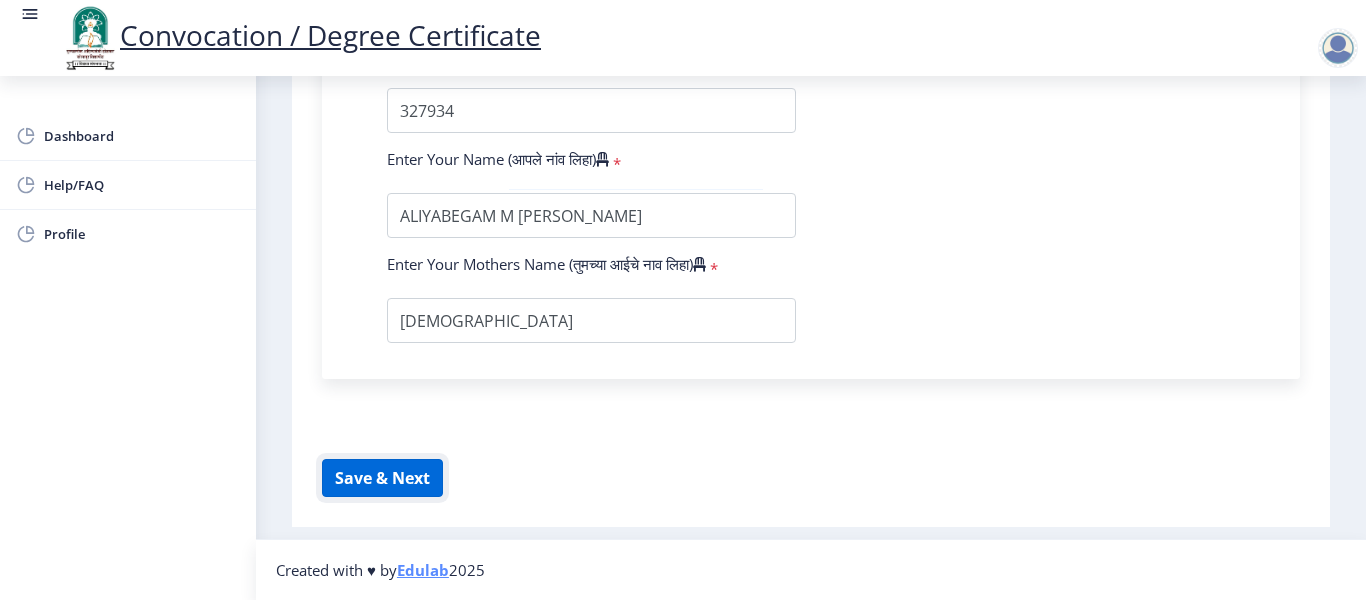 click on "Save & Next" 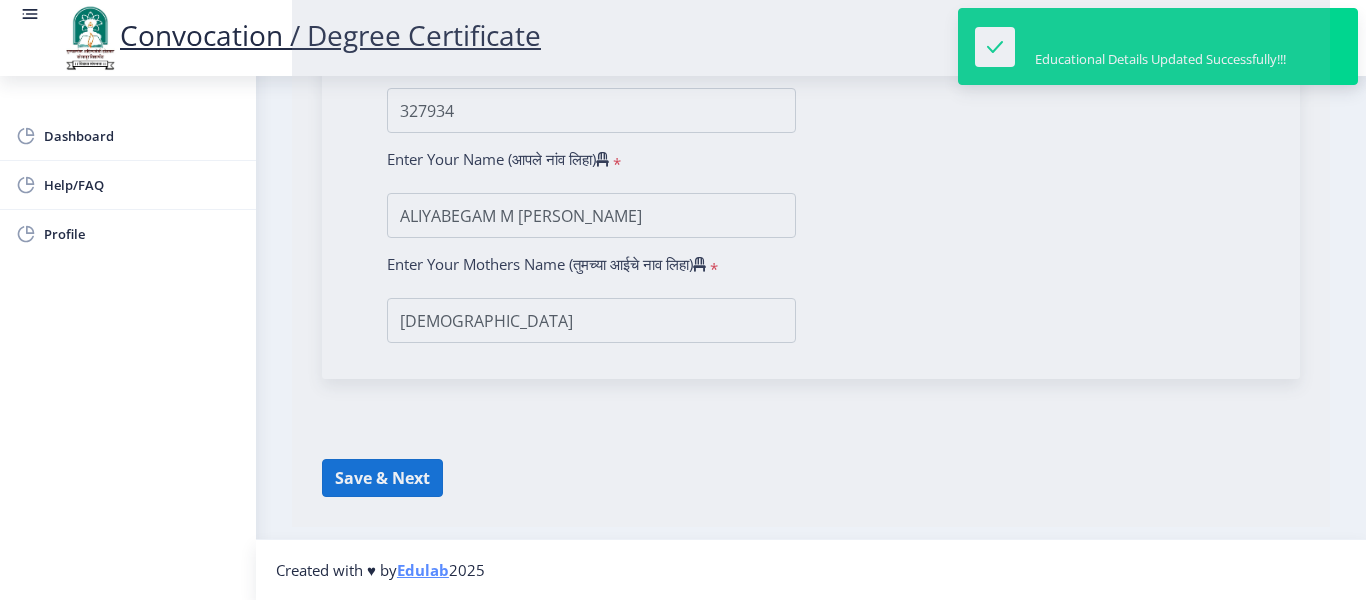 select 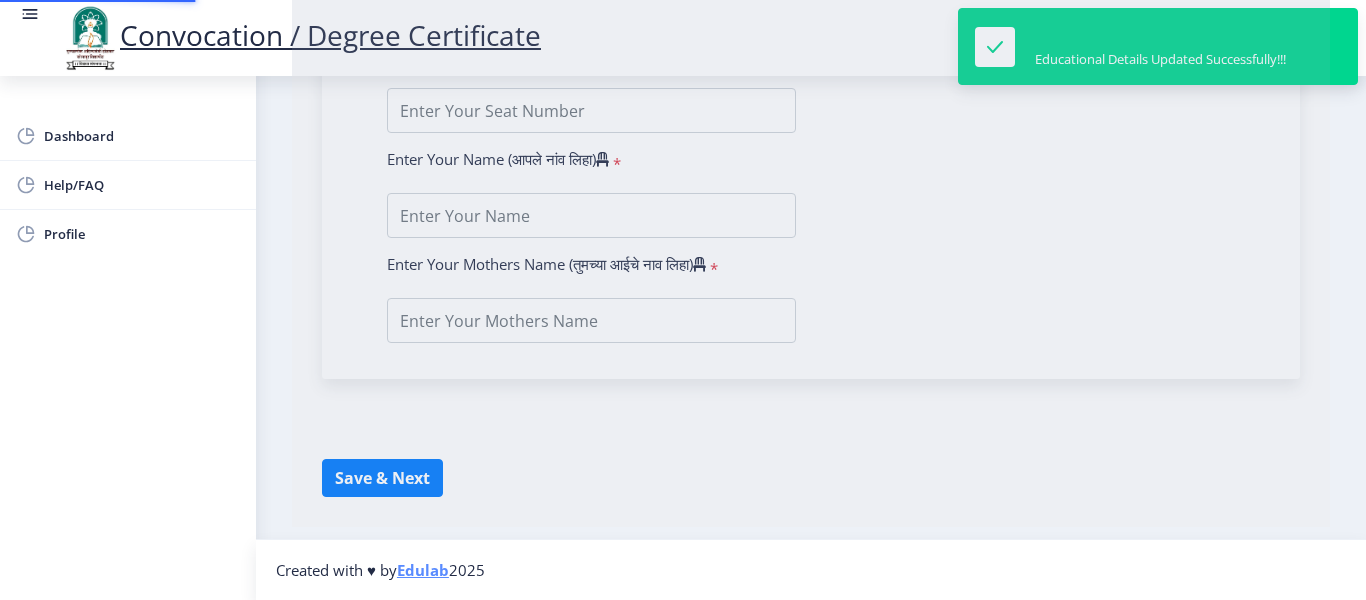 type on "Aliyabegam M Javir Maniyar" 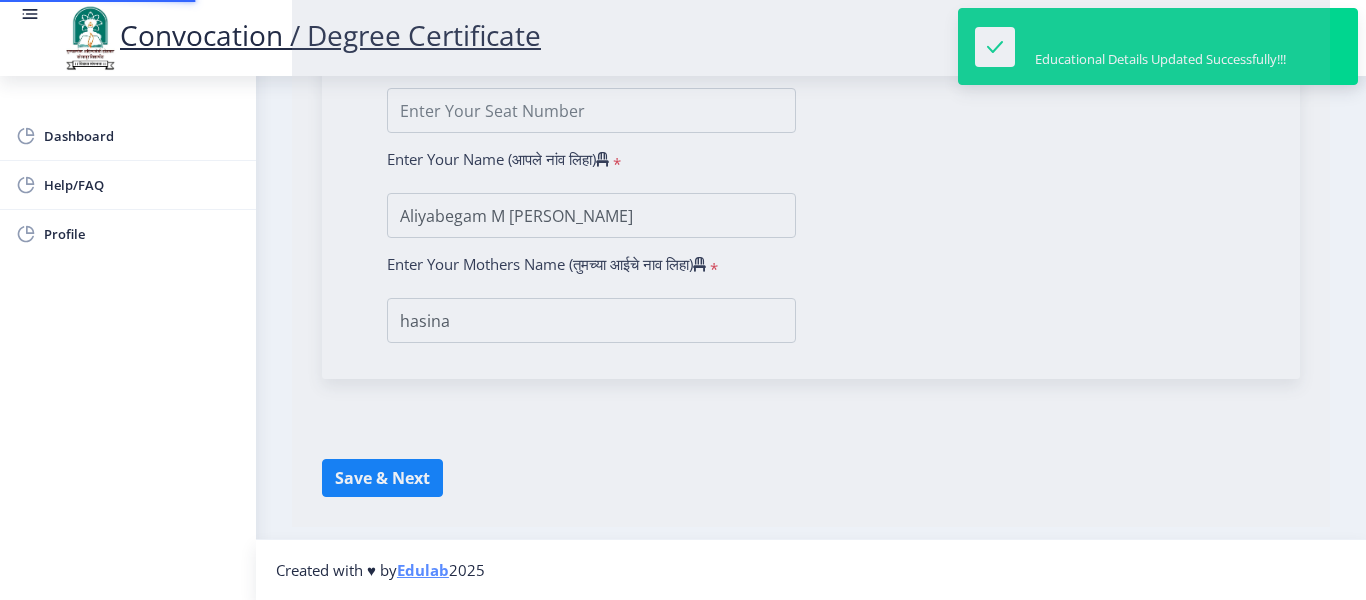 scroll, scrollTop: 0, scrollLeft: 0, axis: both 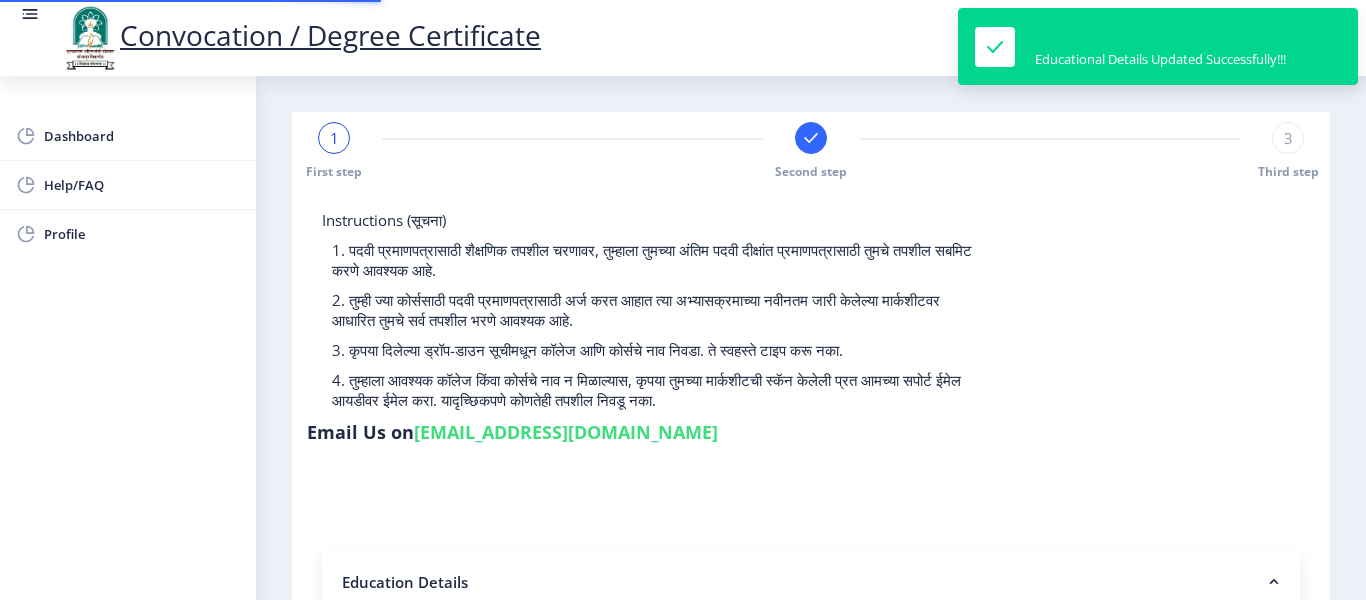 type on "2015032500009321" 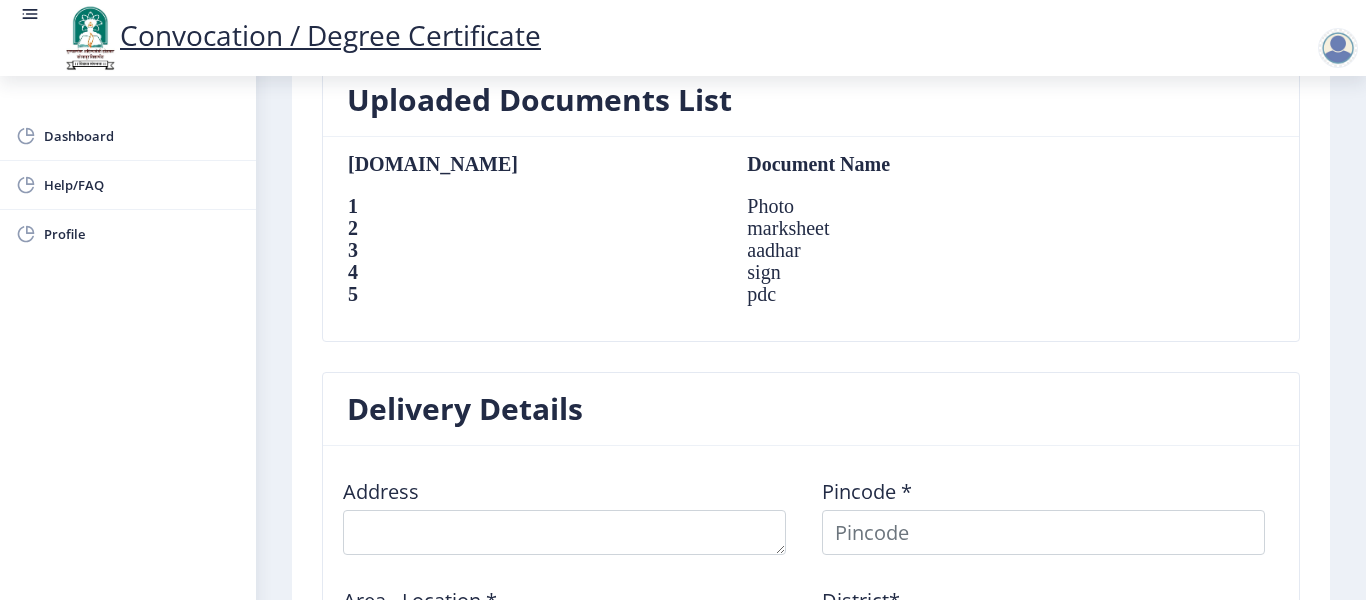 scroll, scrollTop: 1400, scrollLeft: 0, axis: vertical 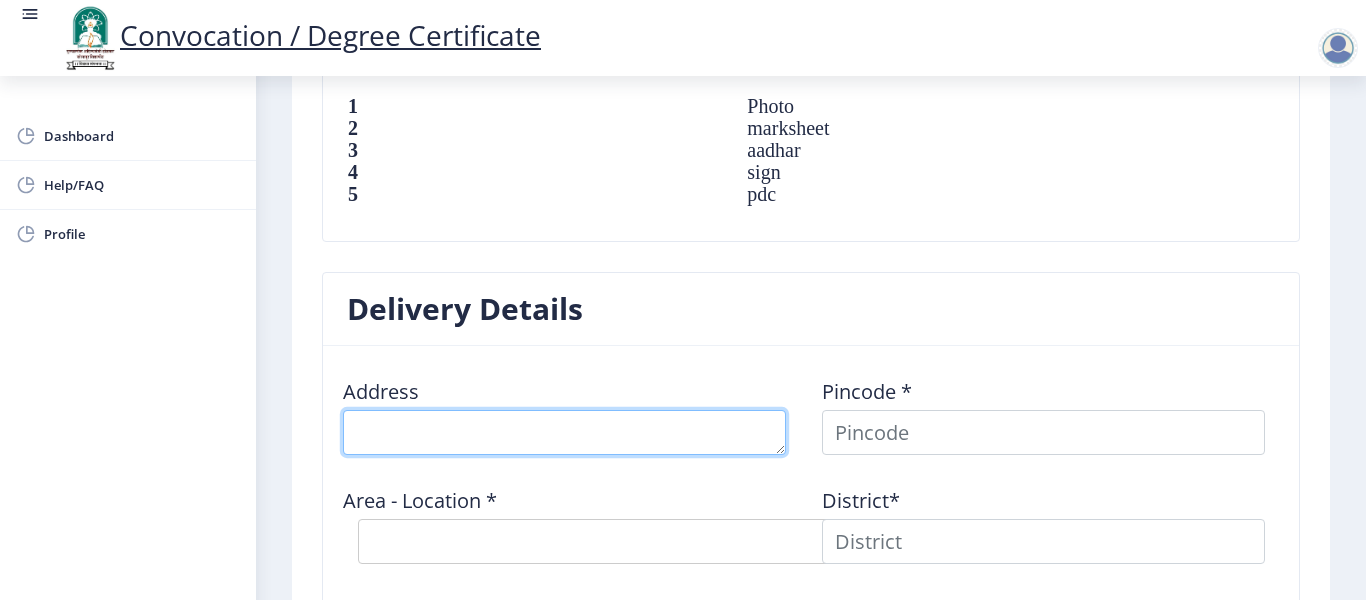 click at bounding box center (564, 432) 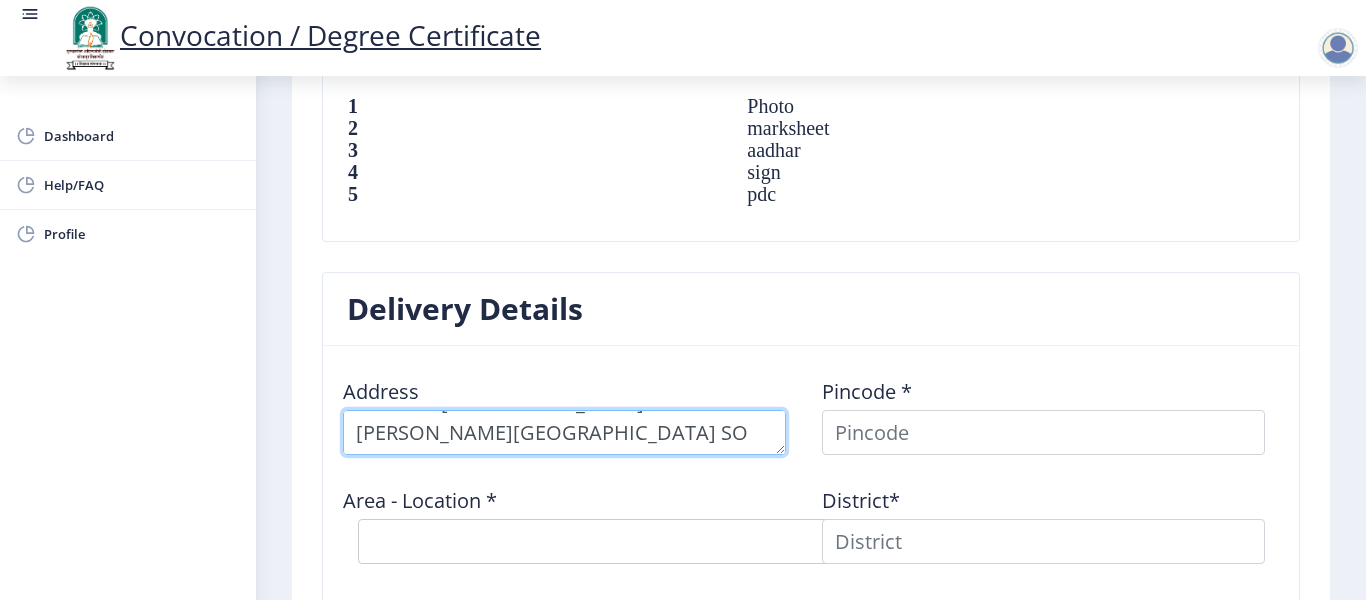 scroll, scrollTop: 51, scrollLeft: 0, axis: vertical 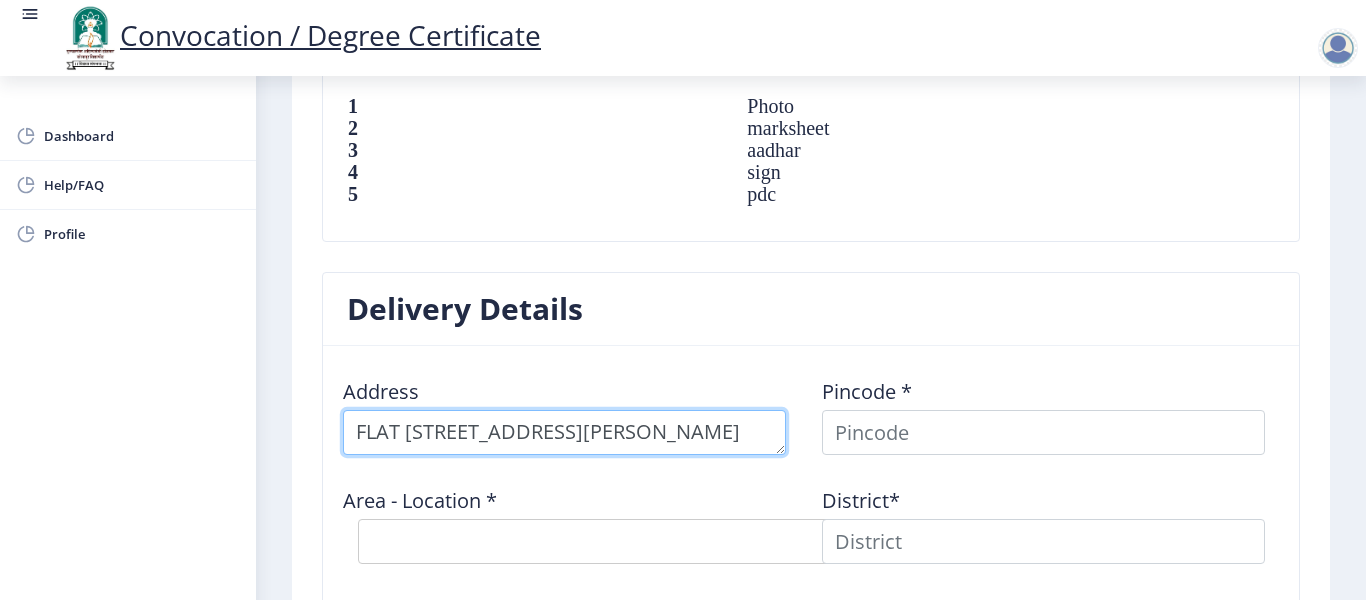 type on "FLAT NO 105 ARMAN COMPLEX MALLIKARJUN NAGAR AKKALKOT ROAD SOLAPUR" 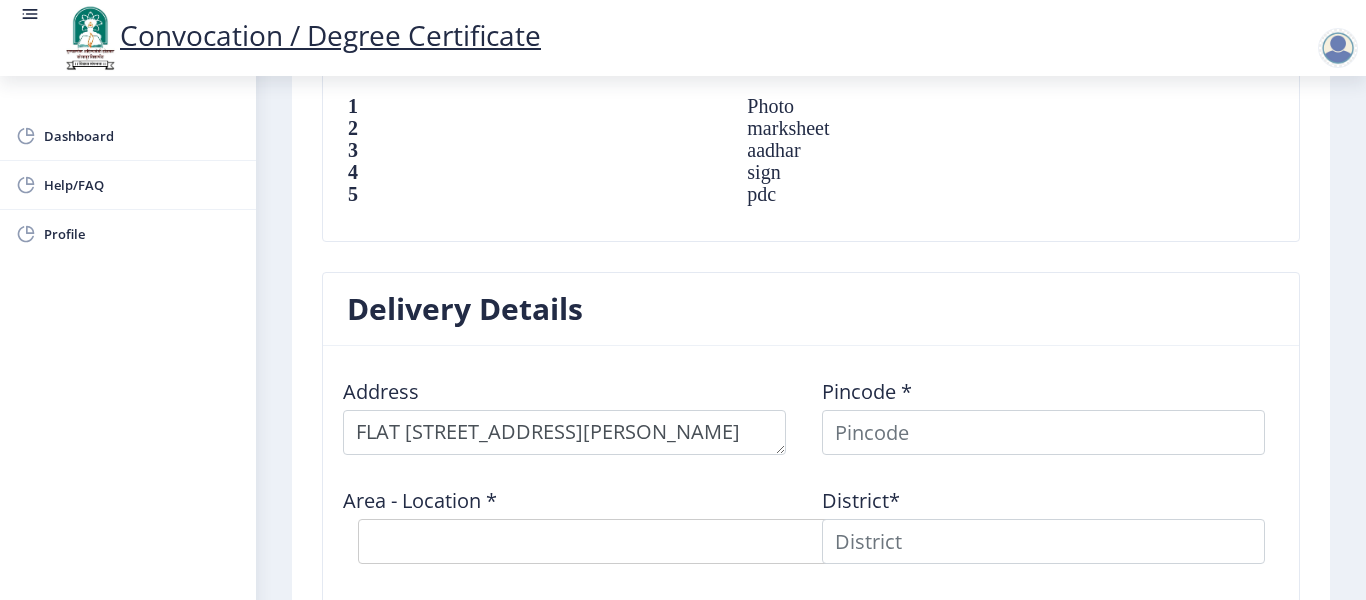 click on "Pincode *" 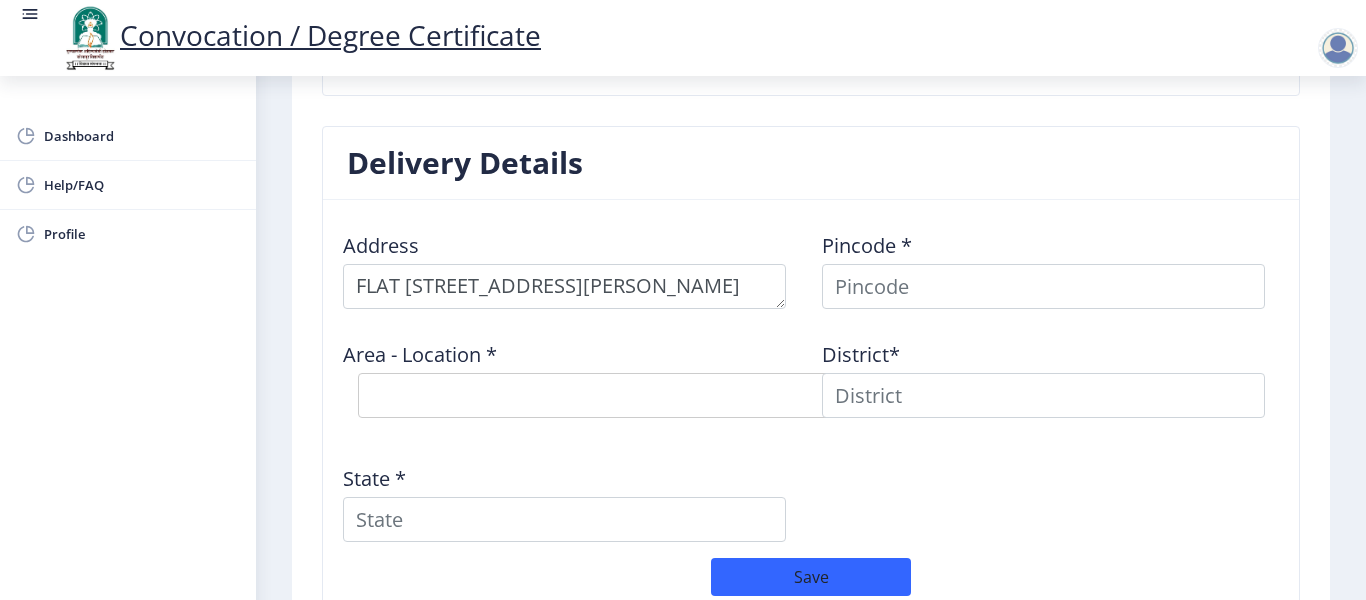 scroll, scrollTop: 1600, scrollLeft: 0, axis: vertical 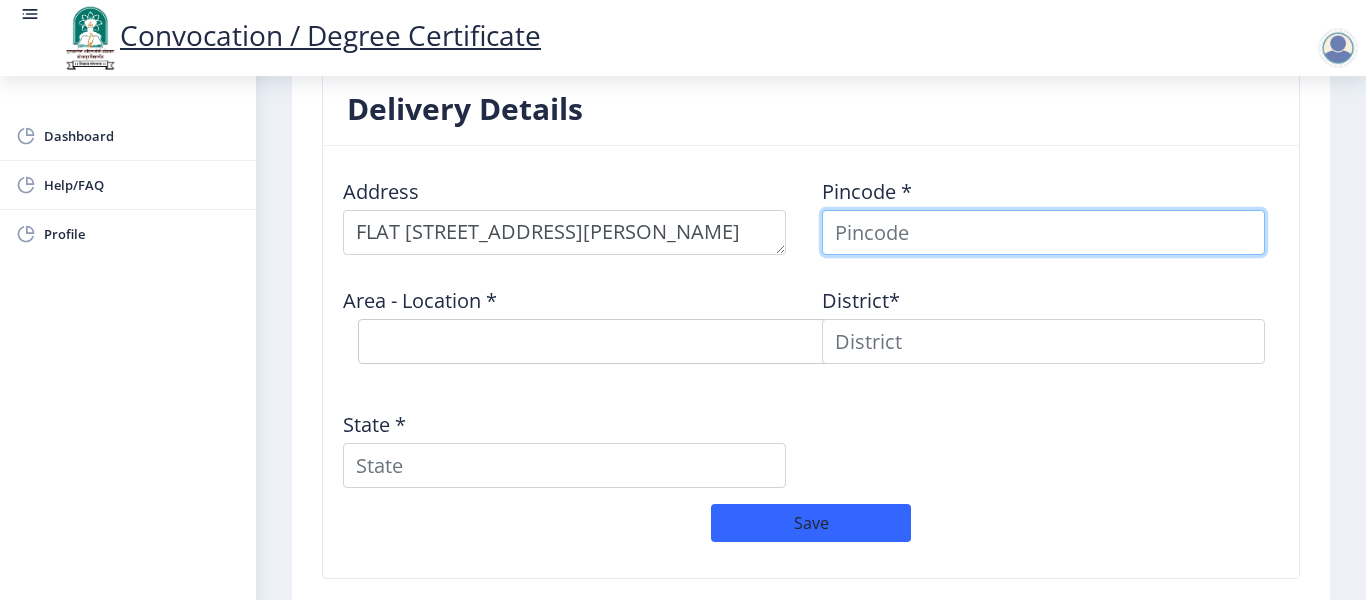 click at bounding box center (1043, 232) 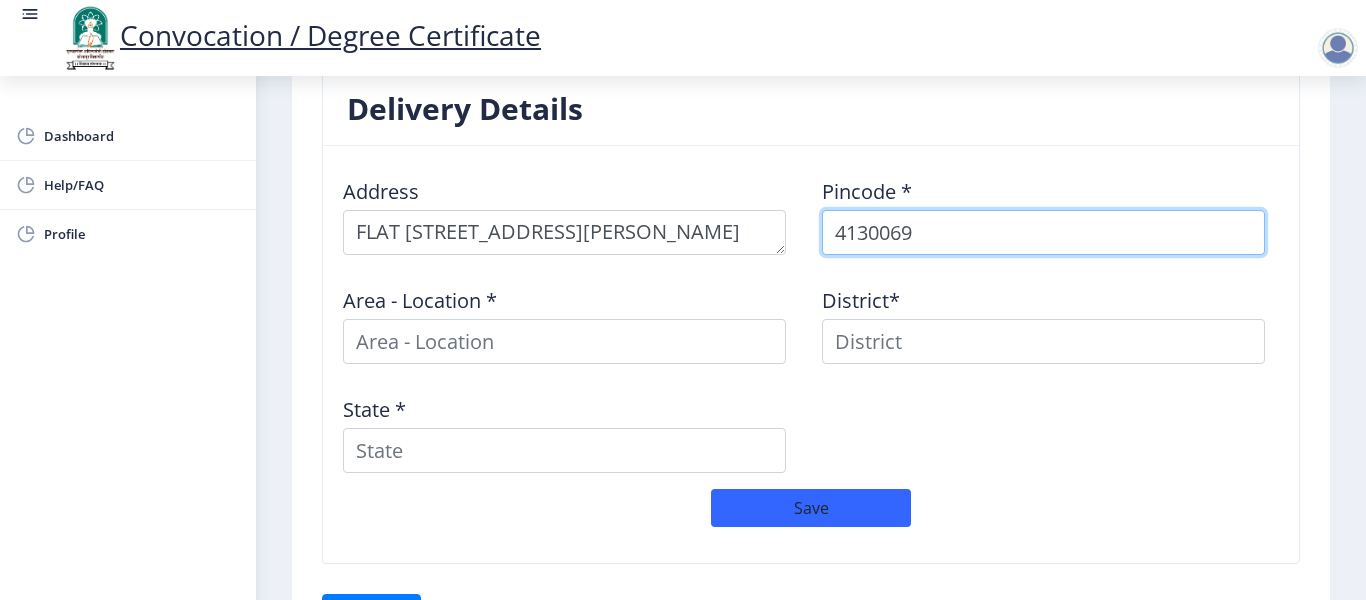 type on "413006" 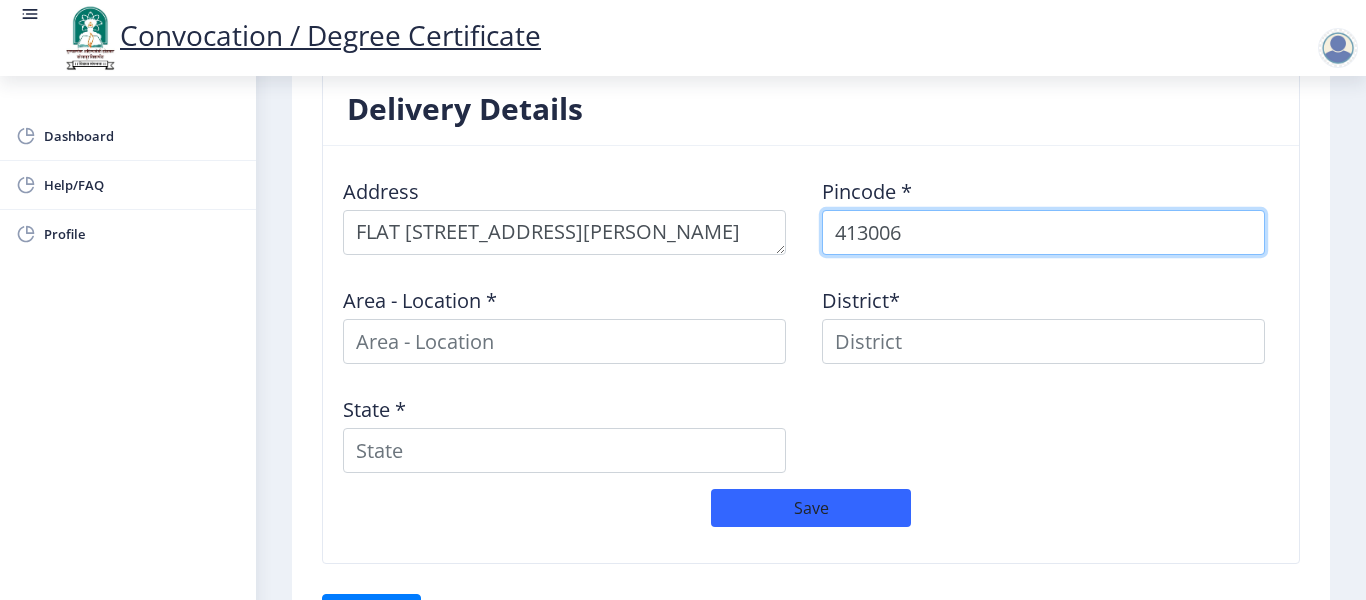 select 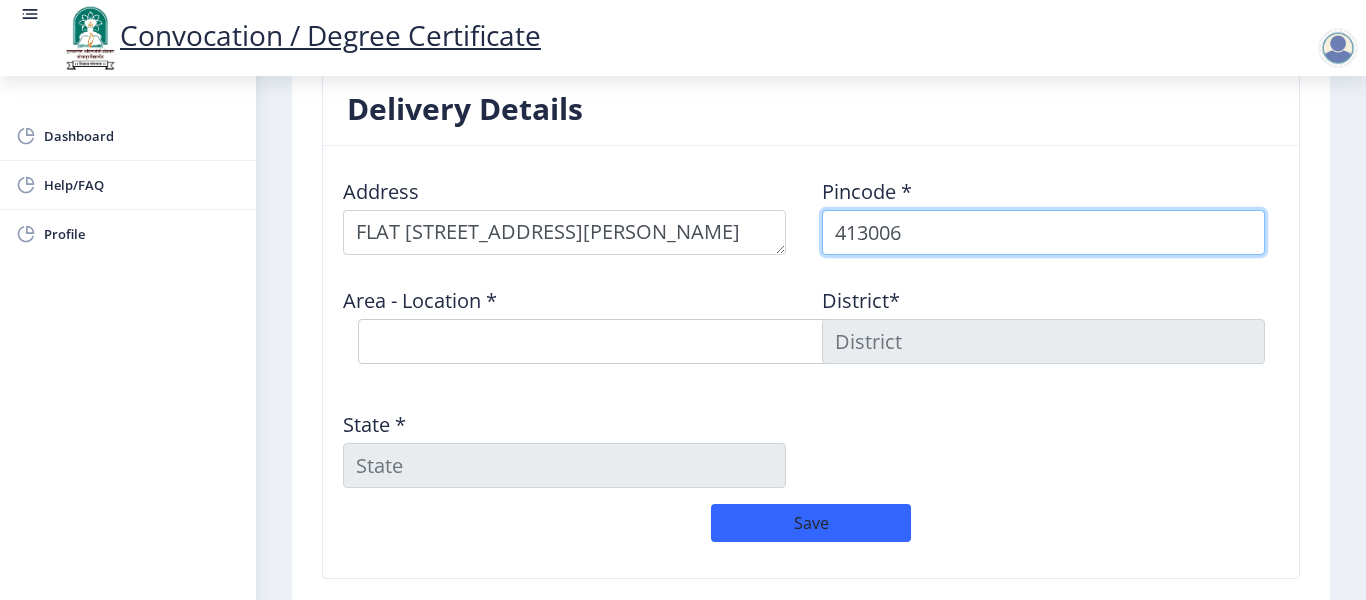type on "413006" 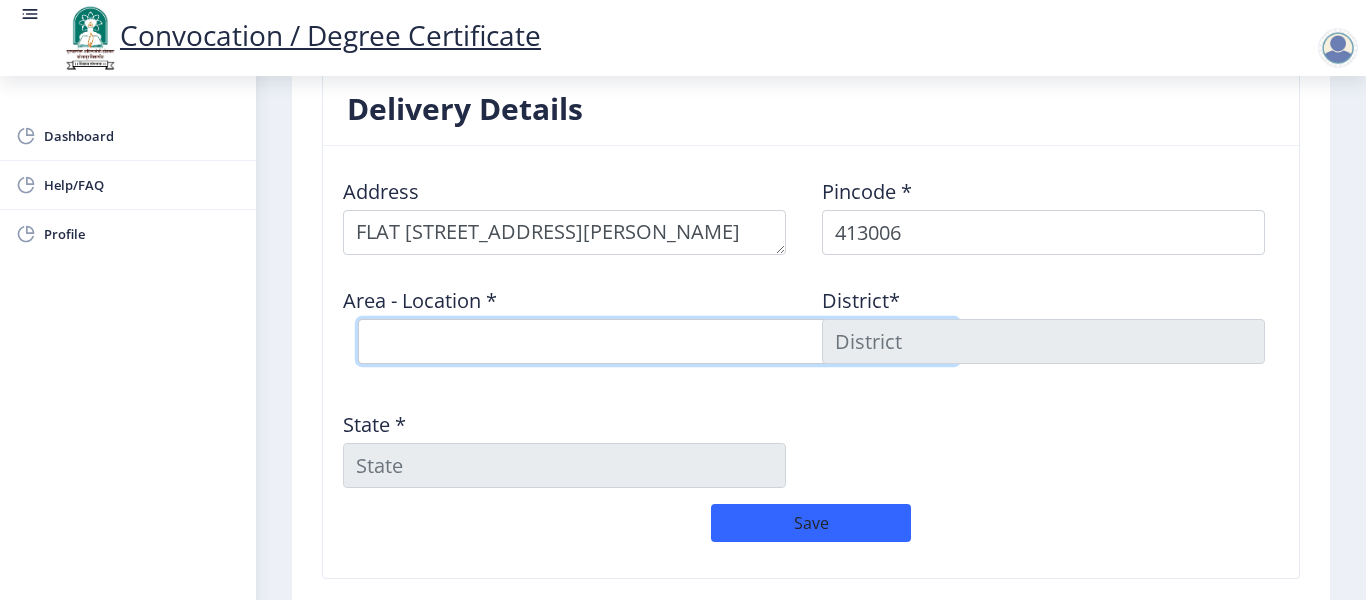 click on "Select Area Location Ashok Chowk S.O Kardehalli B.O Kumbhari B.O Midc Solapur S.O Mulegaon B.O" at bounding box center [658, 341] 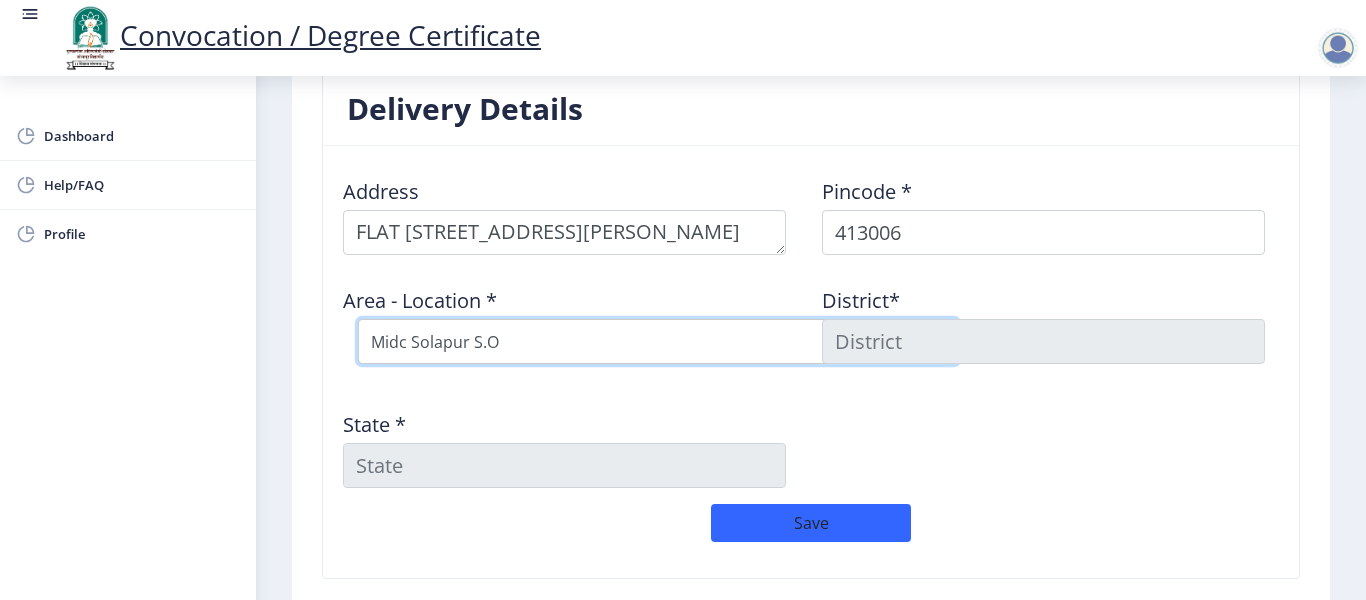 click on "Select Area Location Ashok Chowk S.O Kardehalli B.O Kumbhari B.O Midc Solapur S.O Mulegaon B.O" at bounding box center [658, 341] 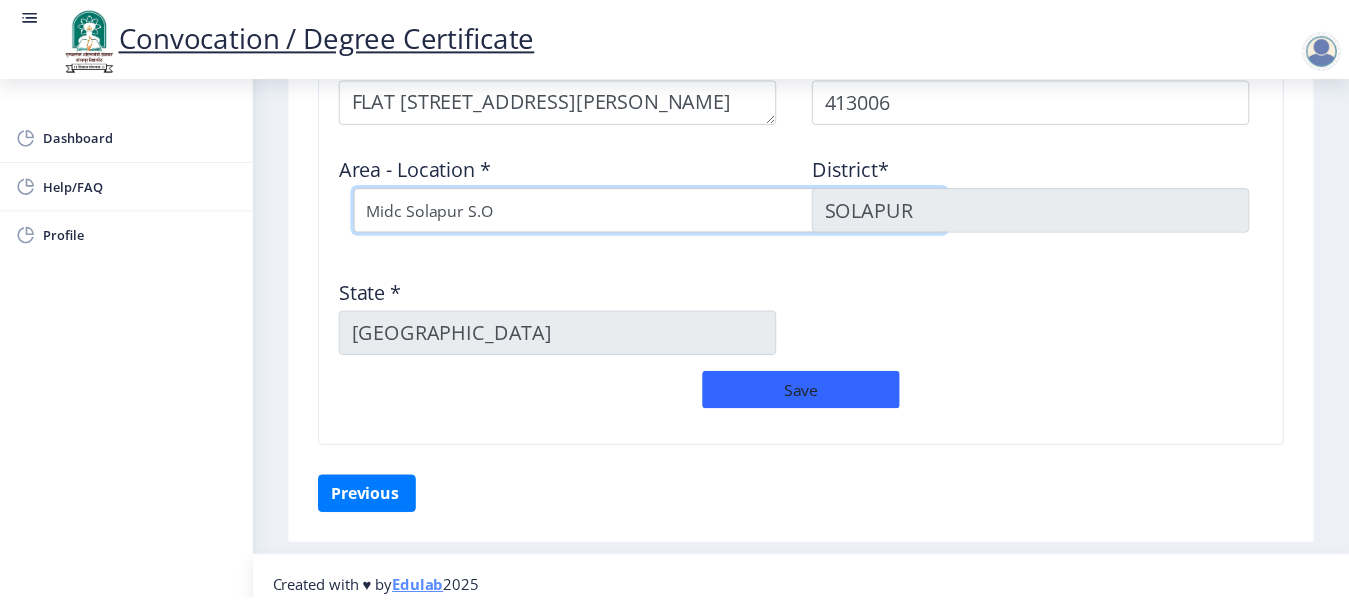 scroll, scrollTop: 1750, scrollLeft: 0, axis: vertical 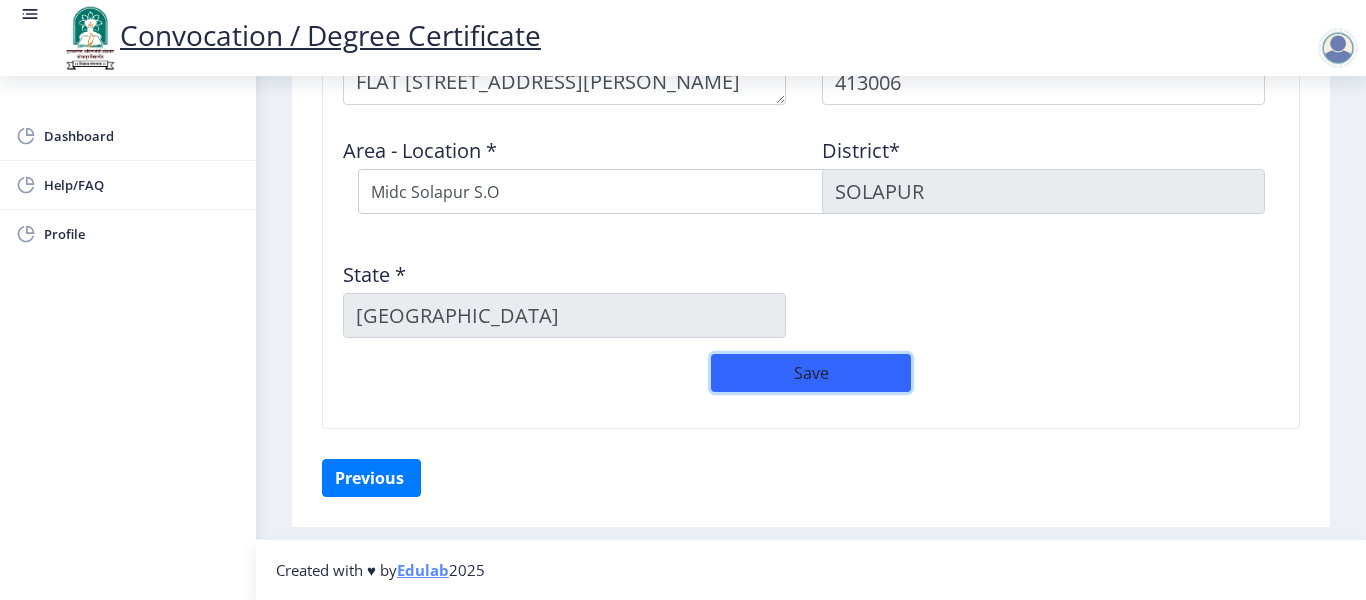click on "Save" 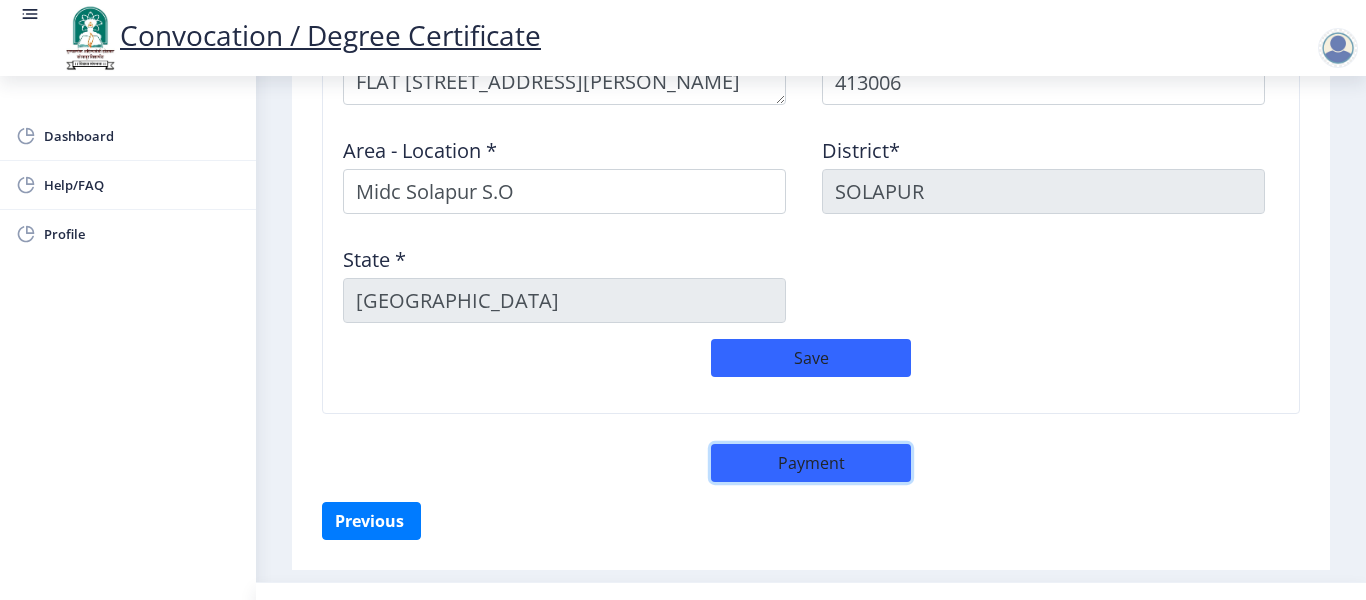 click on "Payment" 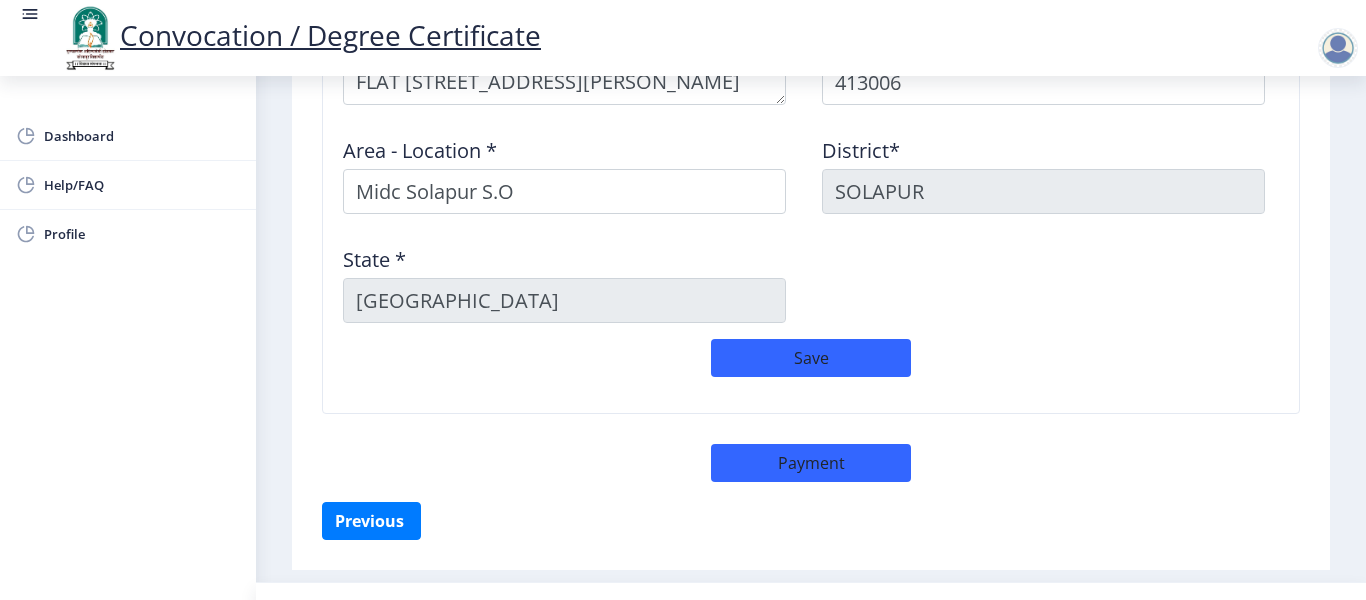 select on "sealed" 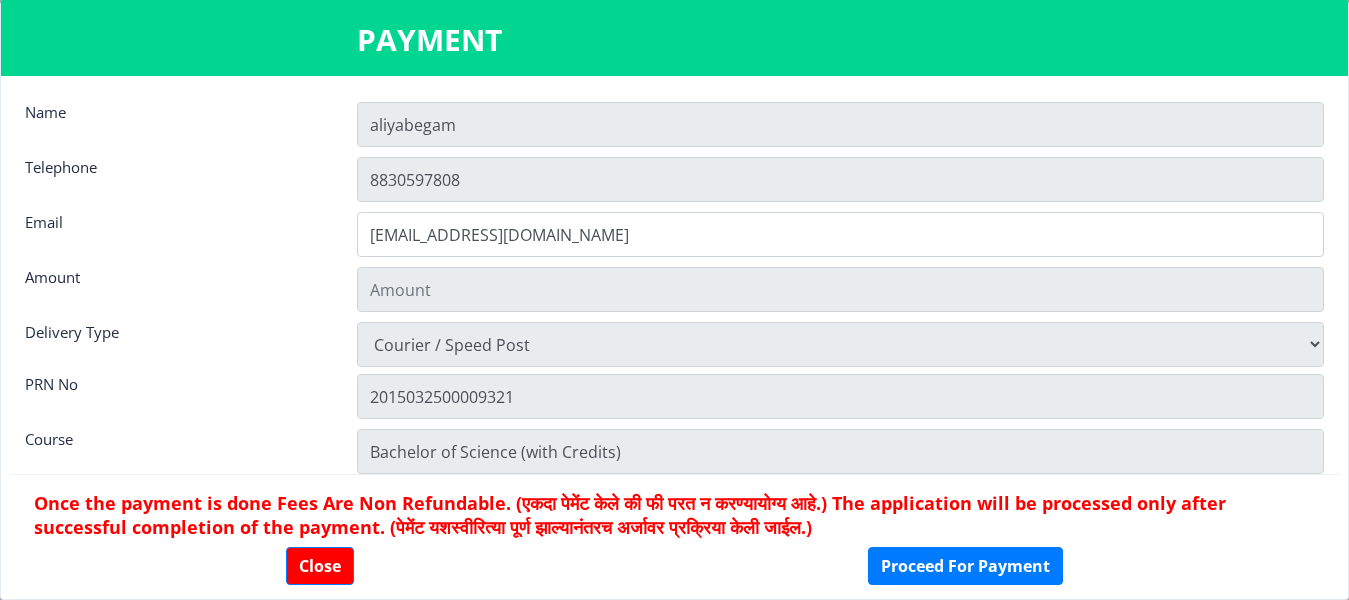 type on "900" 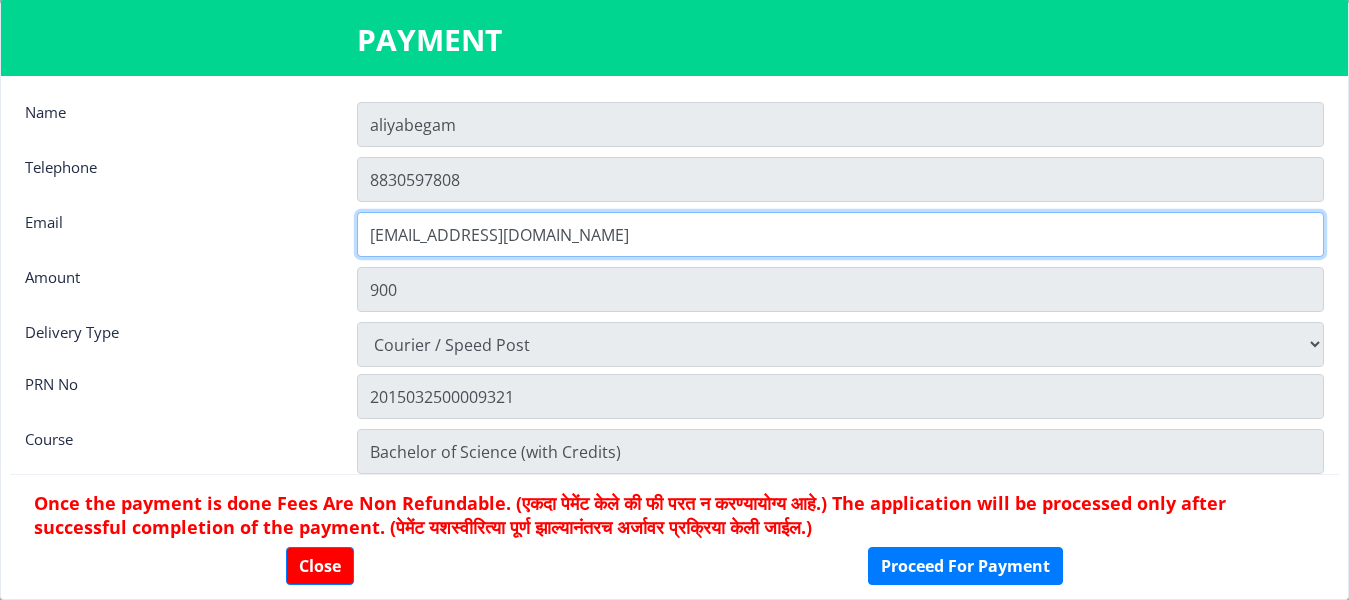 click on "aaliyamaniyar4@gmail.com" 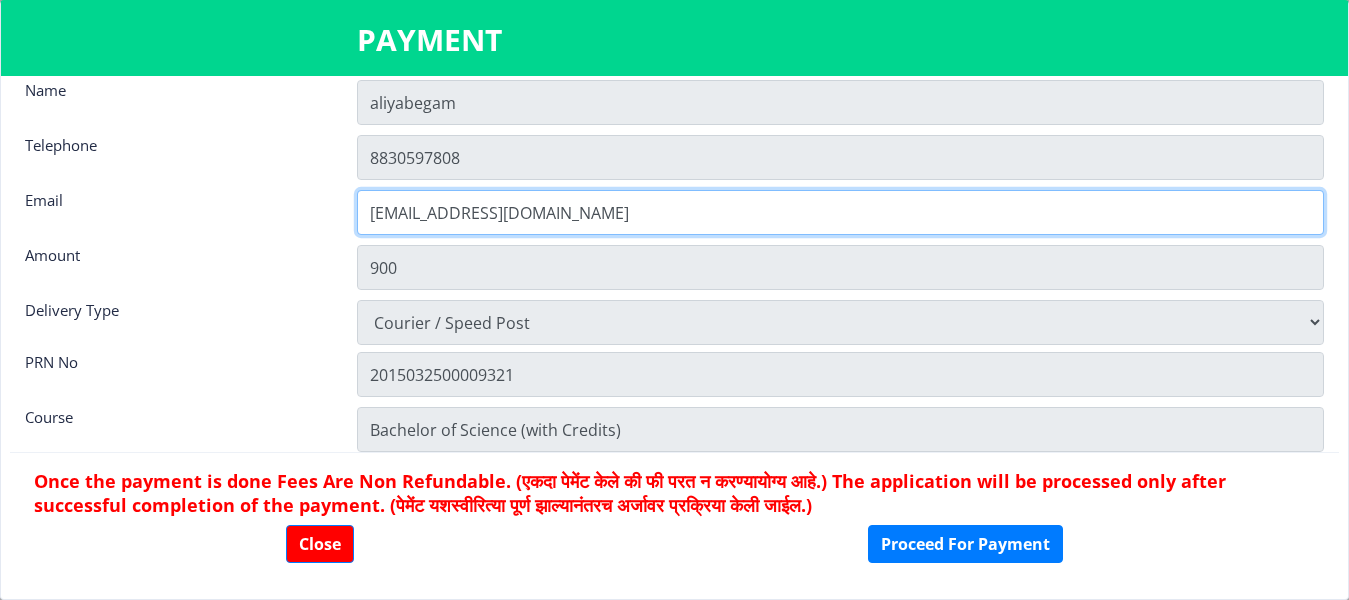 scroll, scrollTop: 28, scrollLeft: 0, axis: vertical 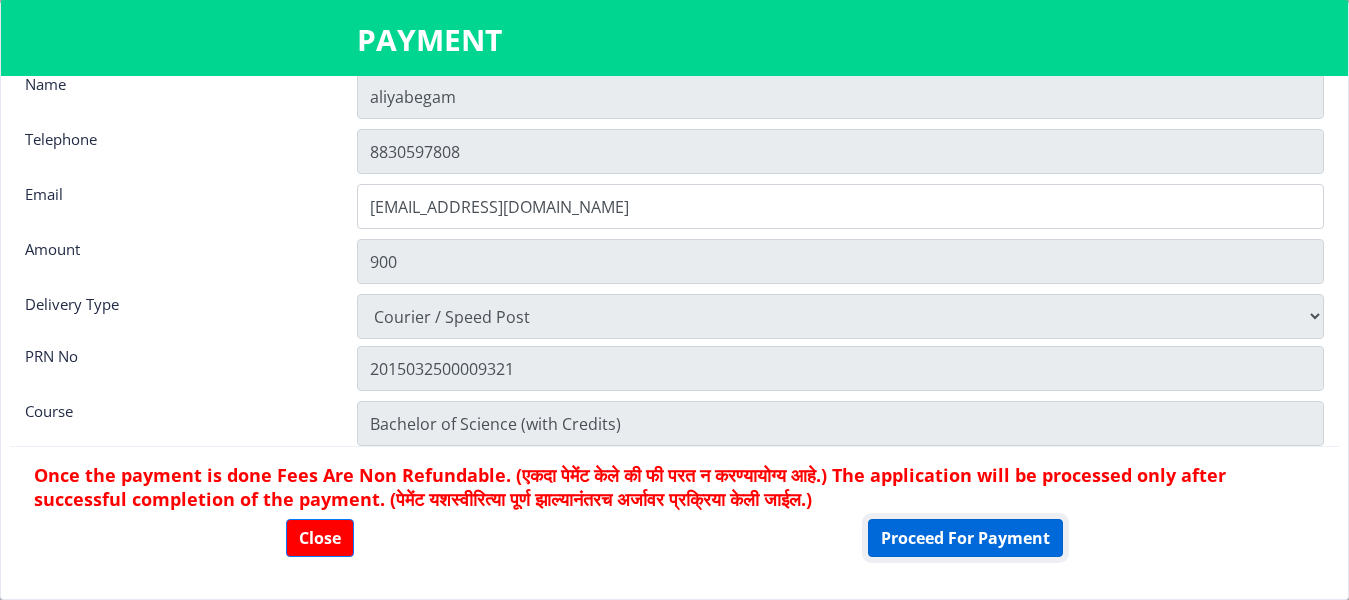 click on "Proceed For Payment" 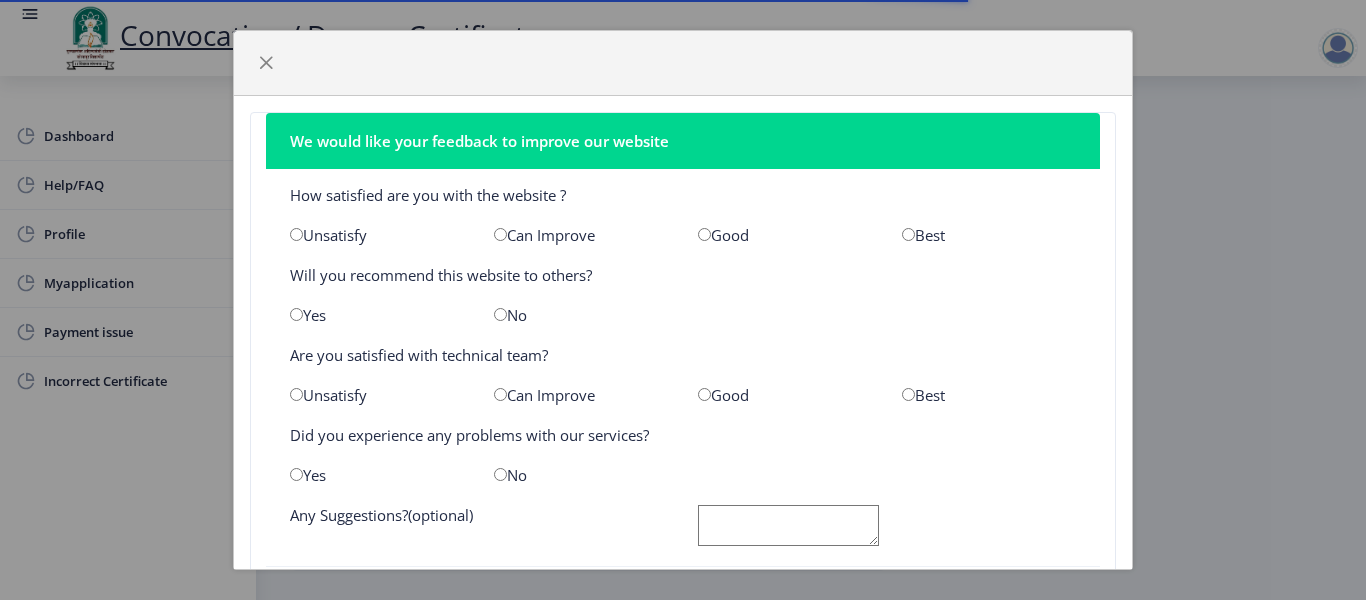 scroll, scrollTop: 0, scrollLeft: 0, axis: both 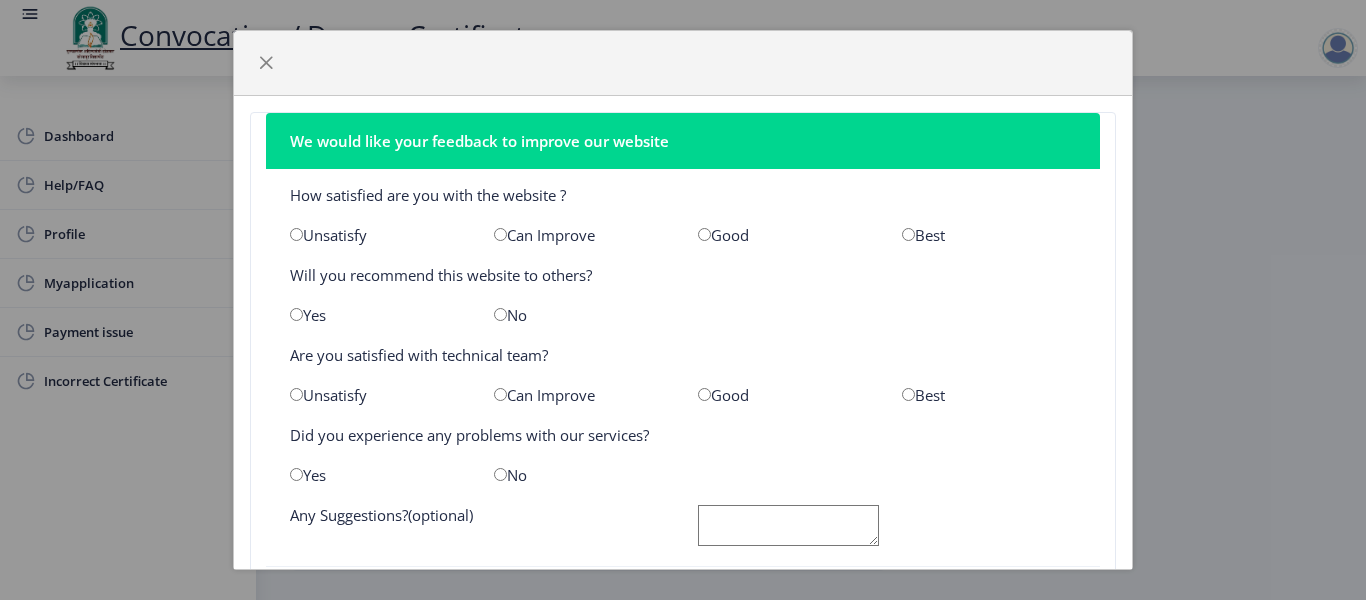 click at bounding box center (908, 234) 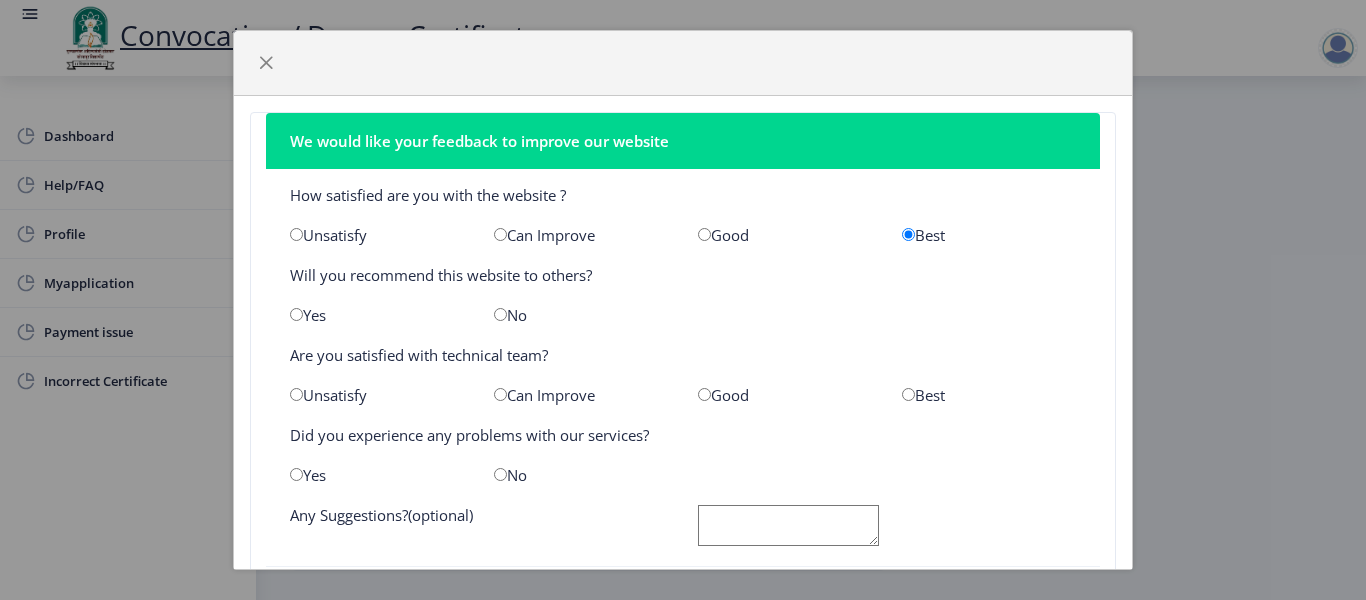 click at bounding box center [296, 314] 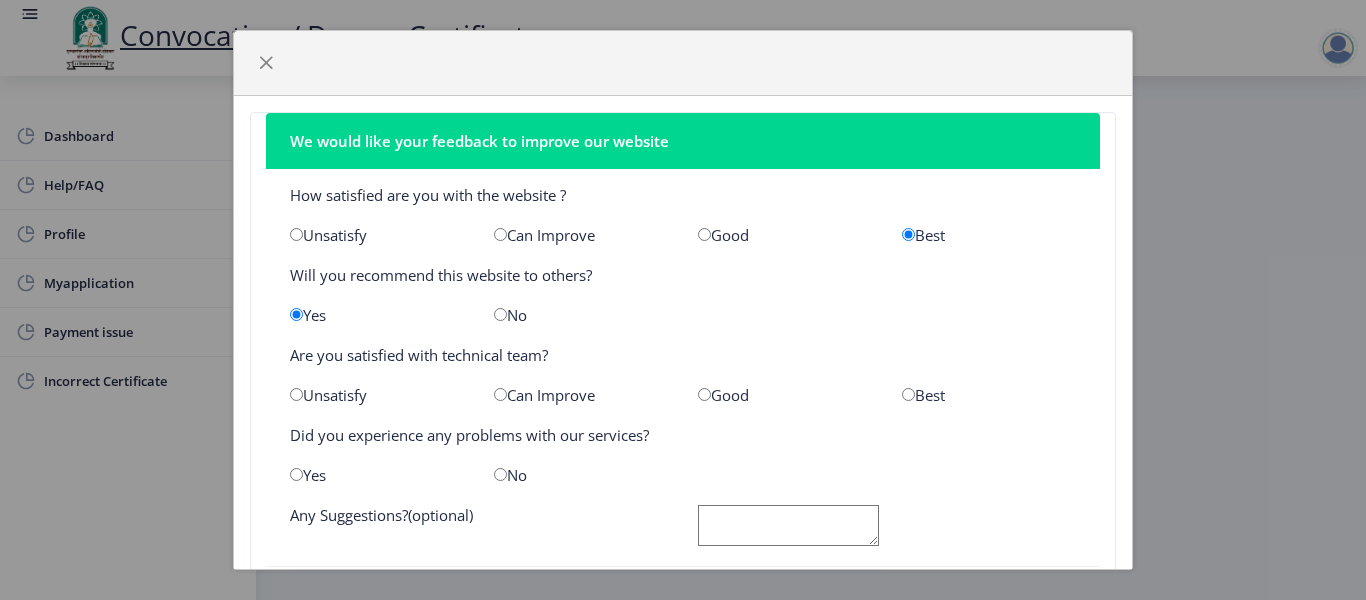 click at bounding box center (908, 394) 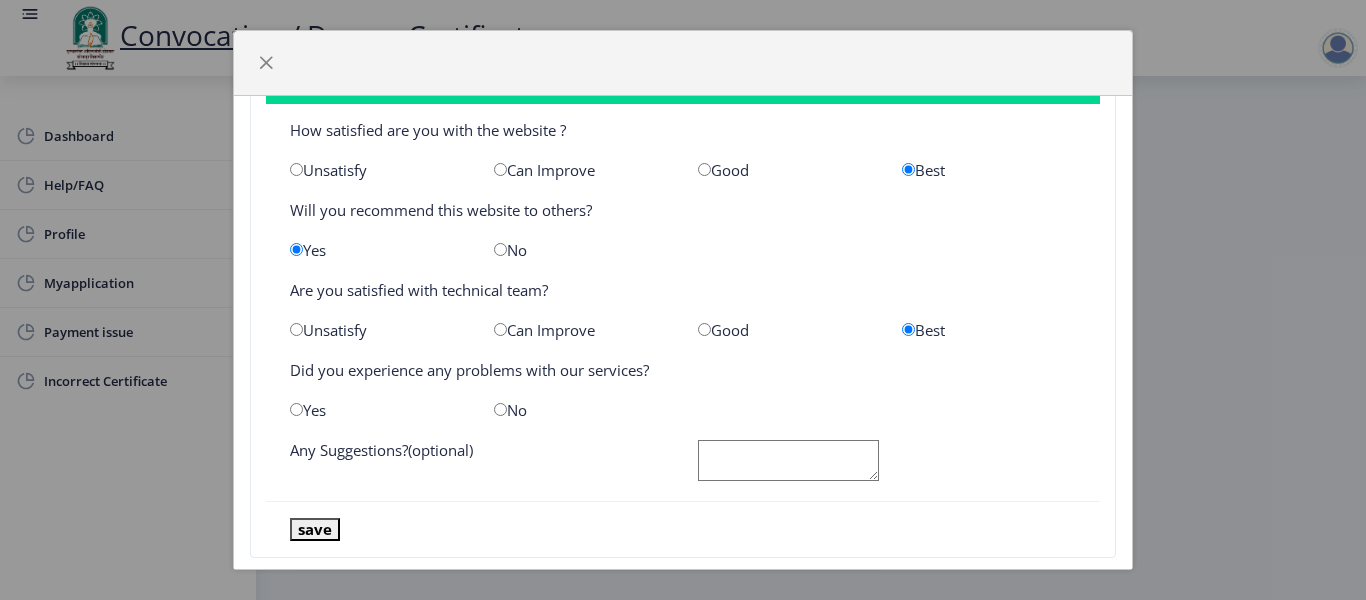 scroll, scrollTop: 100, scrollLeft: 0, axis: vertical 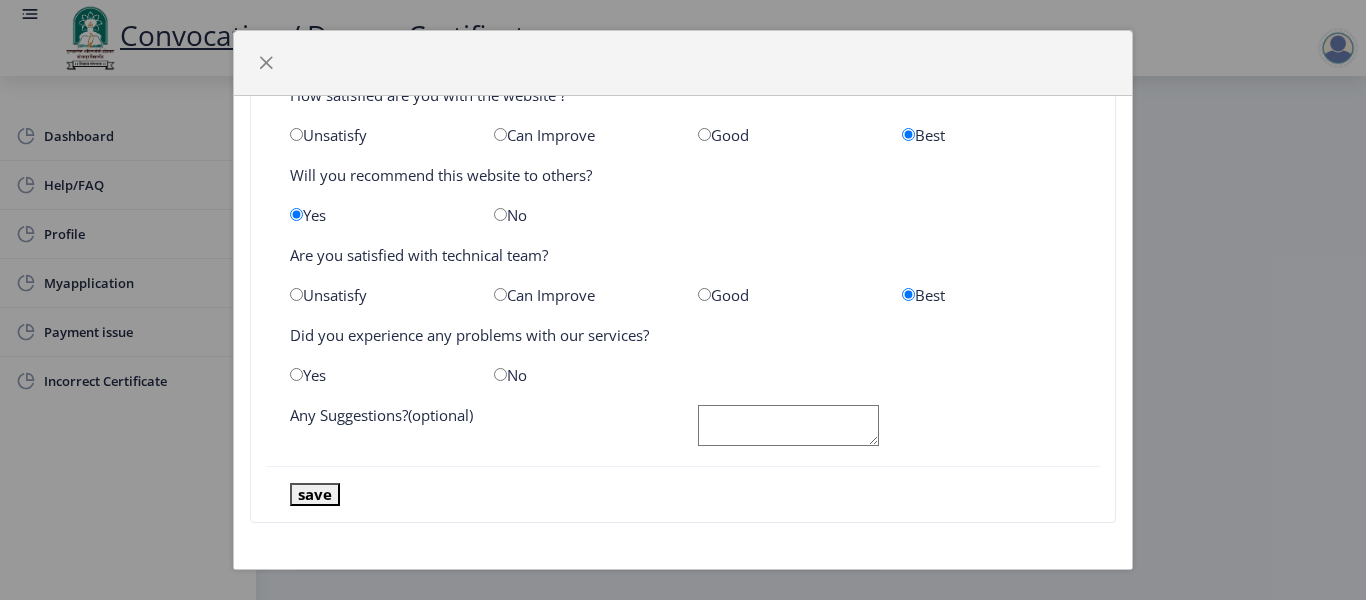 click at bounding box center [500, 374] 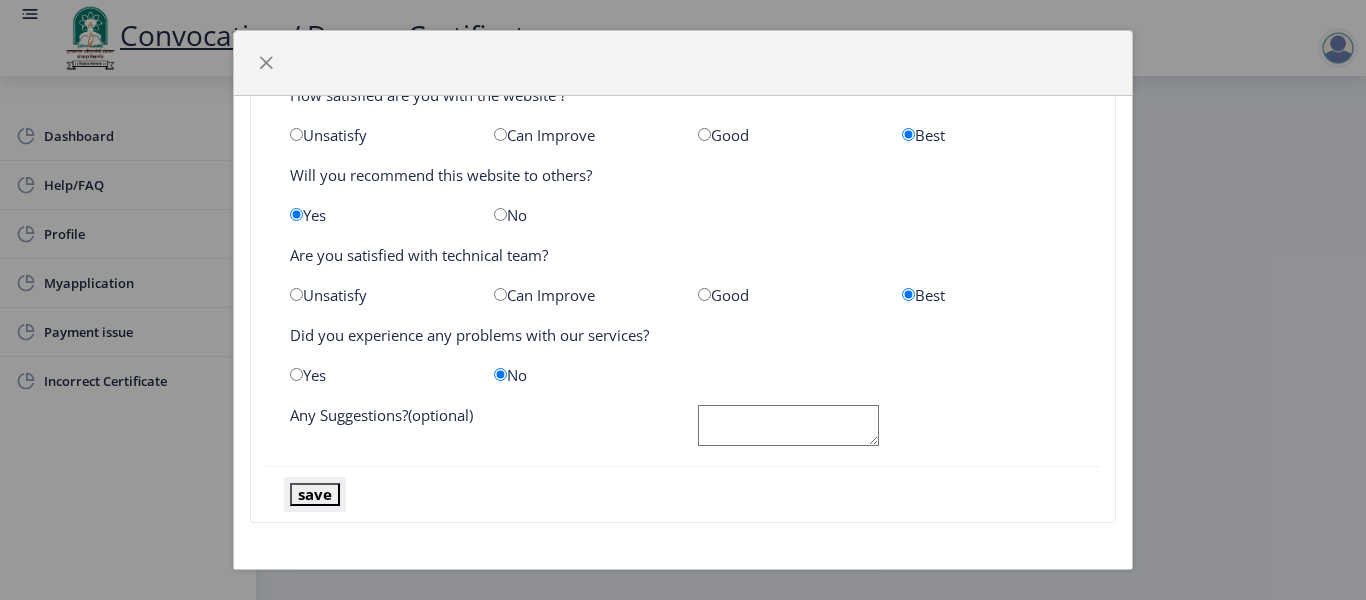click on "save" 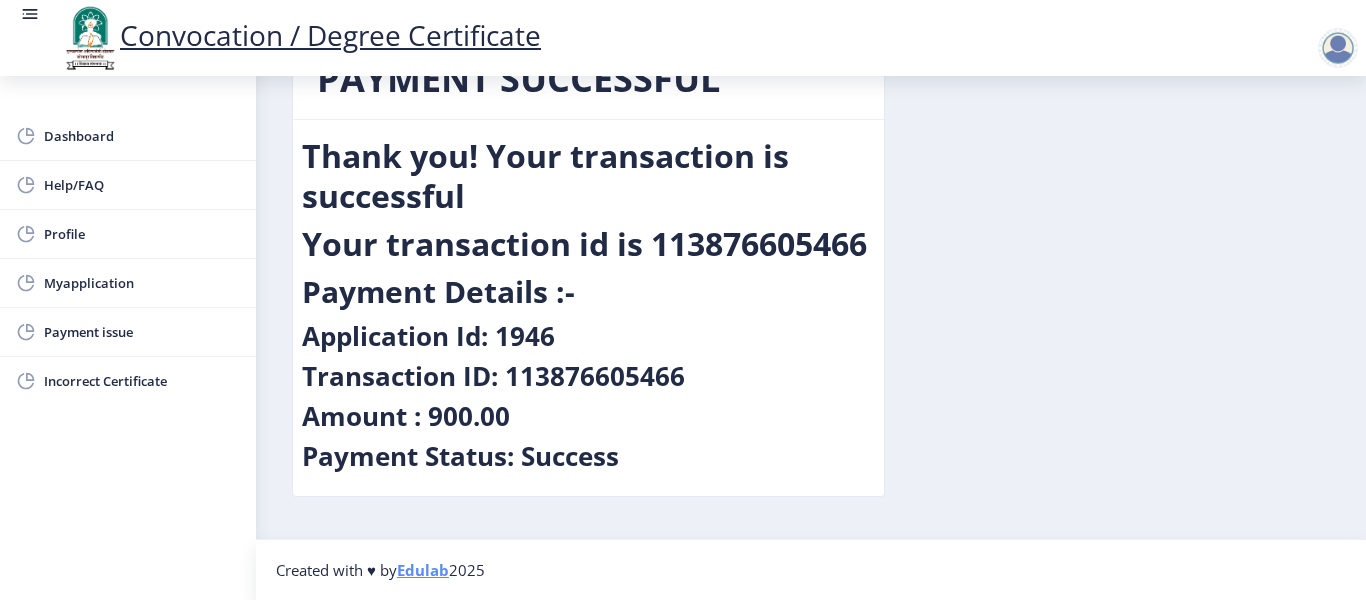 scroll, scrollTop: 0, scrollLeft: 0, axis: both 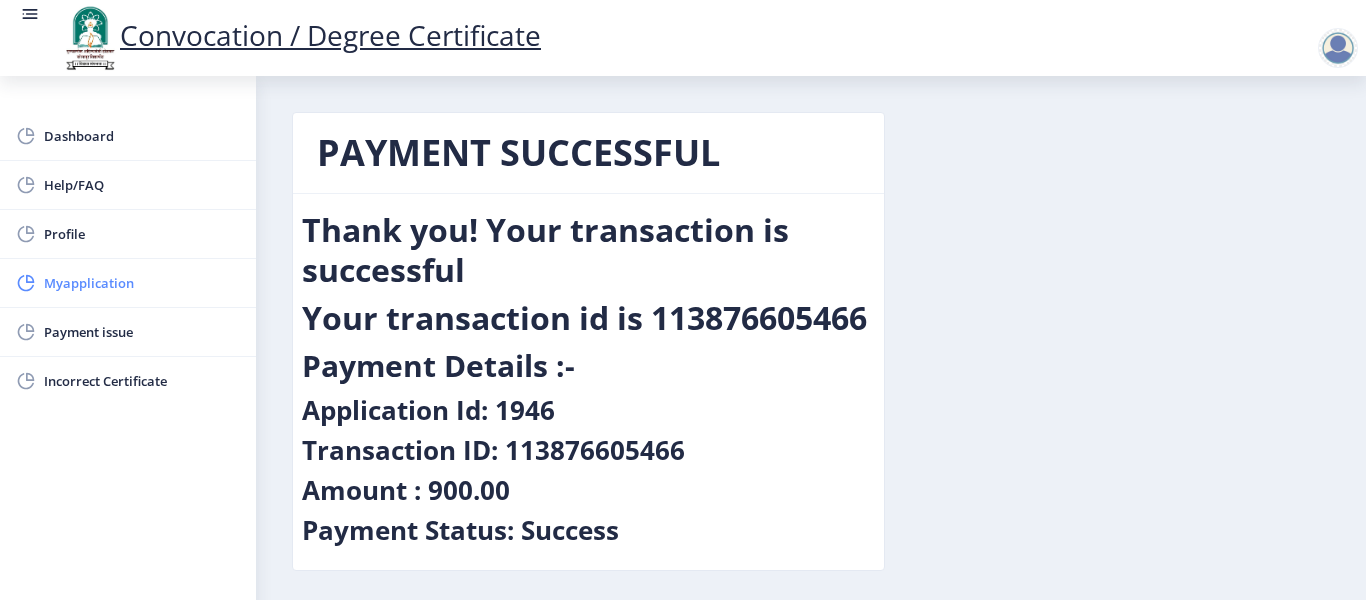 click on "Myapplication" 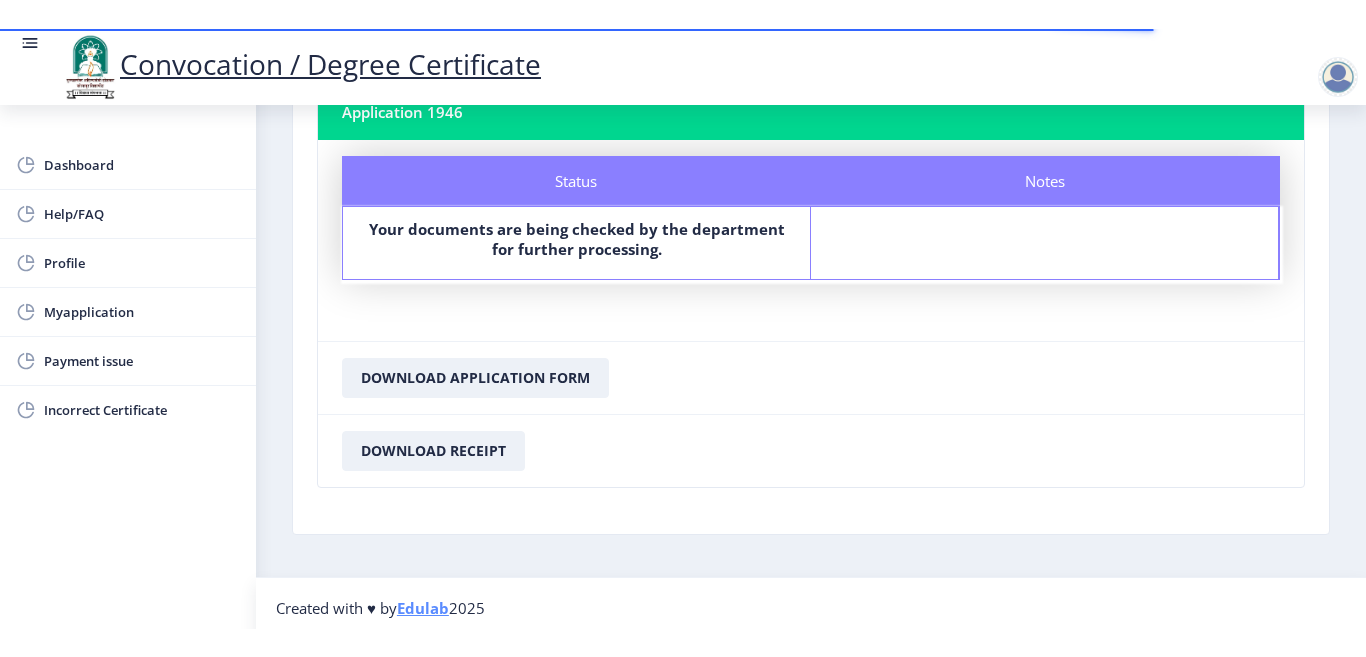 scroll, scrollTop: 156, scrollLeft: 0, axis: vertical 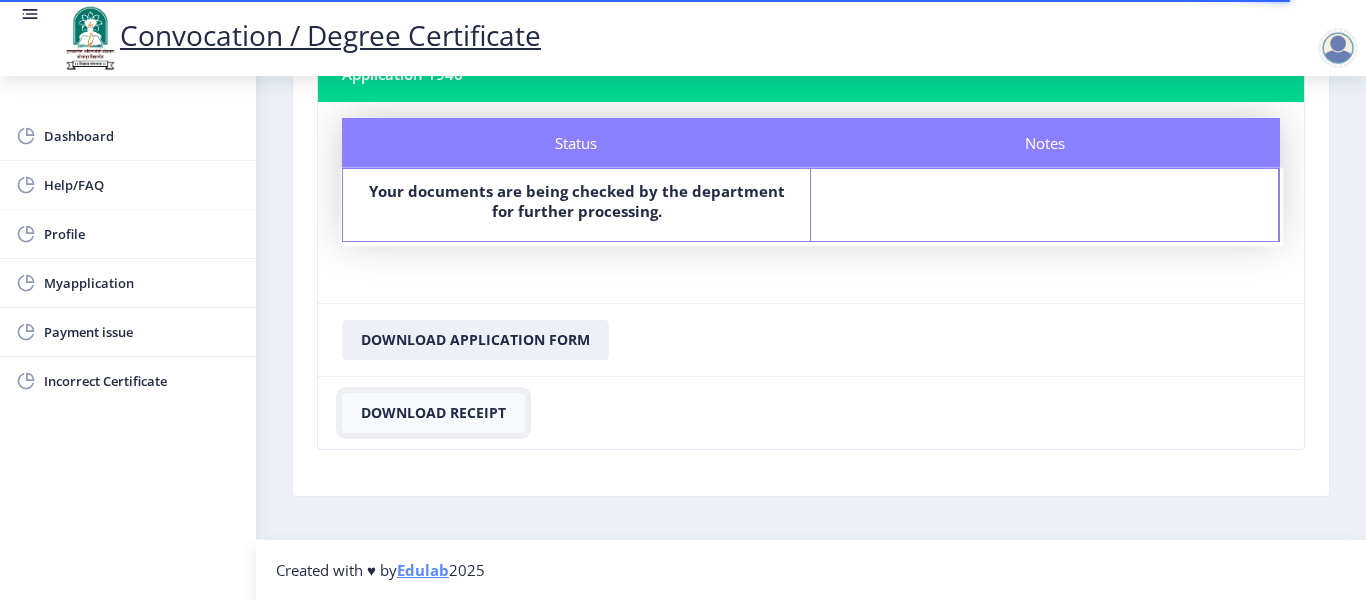 click on "Download Receipt" 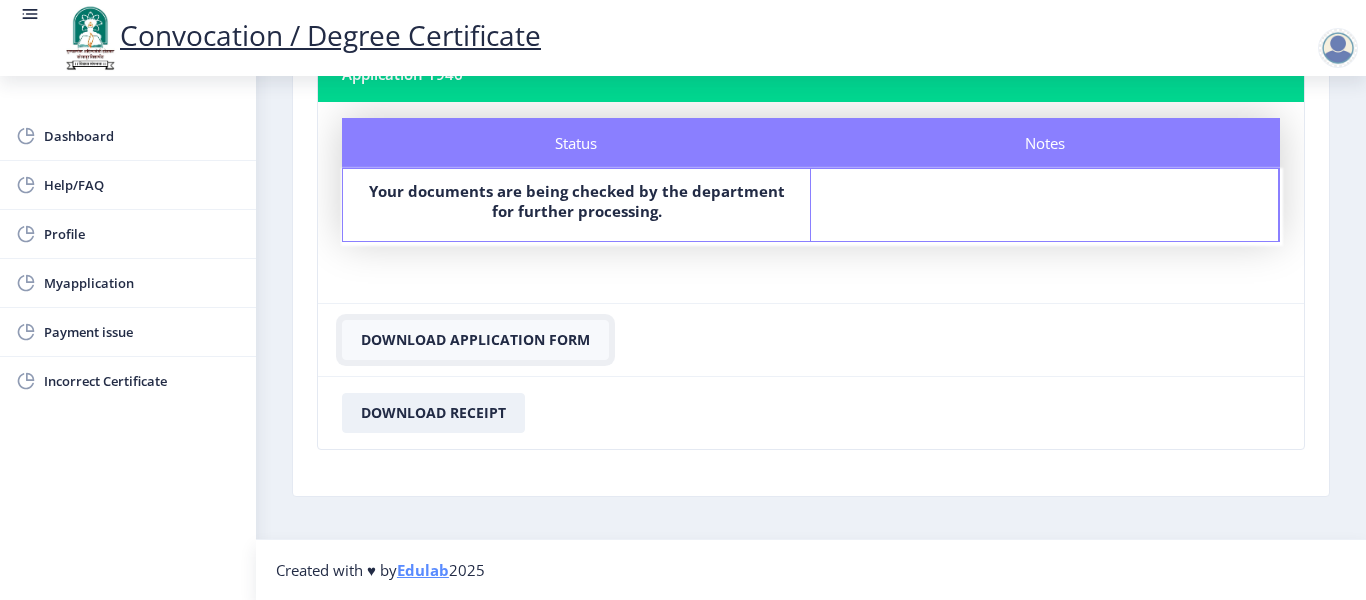 click on "Download Application Form" 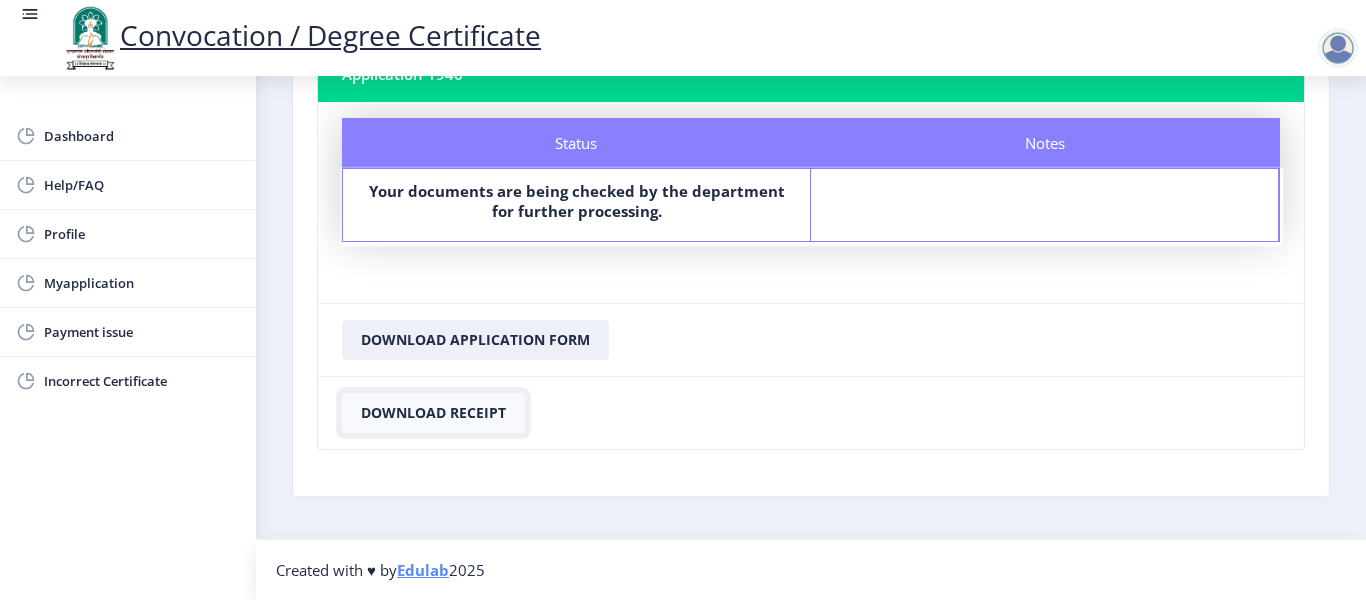 click on "Download Receipt" 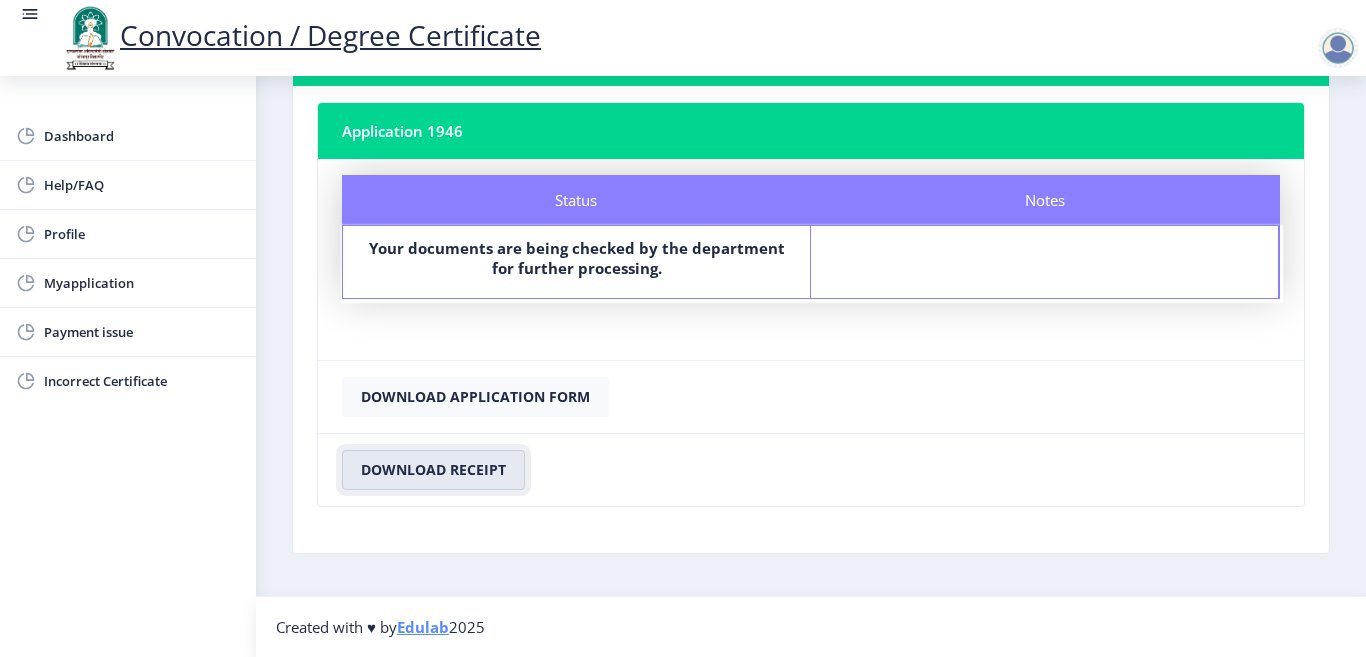 scroll, scrollTop: 0, scrollLeft: 0, axis: both 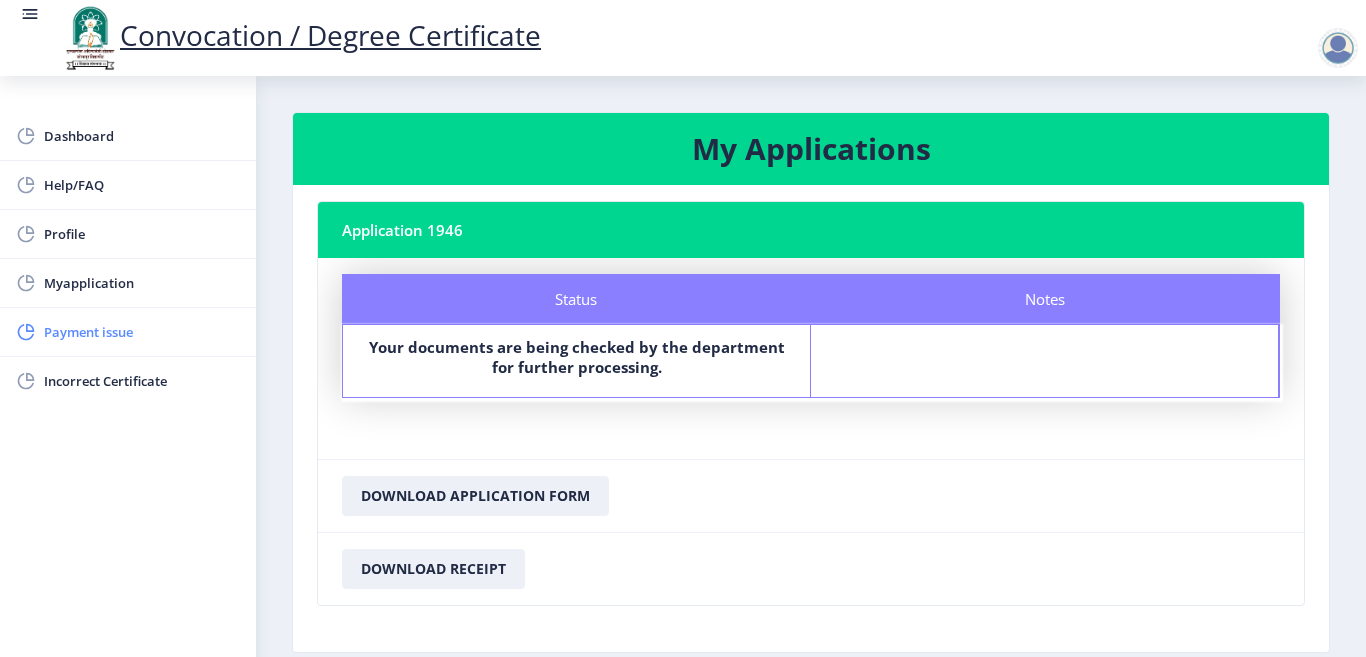 click on "Payment issue" 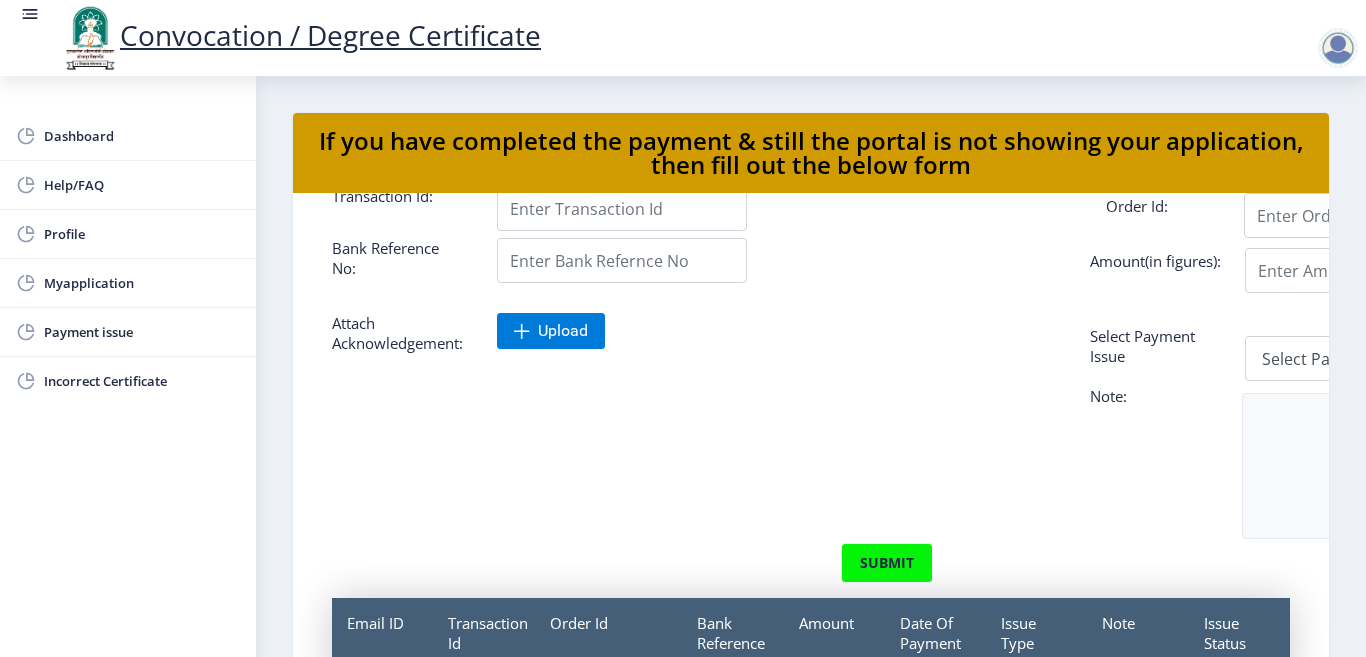 scroll, scrollTop: 0, scrollLeft: 0, axis: both 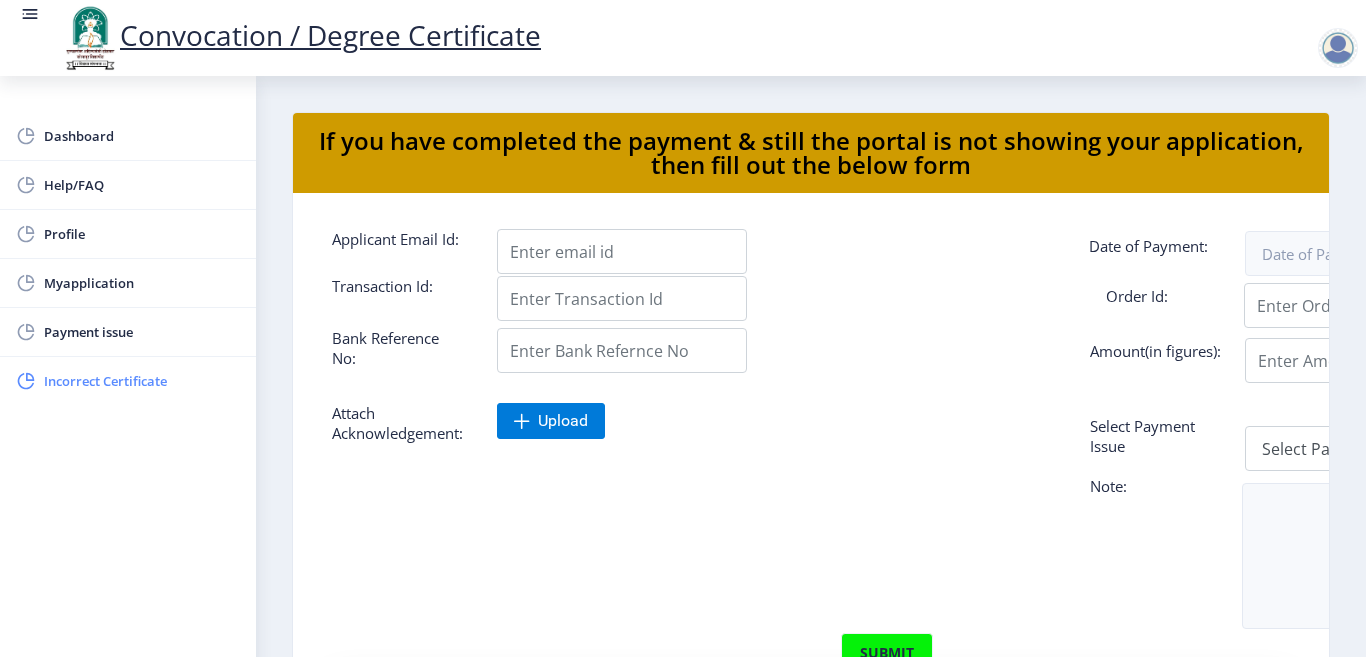click on "Incorrect Certificate" 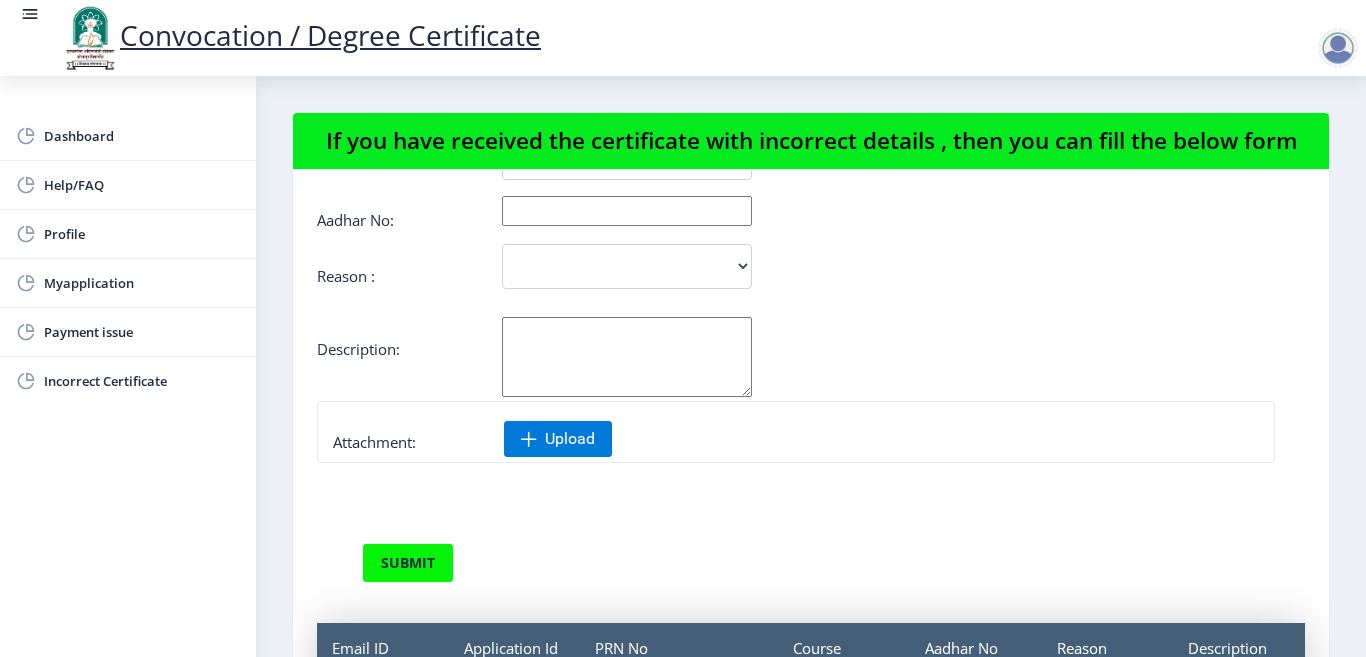 scroll, scrollTop: 0, scrollLeft: 0, axis: both 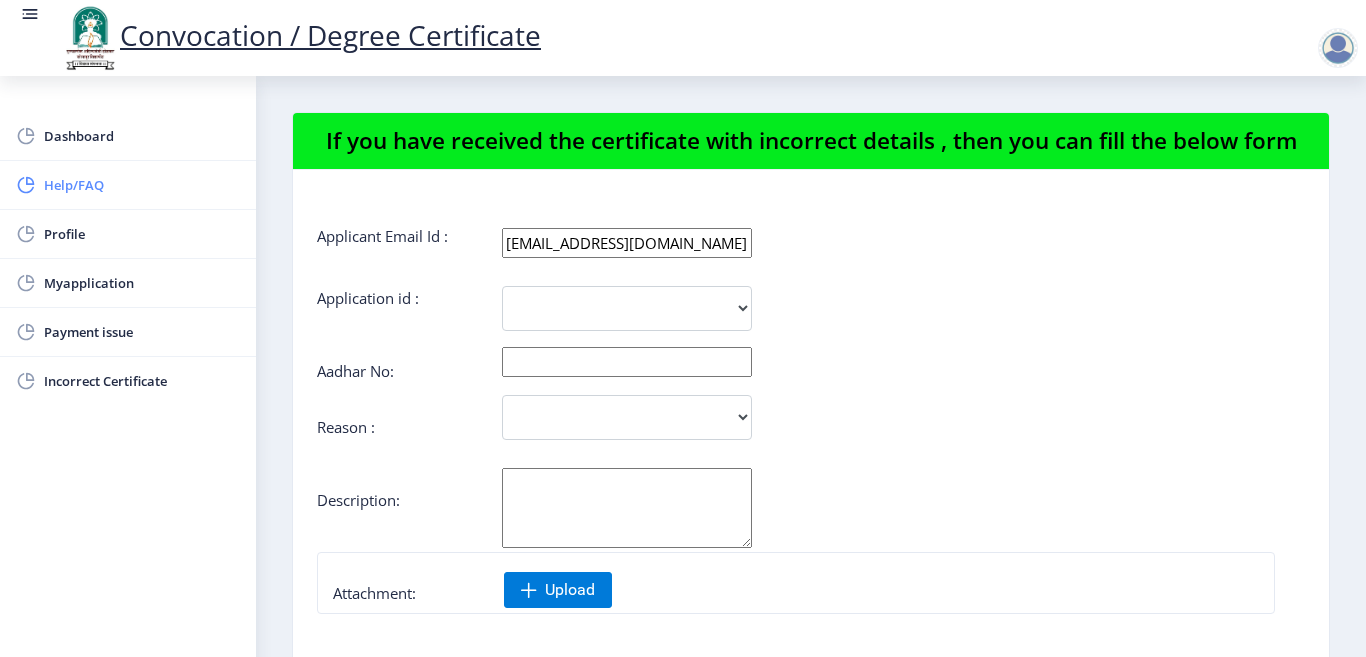click on "Help/FAQ" 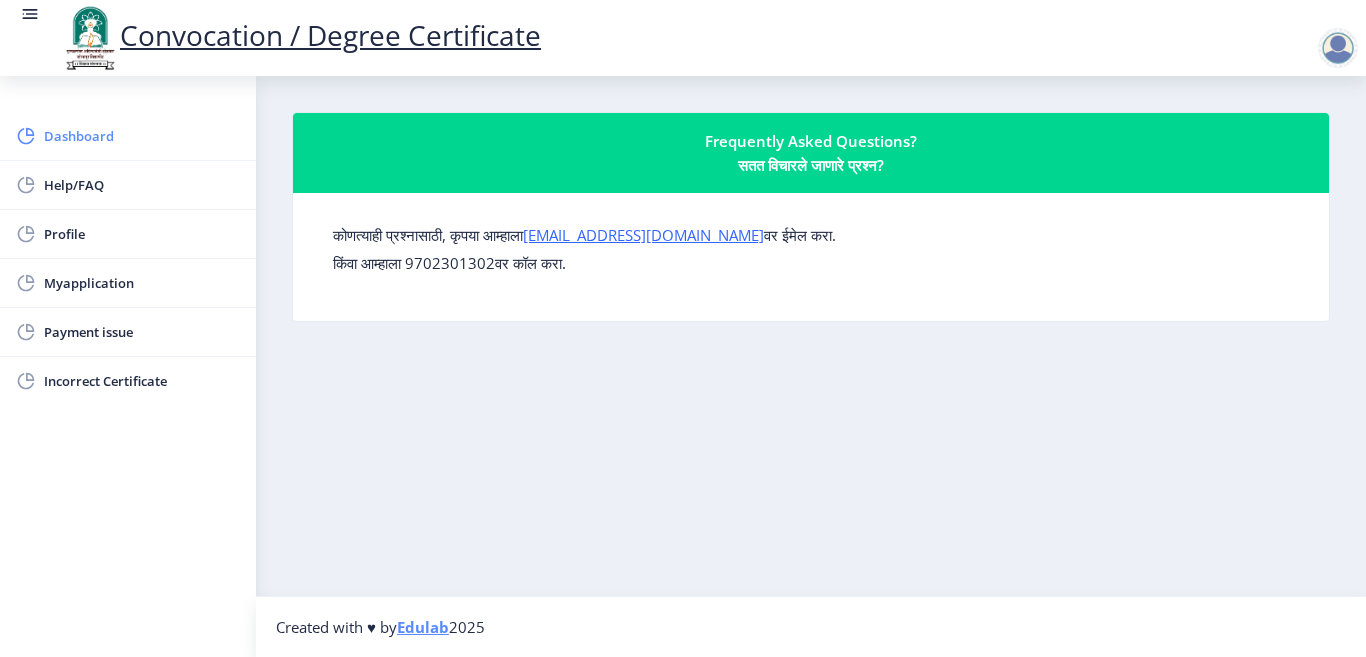click on "Dashboard" 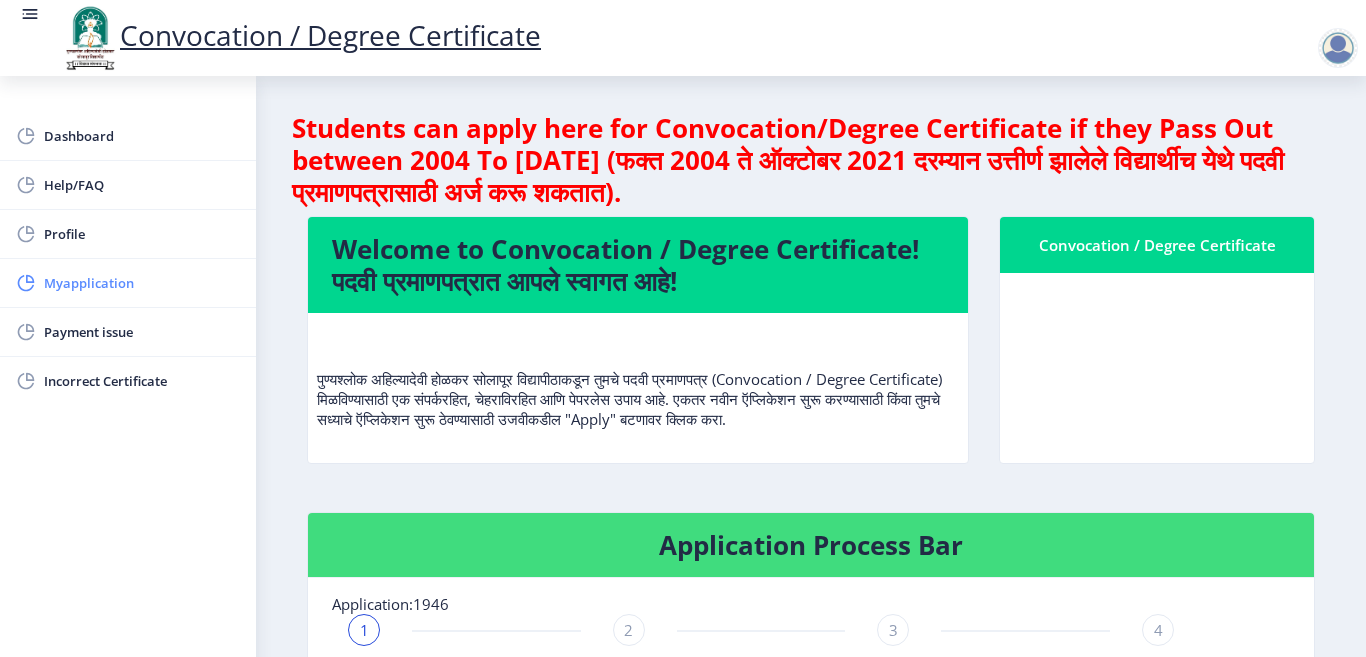 click on "Myapplication" 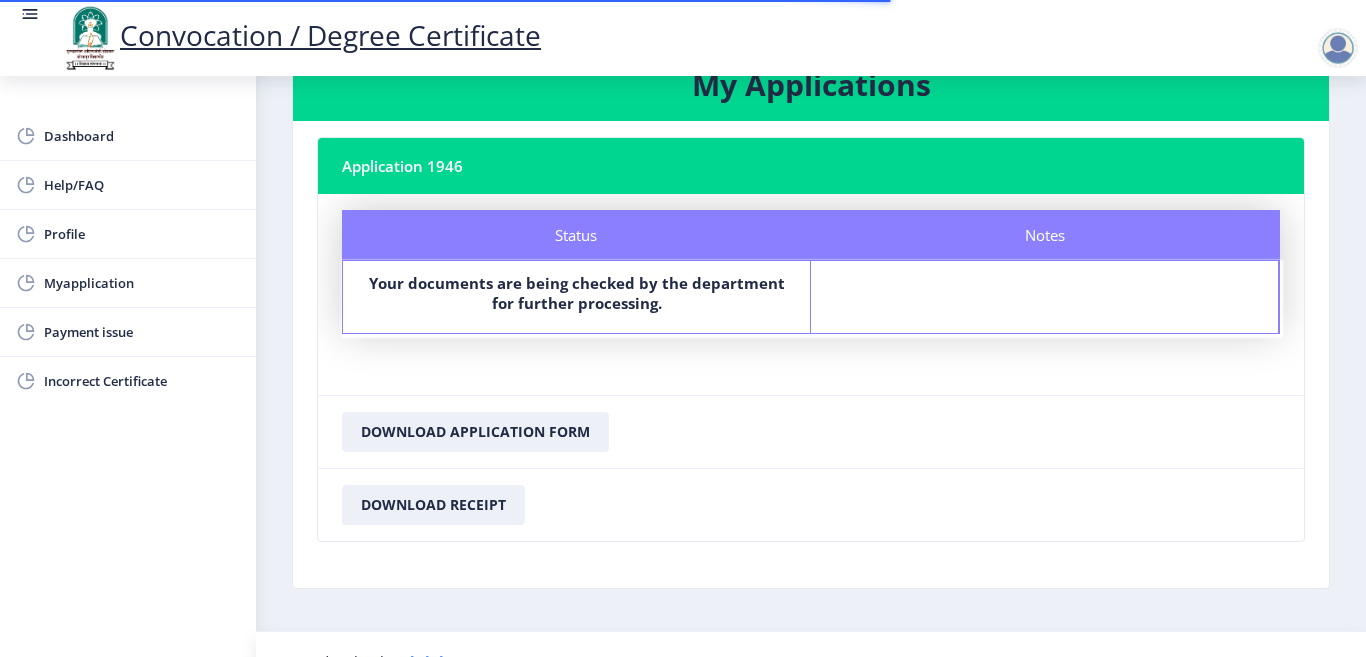 scroll, scrollTop: 99, scrollLeft: 0, axis: vertical 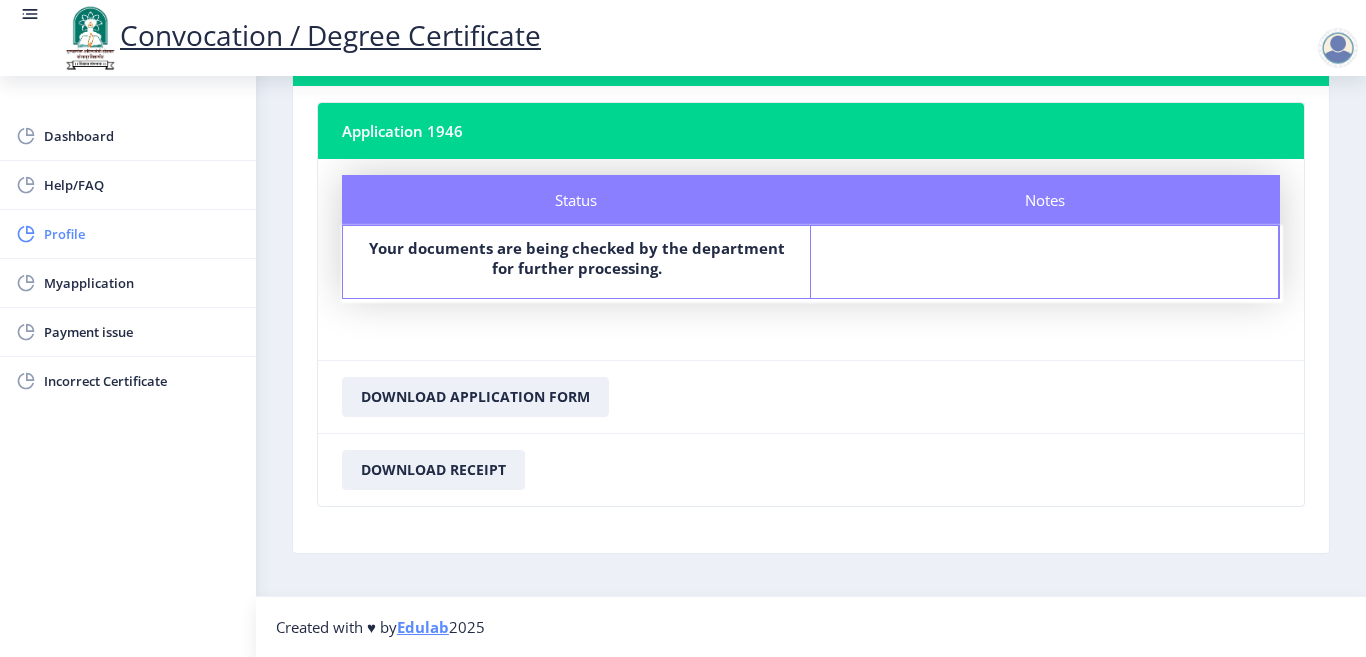 click on "Profile" 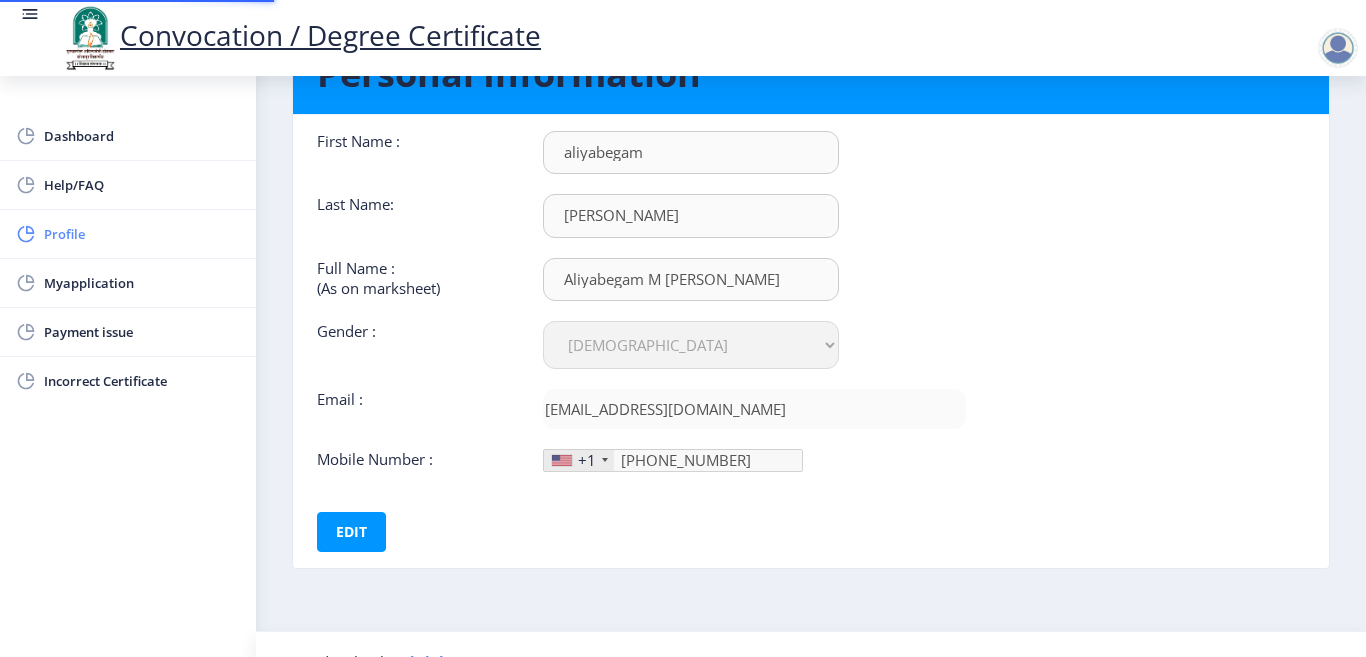 scroll, scrollTop: 0, scrollLeft: 0, axis: both 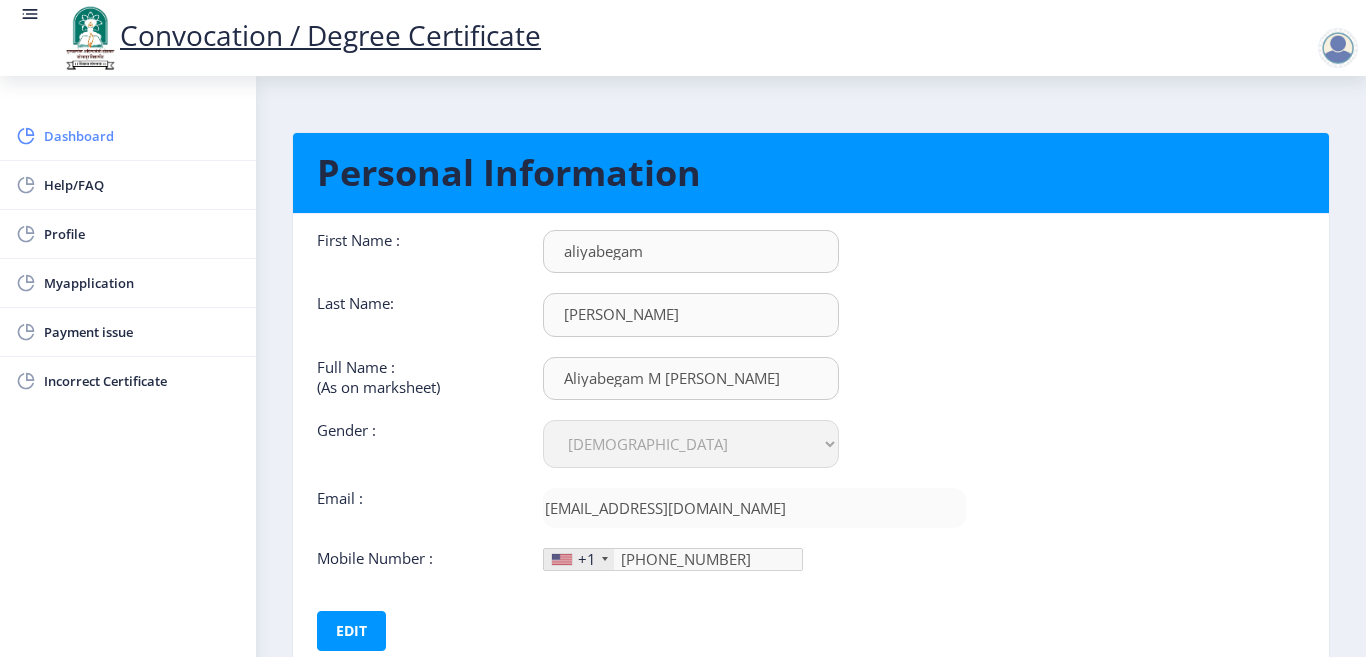 click on "Dashboard" 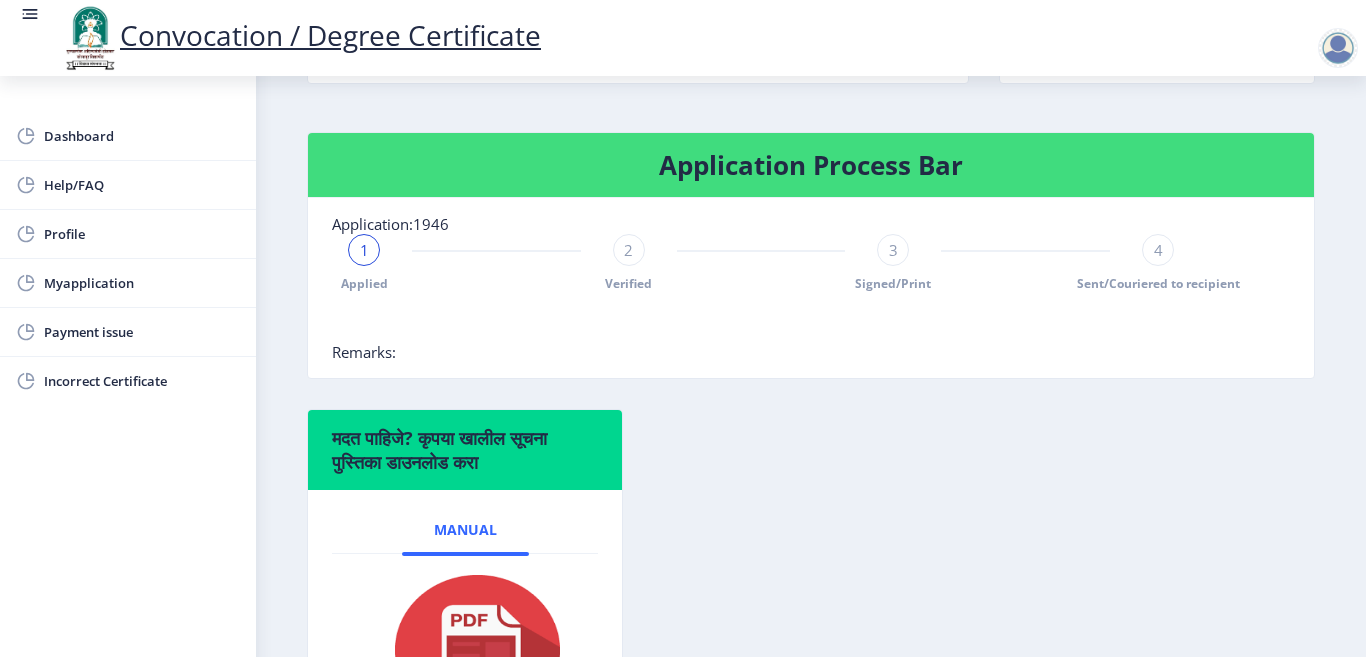 scroll, scrollTop: 400, scrollLeft: 0, axis: vertical 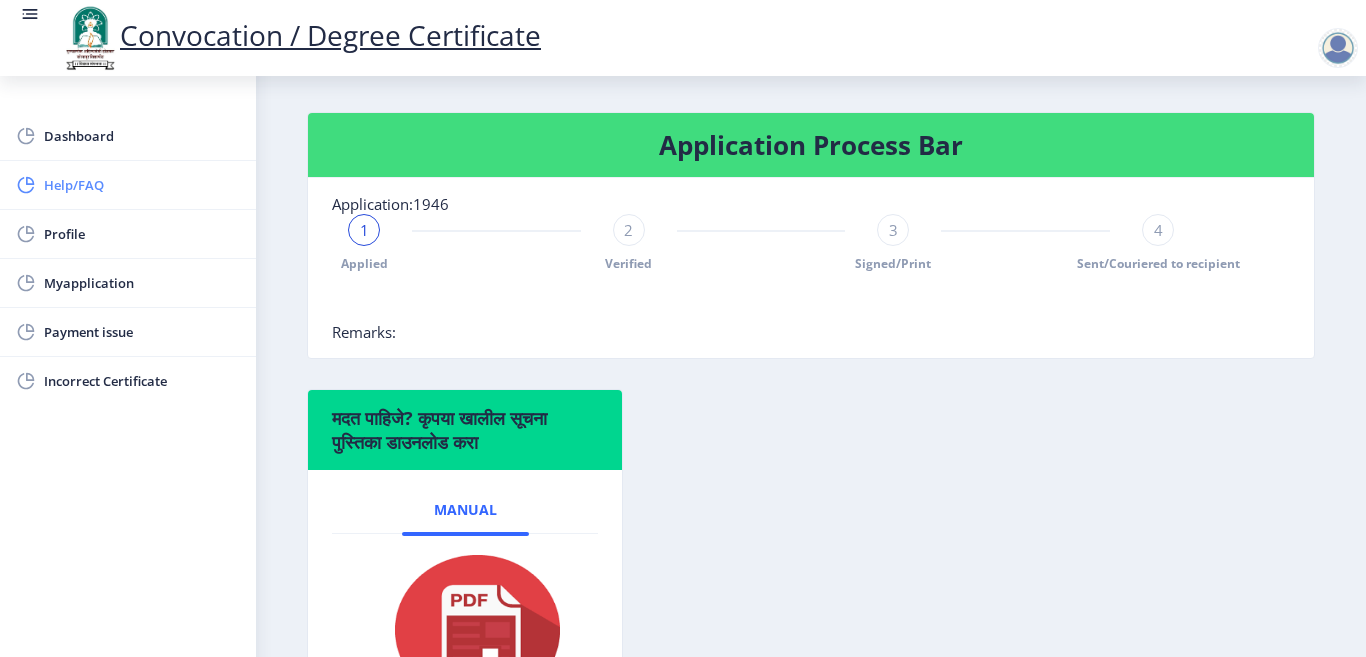 click on "Help/FAQ" 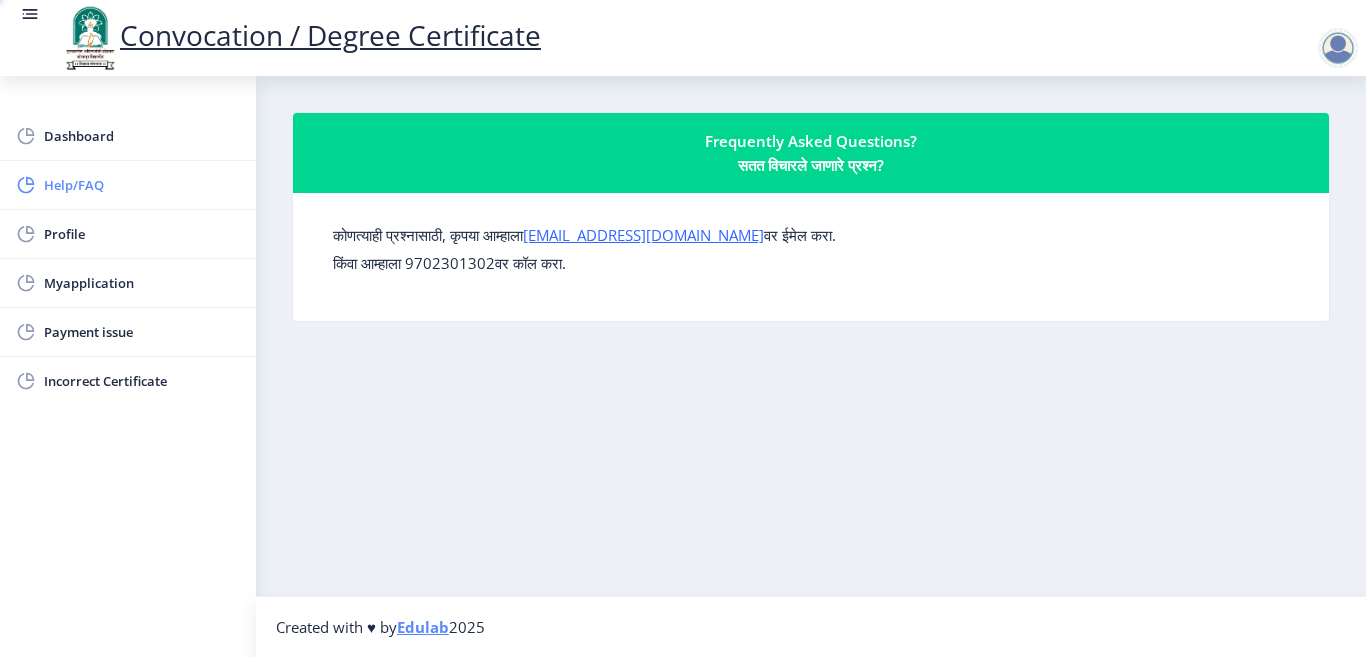 scroll, scrollTop: 0, scrollLeft: 0, axis: both 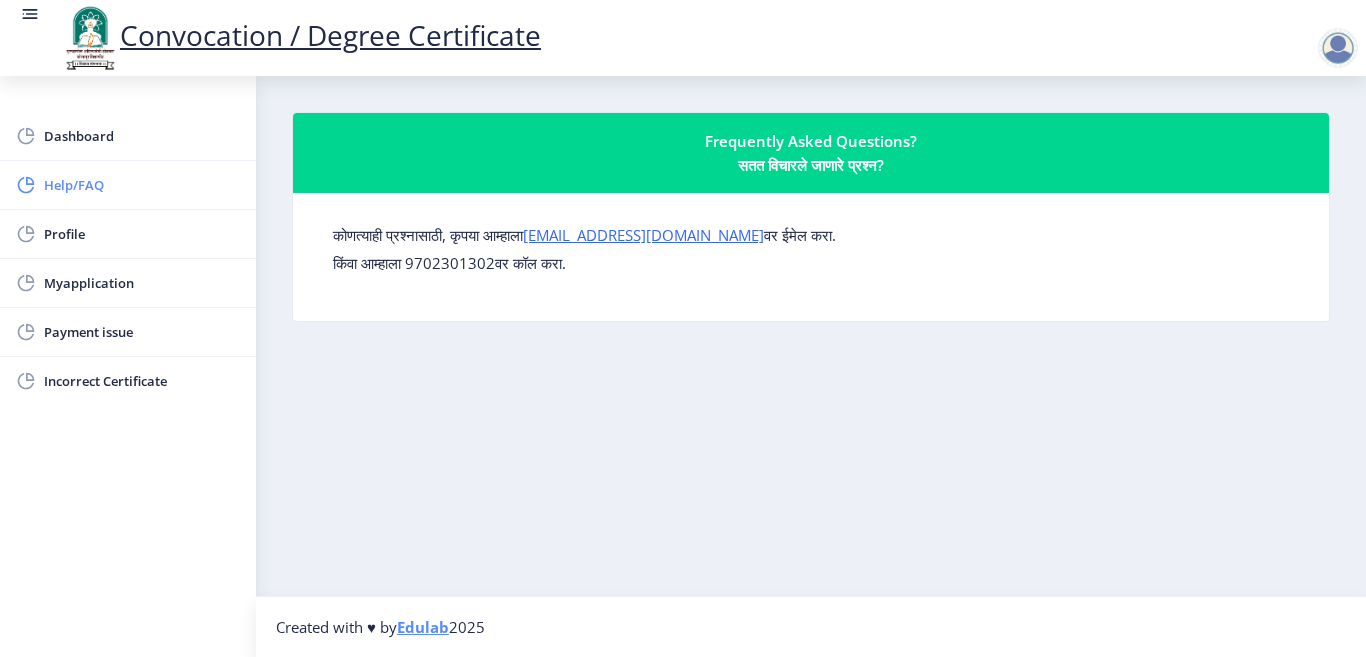 click on "Help/FAQ" 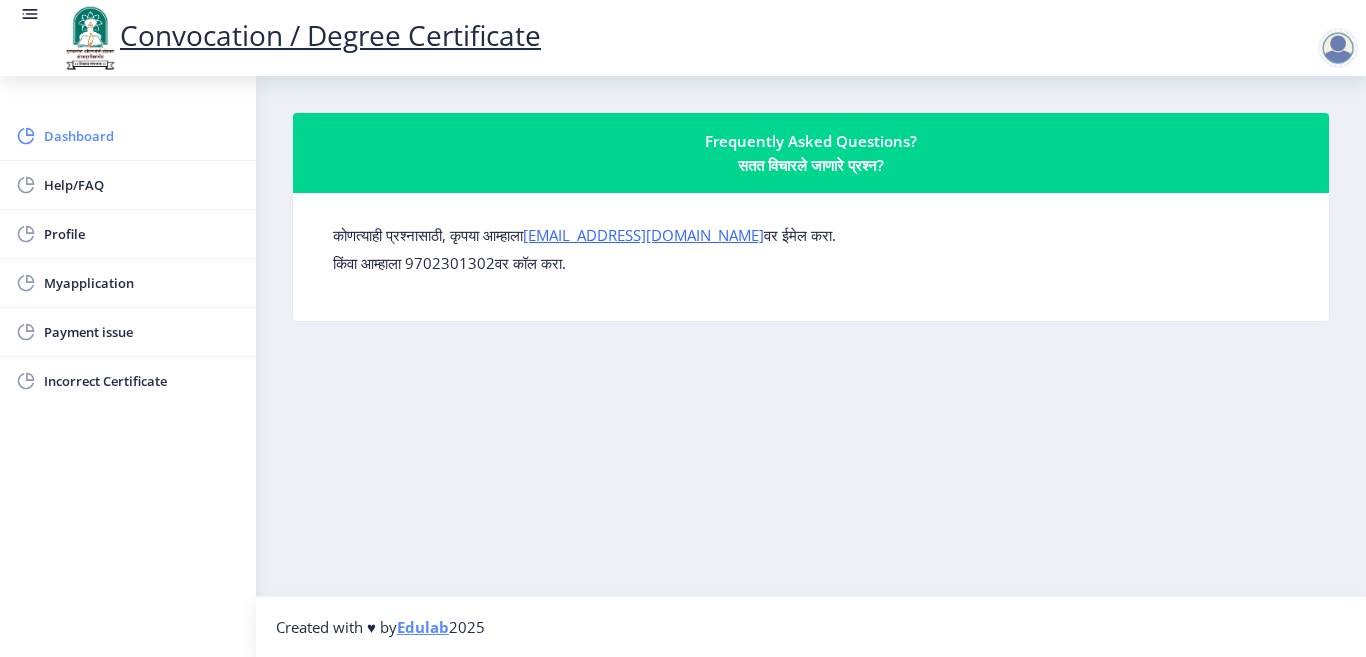 click on "Dashboard" 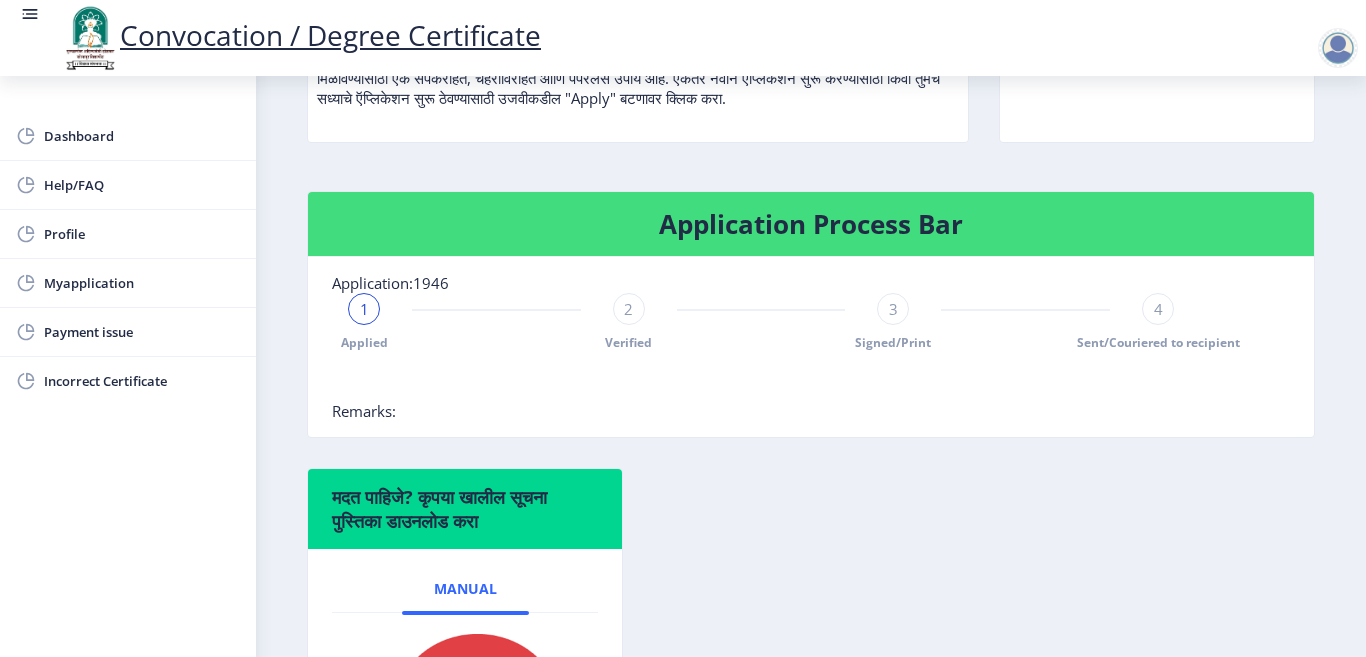 scroll, scrollTop: 309, scrollLeft: 0, axis: vertical 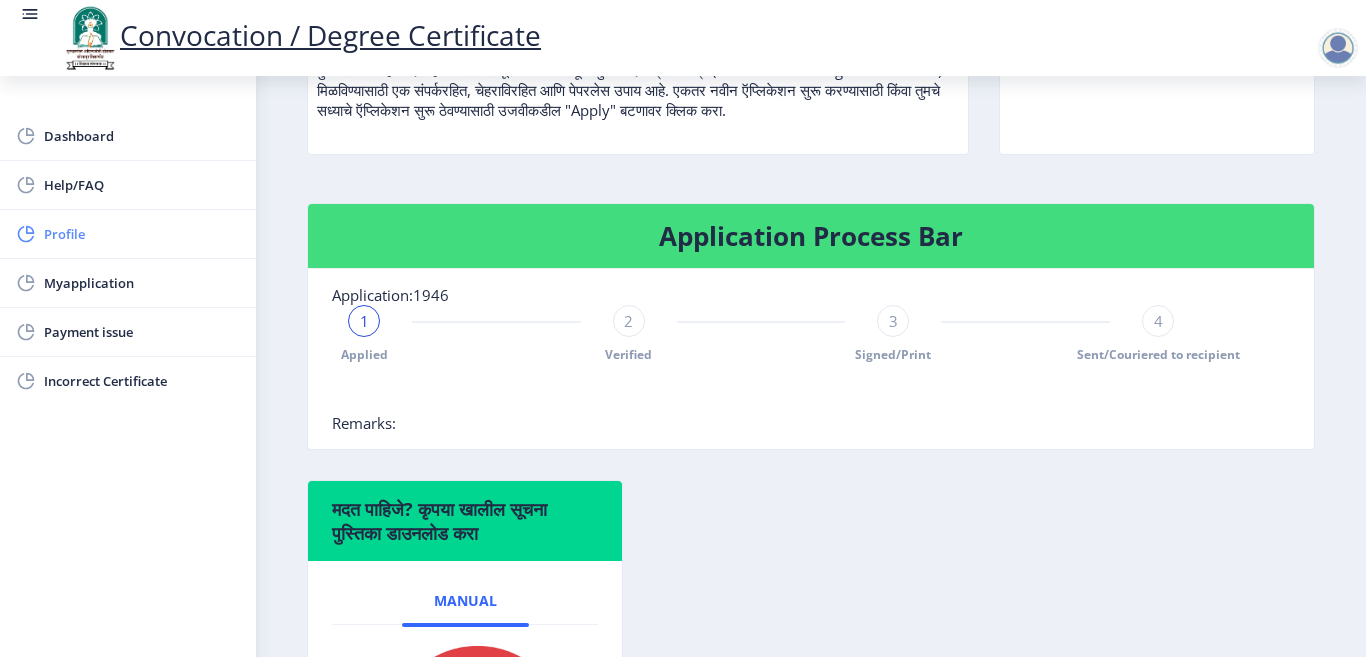 click on "Profile" 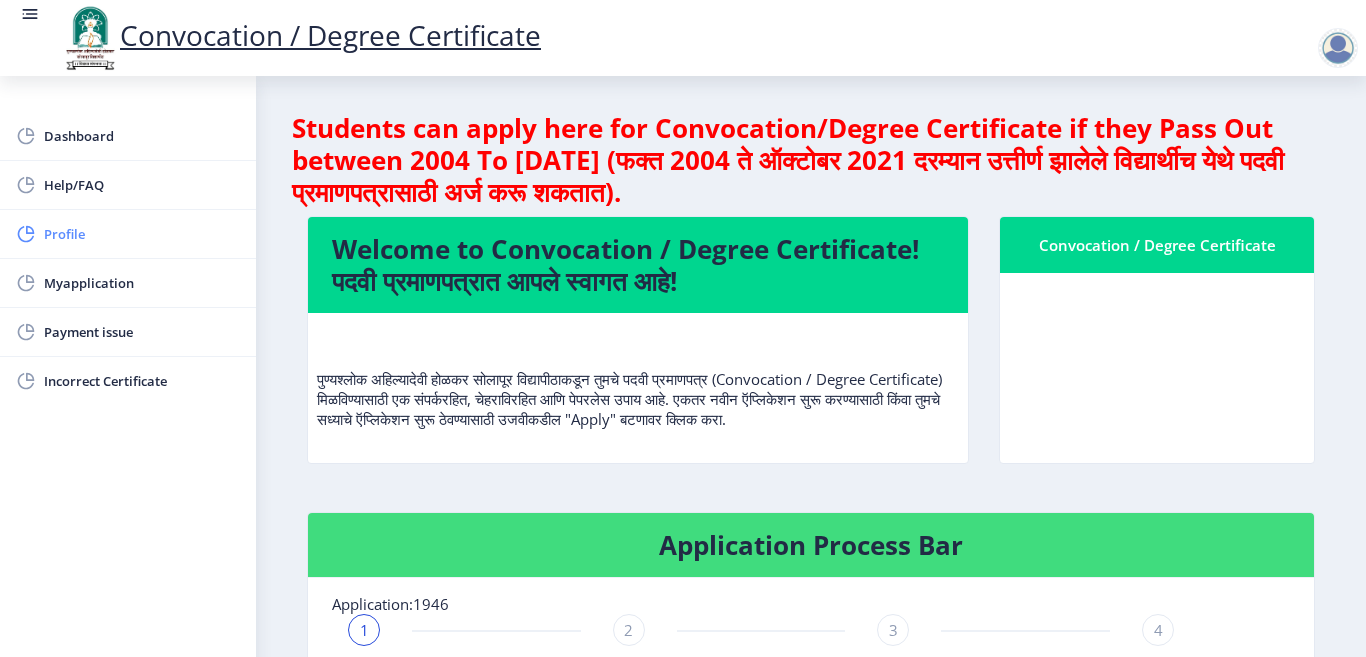 select on "[DEMOGRAPHIC_DATA]" 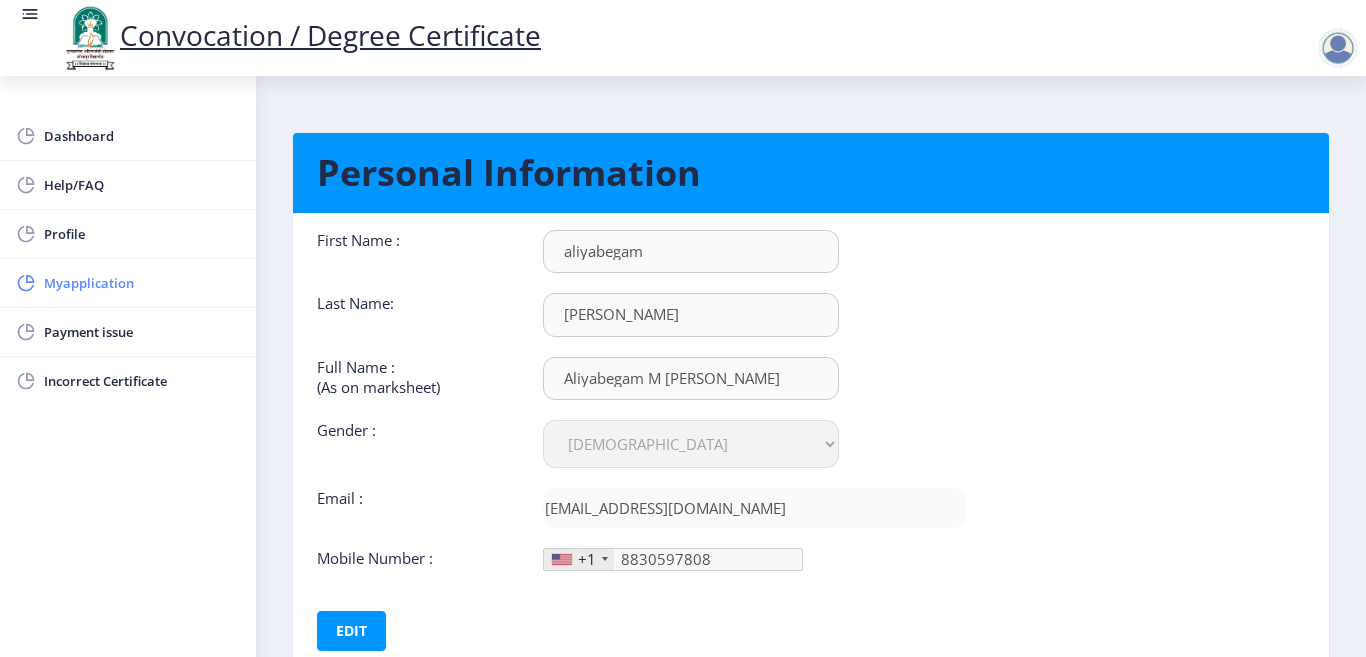 click on "Myapplication" 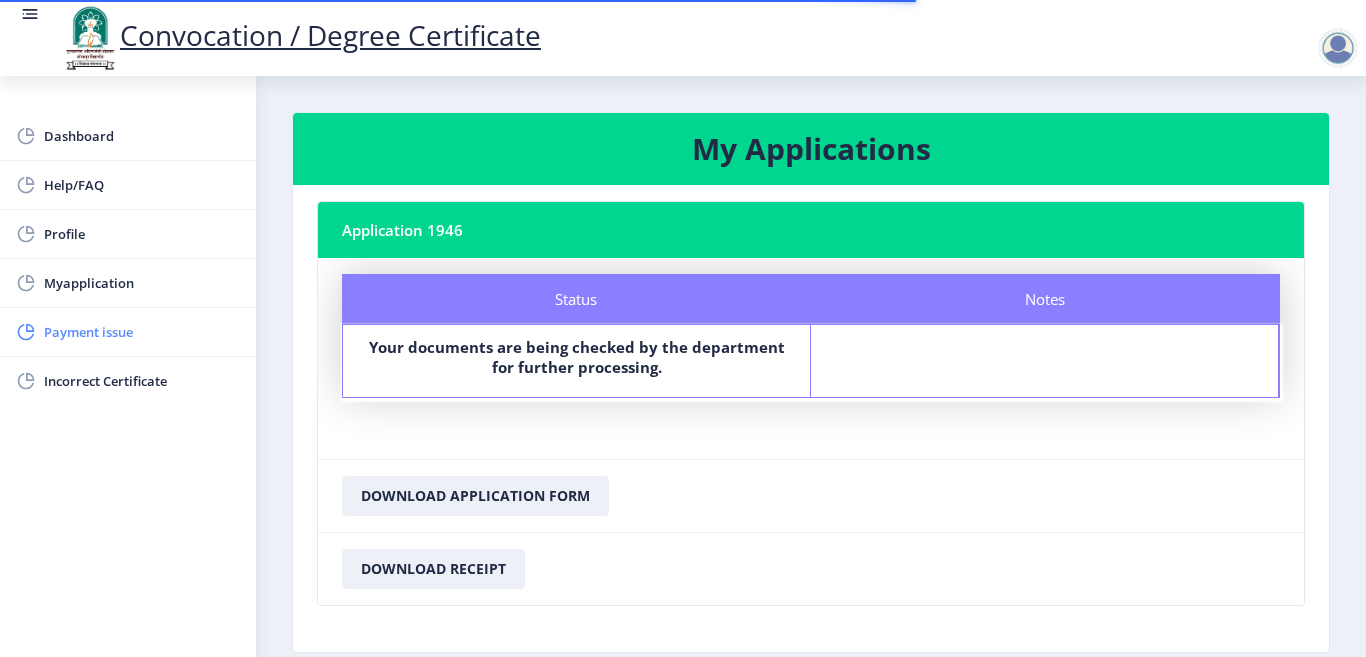 click on "Payment issue" 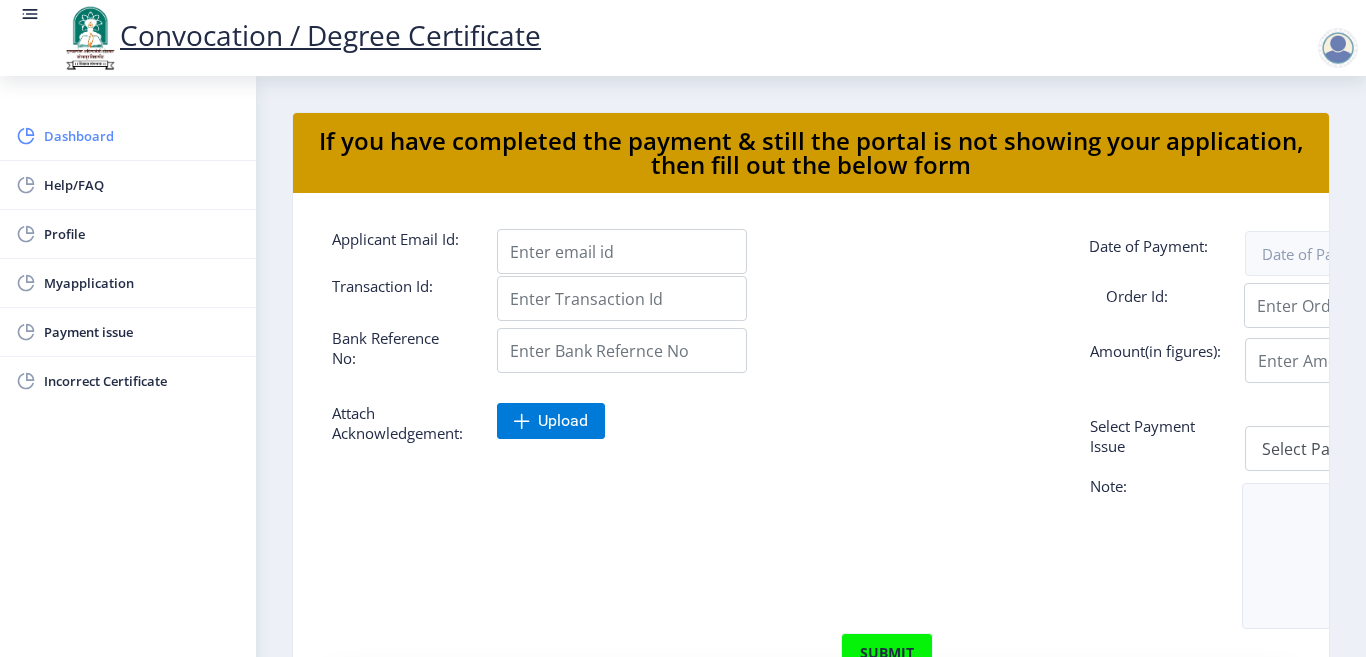 click on "Dashboard" 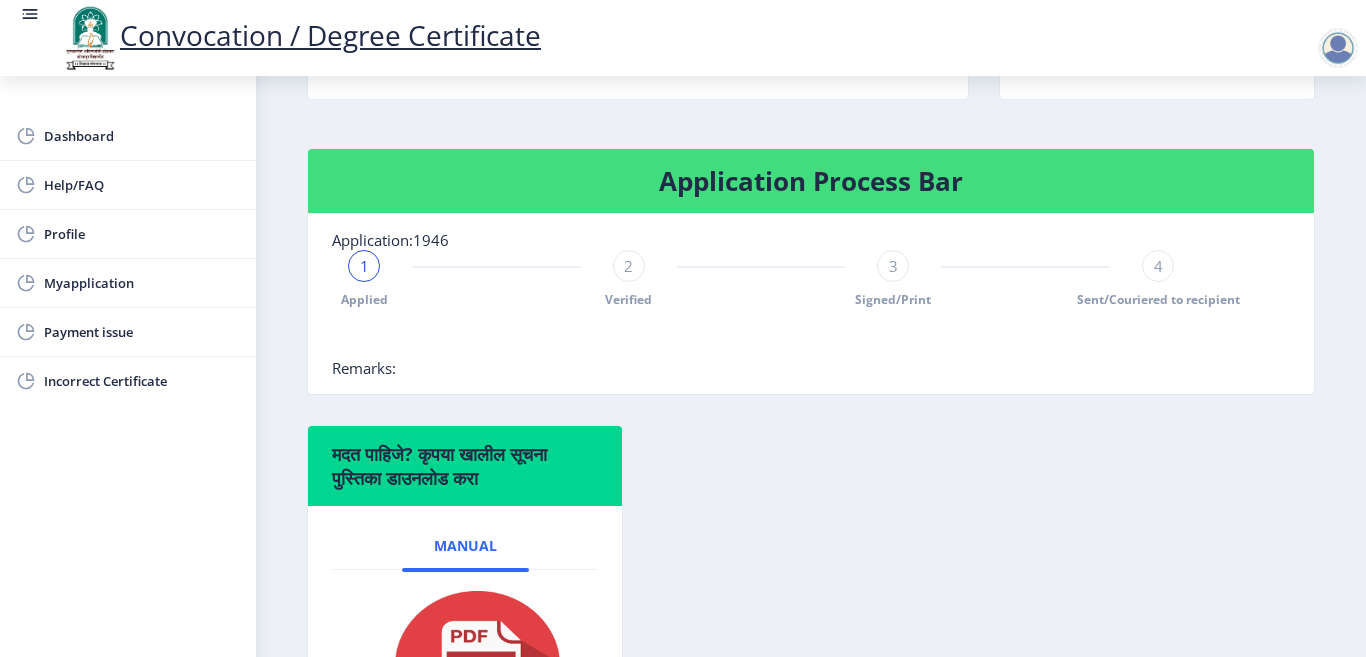 scroll, scrollTop: 100, scrollLeft: 0, axis: vertical 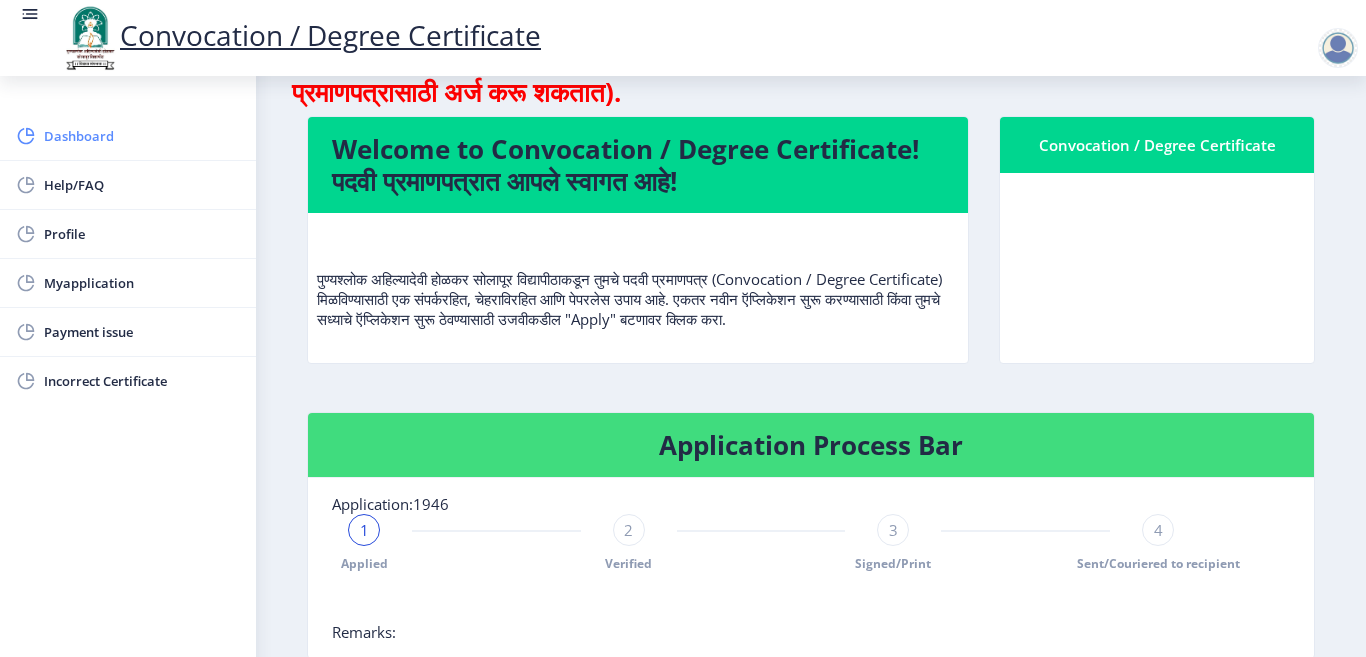 click on "Dashboard" 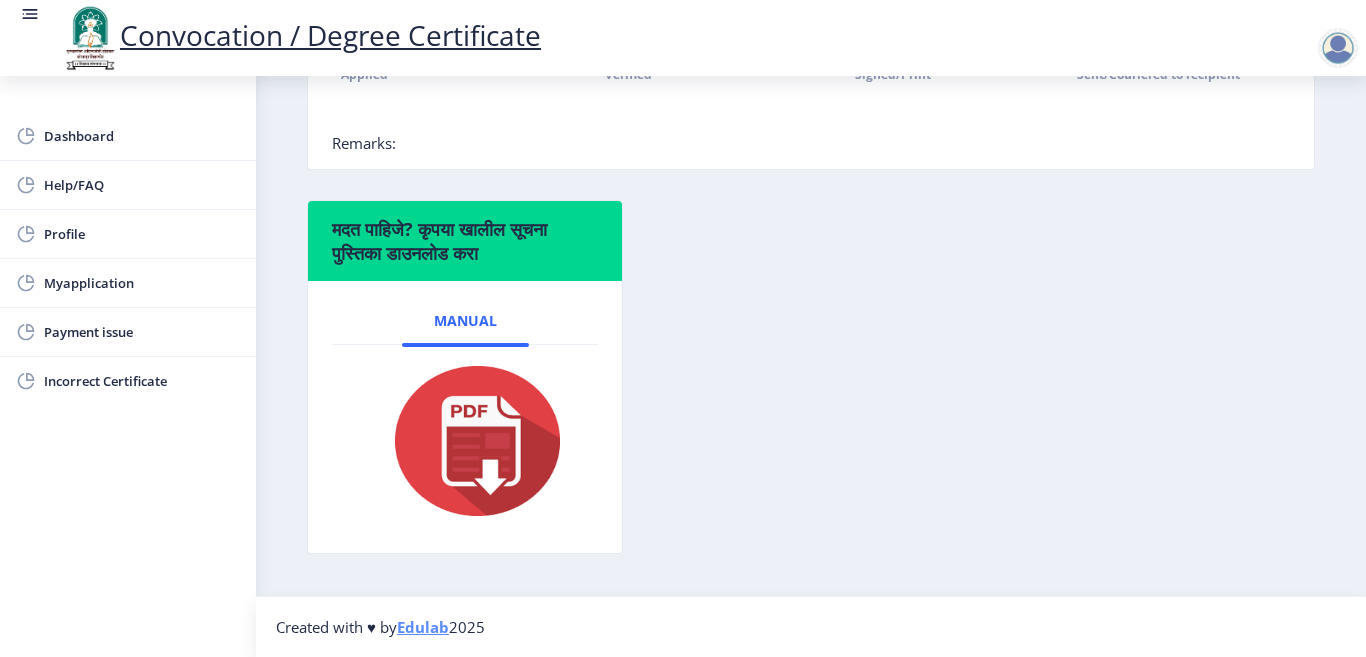 scroll, scrollTop: 309, scrollLeft: 0, axis: vertical 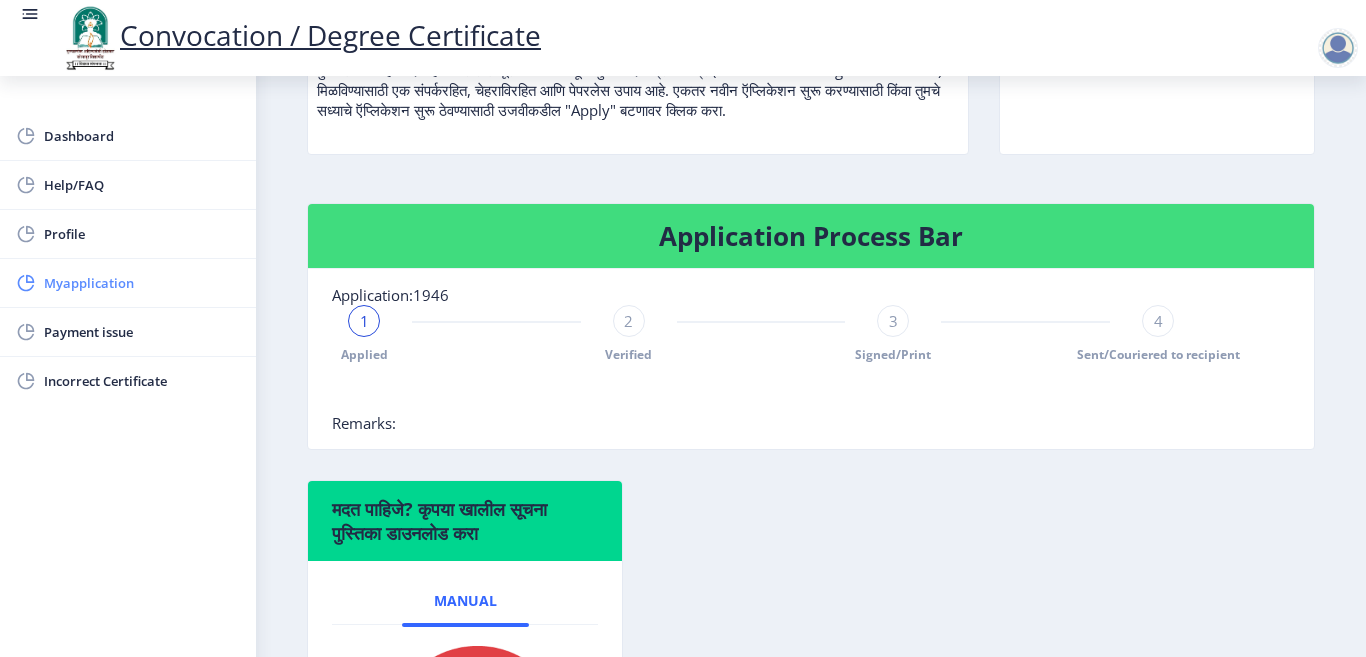 click on "Myapplication" 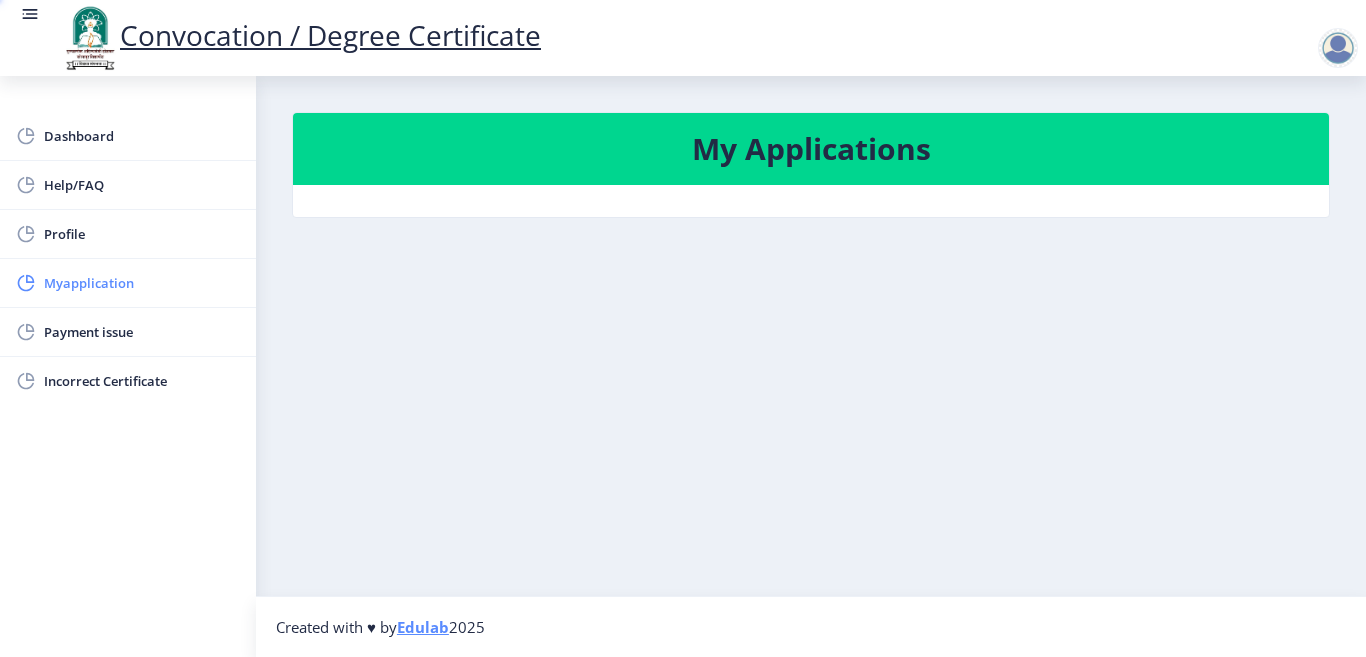 scroll, scrollTop: 0, scrollLeft: 0, axis: both 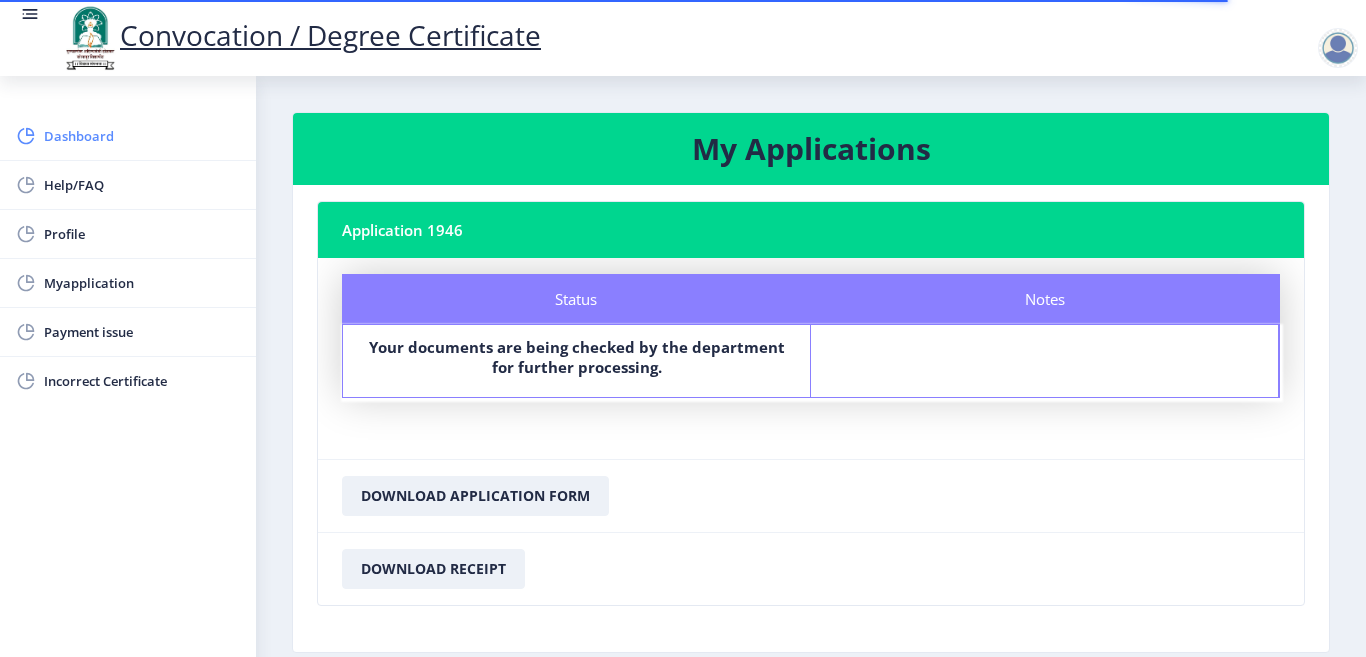 click on "Dashboard" 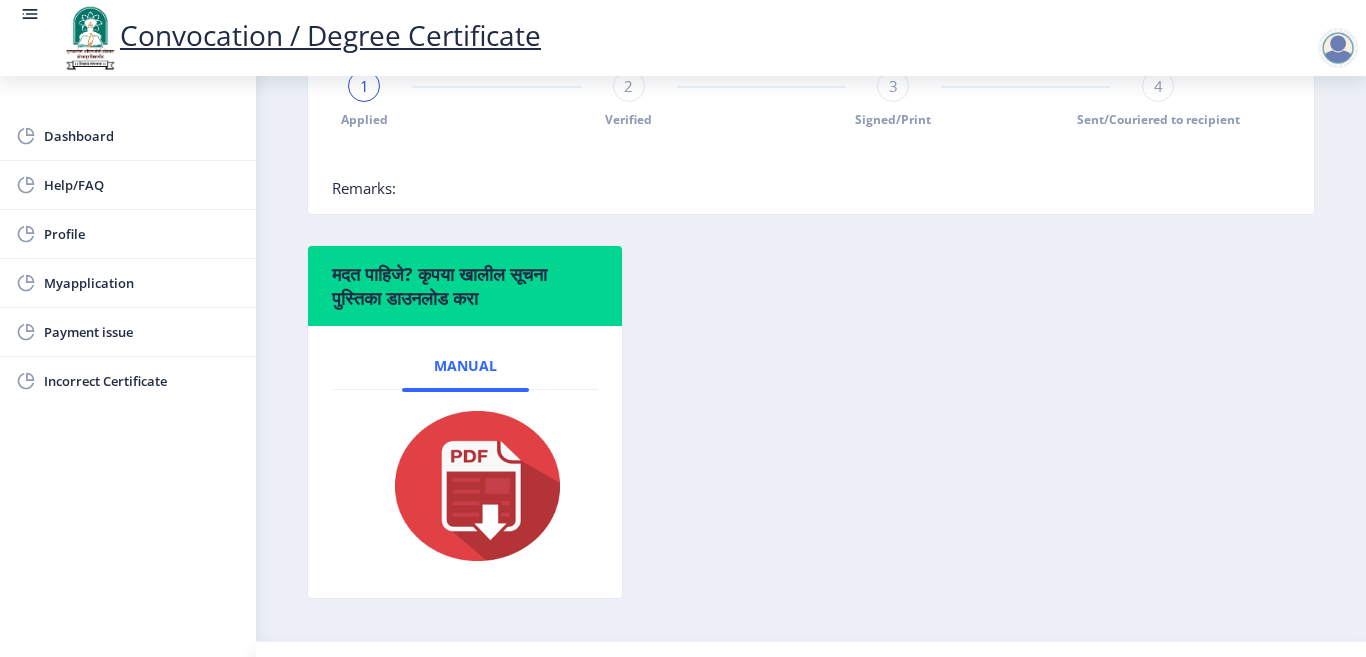 scroll, scrollTop: 509, scrollLeft: 0, axis: vertical 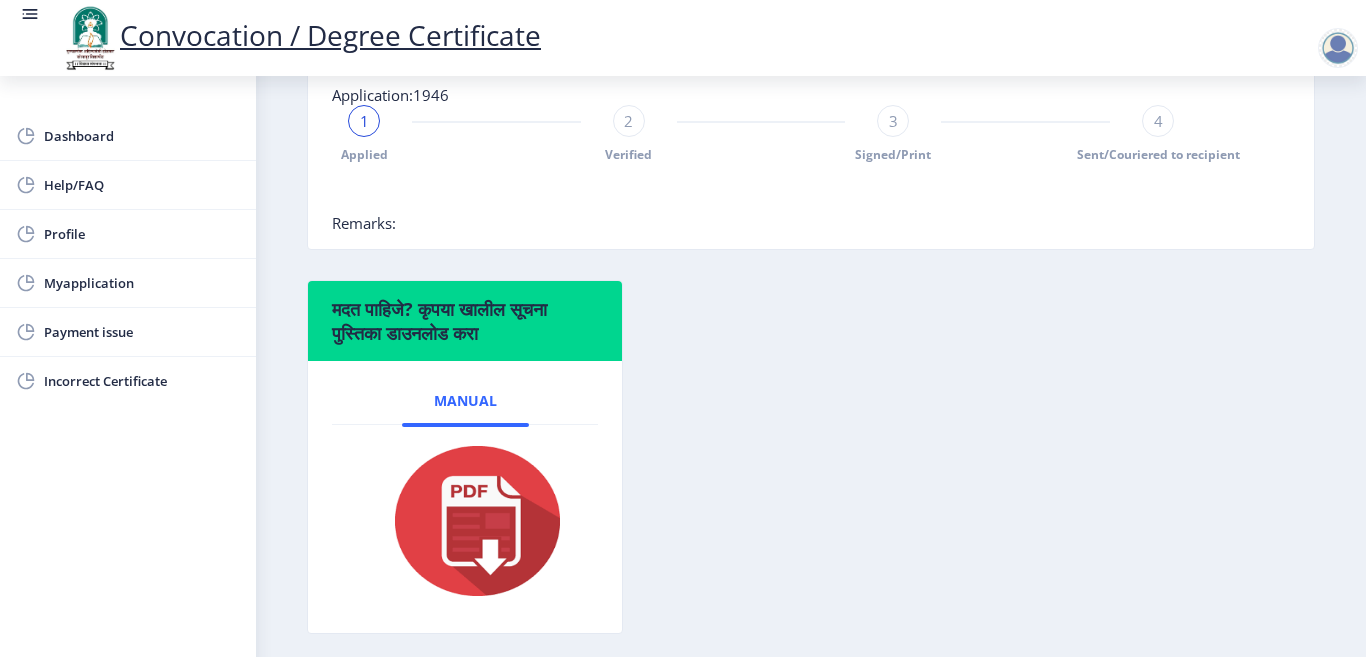 click on "Remarks:" 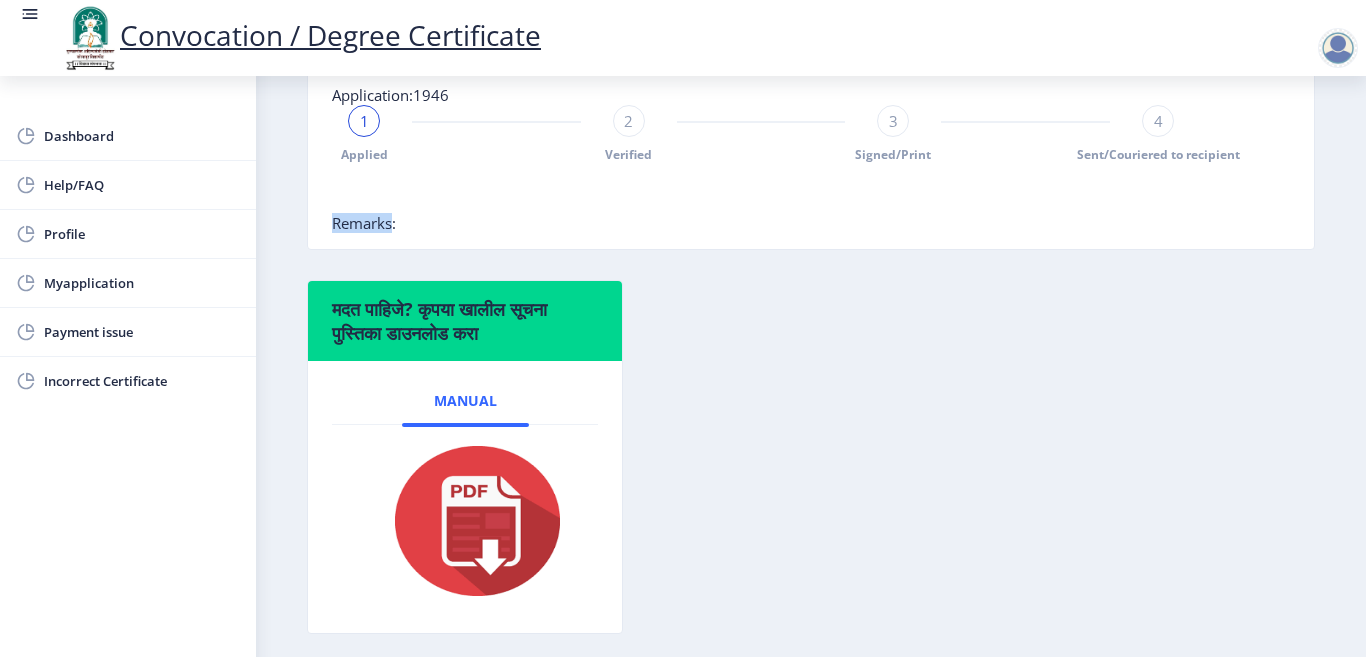 click on "Remarks:" 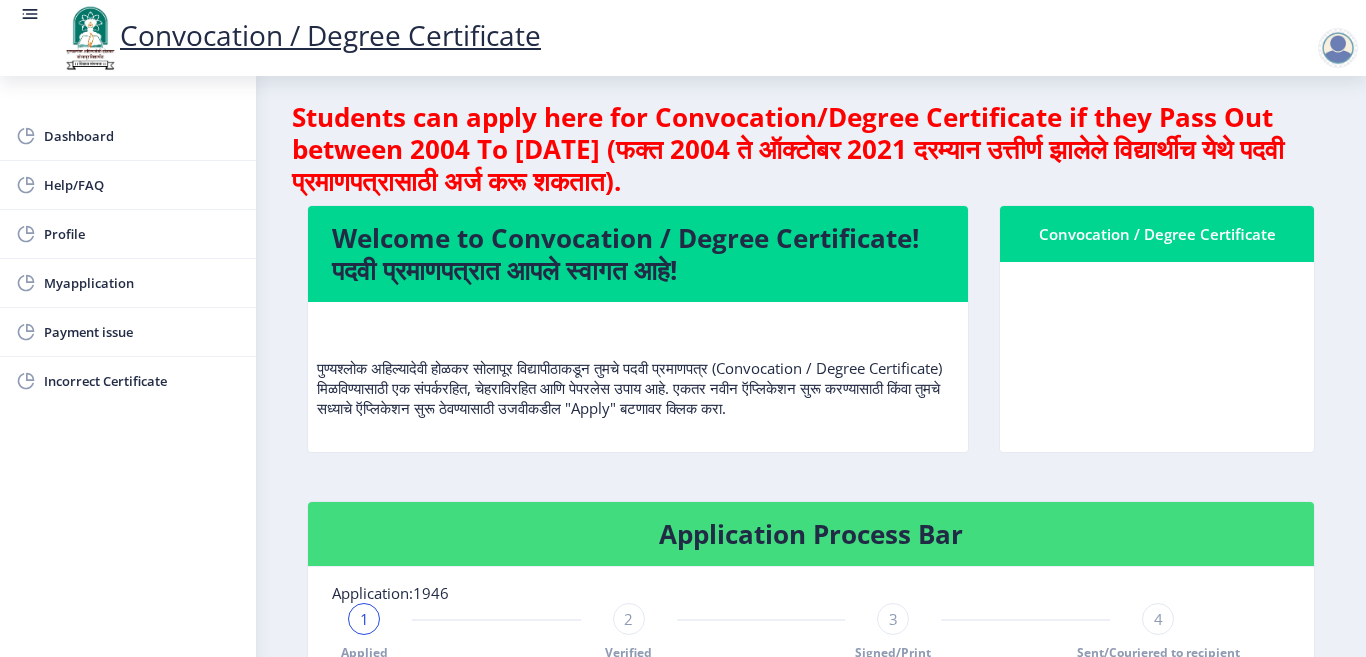 scroll, scrollTop: 0, scrollLeft: 0, axis: both 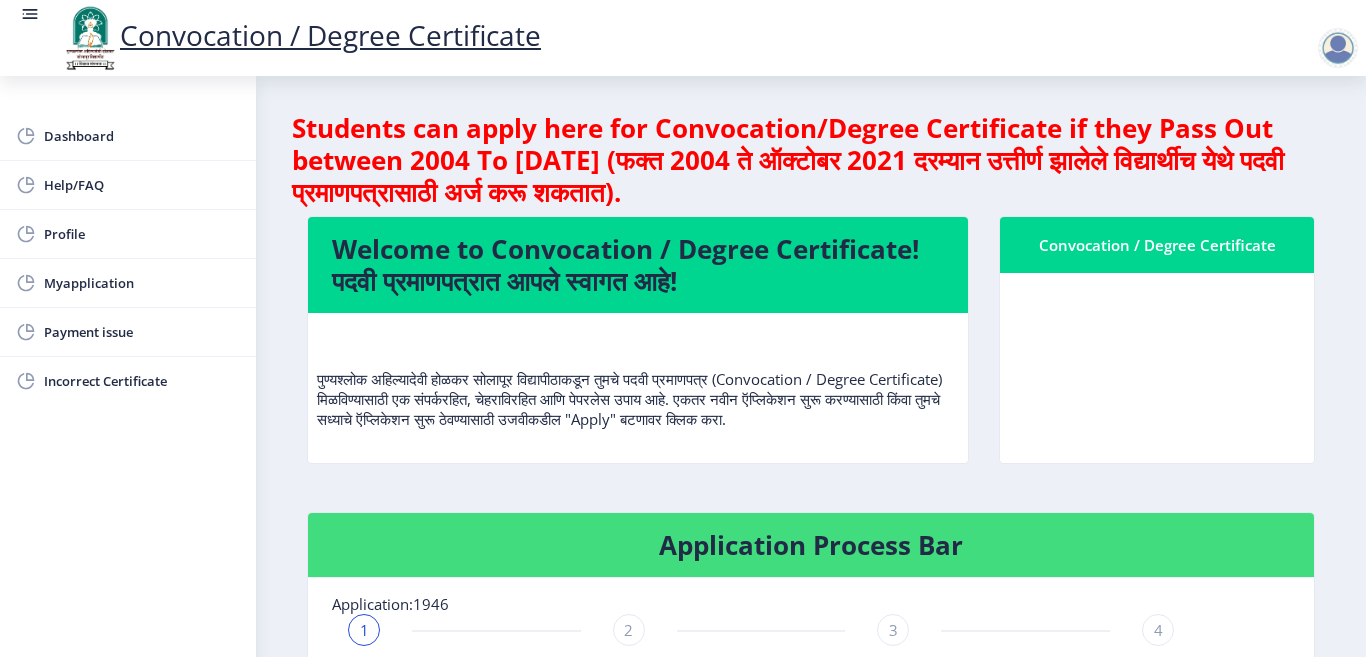 click 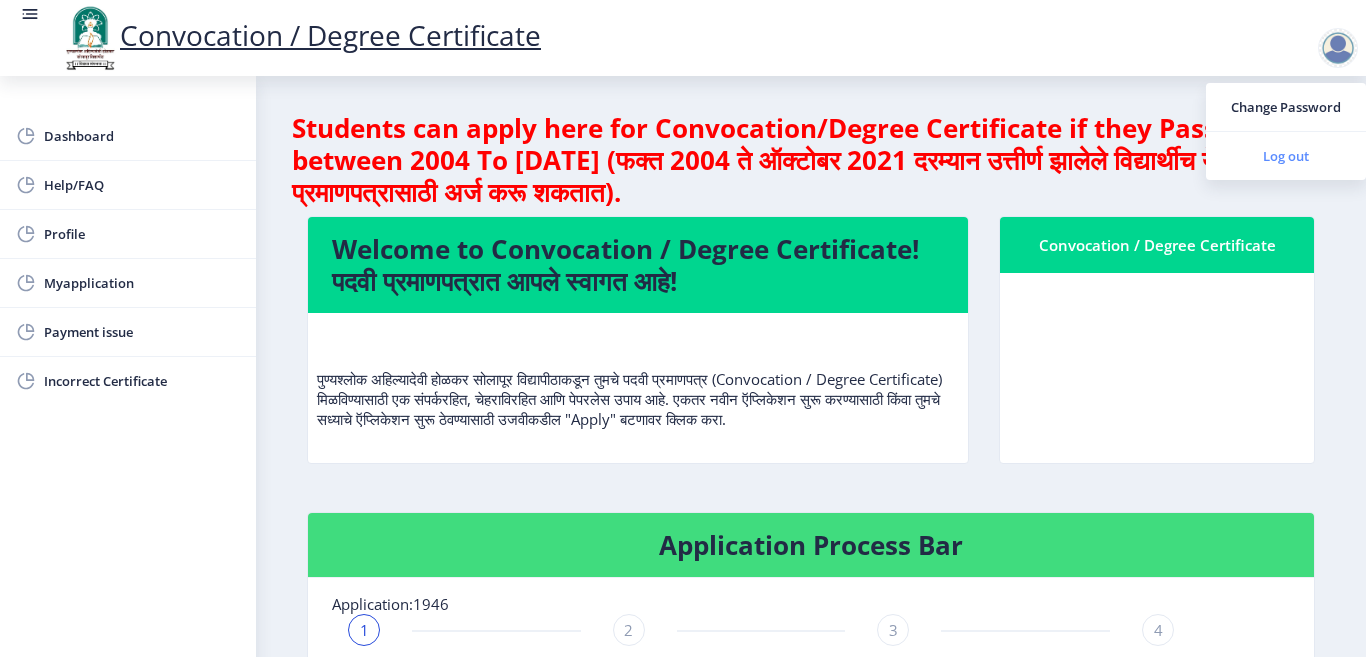 click on "Log out" at bounding box center (1286, 156) 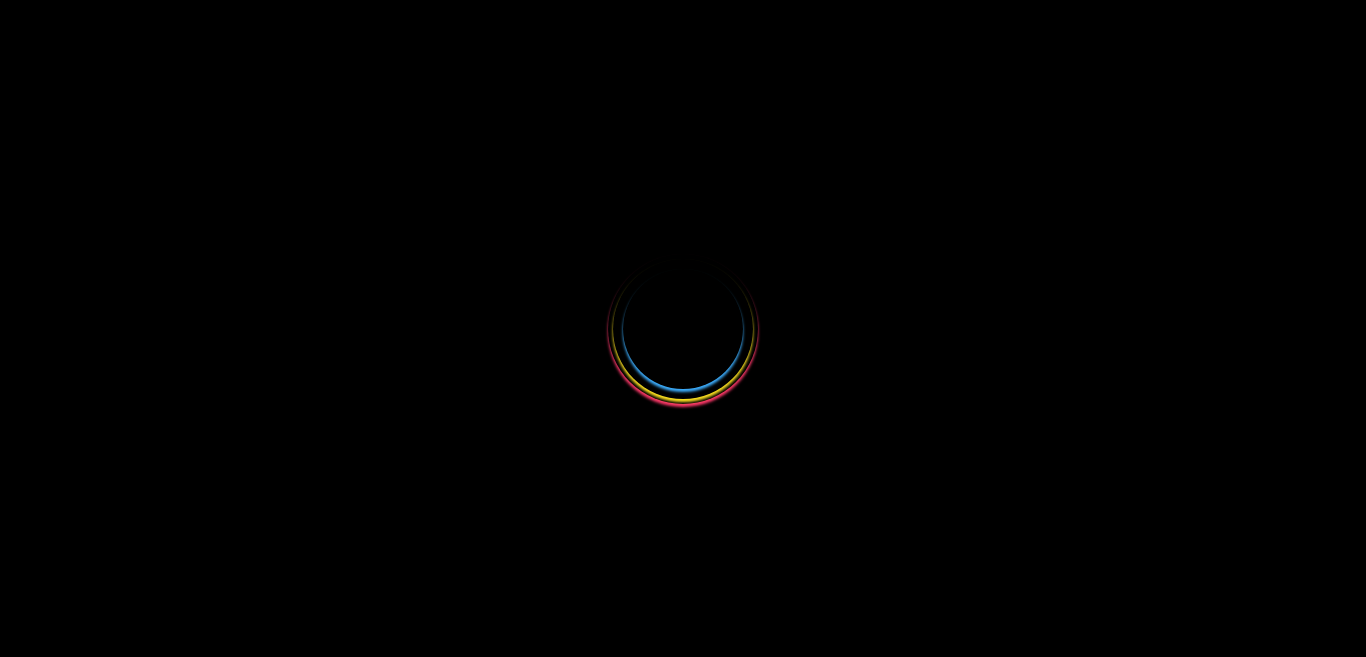 scroll, scrollTop: 0, scrollLeft: 0, axis: both 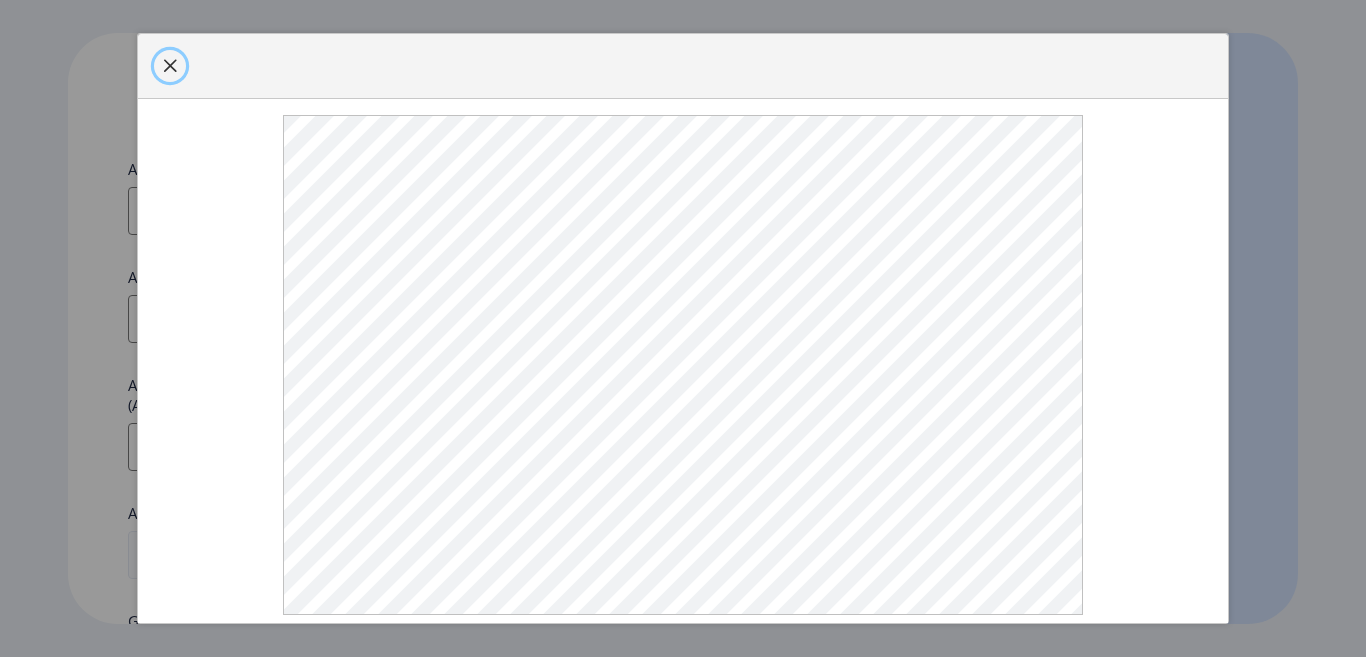 click 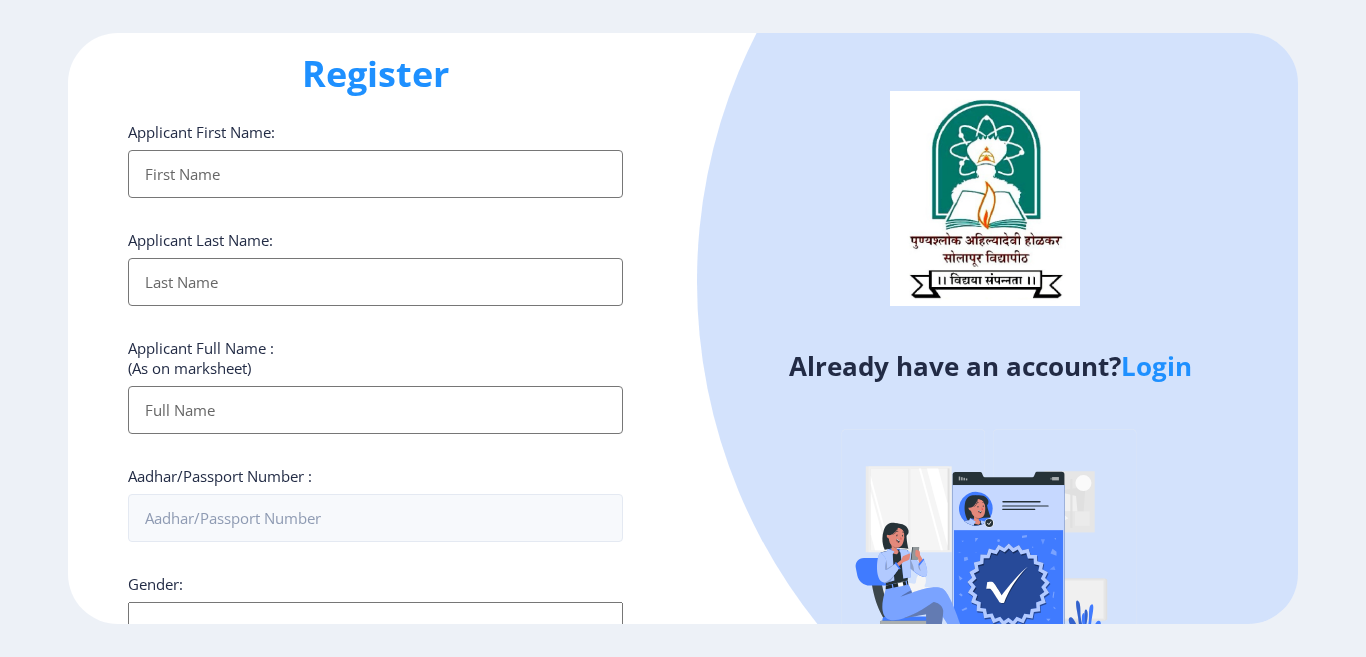 scroll, scrollTop: 0, scrollLeft: 0, axis: both 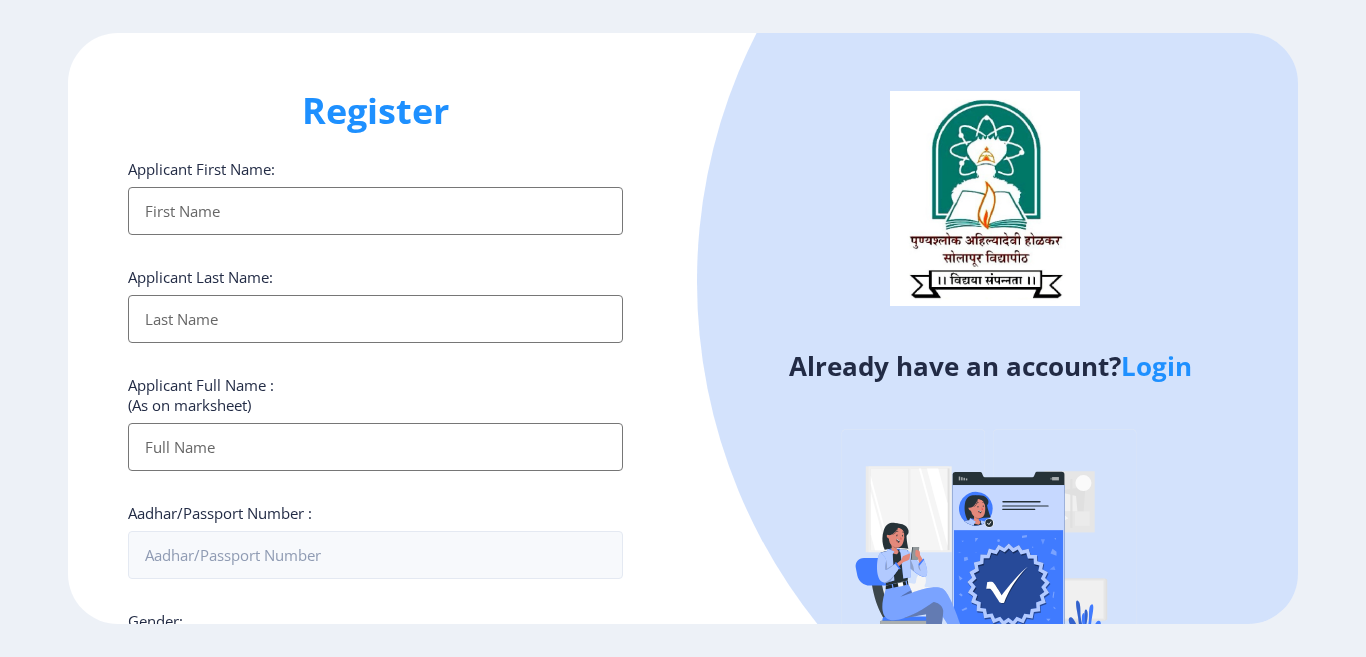 click on "Login" 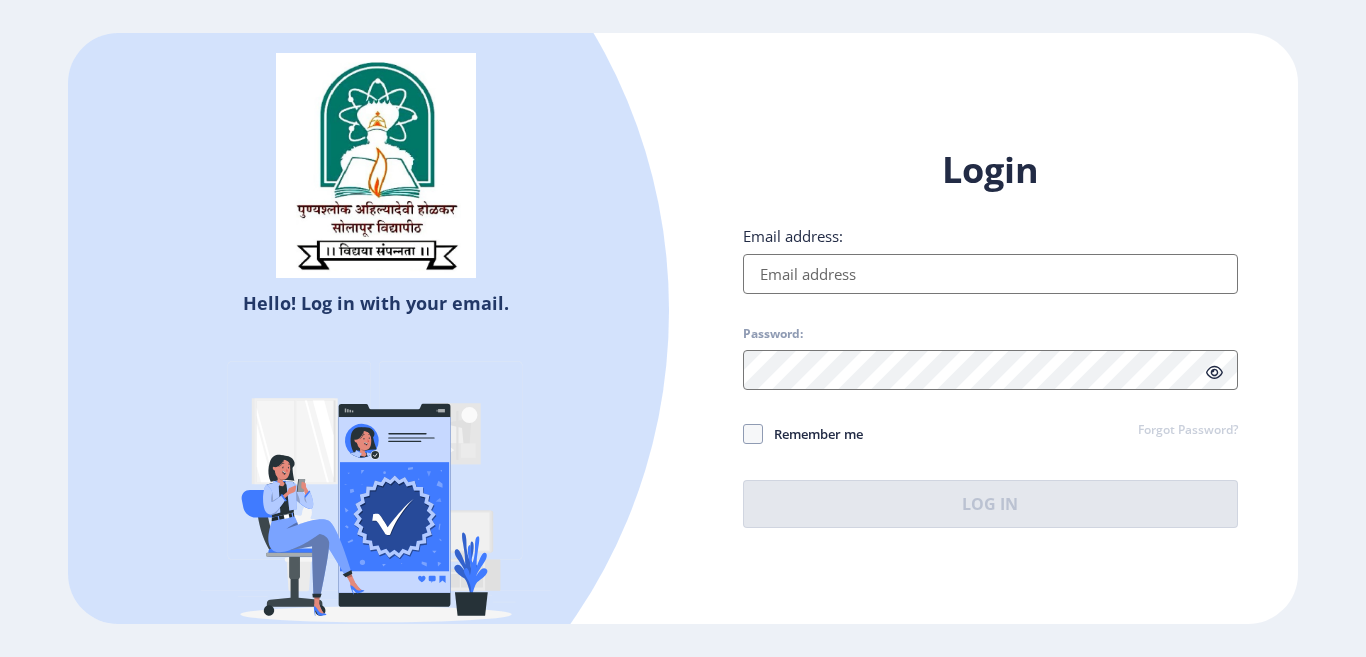 click on "Email address:" at bounding box center (990, 274) 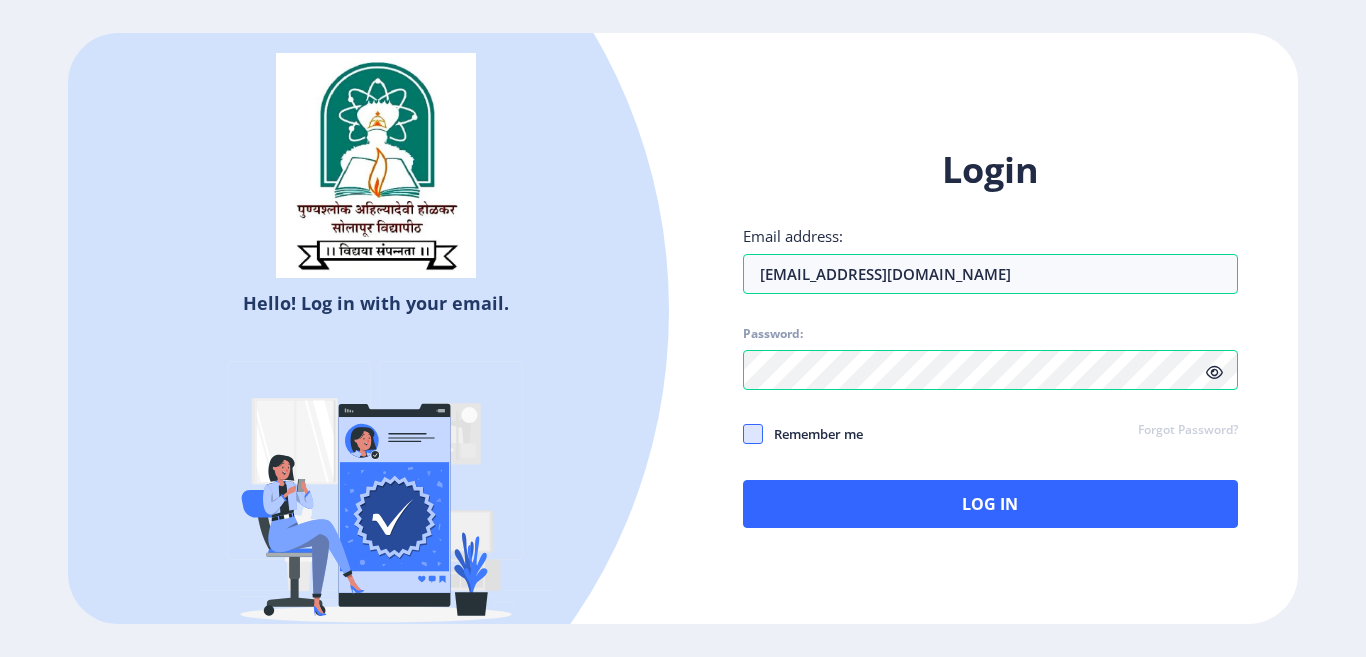 click 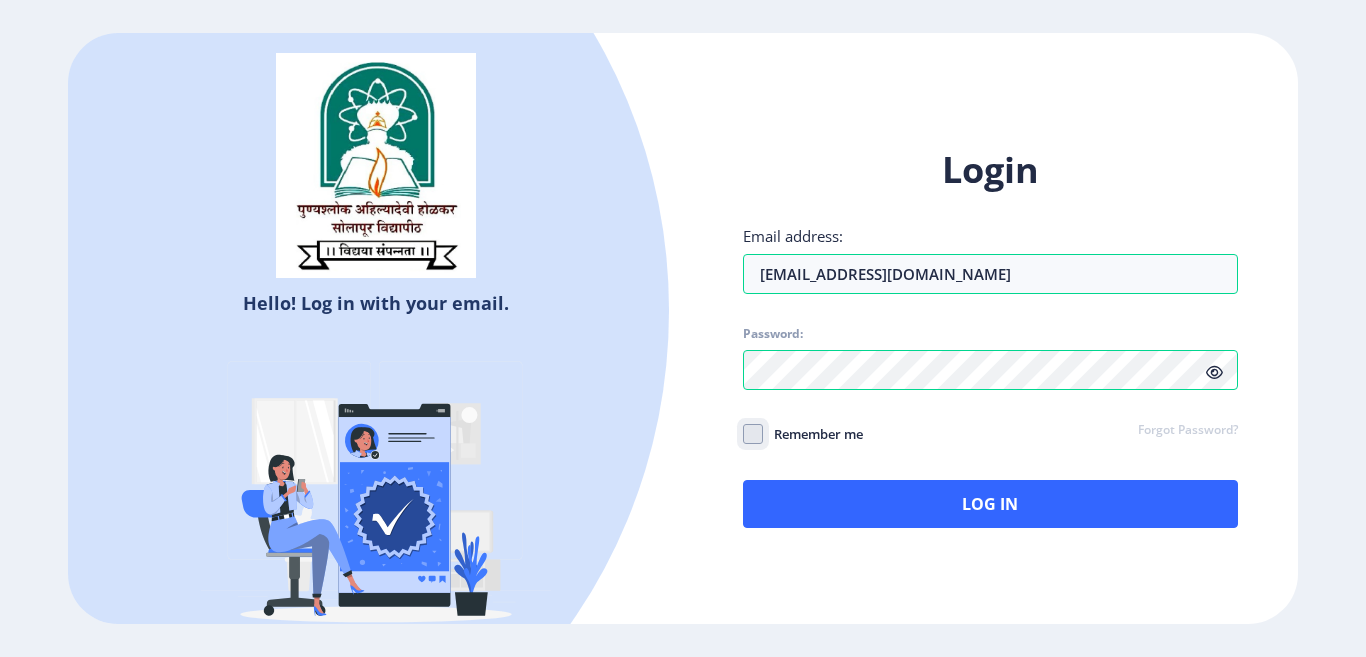 click on "Remember me" 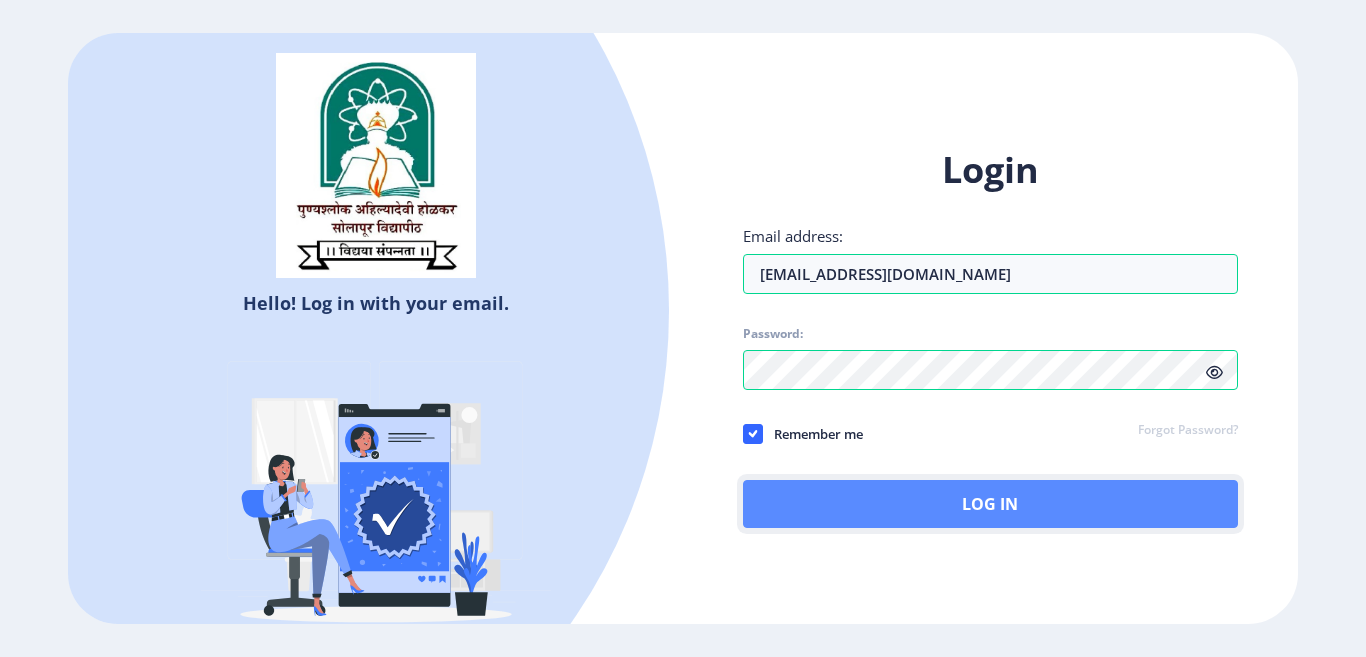 click on "Log In" 